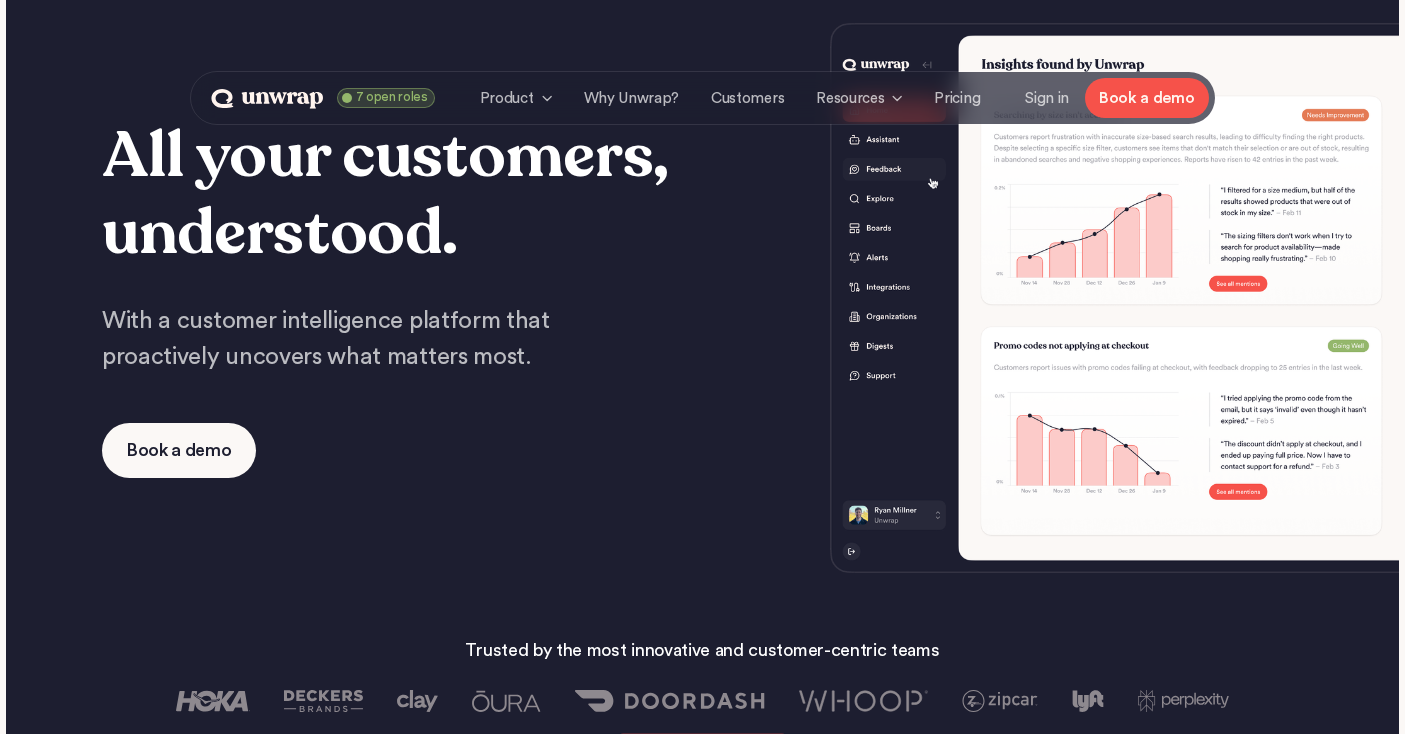 scroll, scrollTop: 969, scrollLeft: 0, axis: vertical 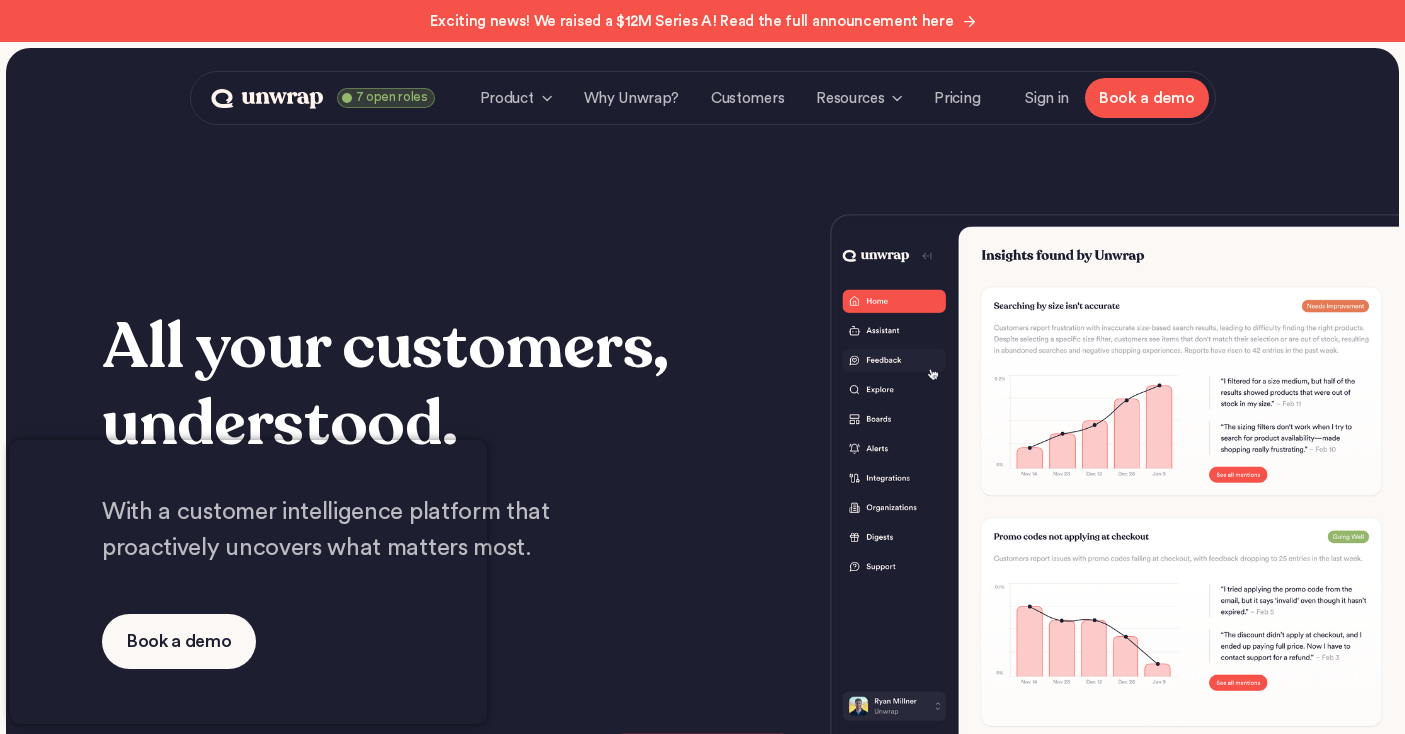 click on "7 open roles Product
Features
Purpose-built tools to help you build exceptional products. Security
Our insights are trusted by Fortune 100 leaders. How It Works
Three steps to listening to your customers at scale. Why Unwrap? Customers Resources
About Us
We’re on a mission to fill the world with products people love. Blog
Big ideas, market trends, and strategies for smarter growth. Careers
Join a fast-moving, hard-working team that loves the ride. Pricing Sign in Book a demo" at bounding box center (710, 98) 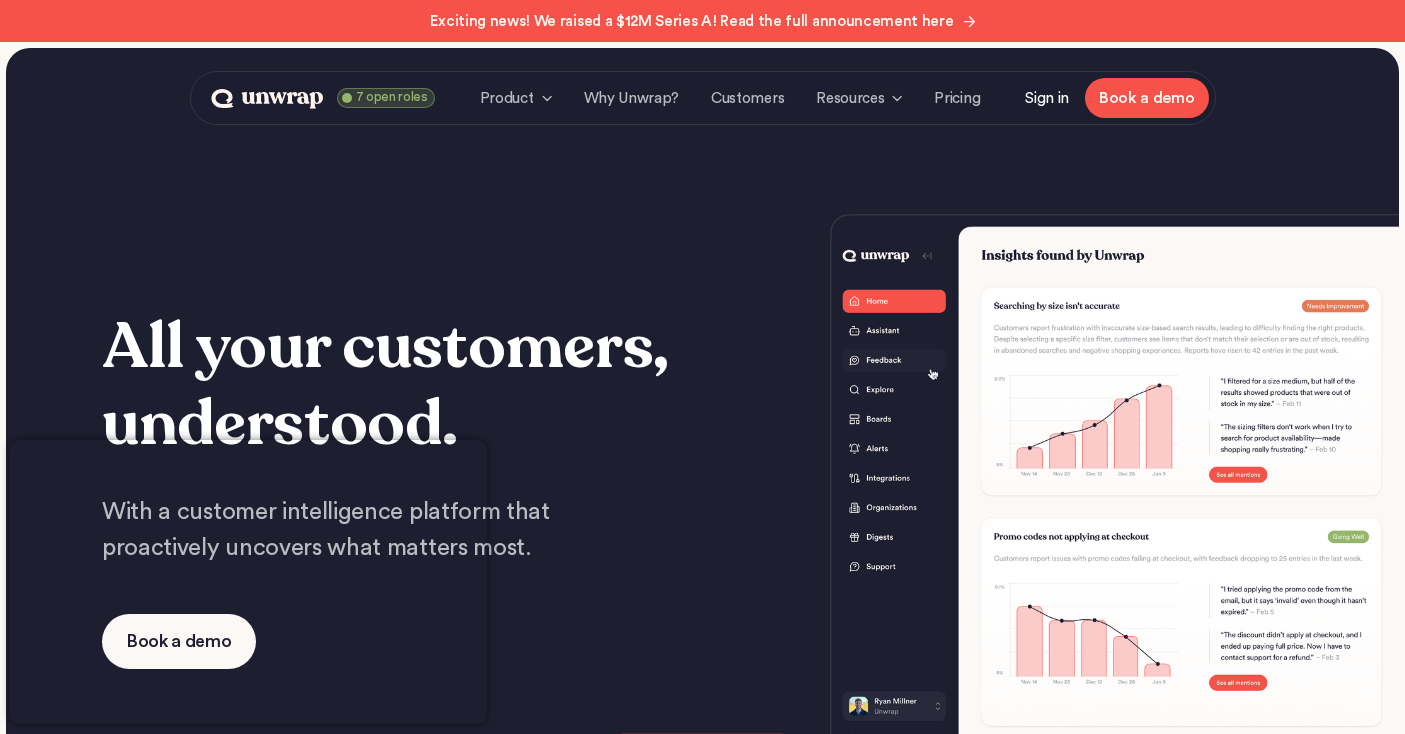 click on "Sign in" at bounding box center (1047, 98) 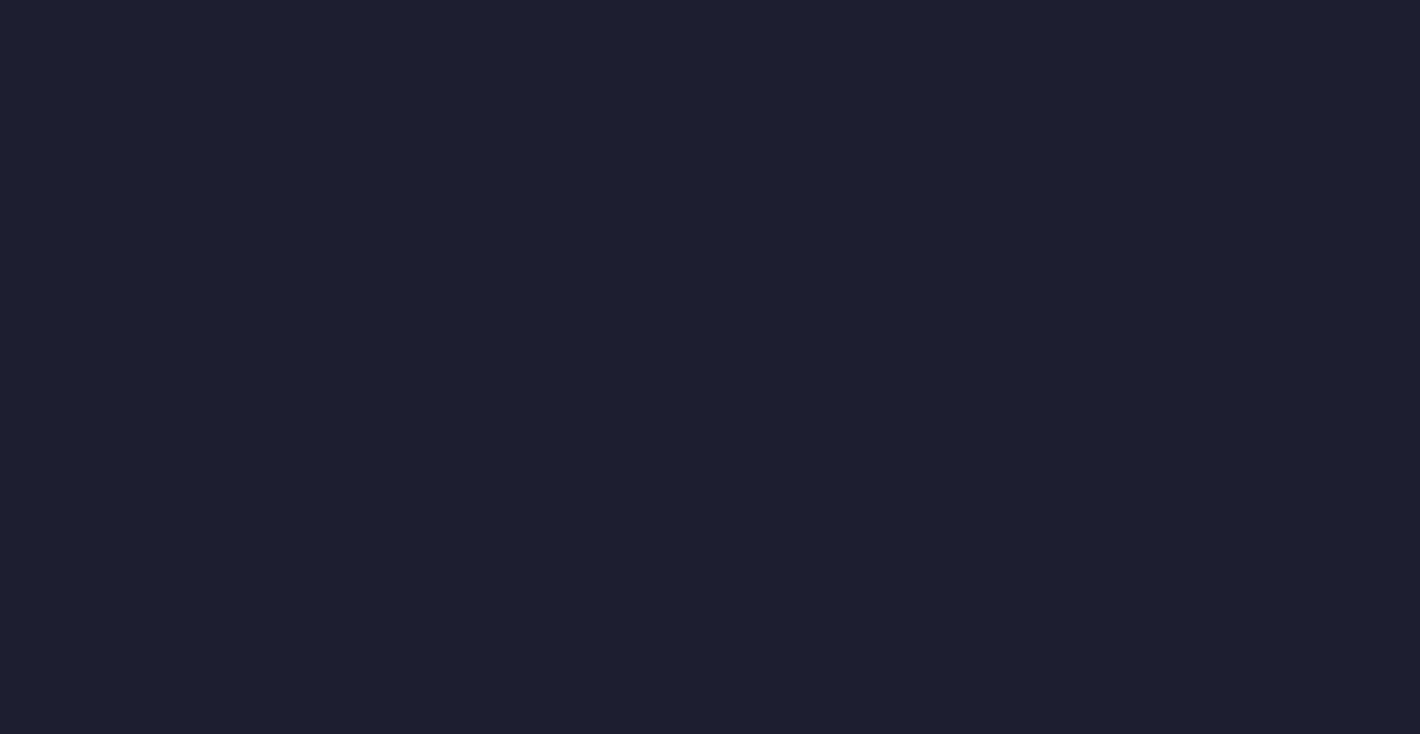 scroll, scrollTop: 0, scrollLeft: 0, axis: both 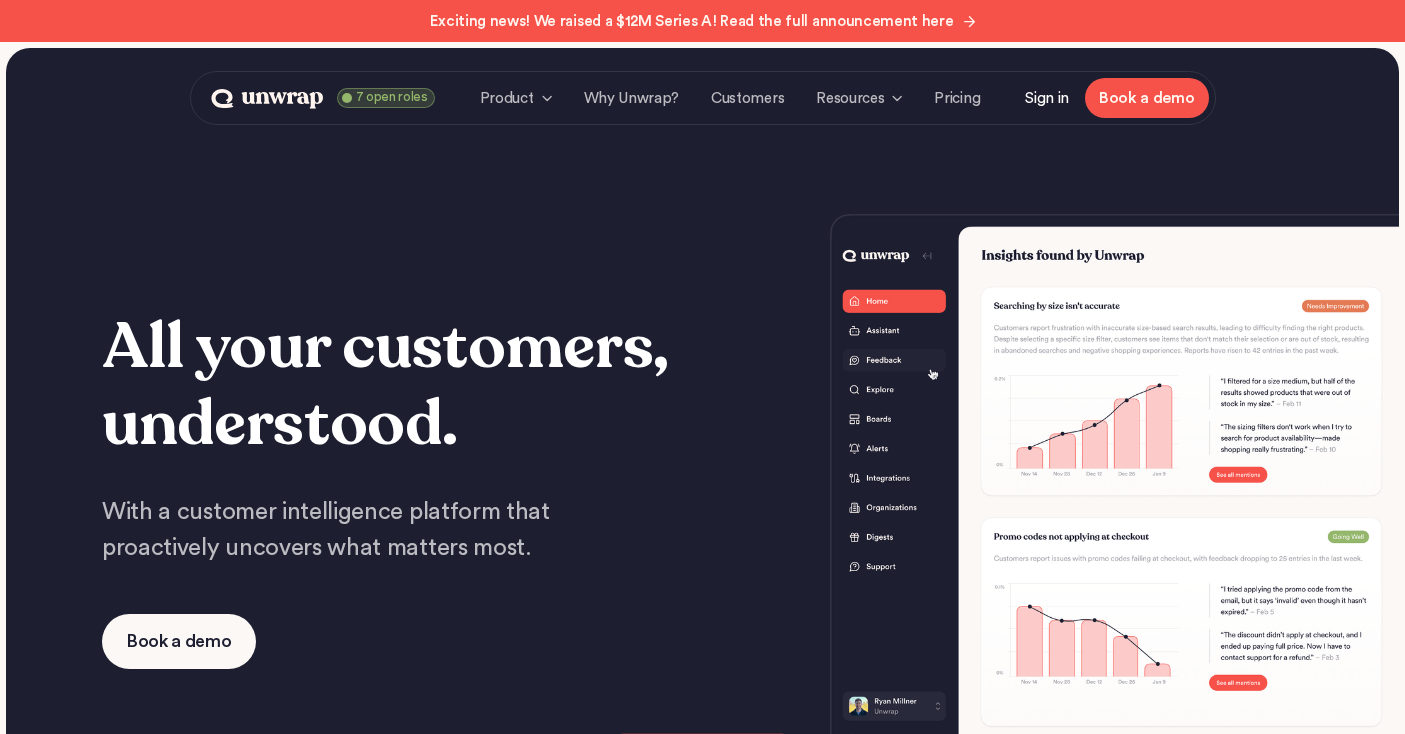 click on "Sign in" at bounding box center [1047, 98] 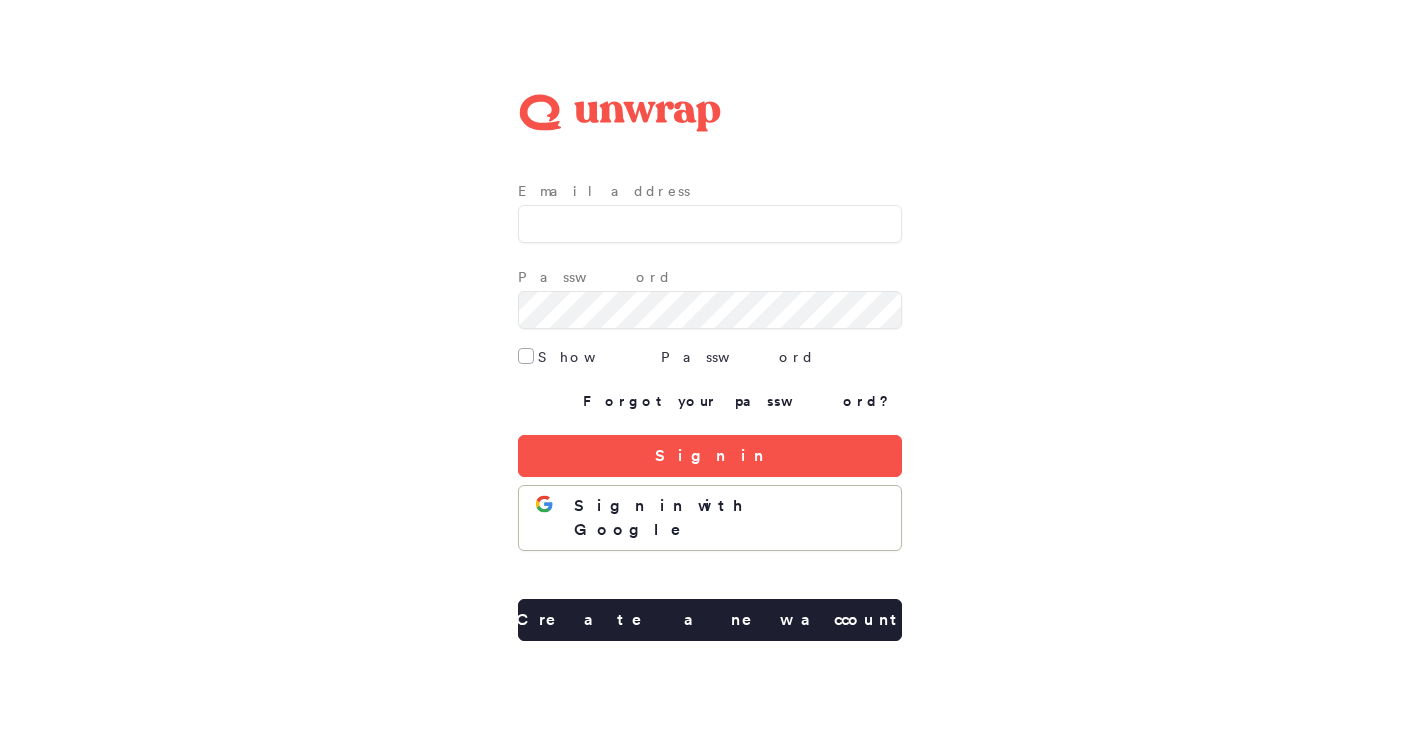 scroll, scrollTop: 0, scrollLeft: 0, axis: both 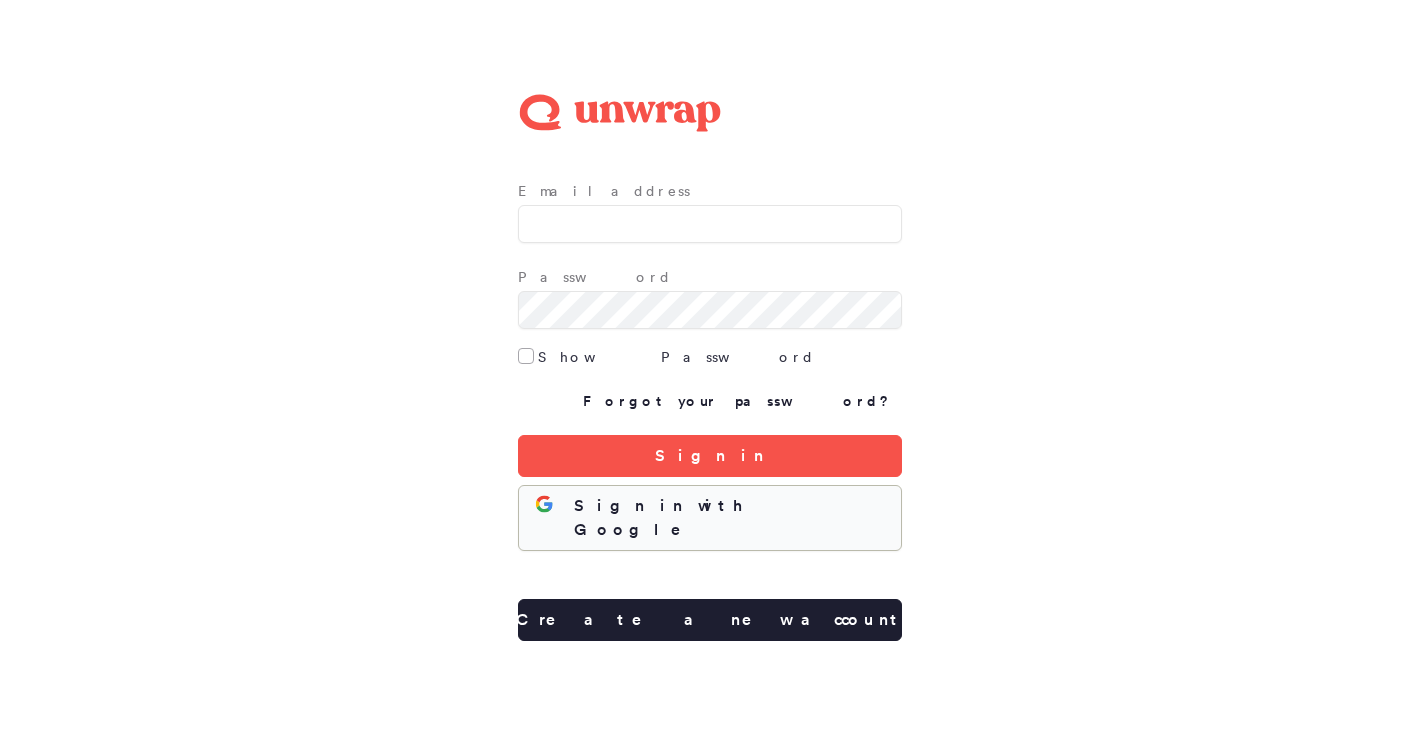 click on "Sign in with Google" at bounding box center [729, 518] 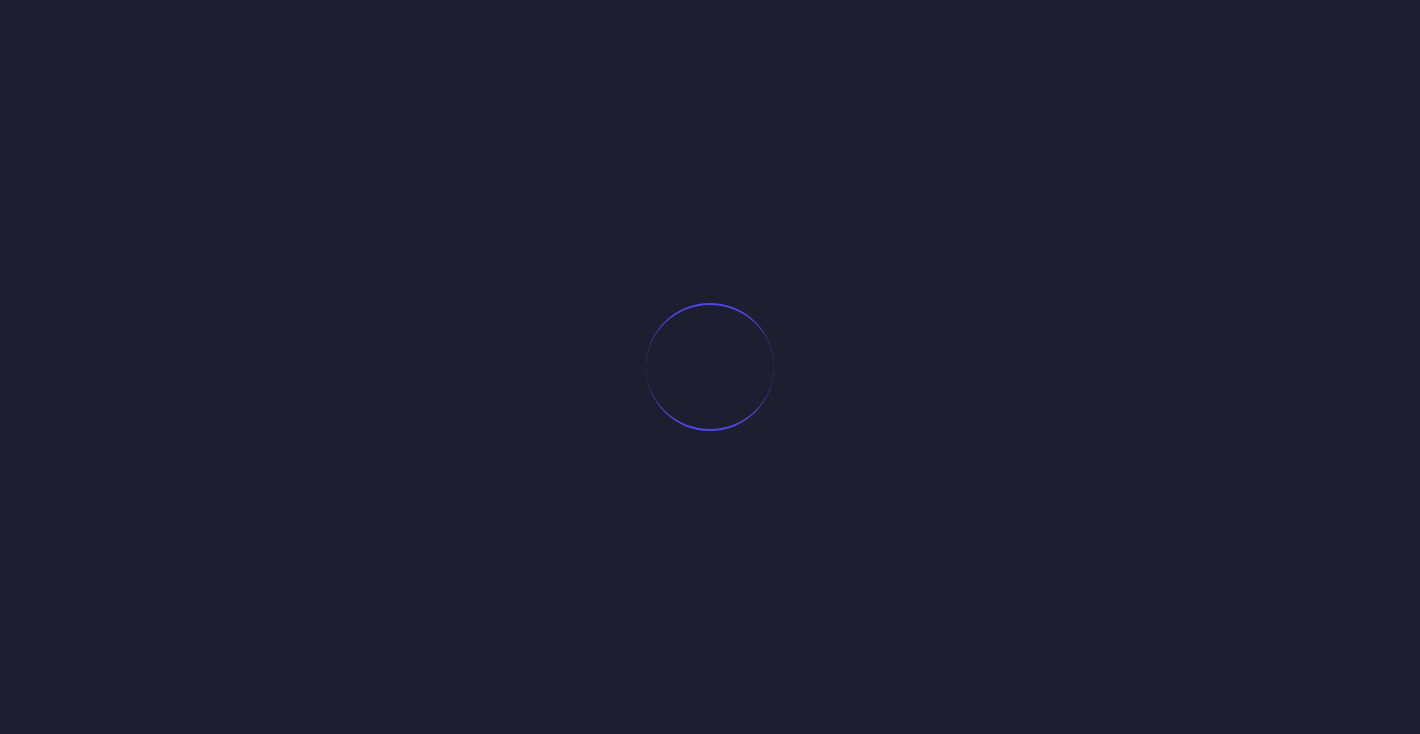 scroll, scrollTop: 0, scrollLeft: 0, axis: both 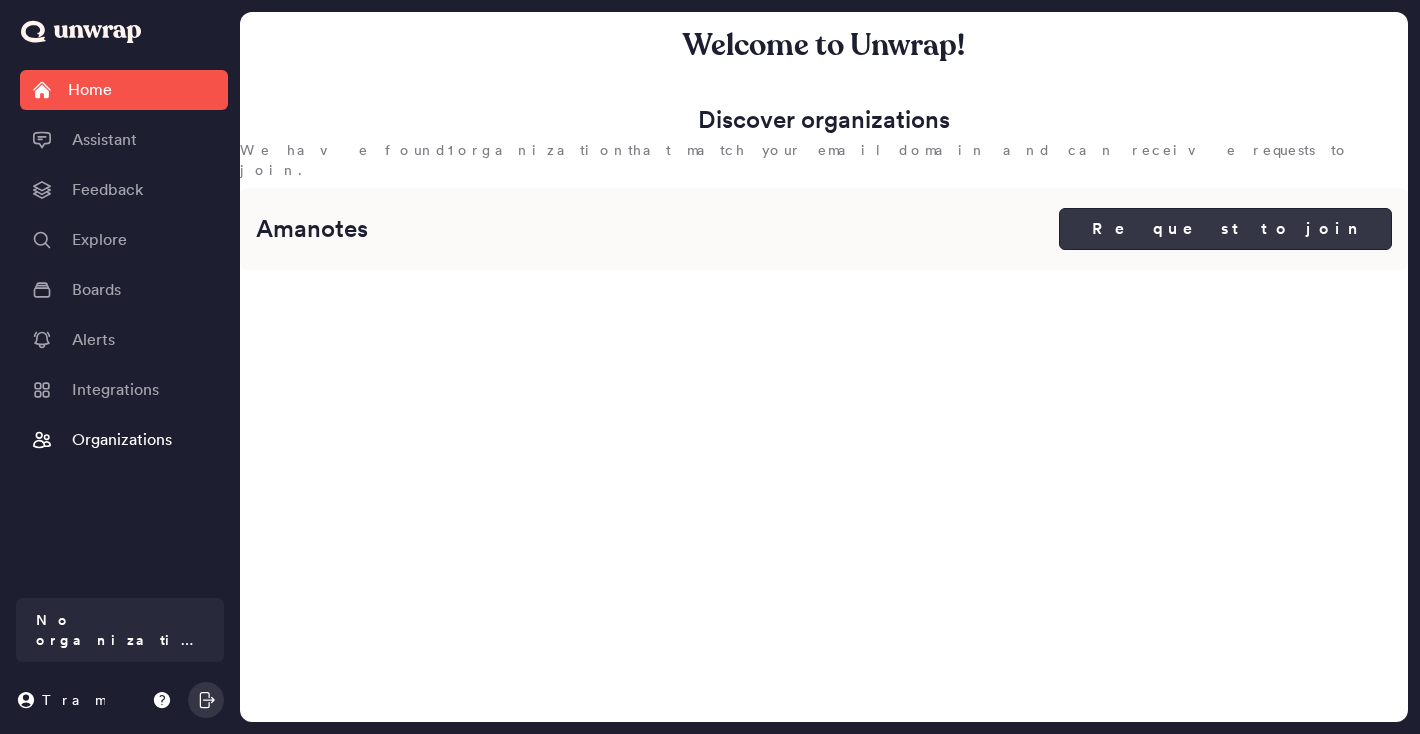click on "Request to join" at bounding box center [1225, 229] 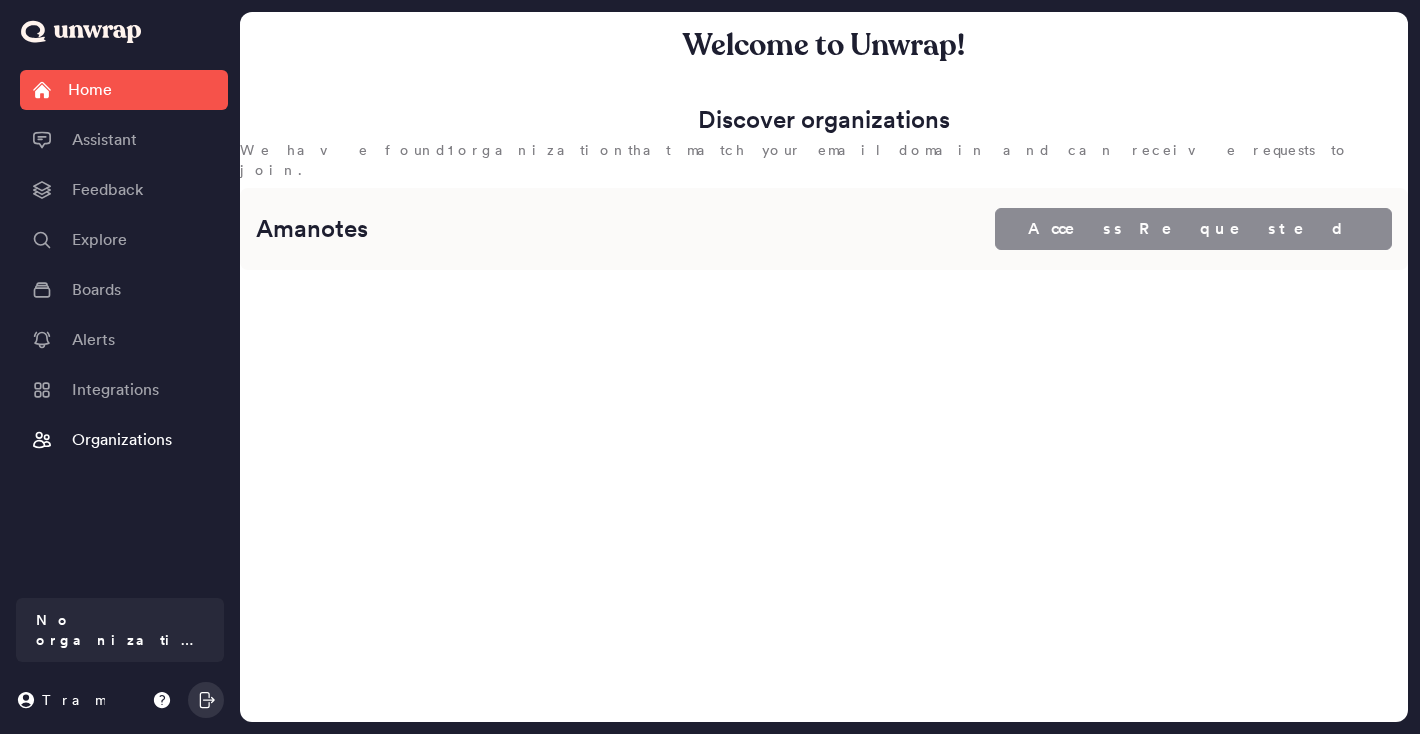 click on "Home Assistant Feedback Explore Boards Alerts Integrations Organizations" at bounding box center (124, 329) 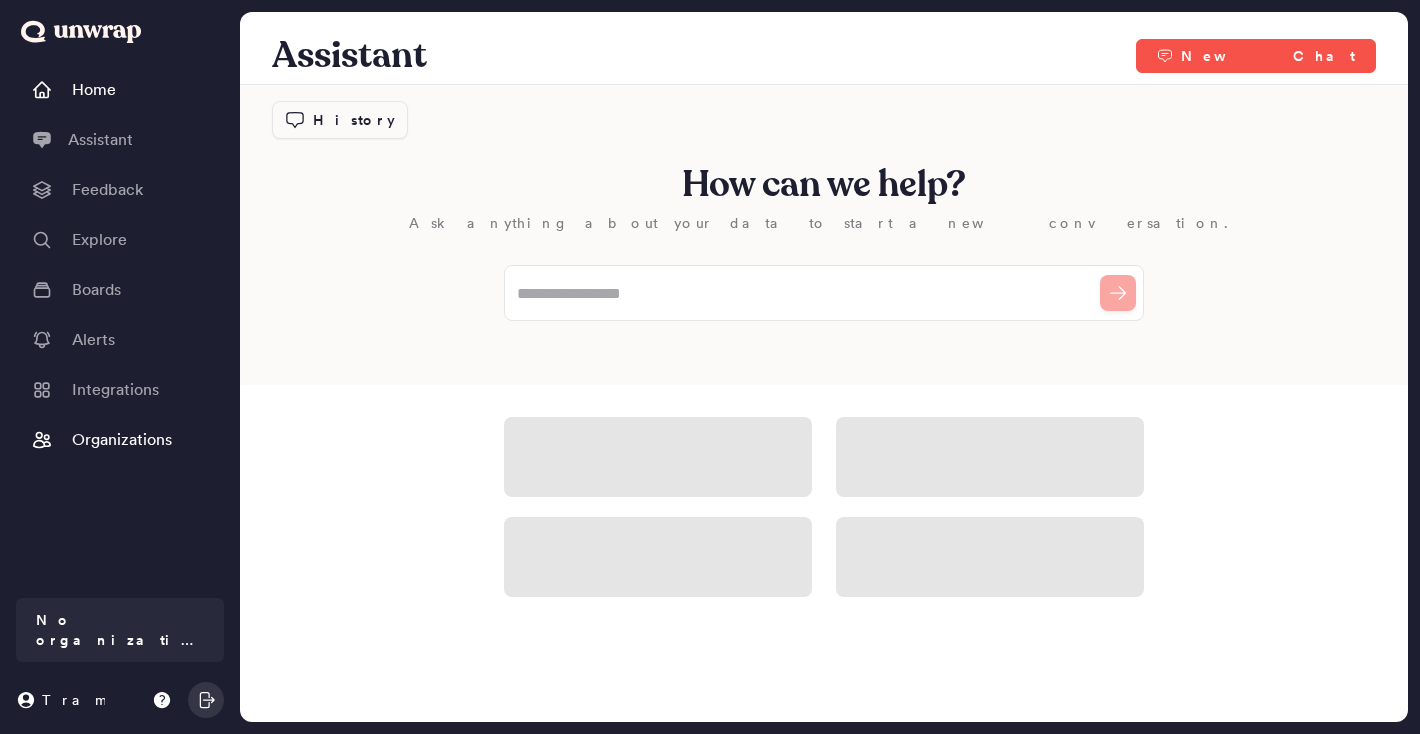 click on "Home Assistant Feedback Explore Boards Alerts Integrations Organizations" at bounding box center (124, 329) 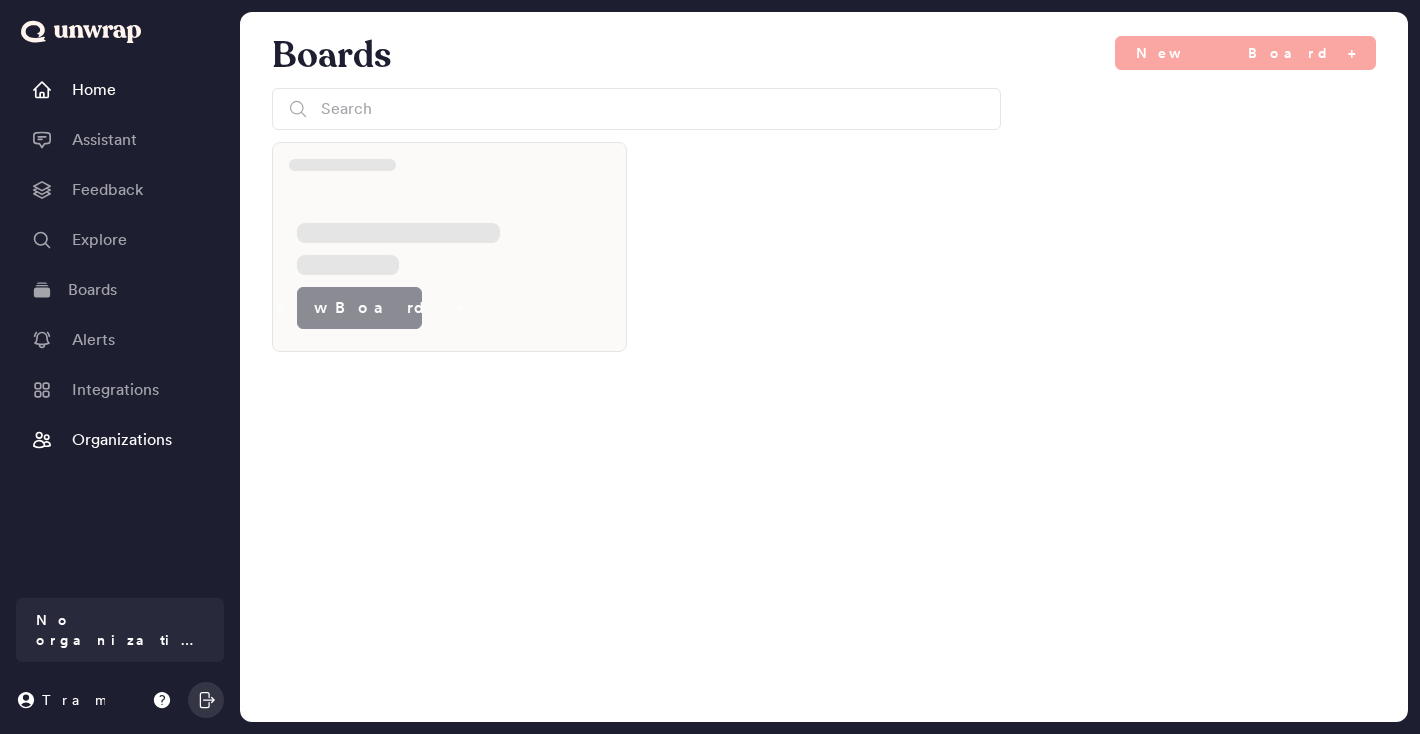 click on "Explore" at bounding box center [99, 240] 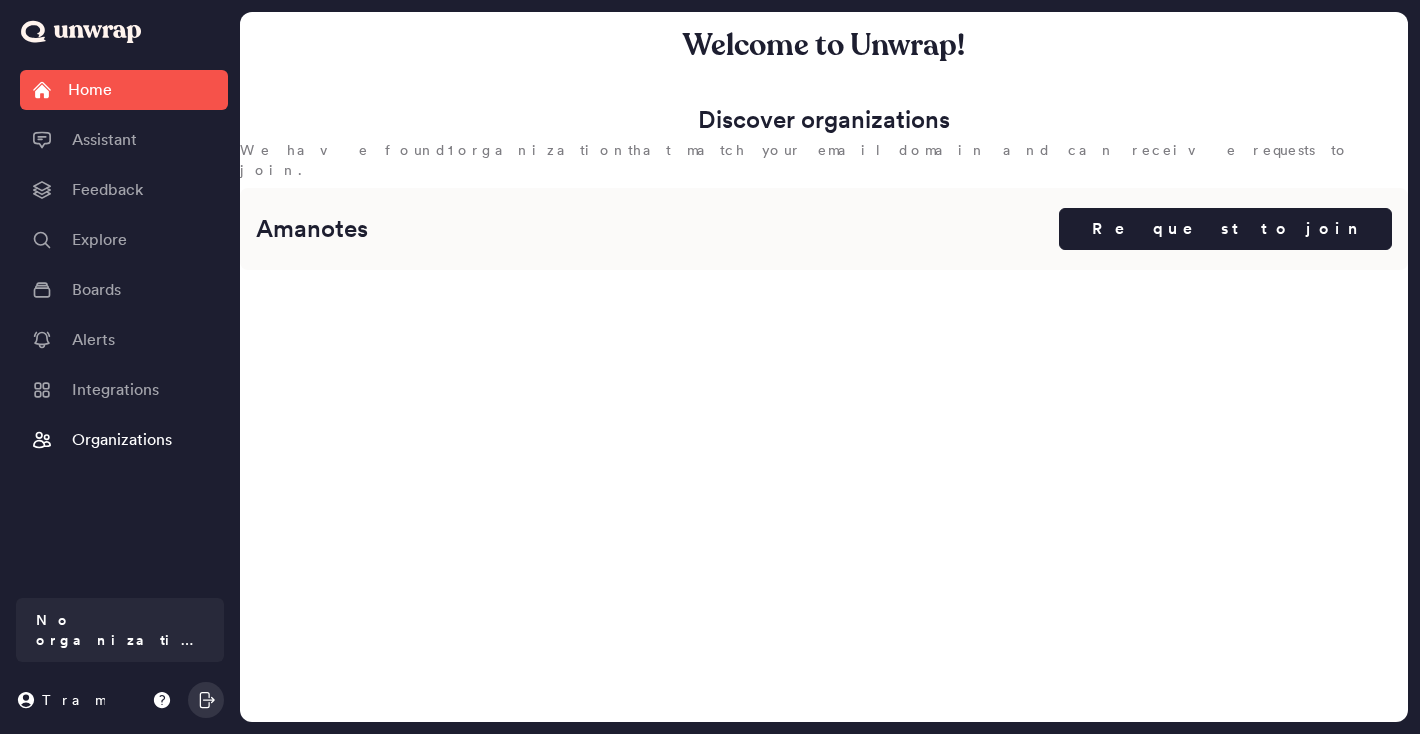 click on "Alerts" at bounding box center [124, 340] 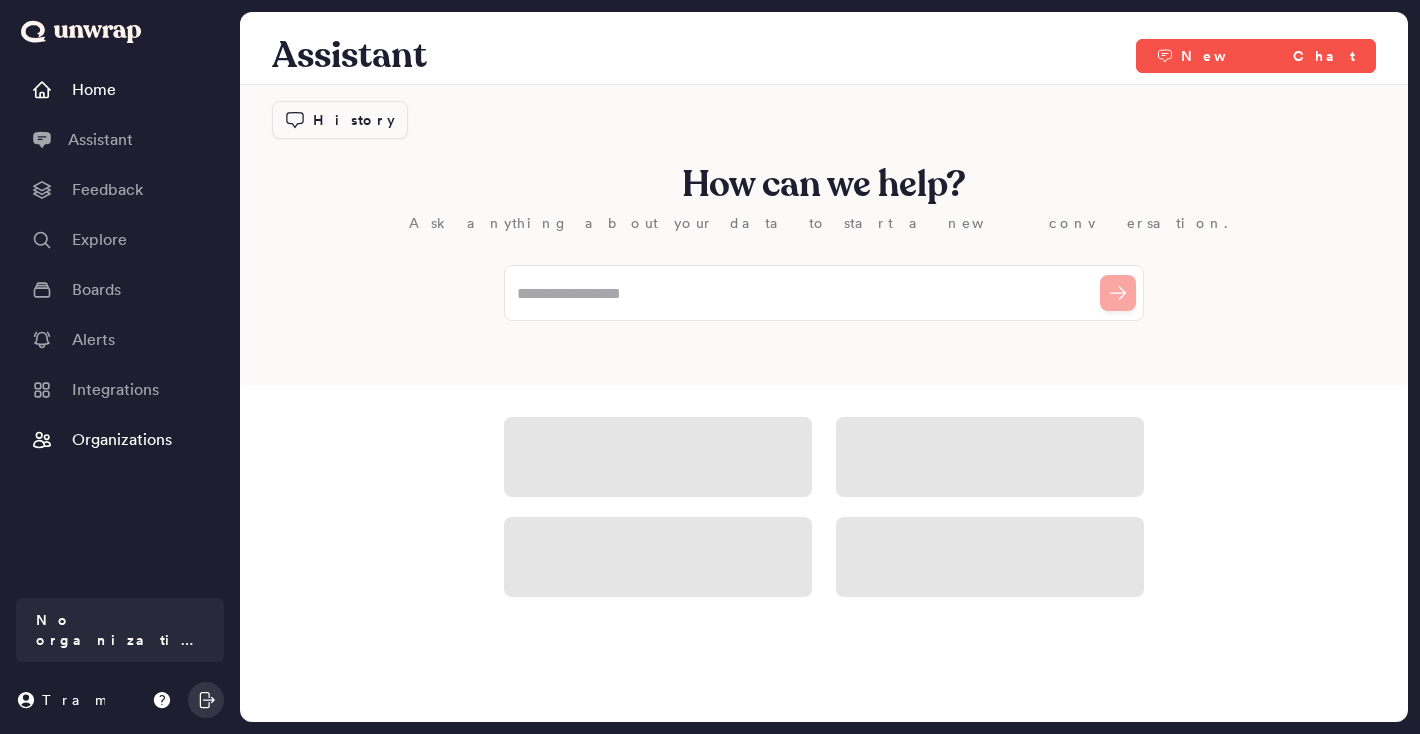 click on "Feedback" at bounding box center (107, 190) 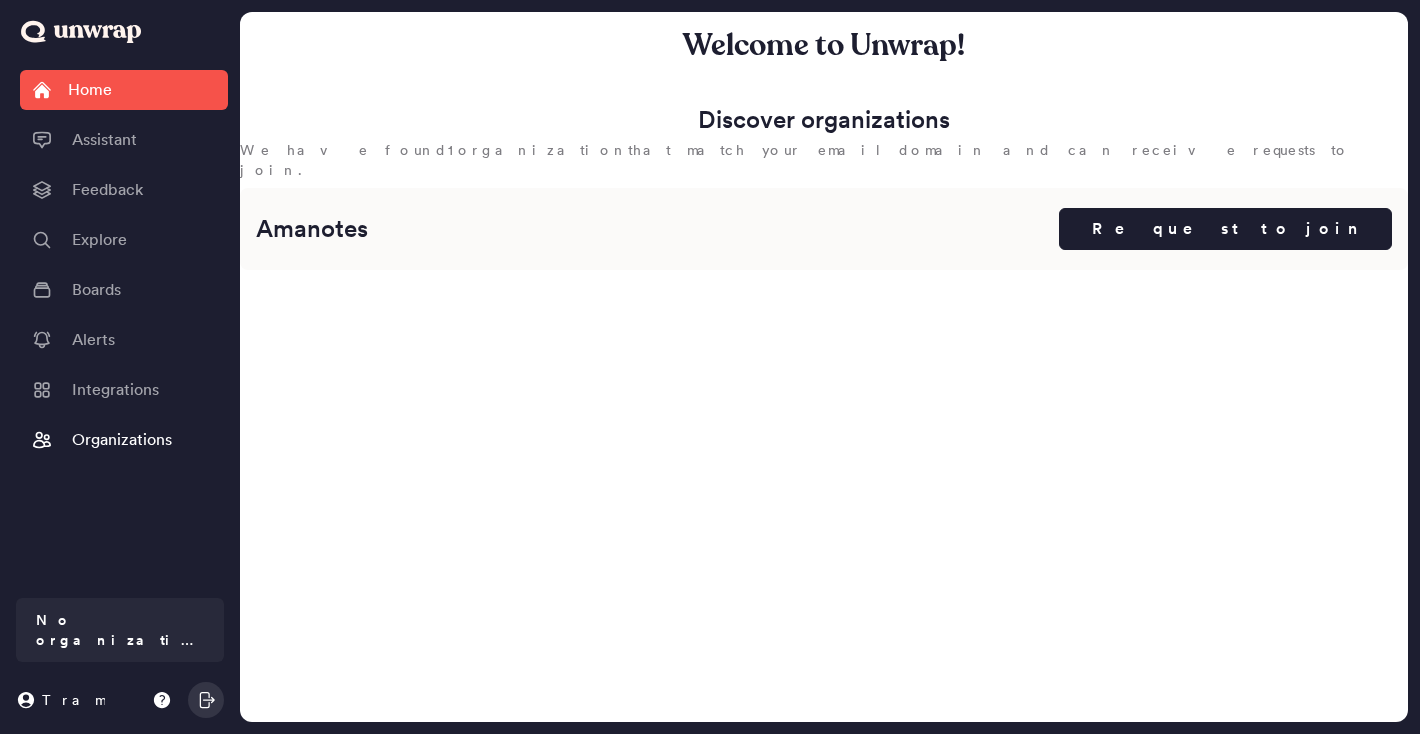 click on "Explore" at bounding box center (124, 240) 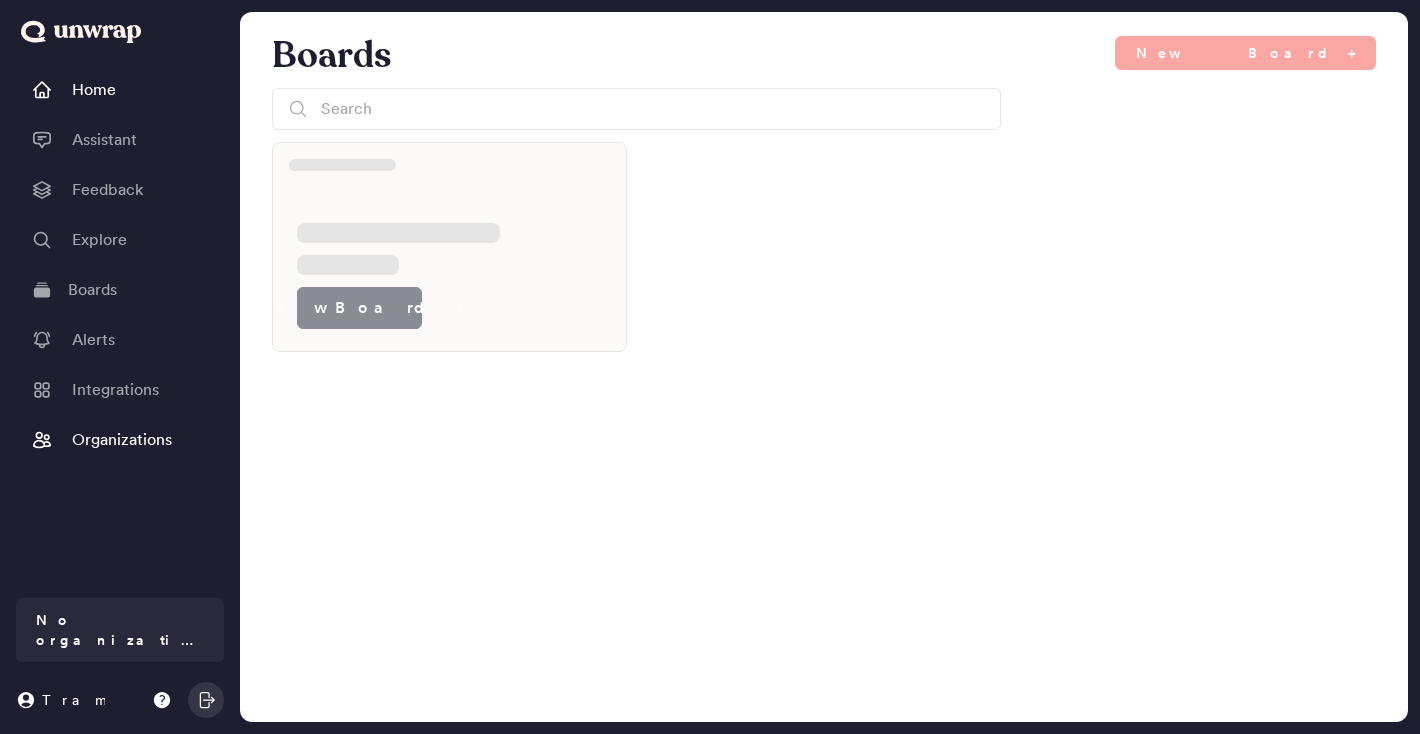 click on "Explore" at bounding box center (99, 240) 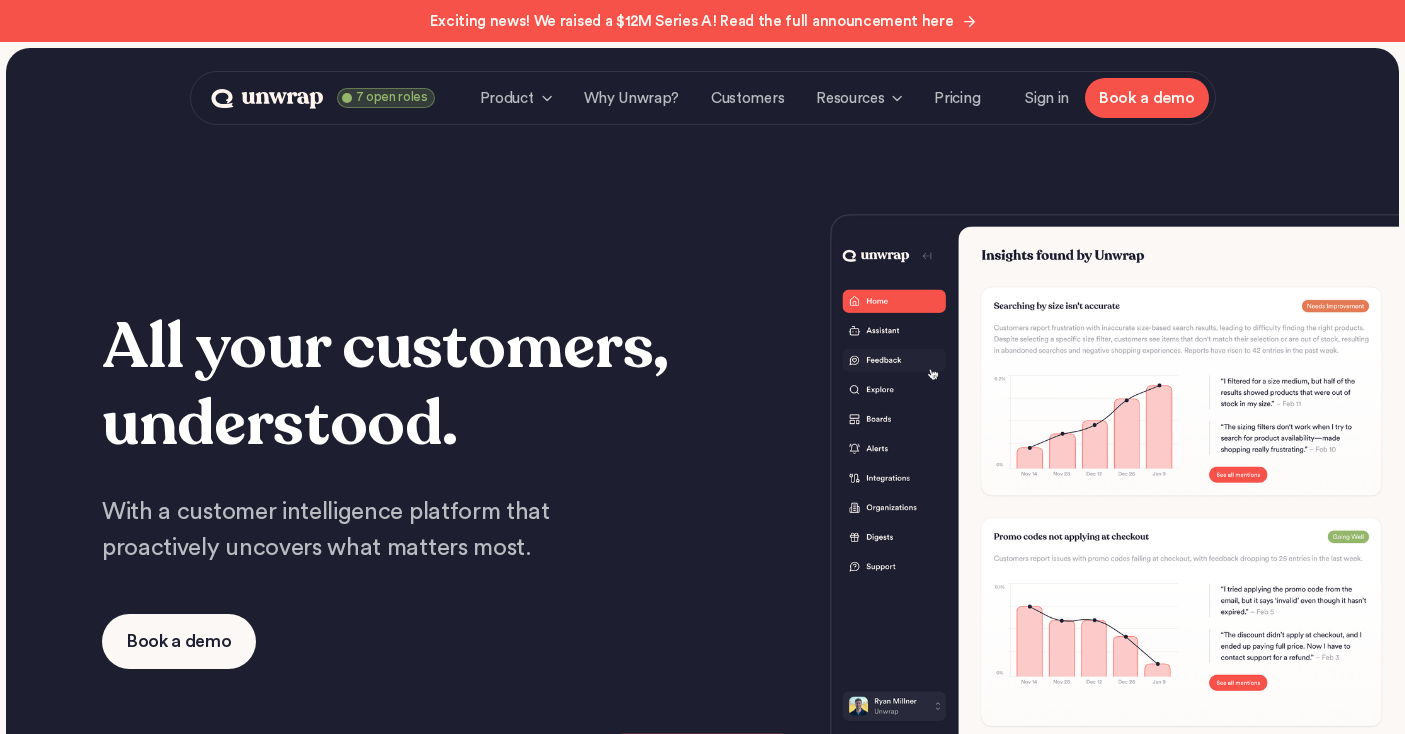 scroll, scrollTop: 0, scrollLeft: 0, axis: both 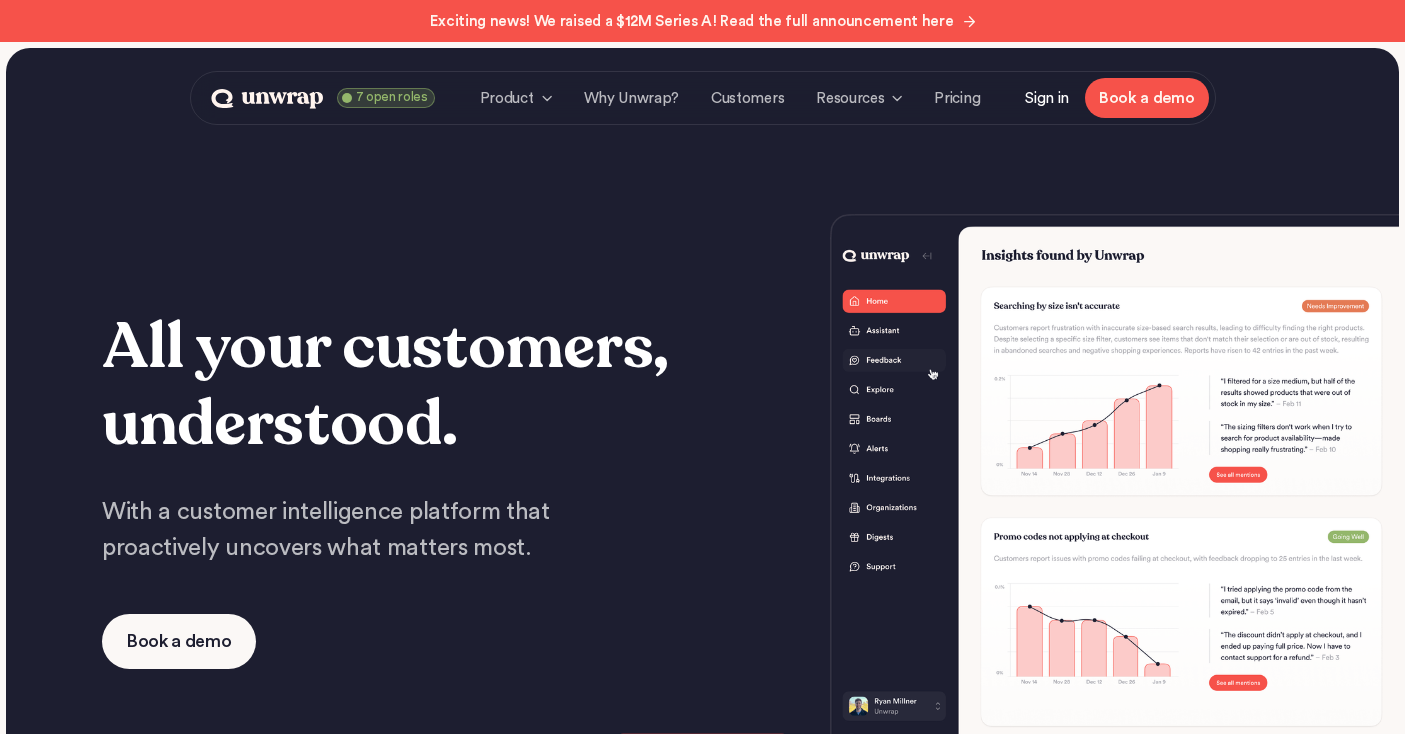 click on "Sign in" at bounding box center (1047, 98) 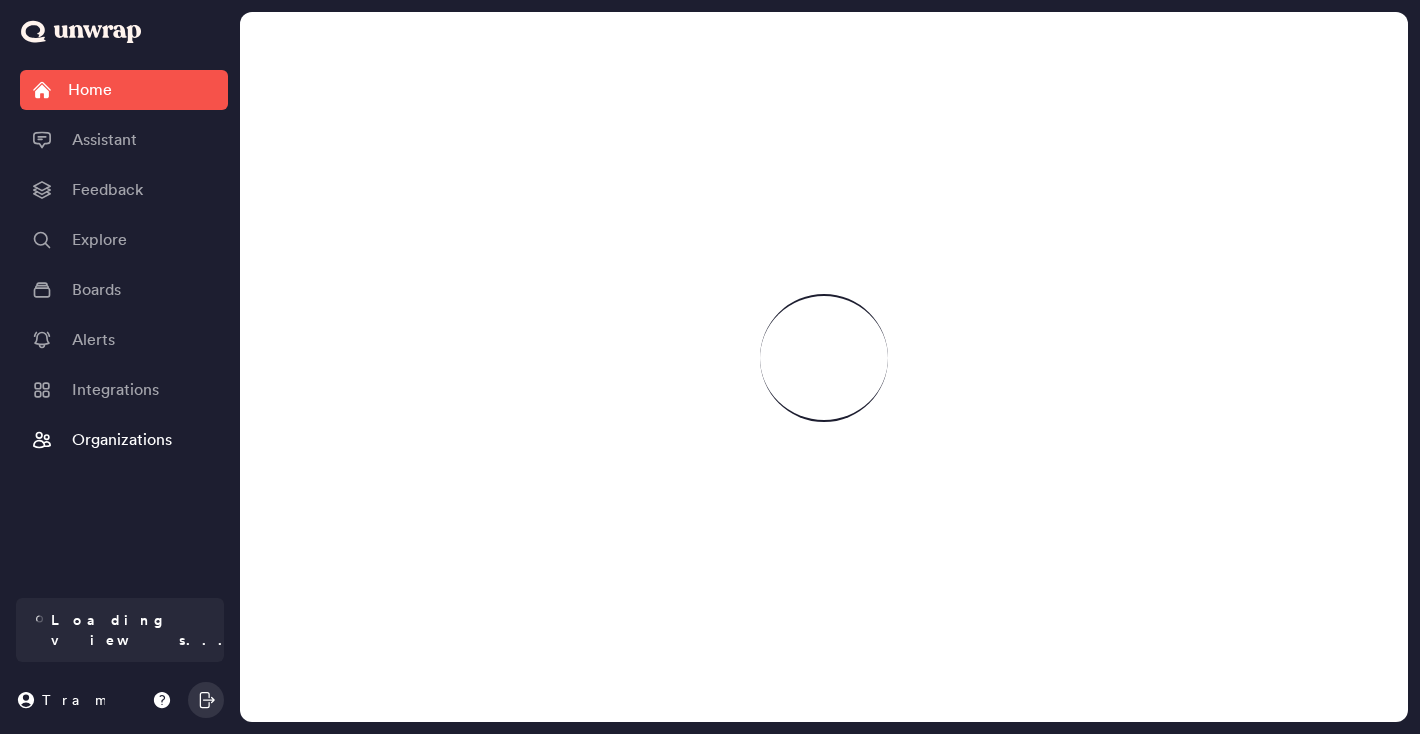 scroll, scrollTop: 0, scrollLeft: 0, axis: both 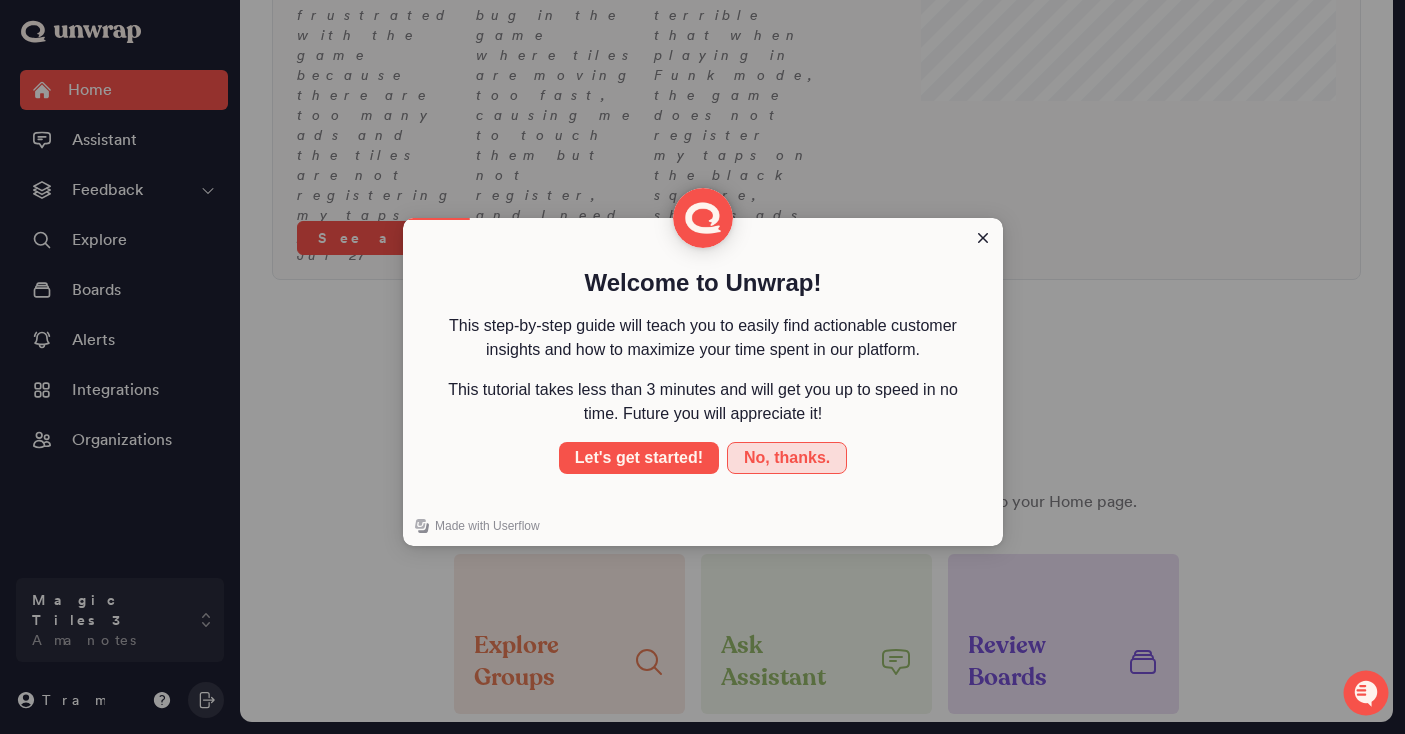 click on "No, thanks." at bounding box center (787, 458) 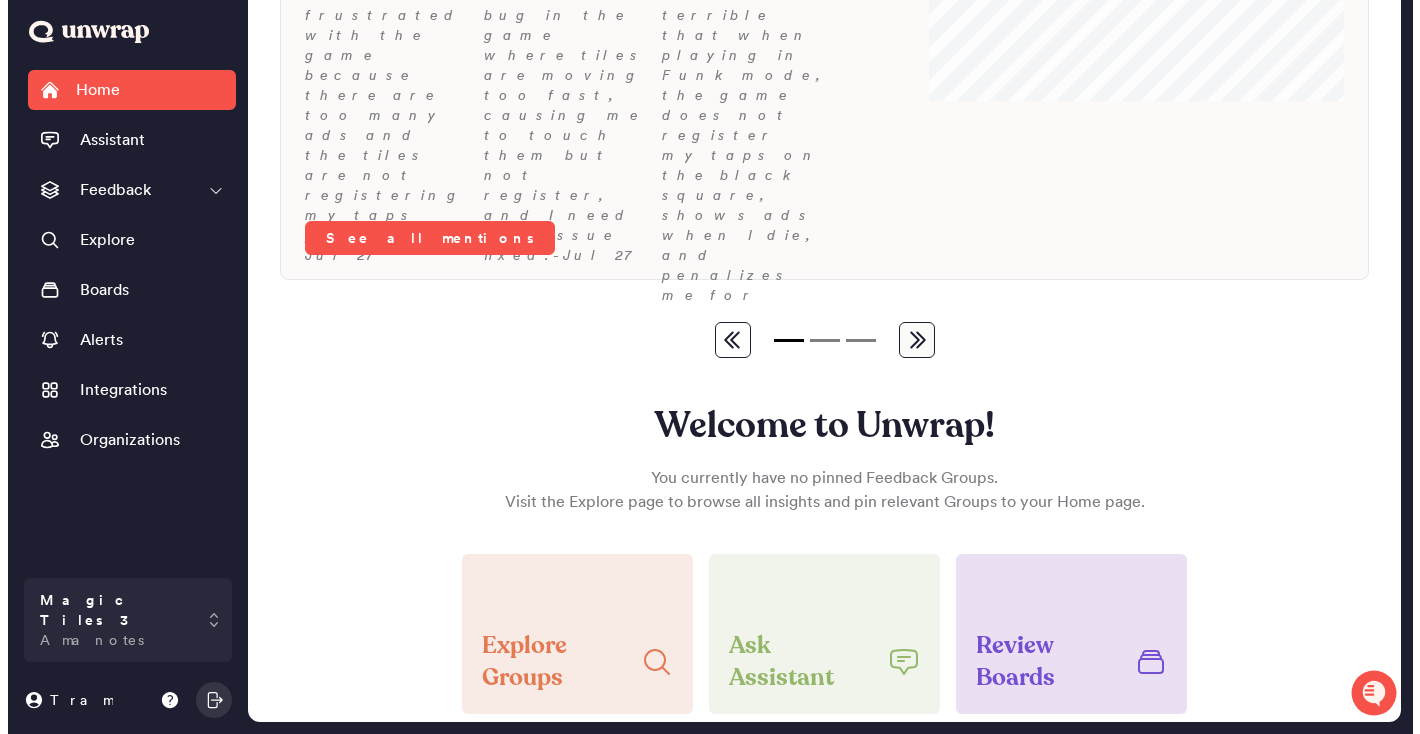 scroll, scrollTop: 0, scrollLeft: 0, axis: both 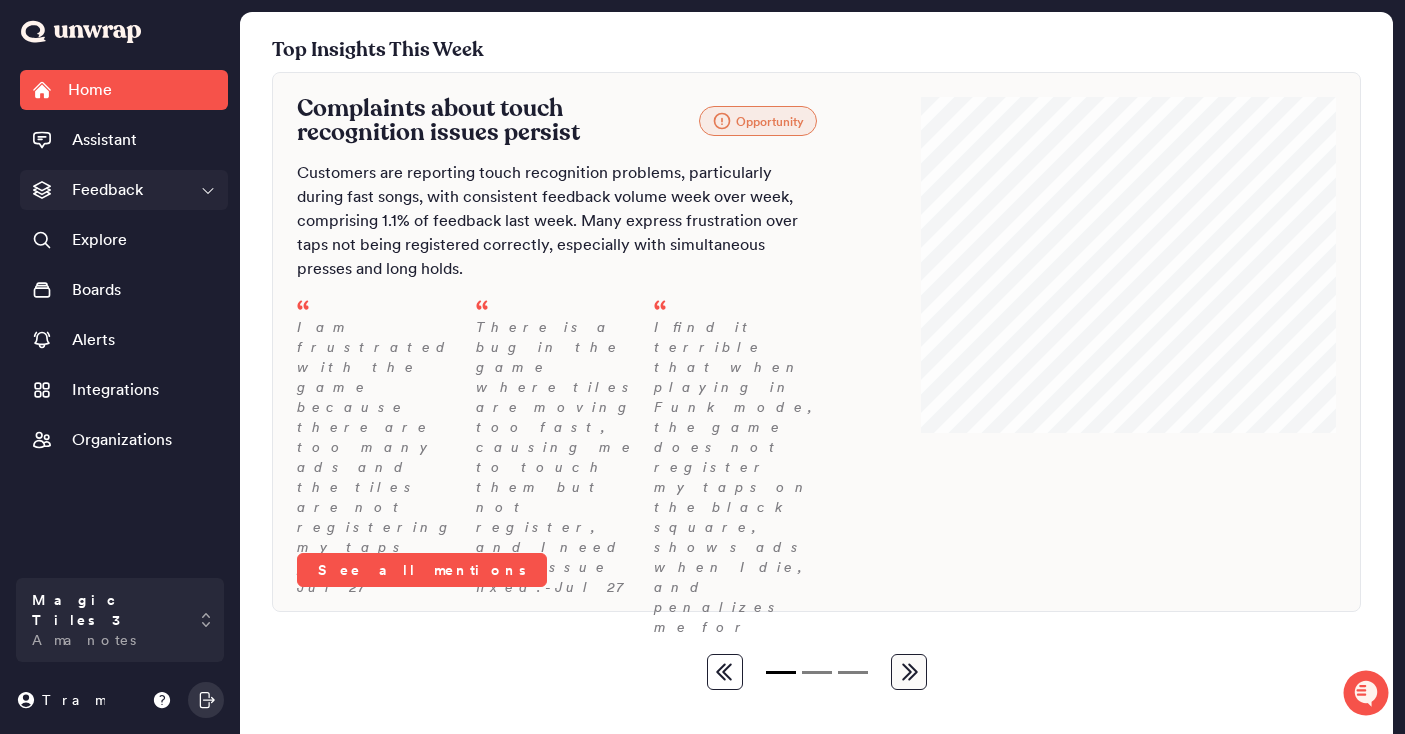 click on "Feedback" at bounding box center [124, 190] 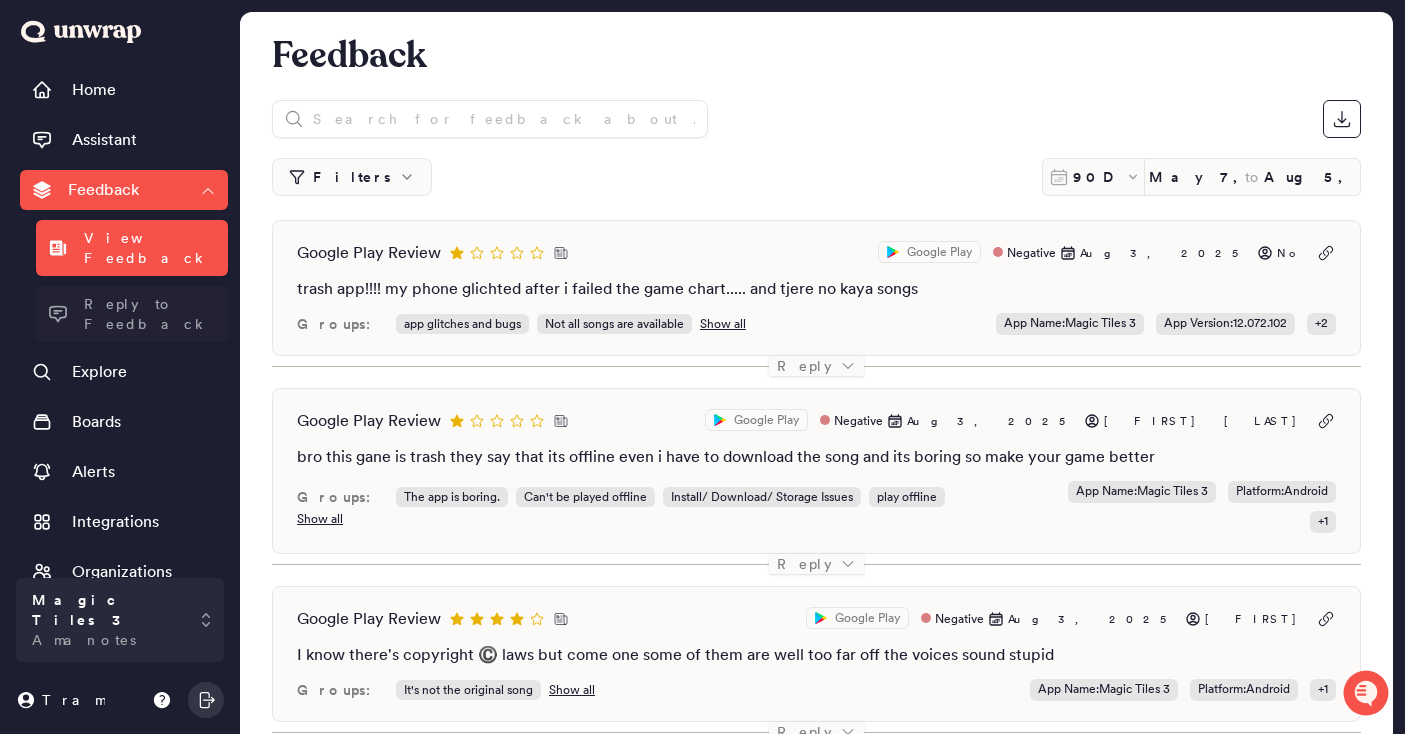 click on "Reply to Feedback" at bounding box center [150, 314] 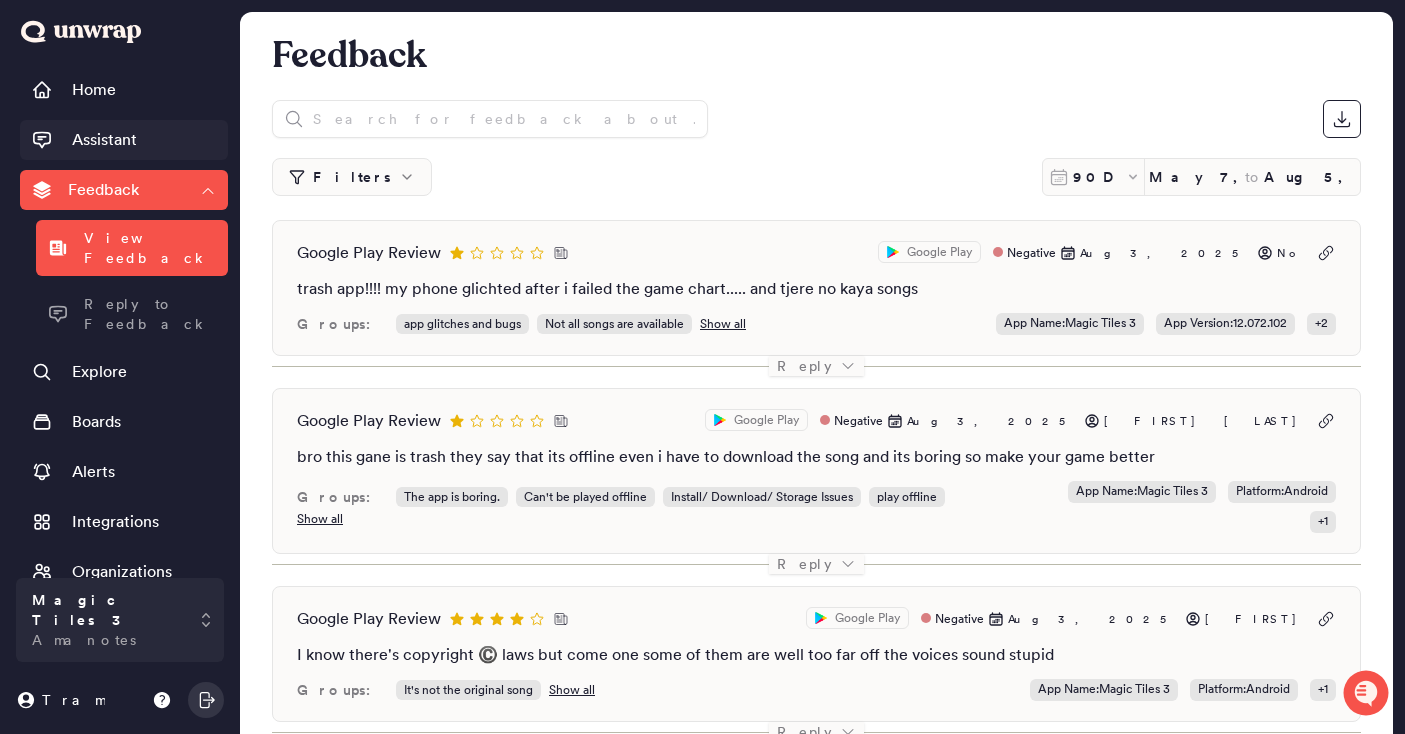 click on "Assistant" at bounding box center (124, 140) 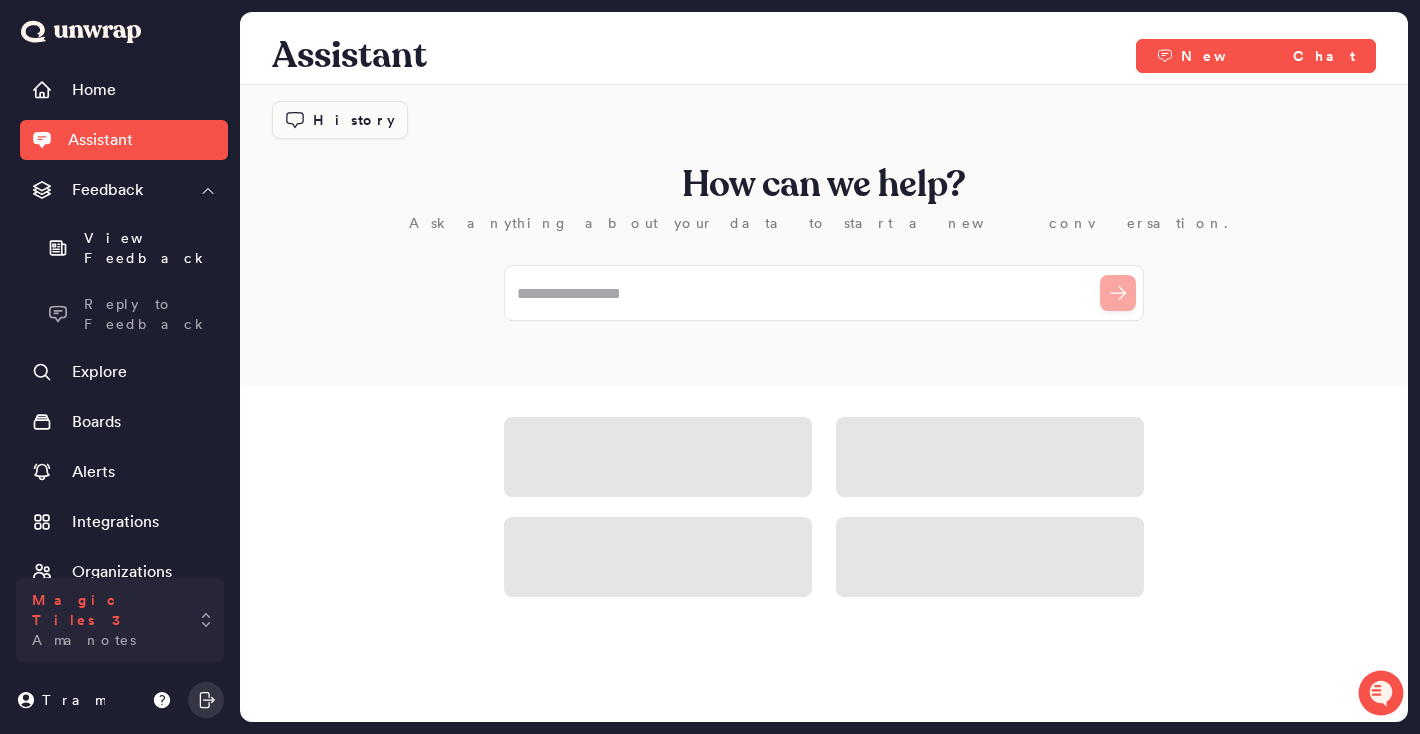 click 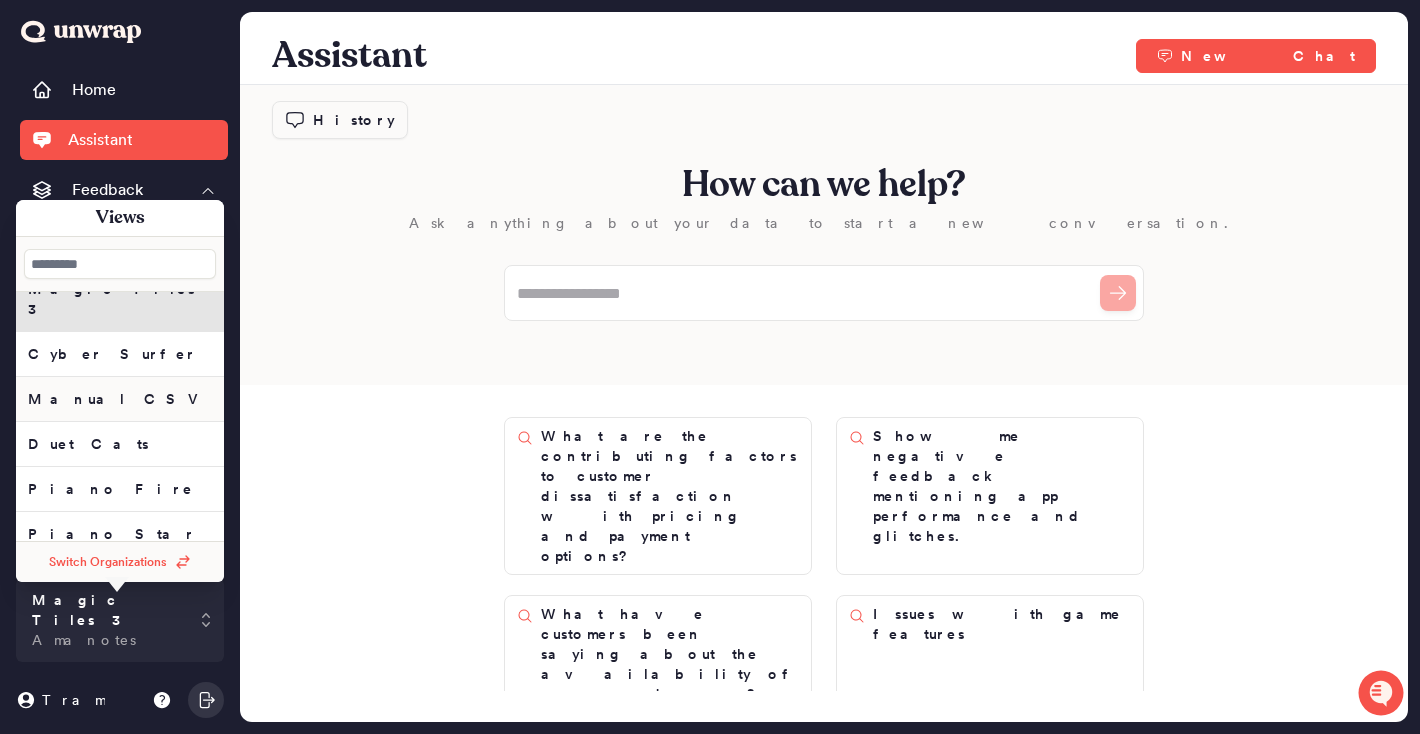 scroll, scrollTop: 0, scrollLeft: 0, axis: both 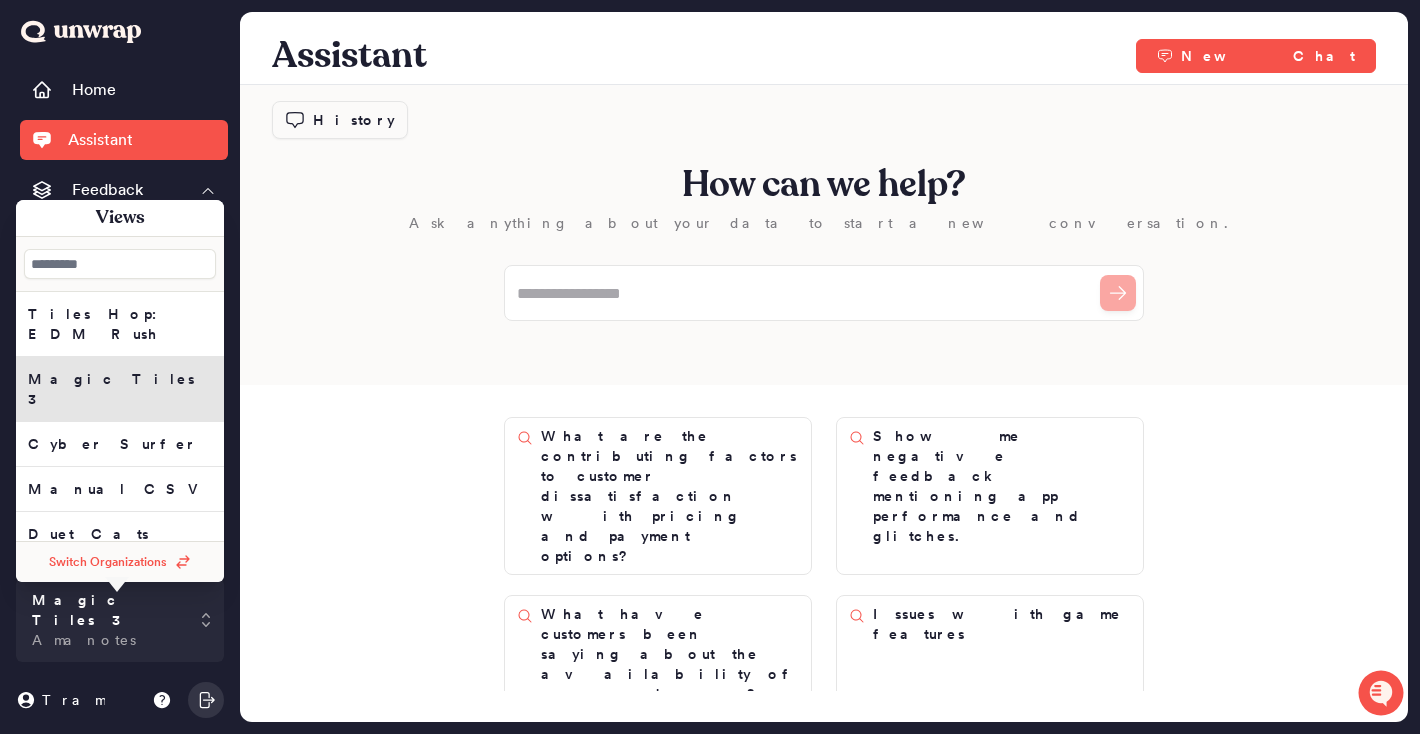 click at bounding box center (120, 264) 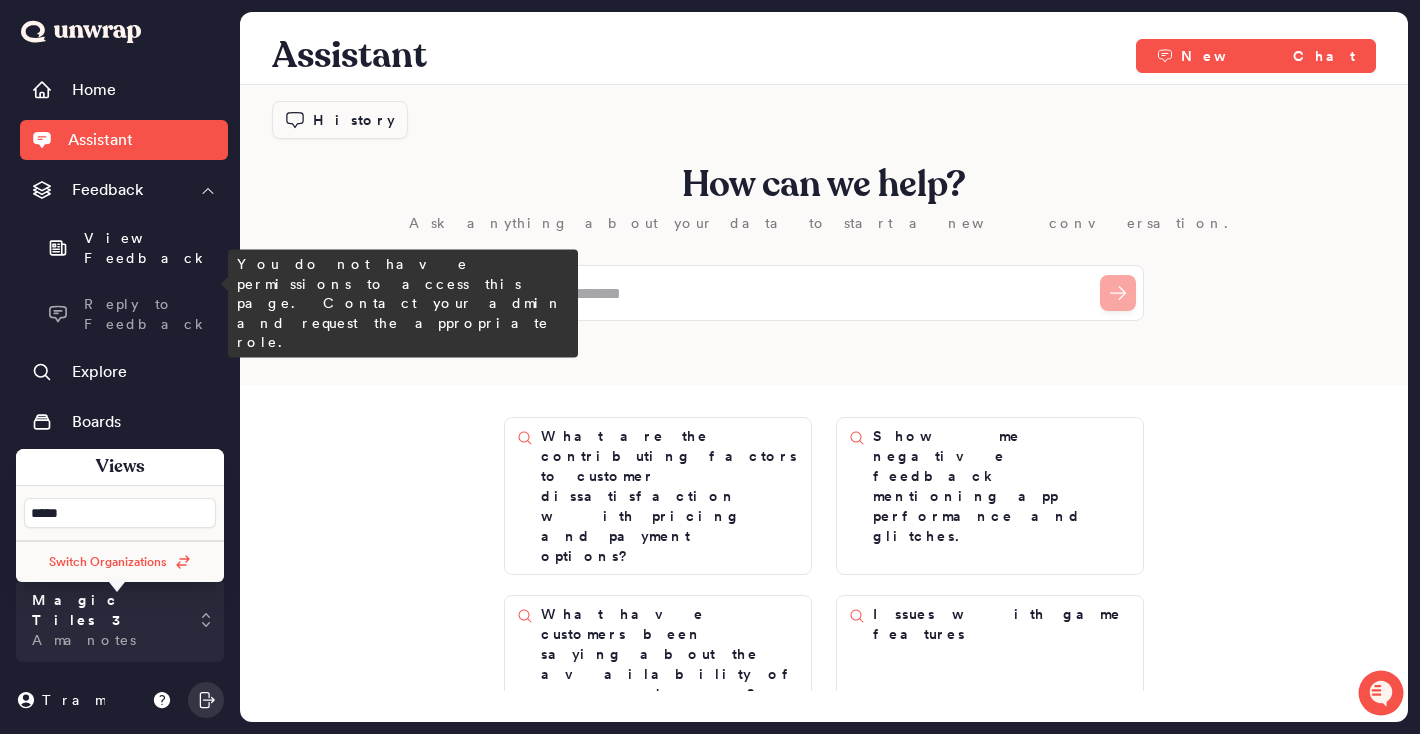 type on "******" 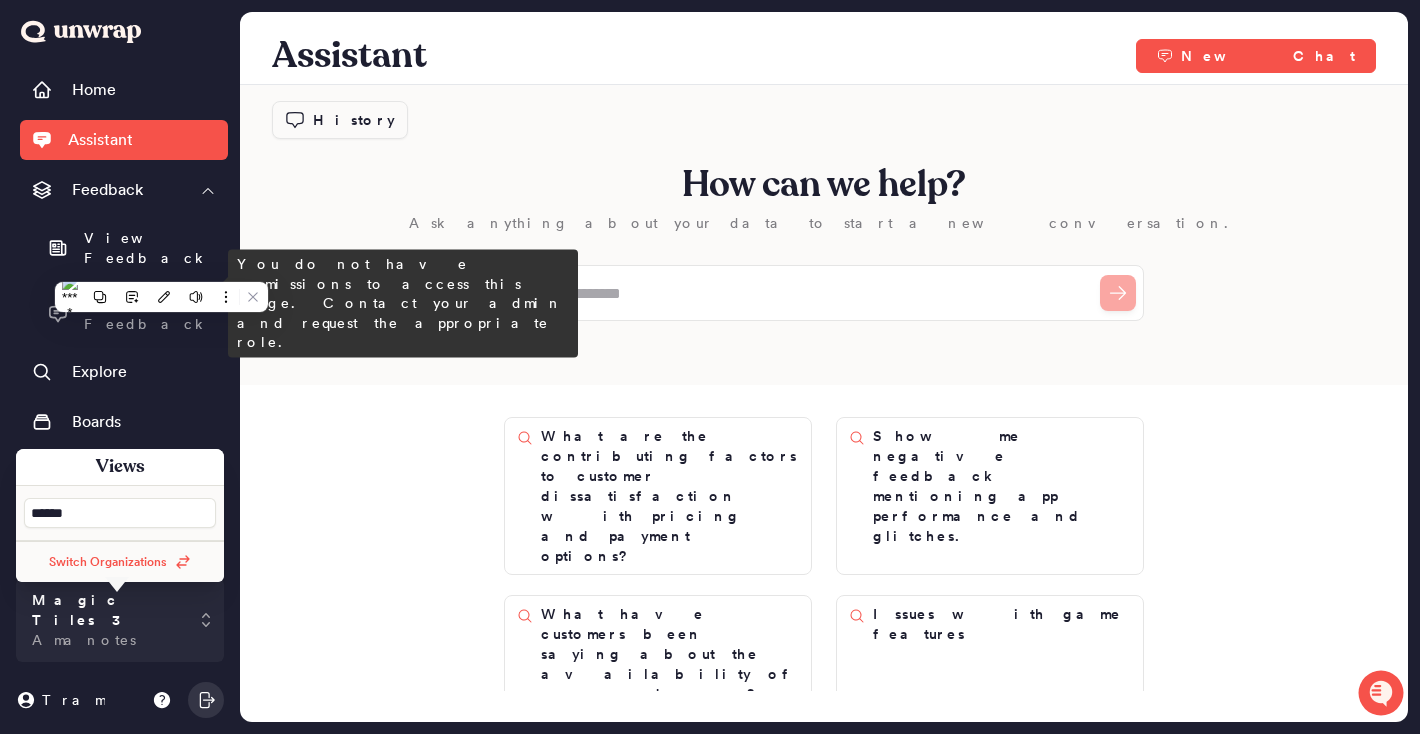 type 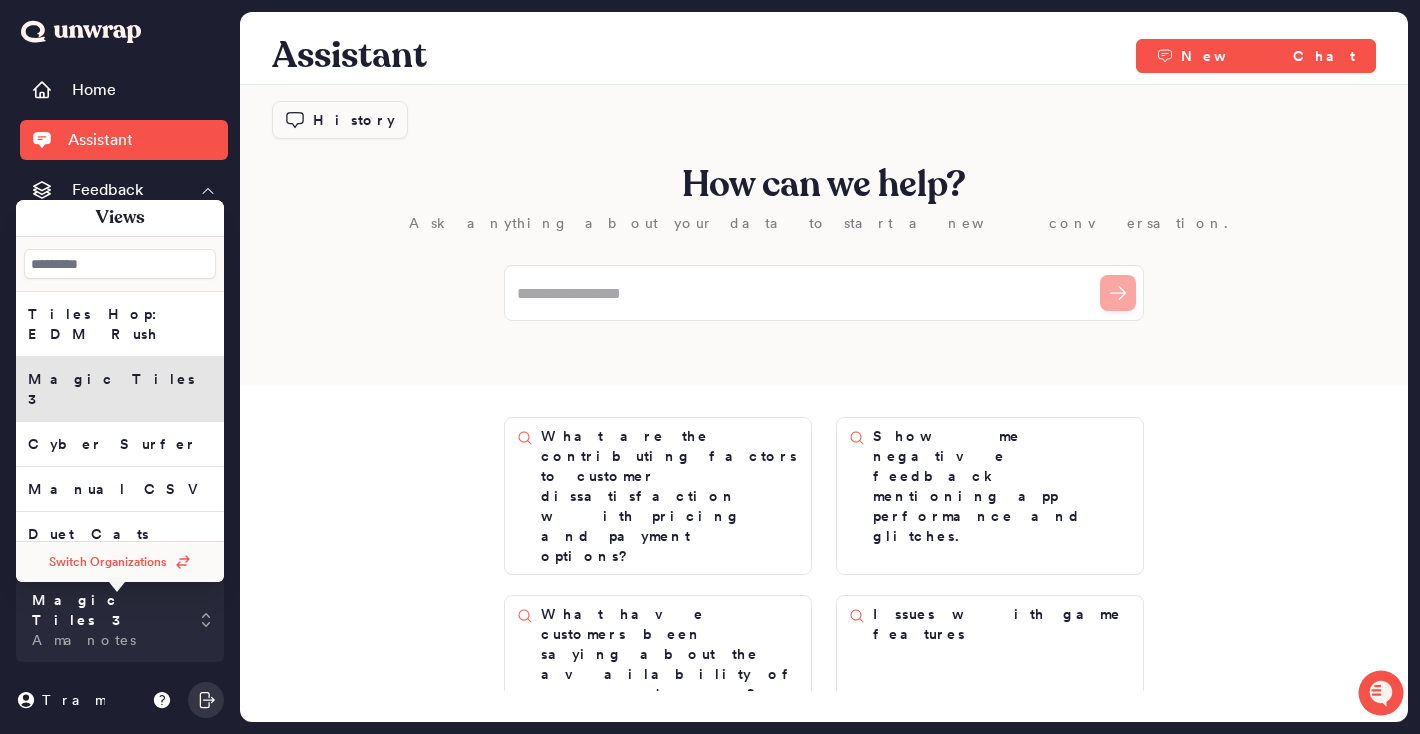 scroll, scrollTop: 290, scrollLeft: 0, axis: vertical 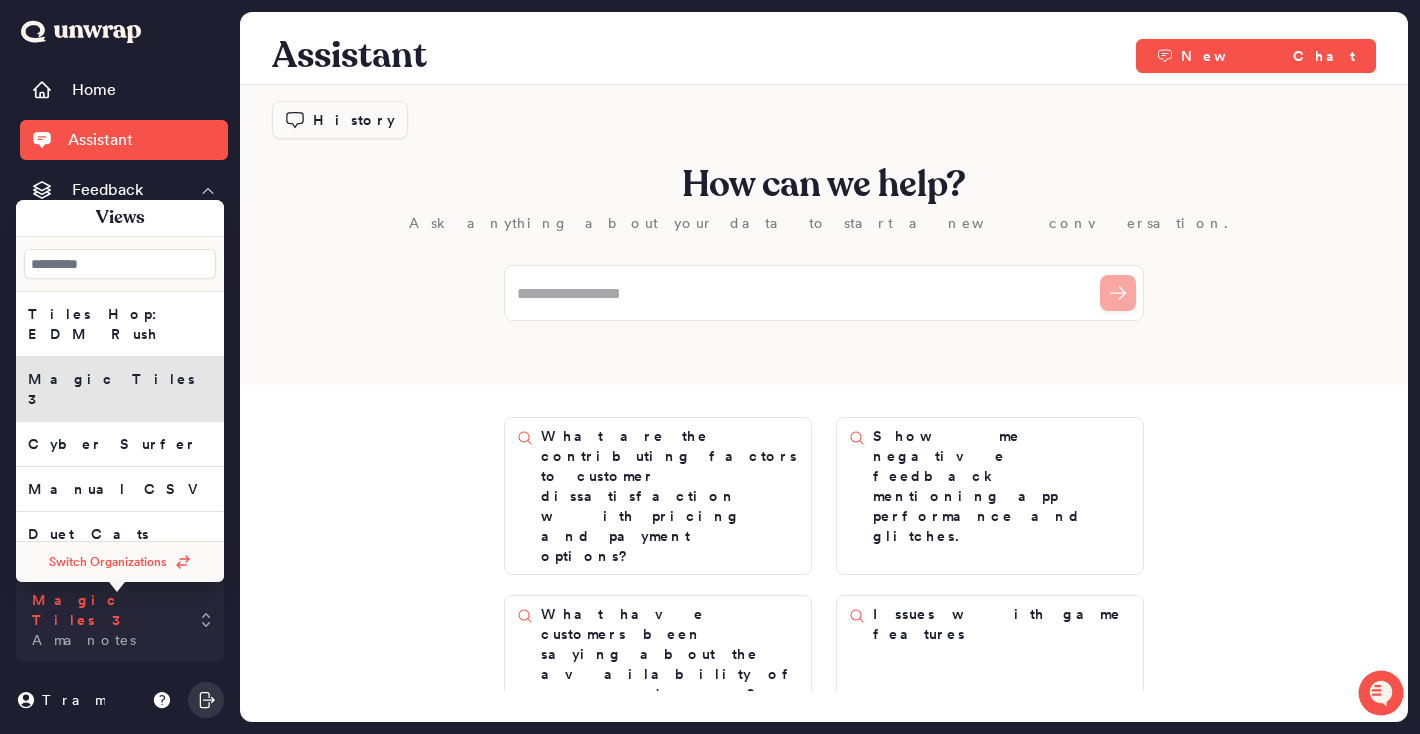 click on "Magic Tiles 3 Amanotes" at bounding box center [120, 620] 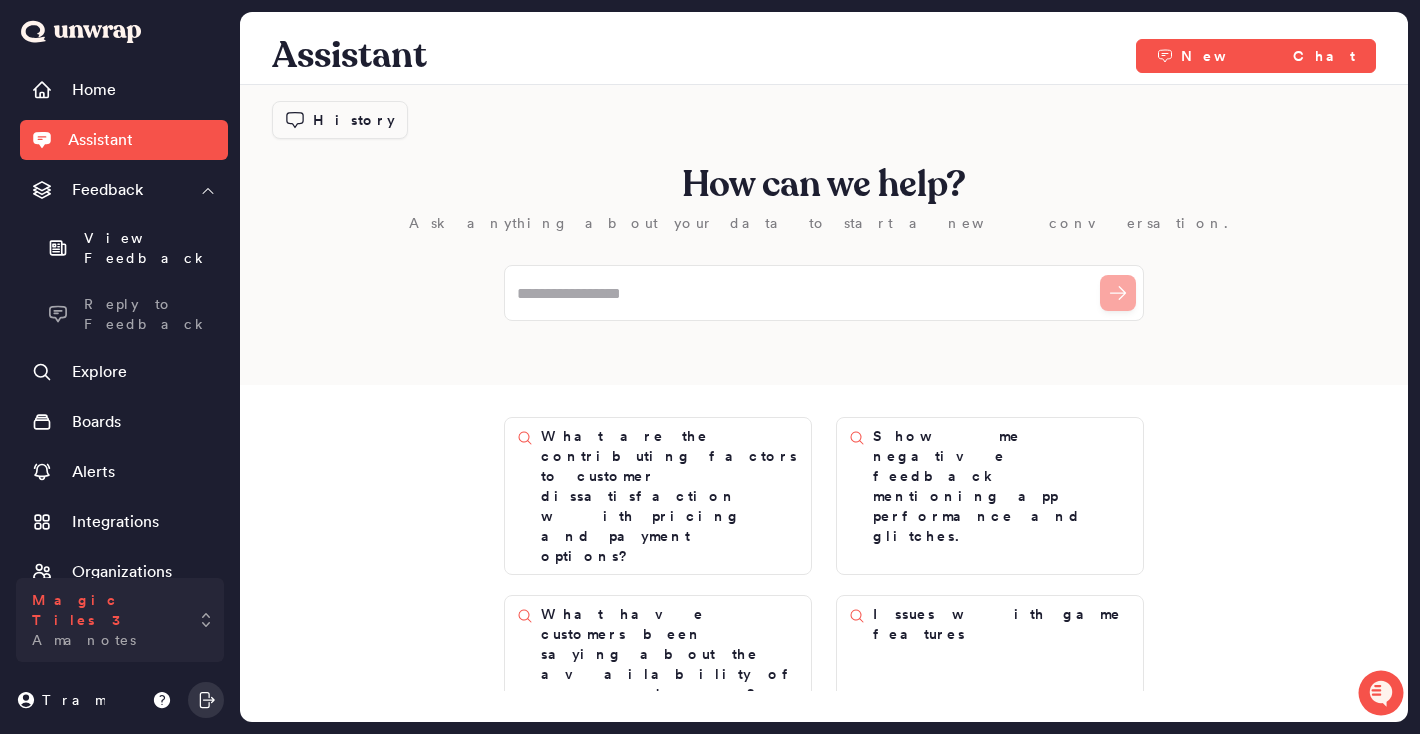 type 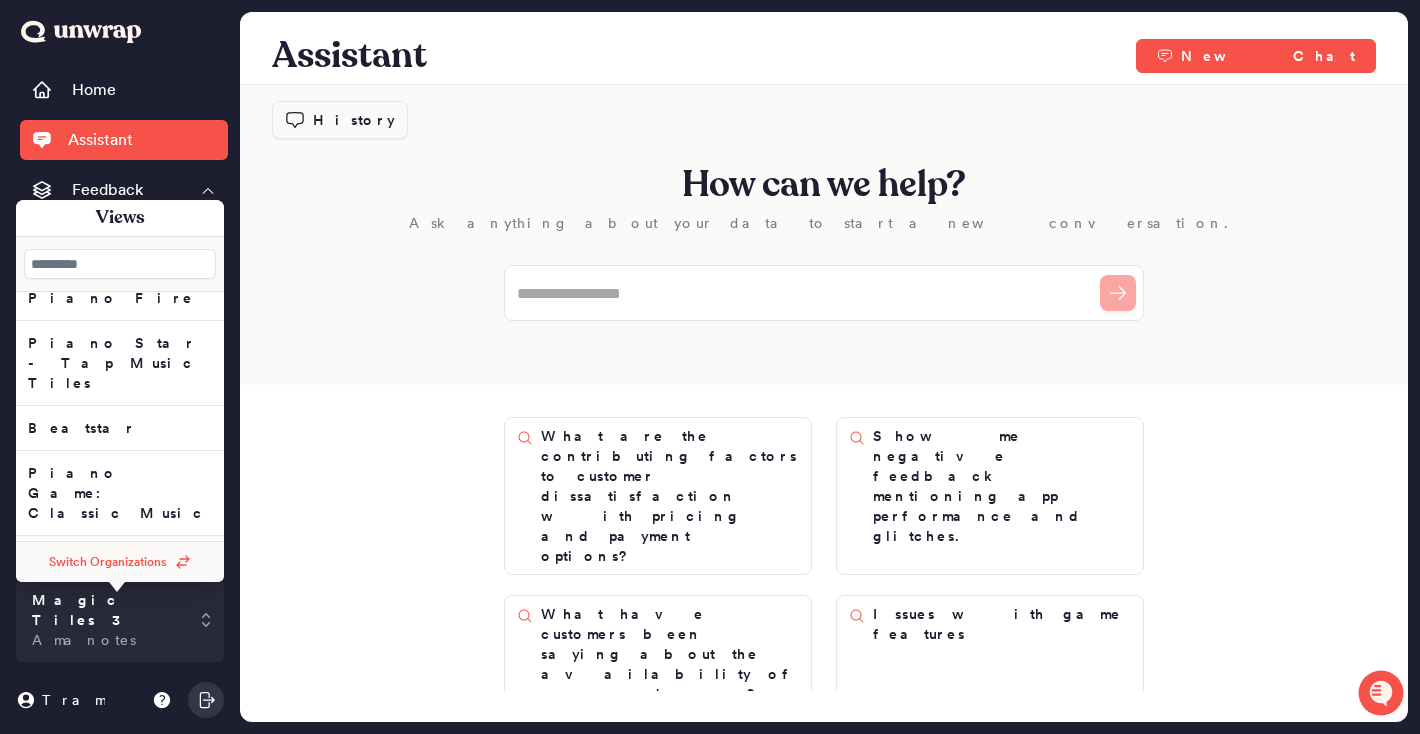 scroll, scrollTop: 290, scrollLeft: 0, axis: vertical 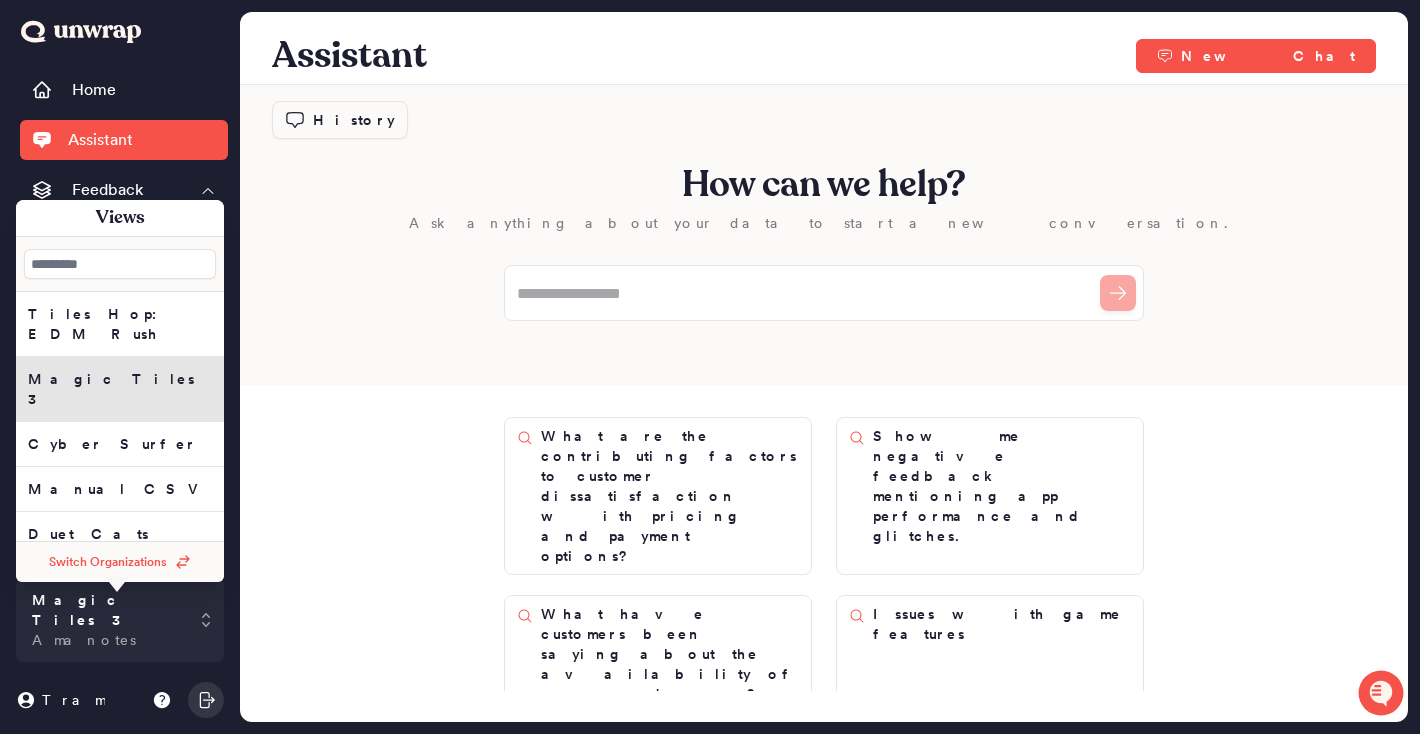 click on "How can we help? Ask anything about your data to start a new conversation. What are the contributing factors to customer dissatisfaction with pricing and payment options? Show me negative feedback mentioning app performance and glitches. What have customers been saying about the availability of songs and genres? Issues with game features Suggest more questions..." at bounding box center (824, 388) 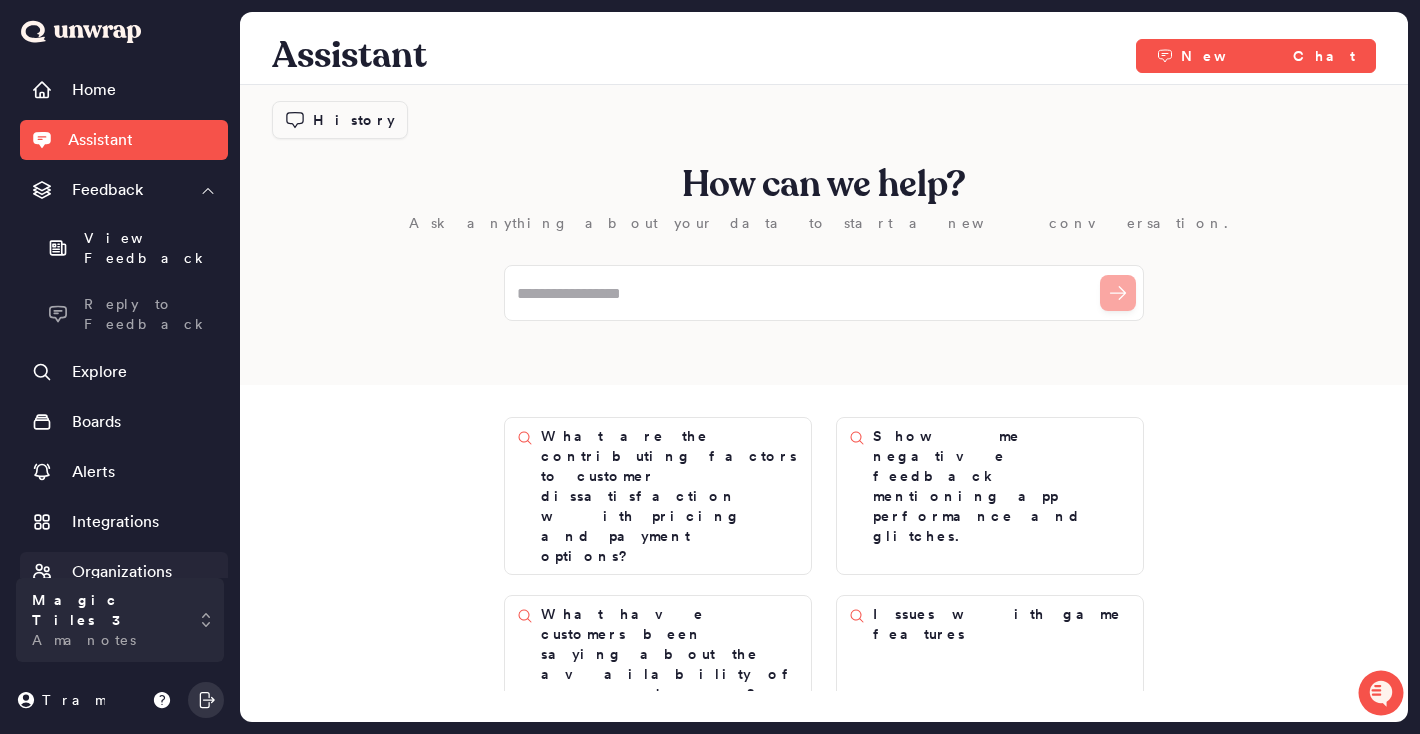 click on "Organizations" at bounding box center [122, 572] 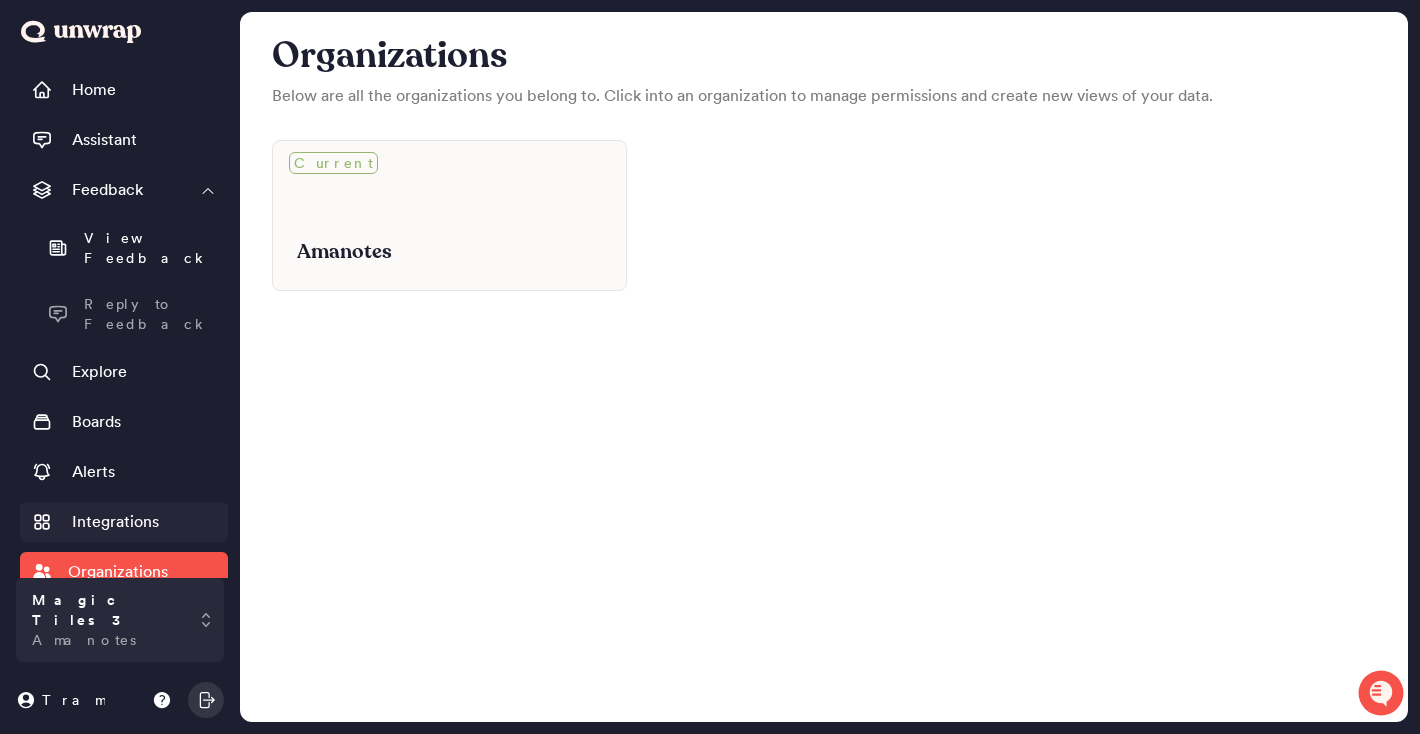 click on "Integrations" at bounding box center [115, 522] 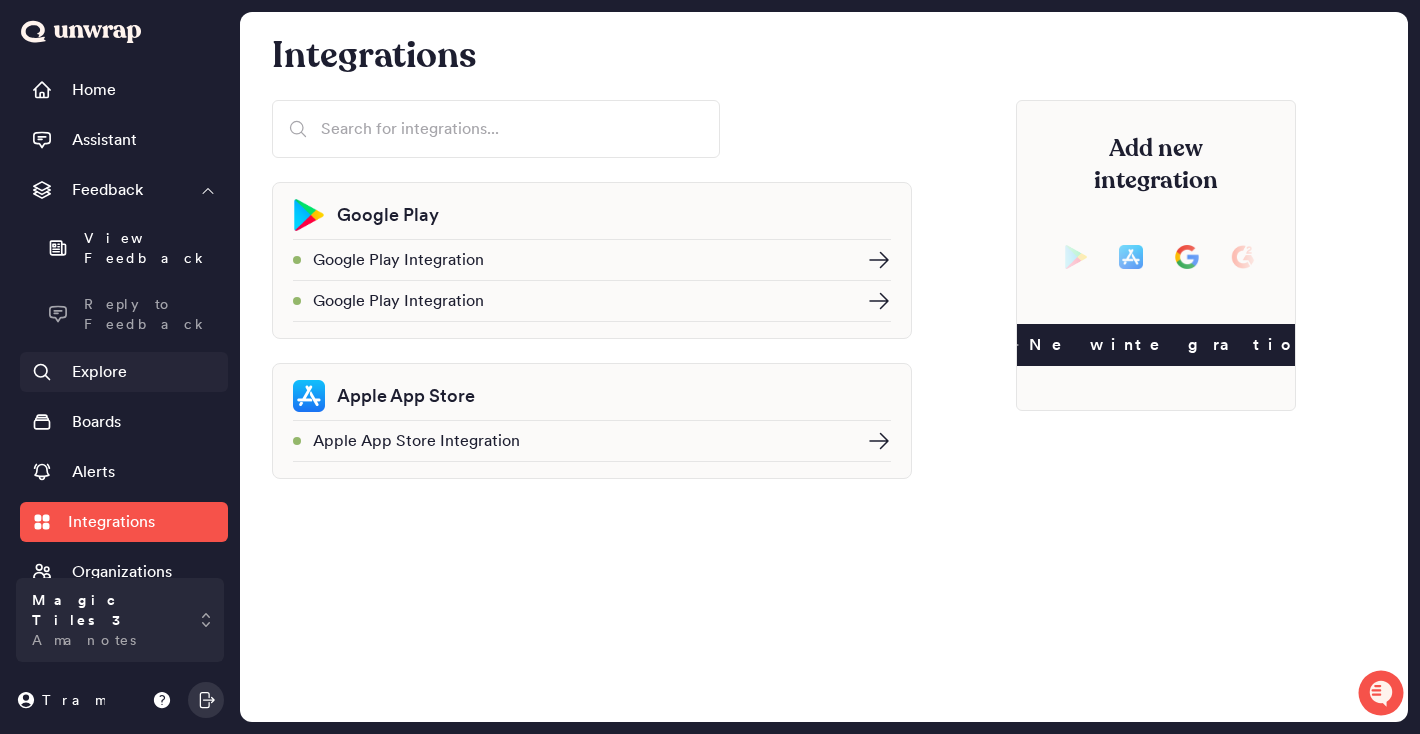 click on "Explore" at bounding box center (124, 372) 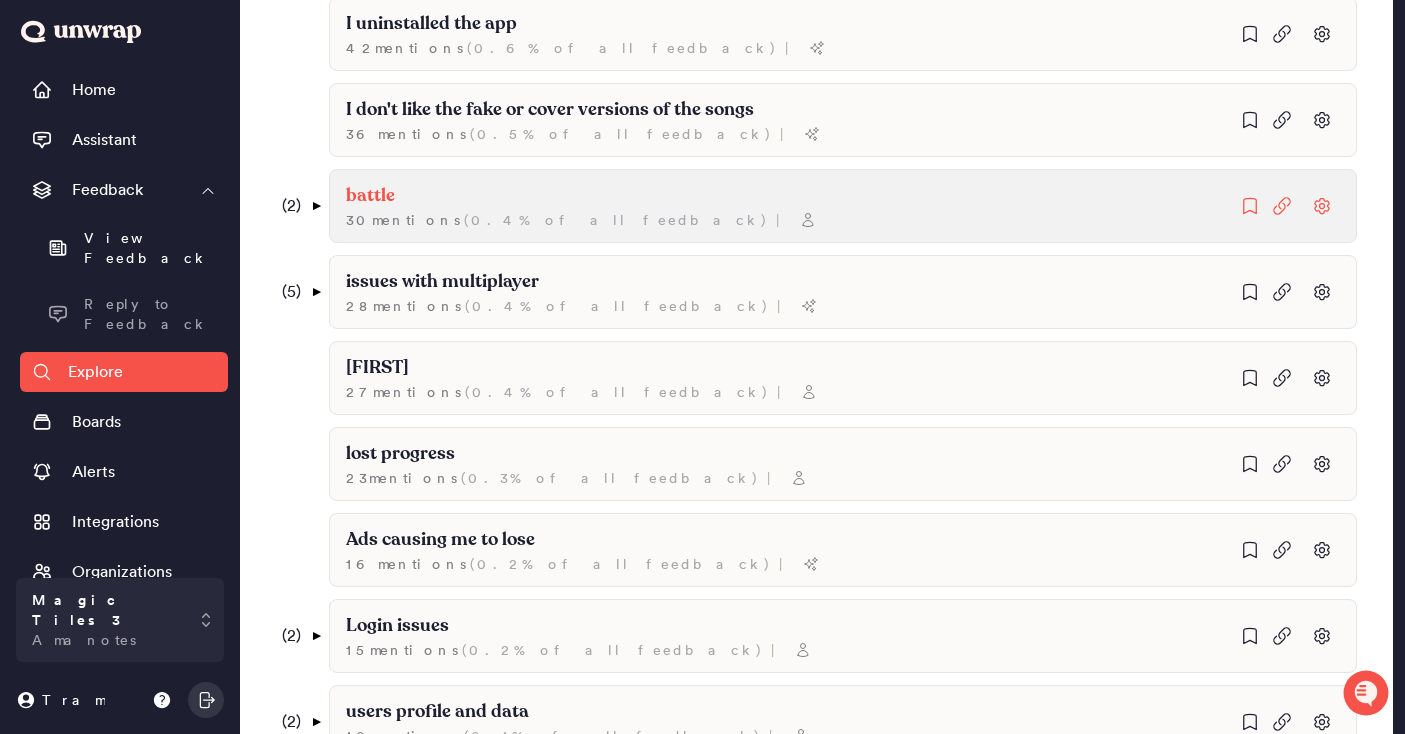scroll, scrollTop: 1478, scrollLeft: 0, axis: vertical 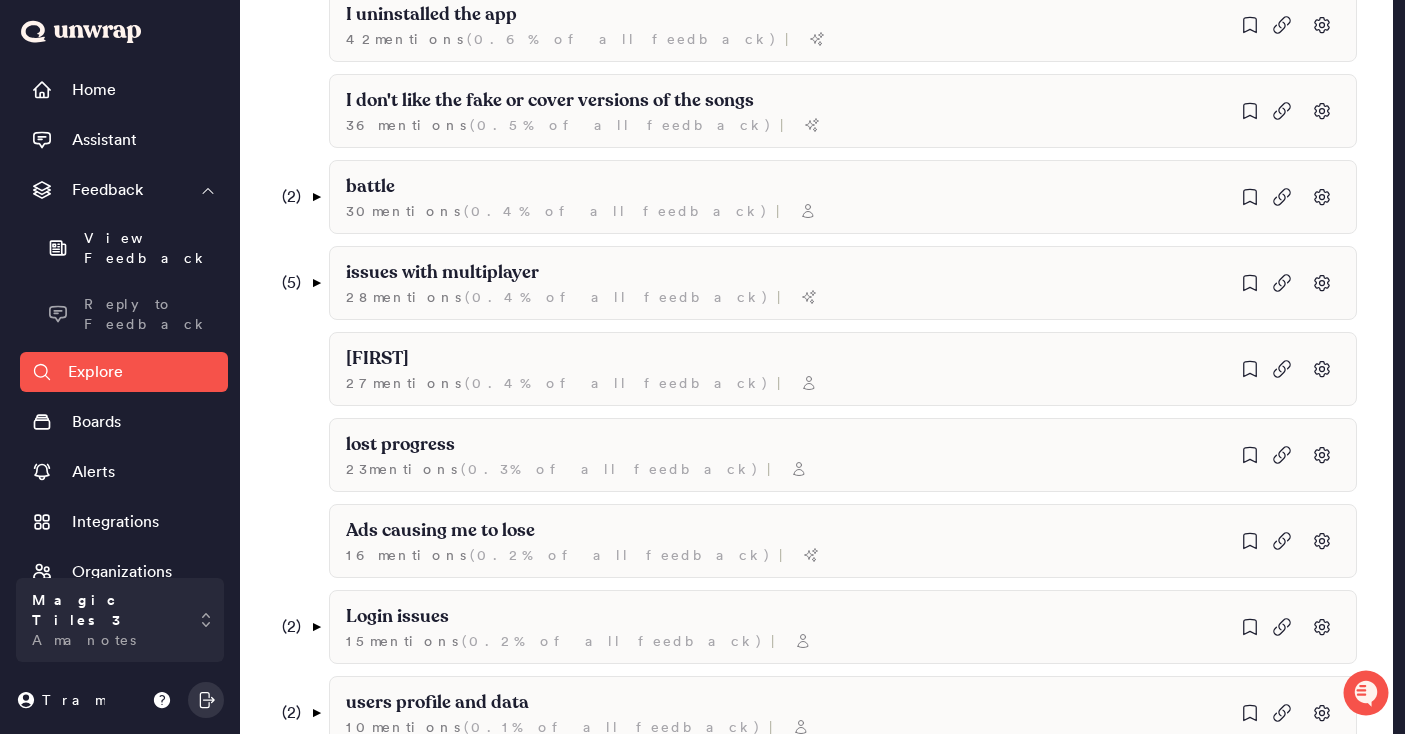 click on "Home Assistant Feedback View Feedback Reply to Feedback Explore Boards Alerts Integrations Organizations" at bounding box center [124, 319] 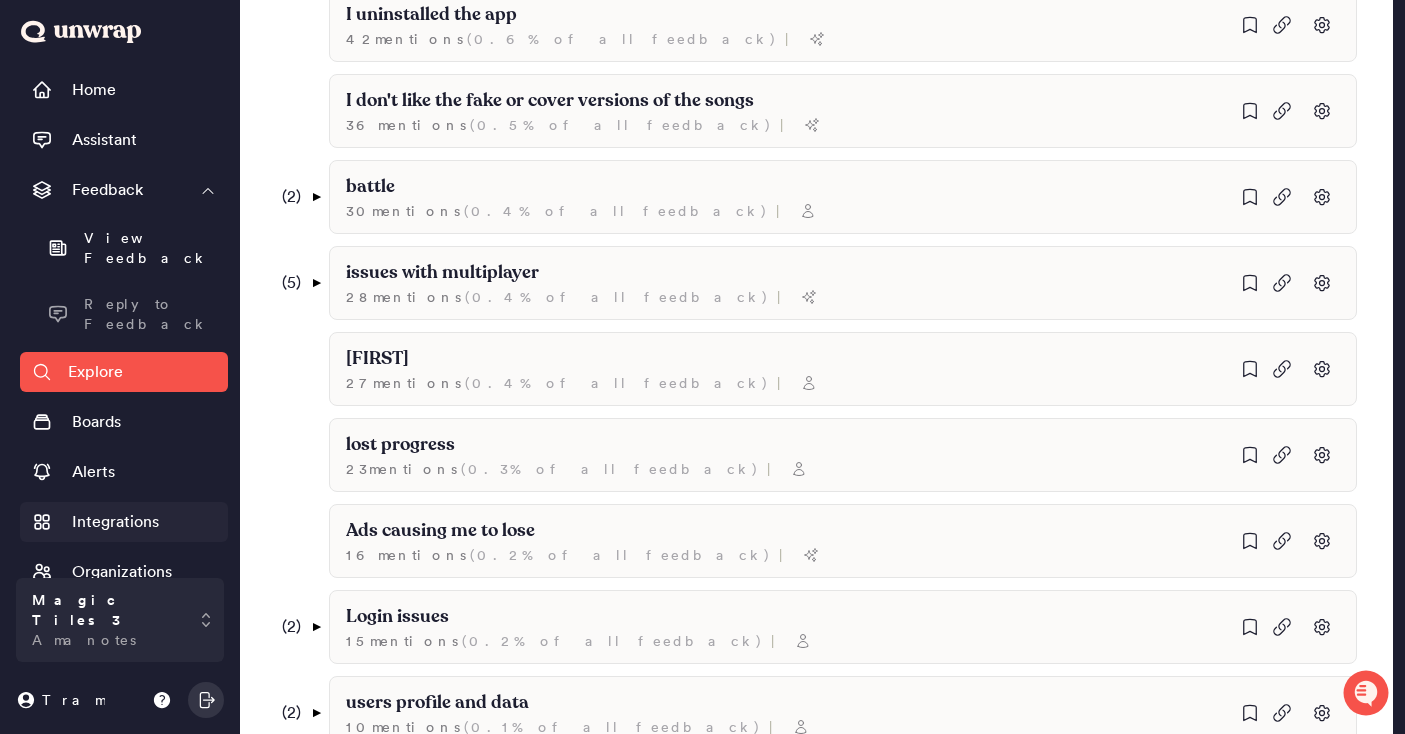 click on "Integrations" at bounding box center [115, 522] 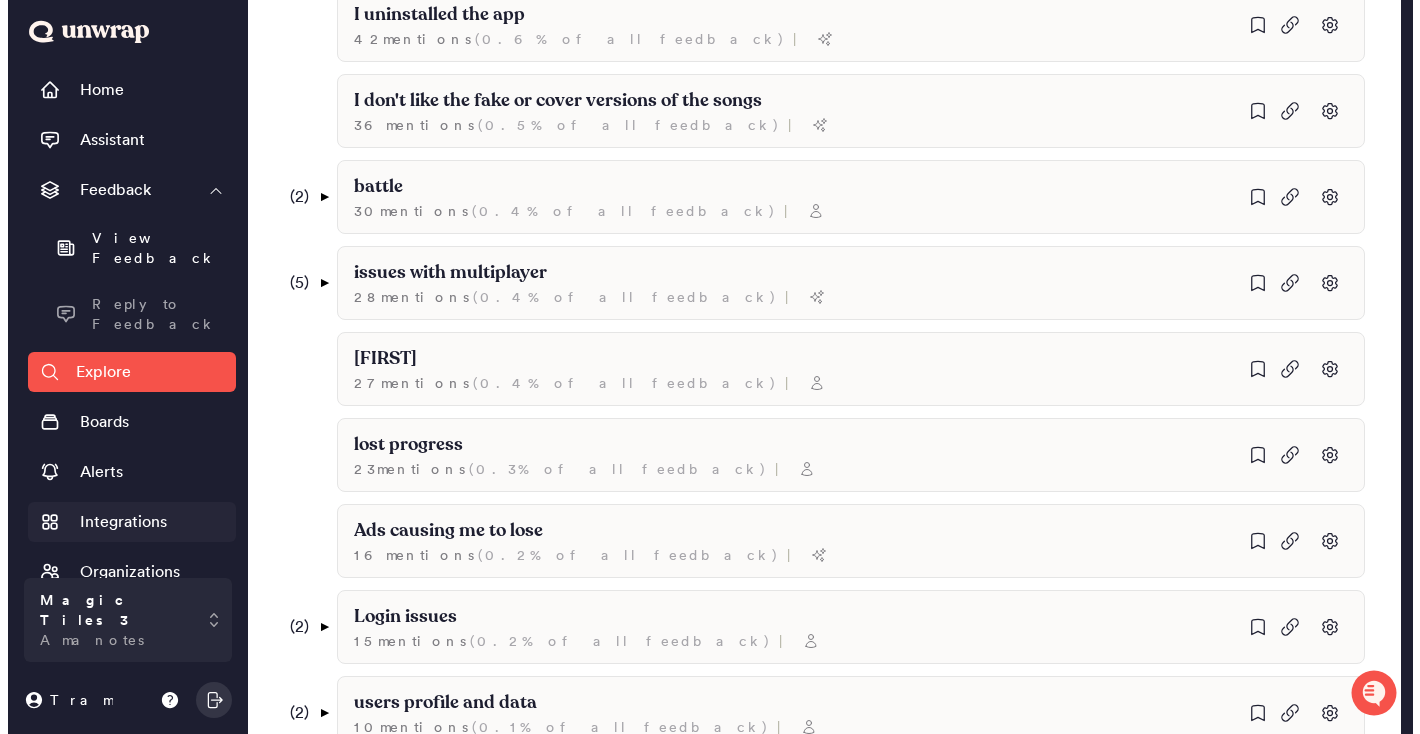 scroll, scrollTop: 0, scrollLeft: 0, axis: both 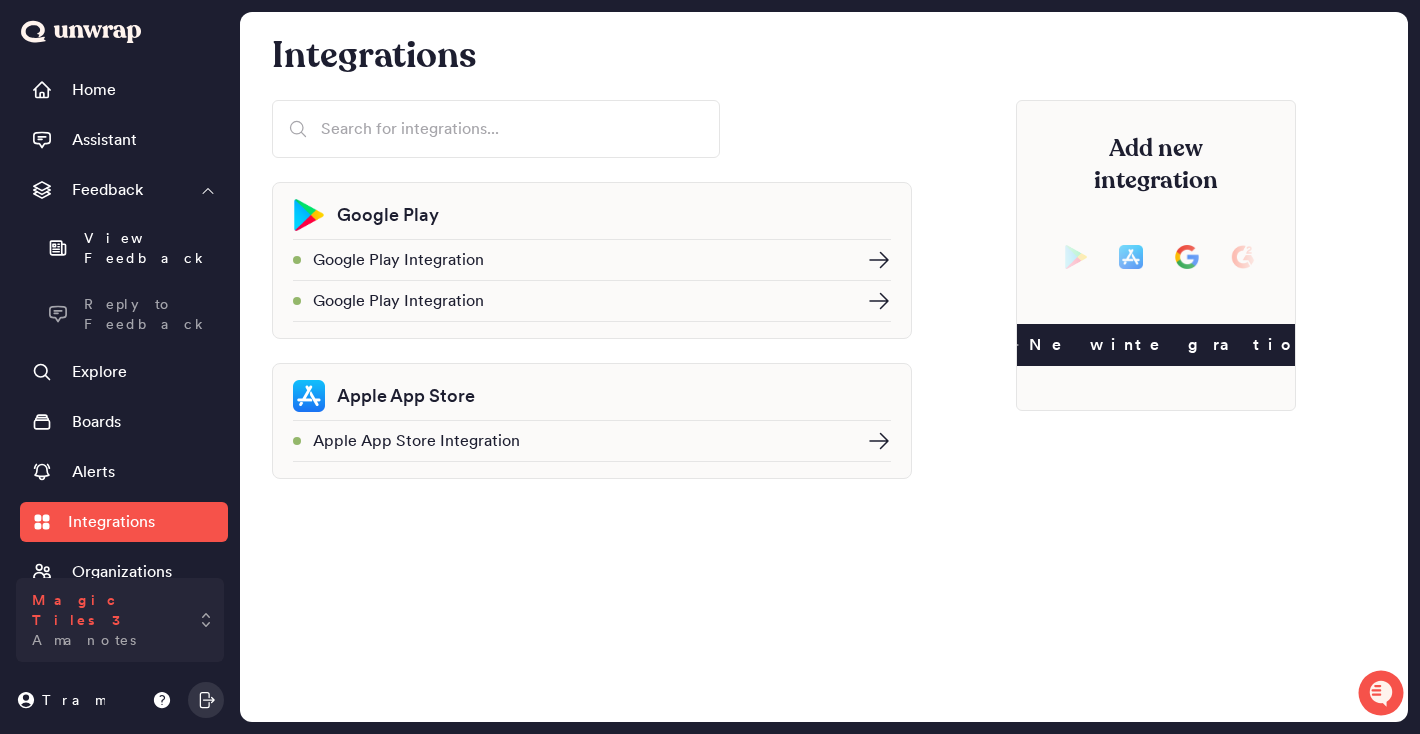 click on "Magic Tiles 3 Amanotes" at bounding box center (106, 620) 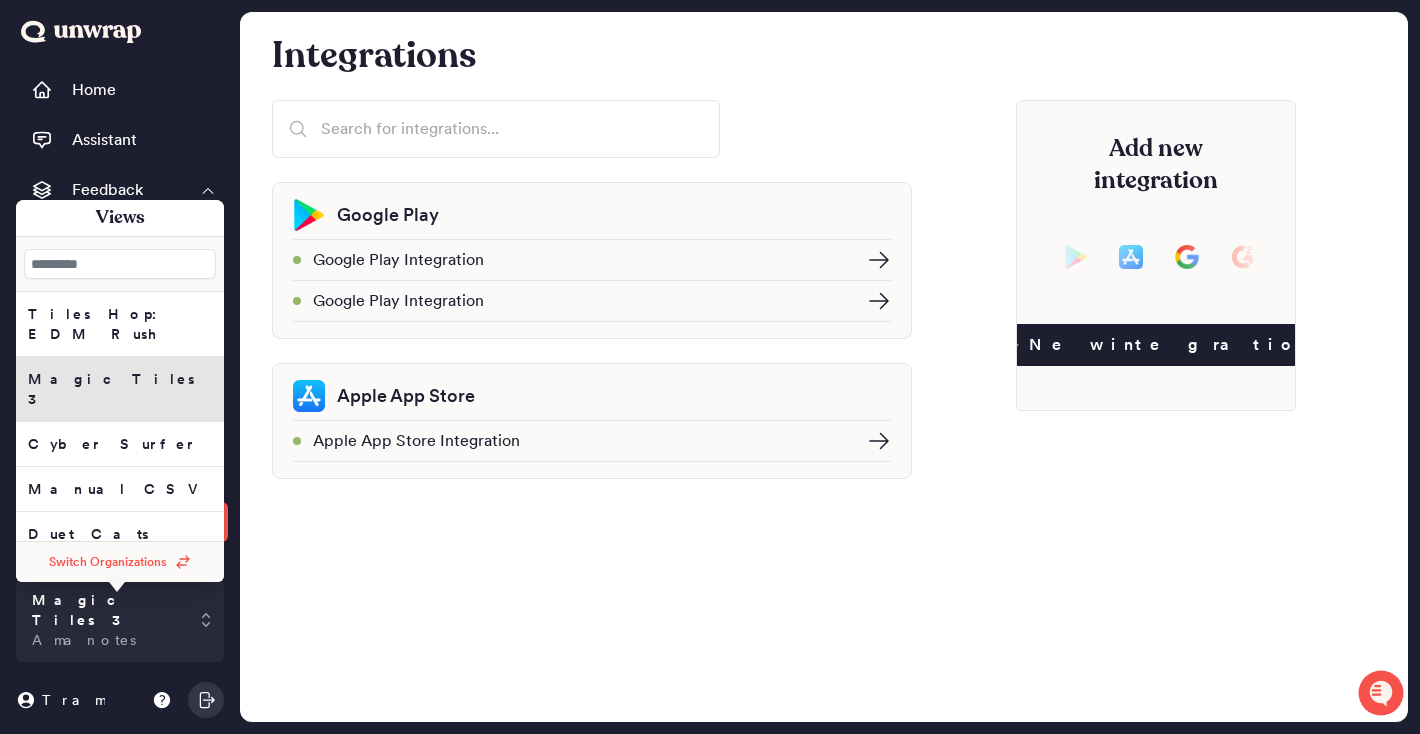 click at bounding box center [120, 264] 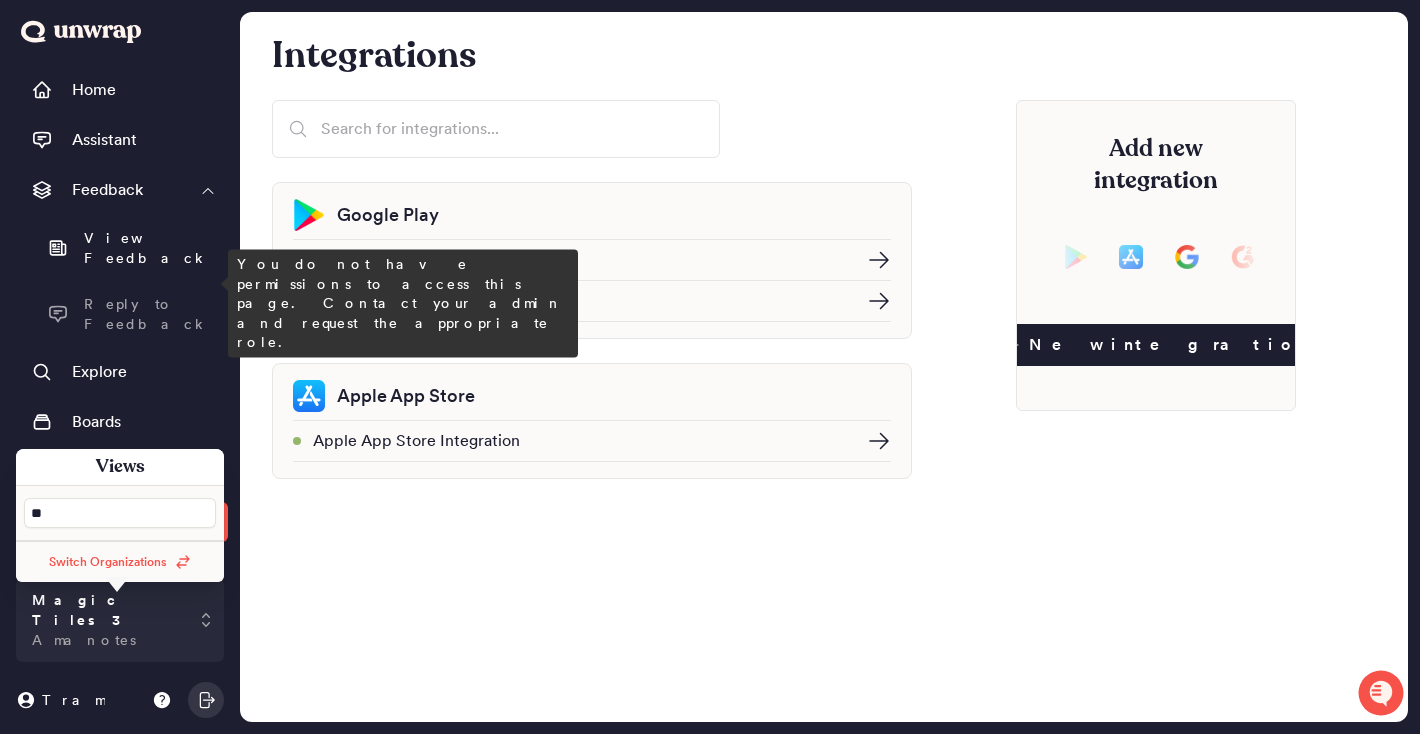 type on "*" 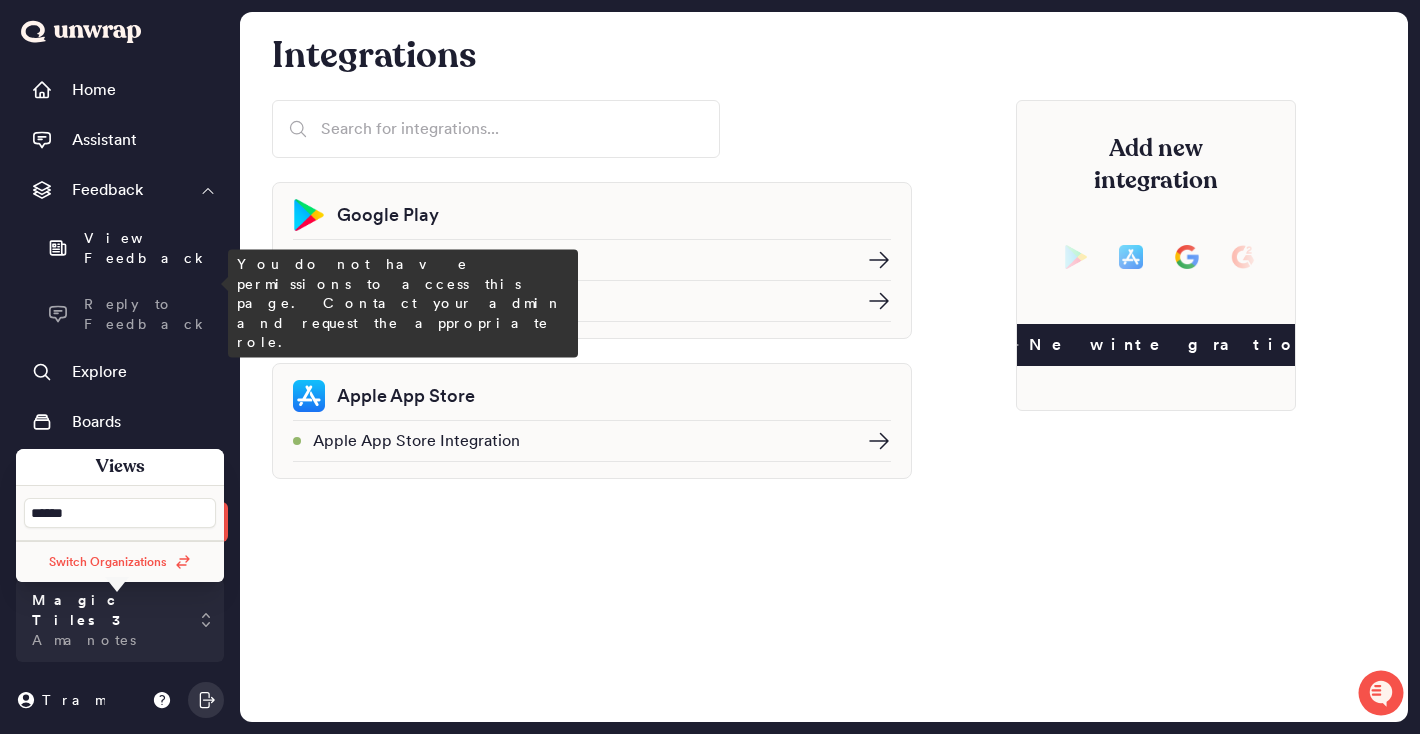 type on "******" 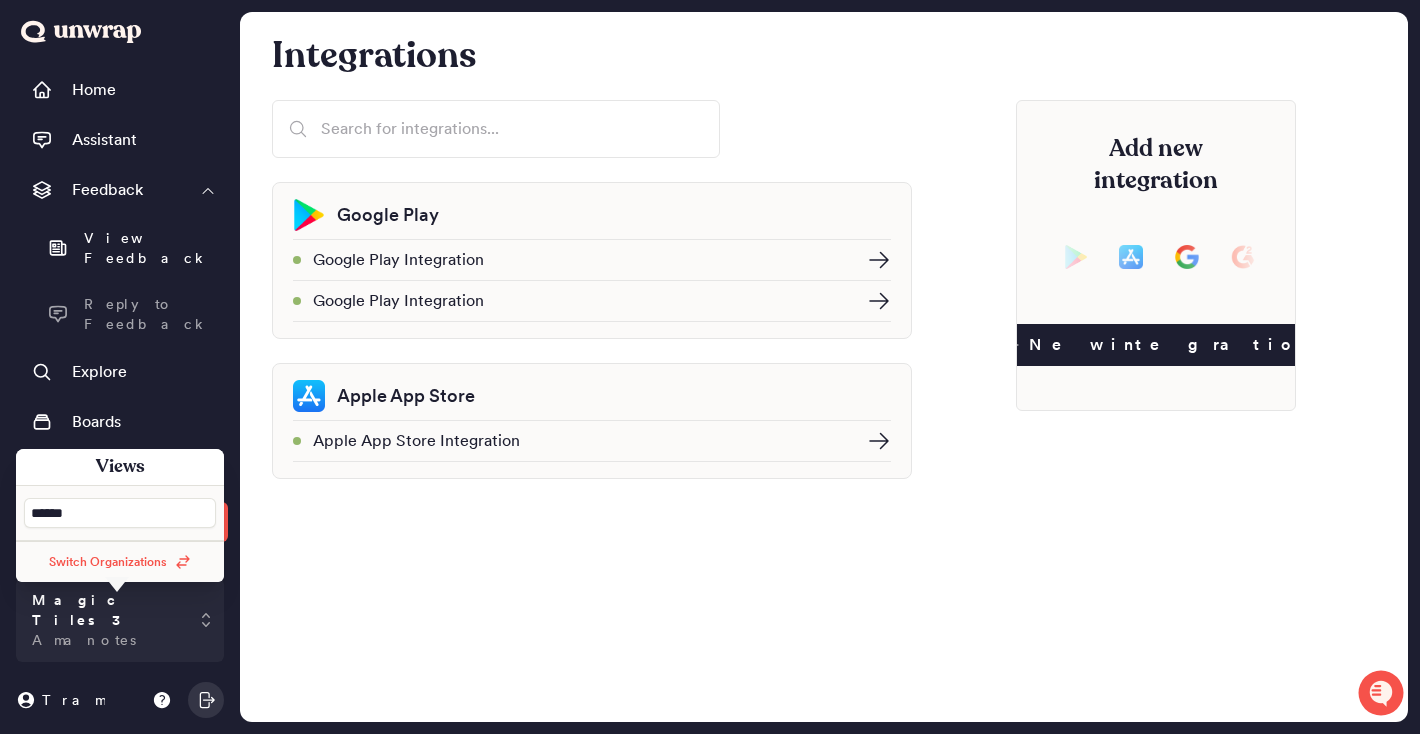 click on "Integrations Google Play Google Play Integration Google Play Integration Apple App Store Apple App Store Integration Add new integration New integration" at bounding box center [824, 367] 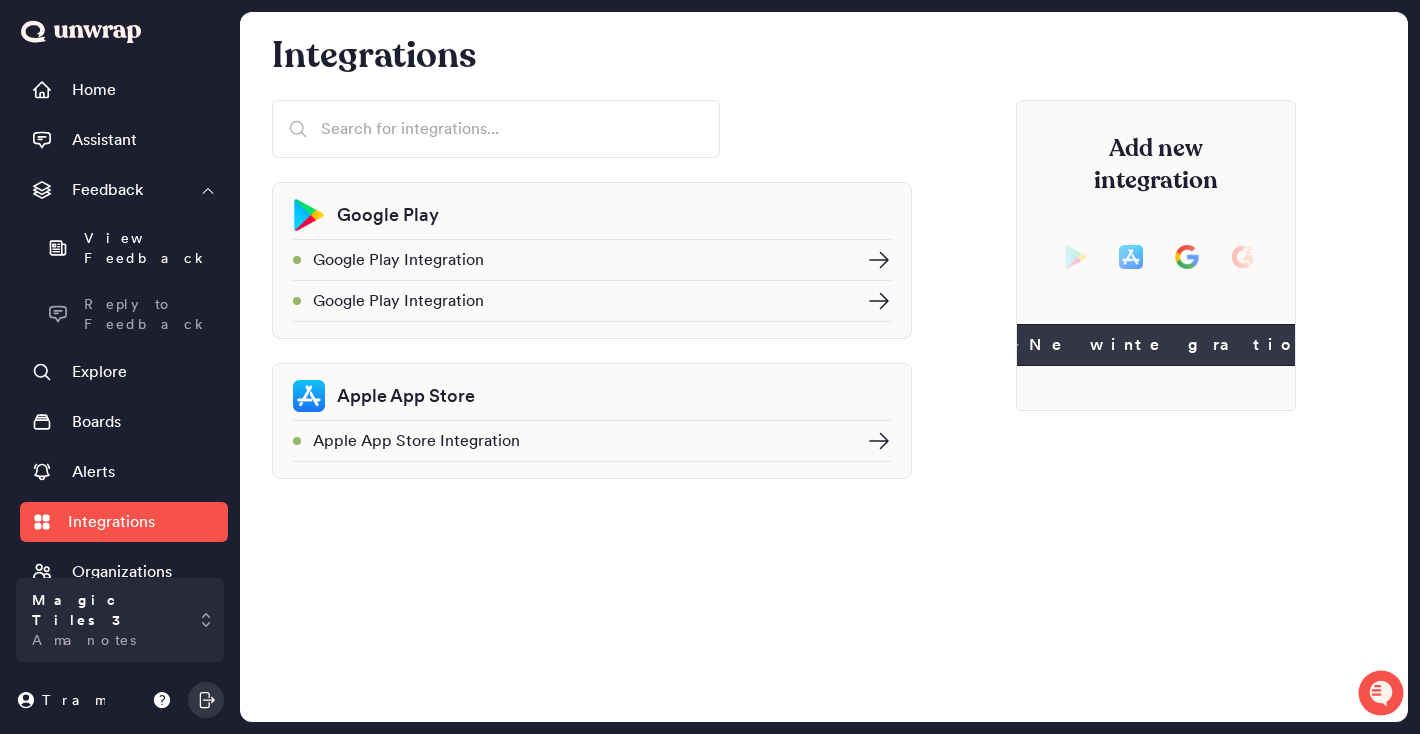 click on "New integration" at bounding box center (1156, 345) 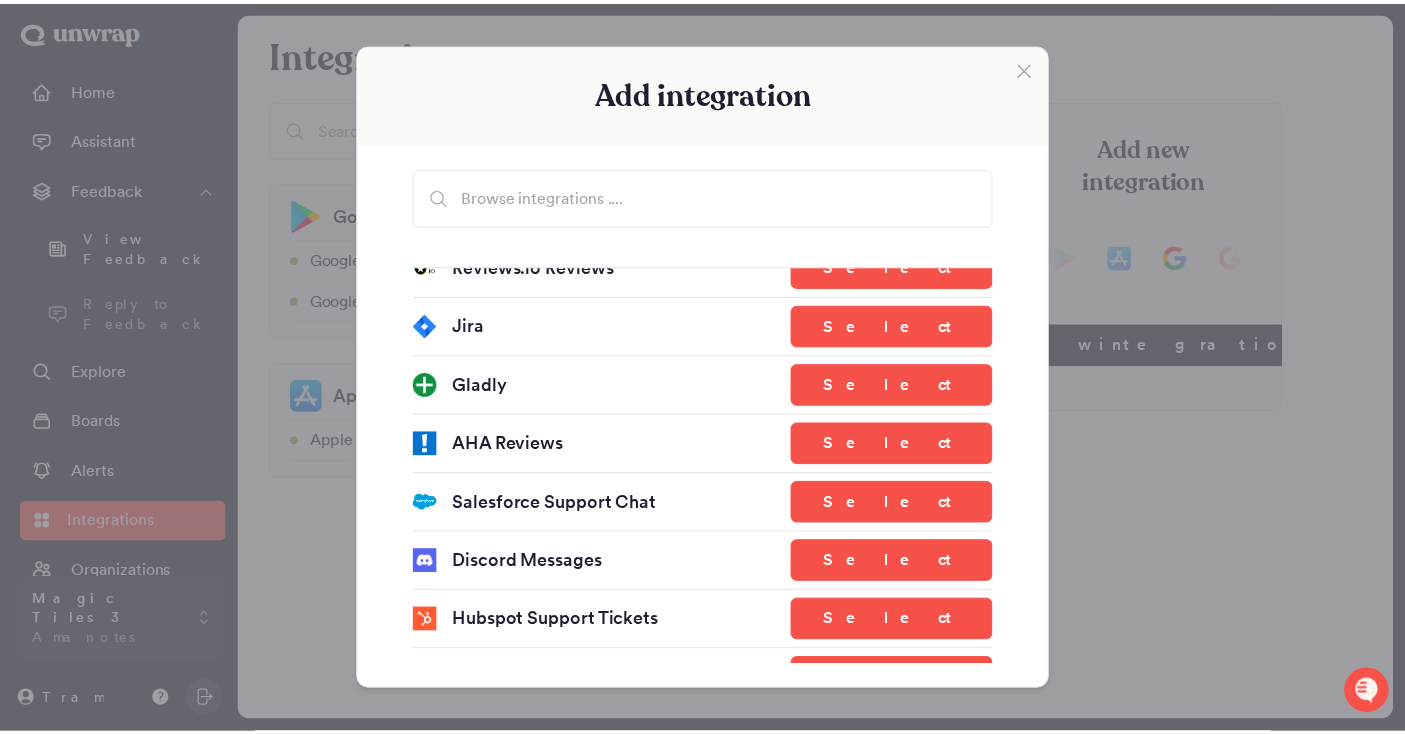 scroll, scrollTop: 1892, scrollLeft: 0, axis: vertical 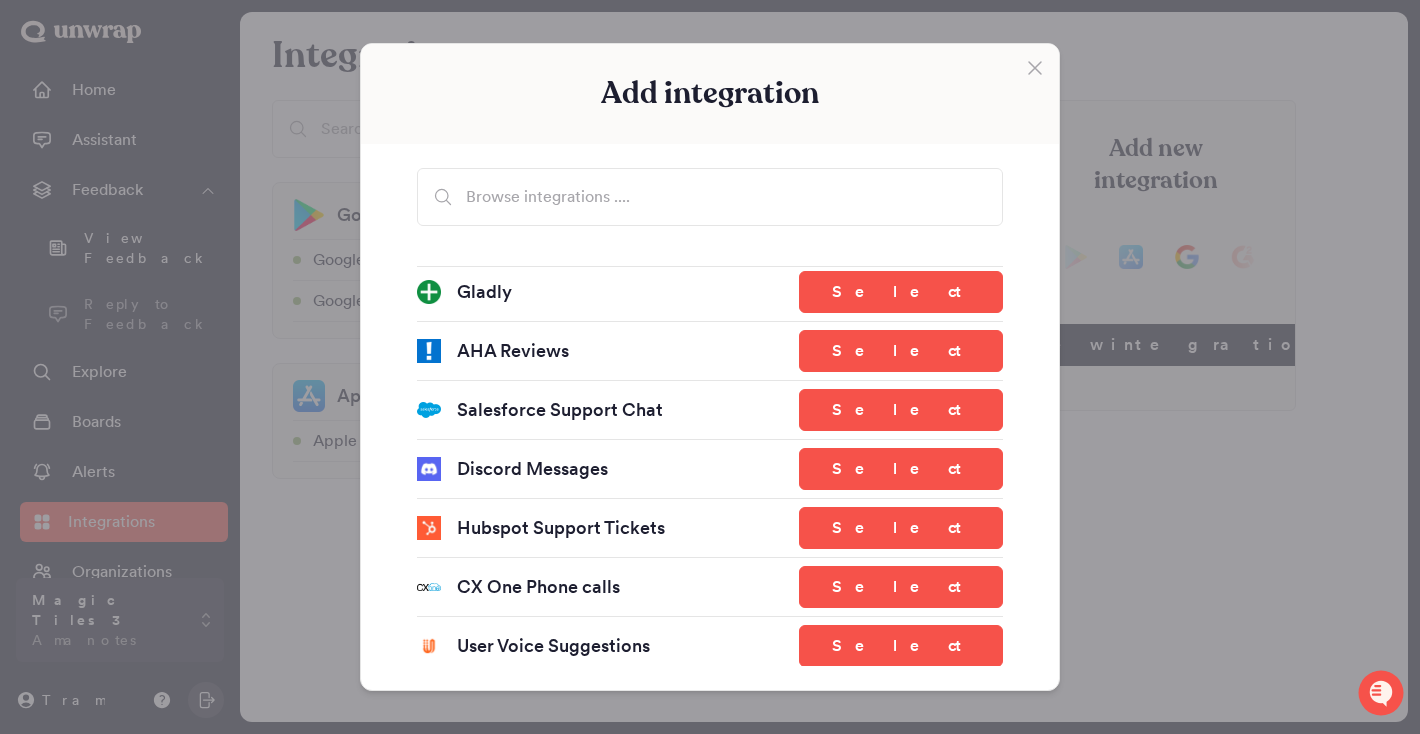 click on "Add integration Google Play Select Apple App Store Select Google Maps Select G2 Select Slack Select Yelp Select CSV Select Redshift Select Resy Select Zapier Select Intercom Select Snowflake Select Github Discussion Select Zendesk Select Reddit Select Qualtrics Survey Select S3 Select Steam Select CX One Nice Select Typeform Select Apptentive Select Salesforce Chatter Notes Select Trustpilot Reviews Select BBB Reviews Select Dixa Select Ringover Select Yotpo Reviews Select Pendo Feedback Select Pissed Consumer Reviews Select SiteJabber Reviews Select Reviews.io Reviews Select Jira Select Gladly Select AHA Reviews Select Salesforce Support Chat Select Discord Messages Select Hubspot Support Tickets Select CX One Phone calls Select User Voice Suggestions Select Github Issues Select Hubspot Sales Notes Select Twitter Select Hubspot Feedback Submissions Select Gong Calls Select SurveyMonkey Select Gladly Phone Call Select Medallia Survey Select Zoom Meetings Select Vonage Call Transcripts Select Power Reviews" at bounding box center [710, 367] 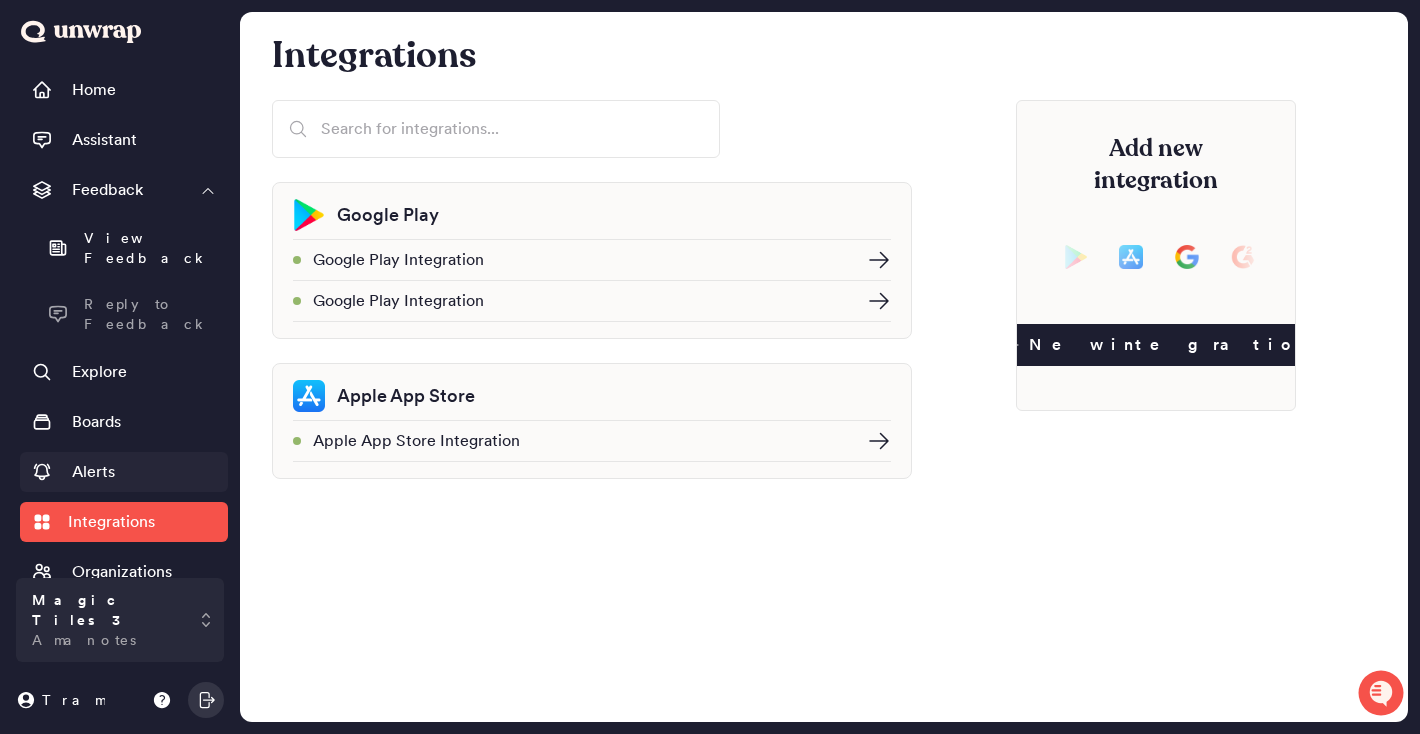 click on "Alerts" at bounding box center [124, 472] 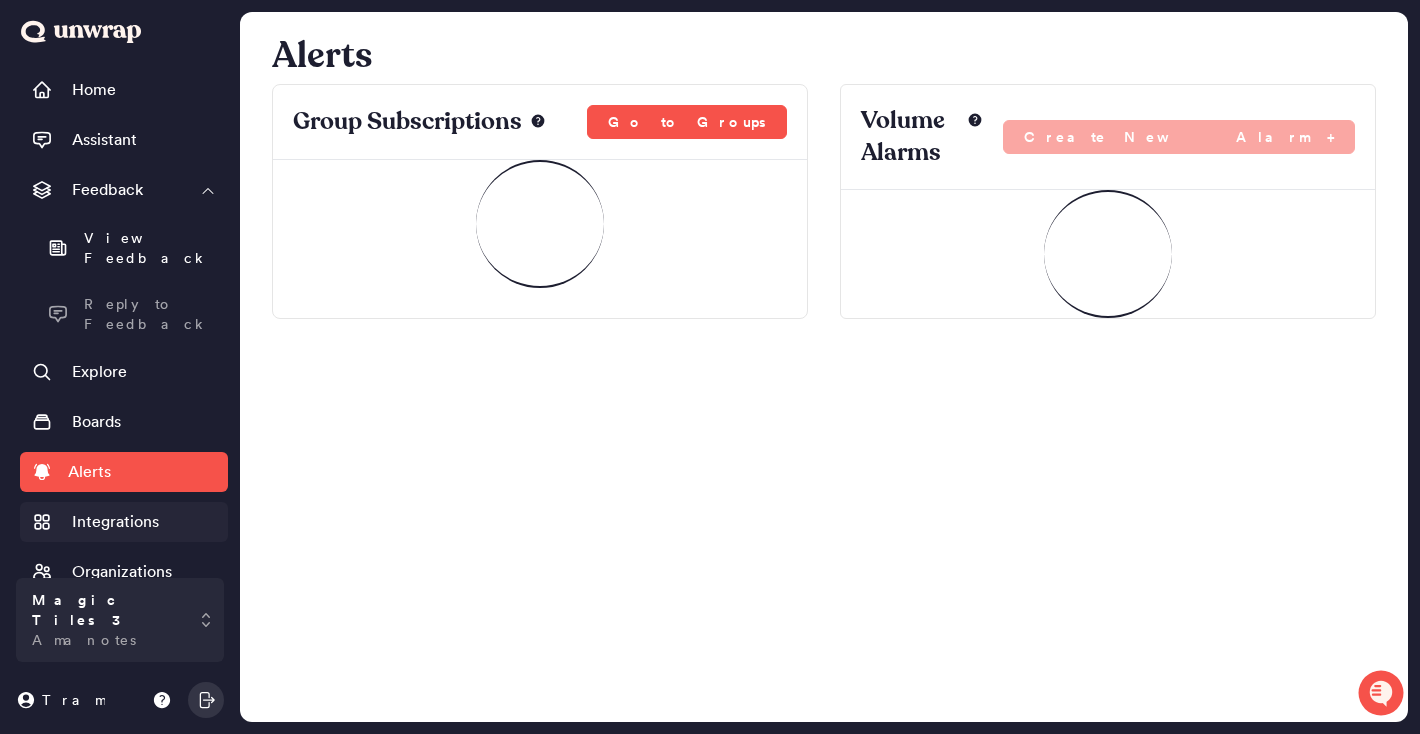 click on "Integrations" at bounding box center (124, 522) 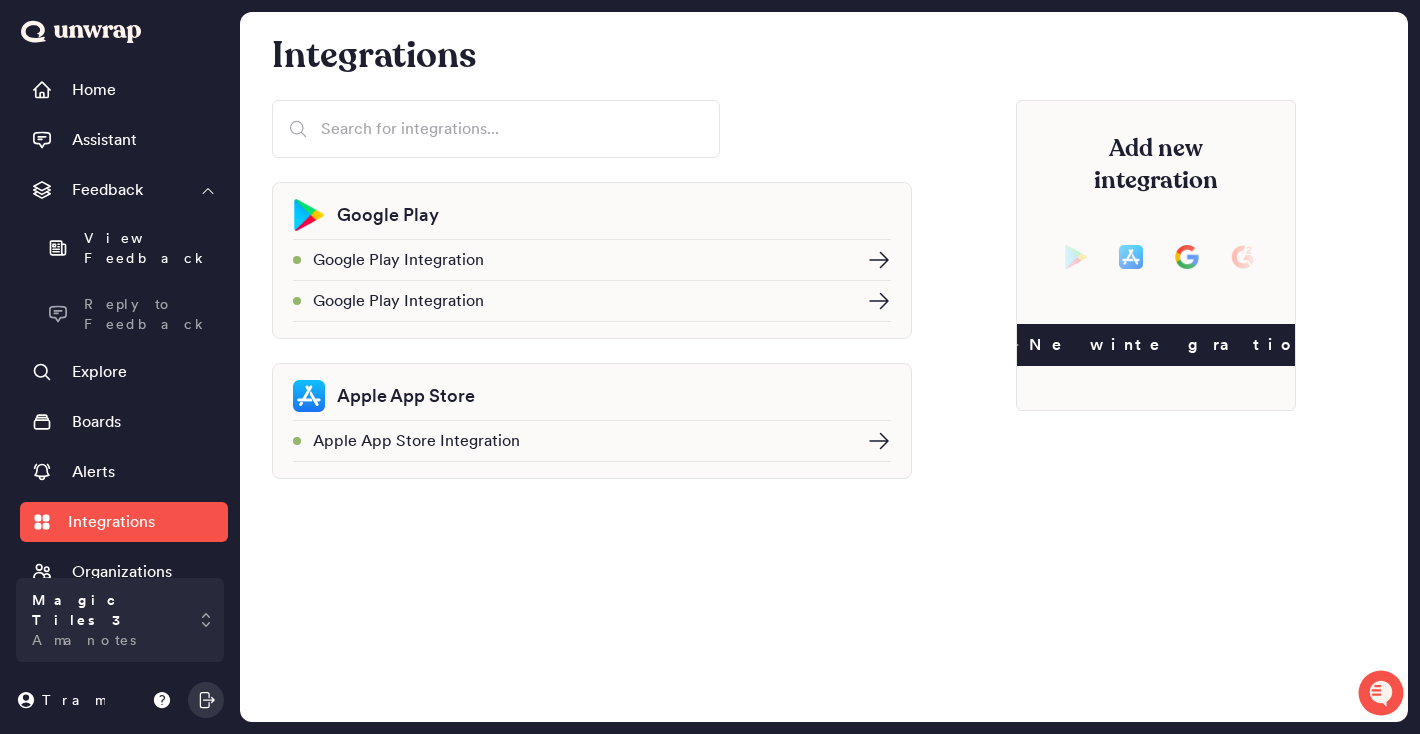click on "Home Assistant Feedback View Feedback Reply to Feedback Explore Boards Alerts Integrations Organizations" at bounding box center (124, 319) 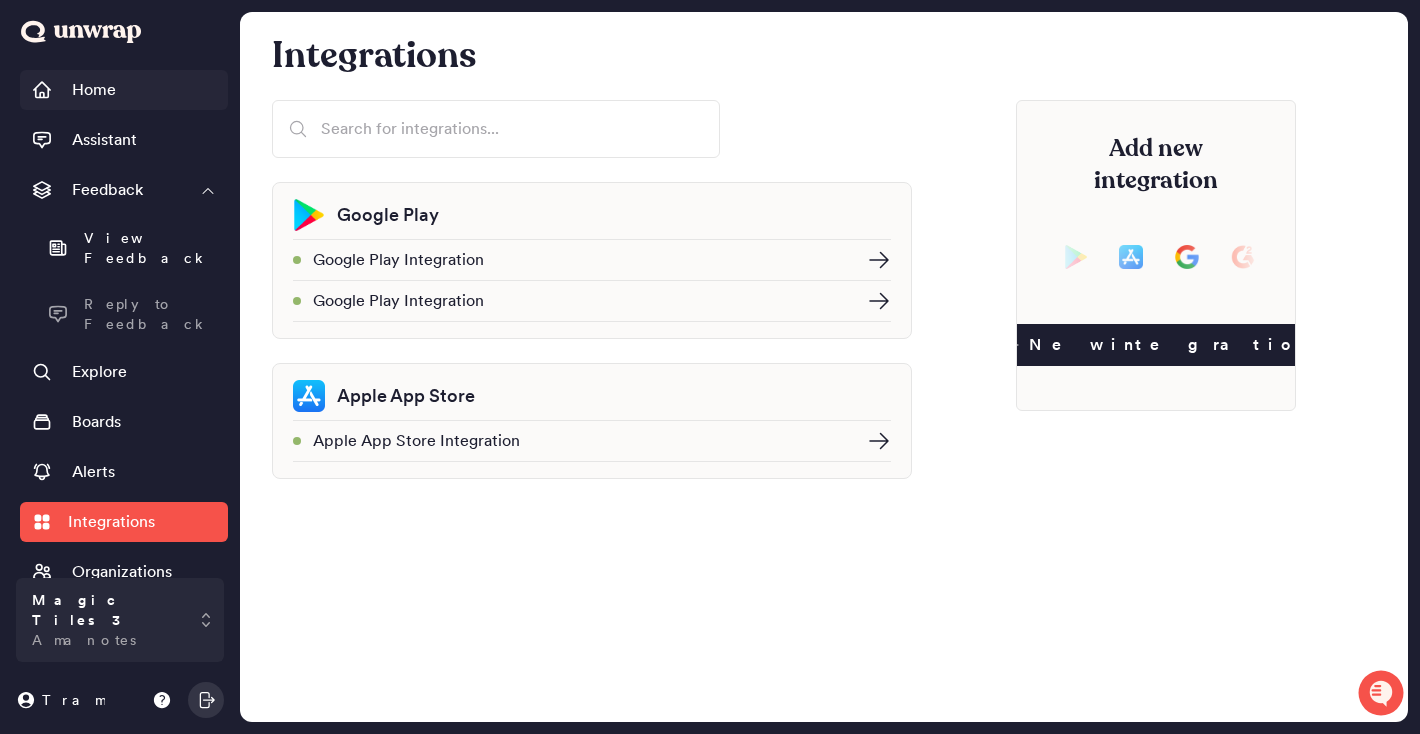 click on "Home" at bounding box center [124, 90] 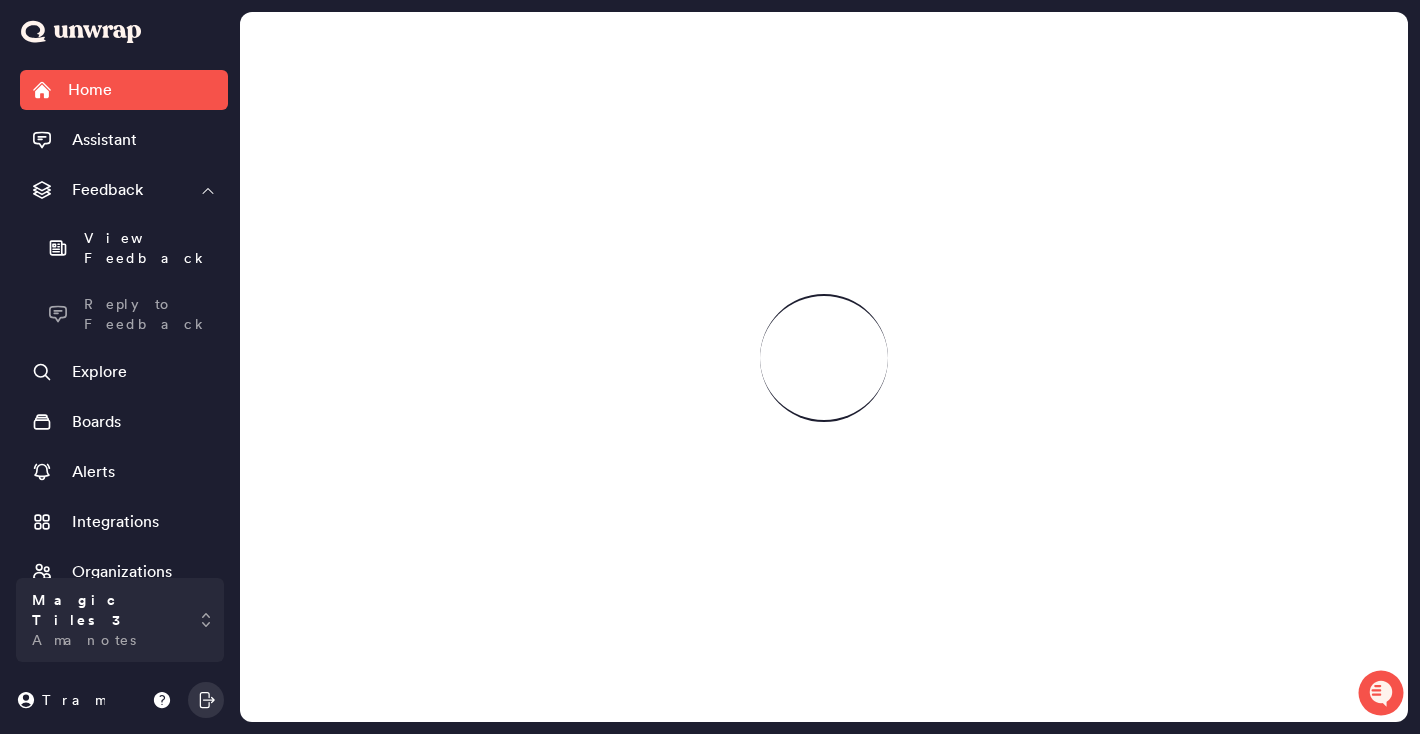 click at bounding box center [81, 32] 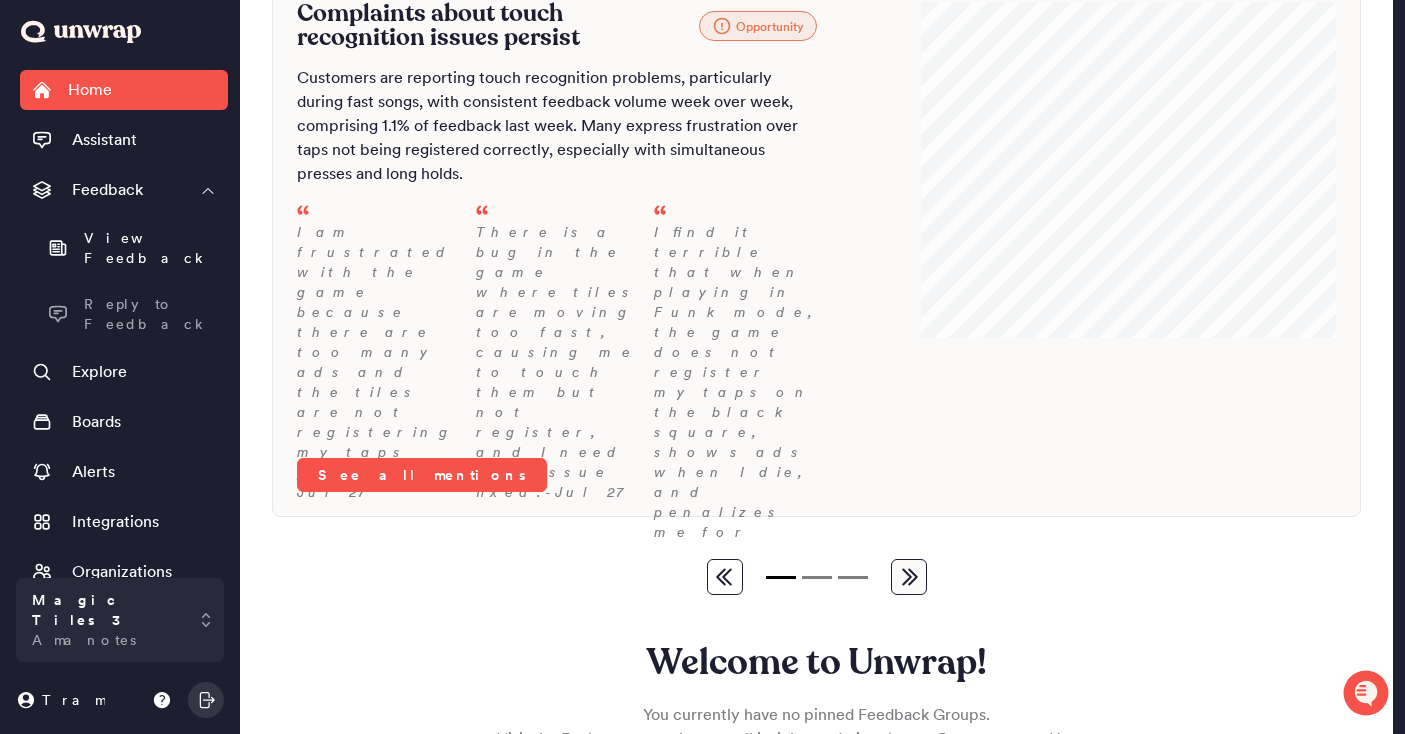 scroll, scrollTop: 0, scrollLeft: 0, axis: both 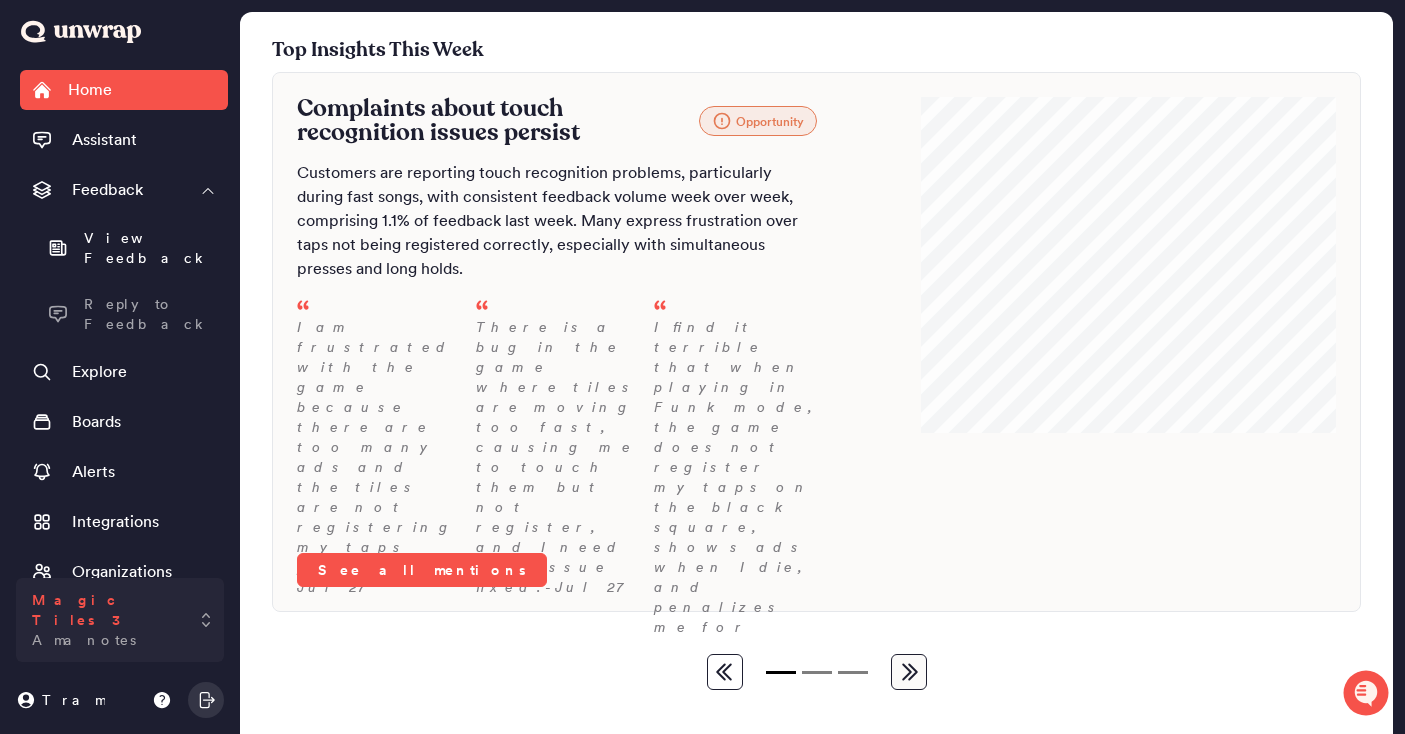 click on "Magic Tiles 3" at bounding box center (106, 610) 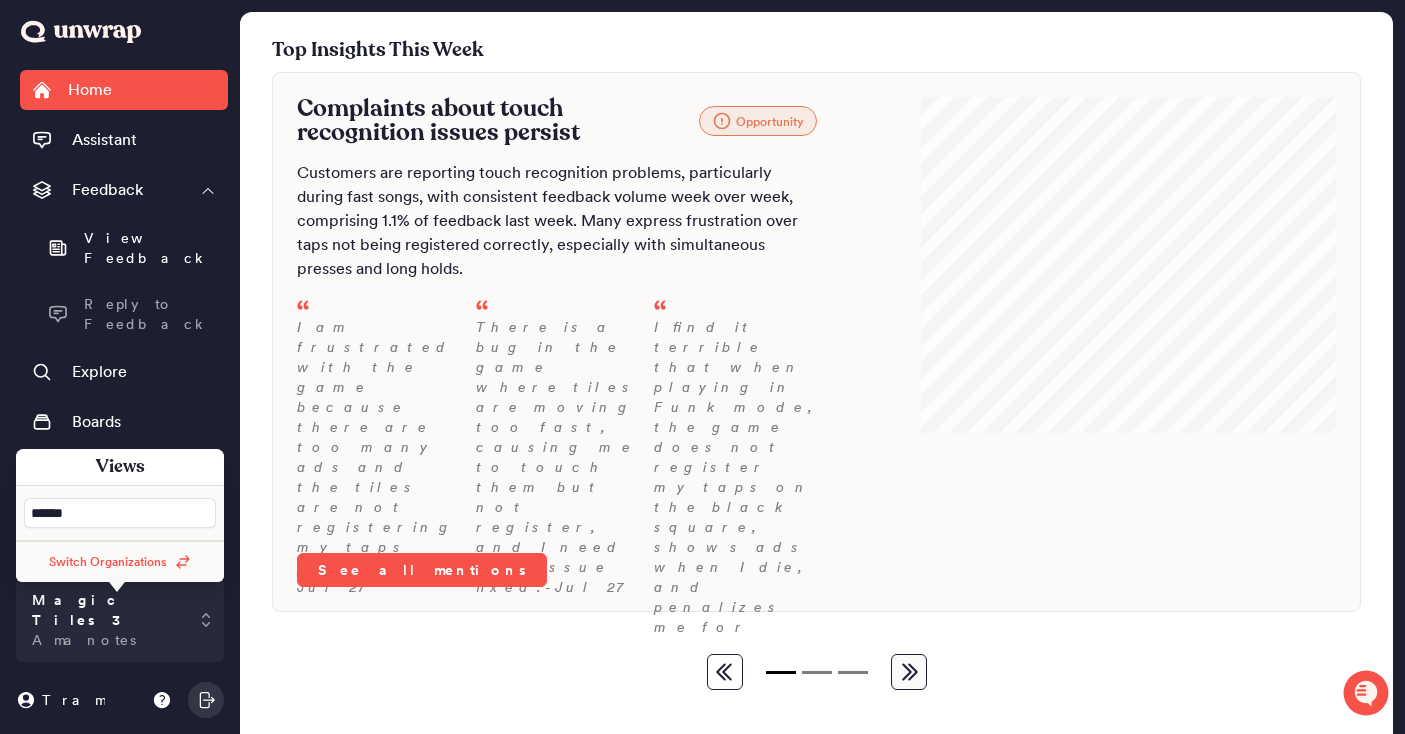 click on "******" at bounding box center (120, 512) 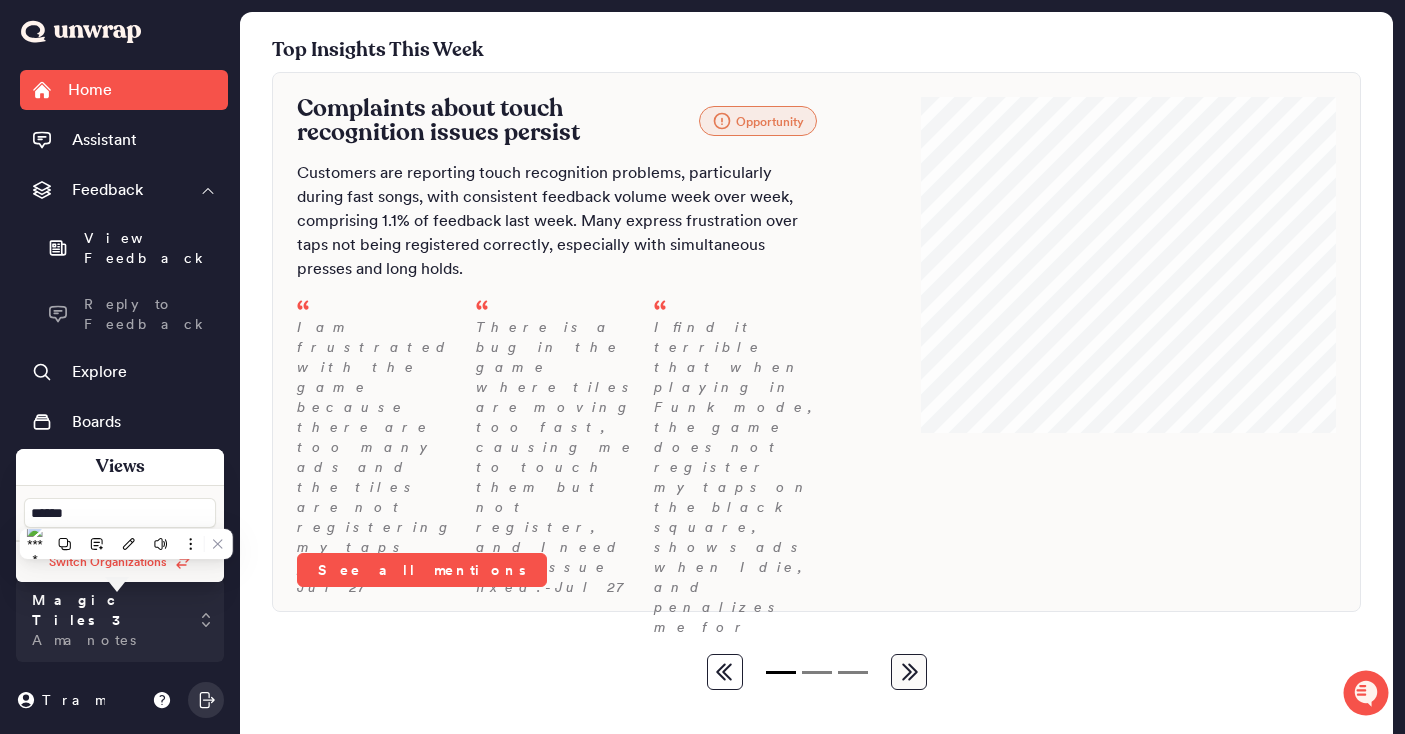 click on "******" at bounding box center (120, 513) 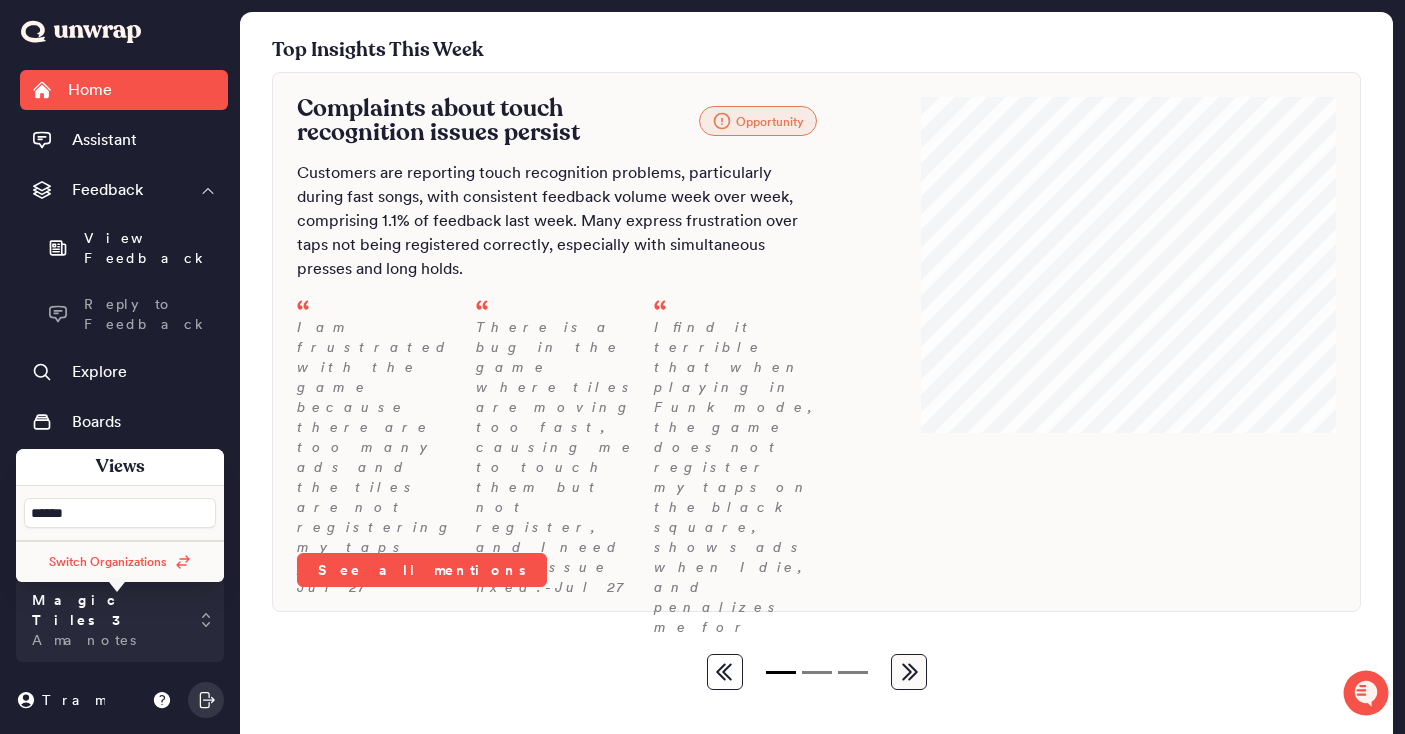 click on "******" at bounding box center (120, 513) 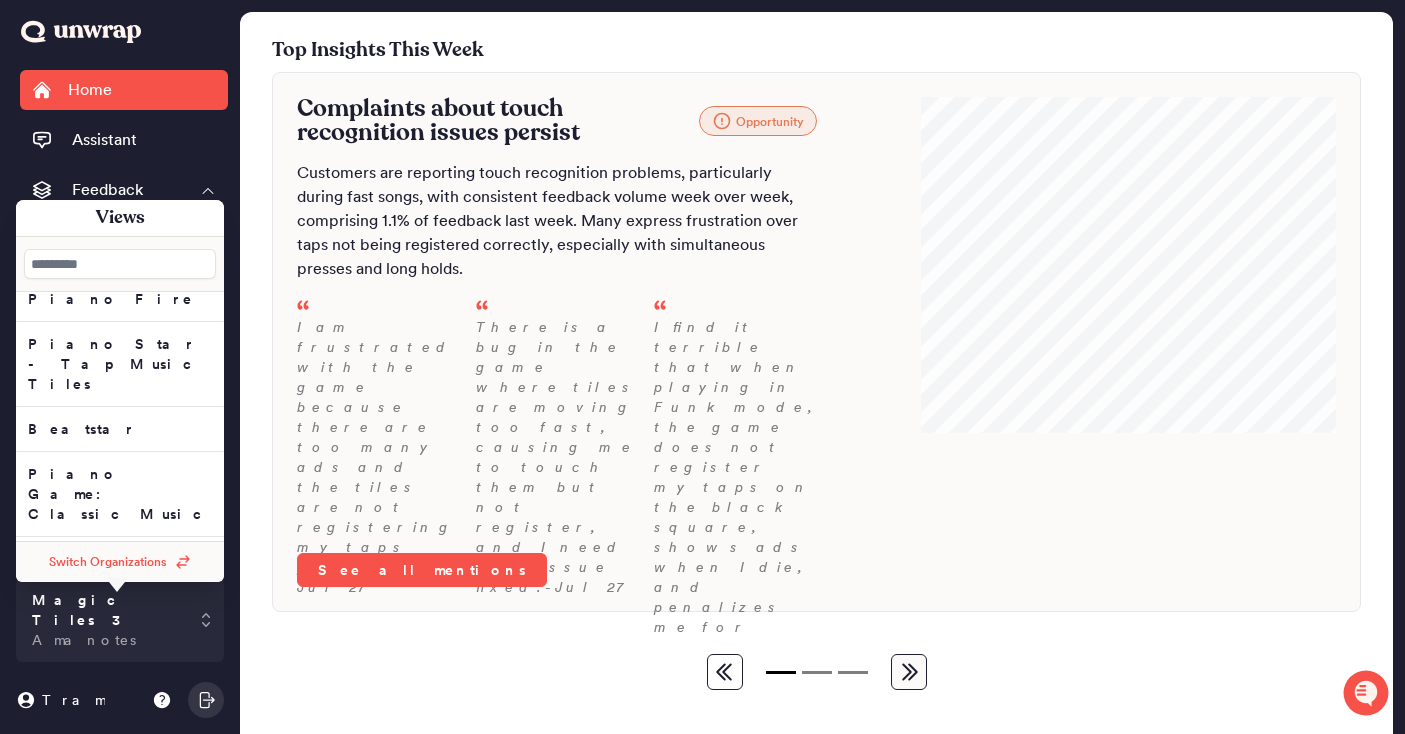 scroll, scrollTop: 290, scrollLeft: 0, axis: vertical 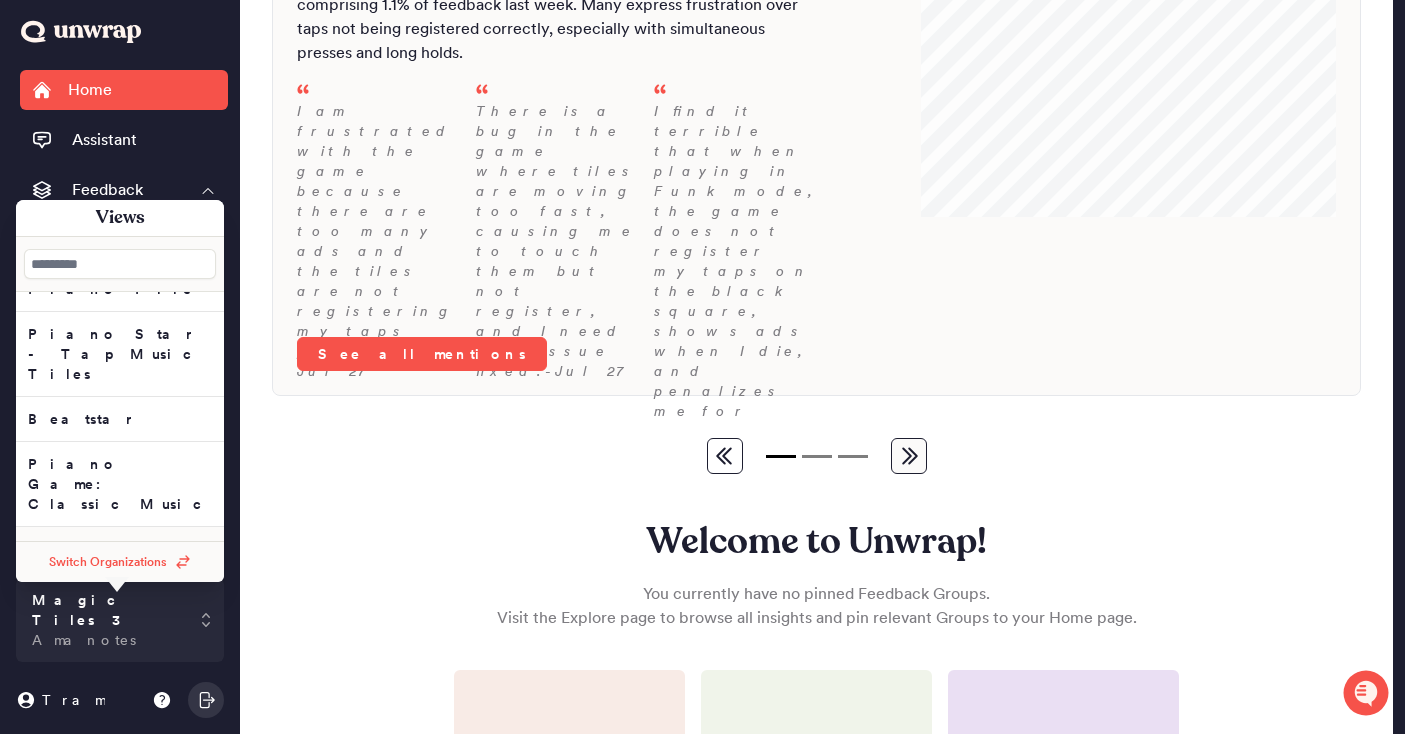 type 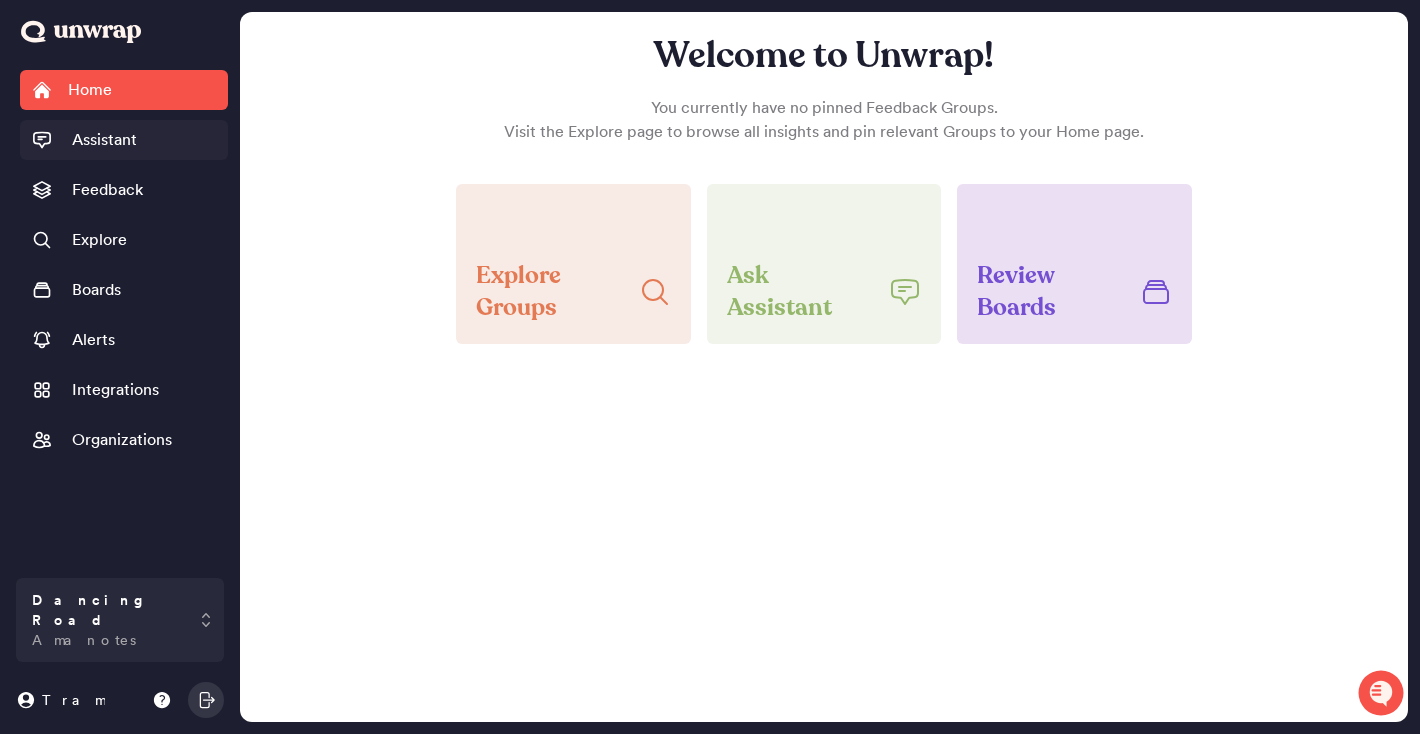 click on "Assistant" at bounding box center [104, 140] 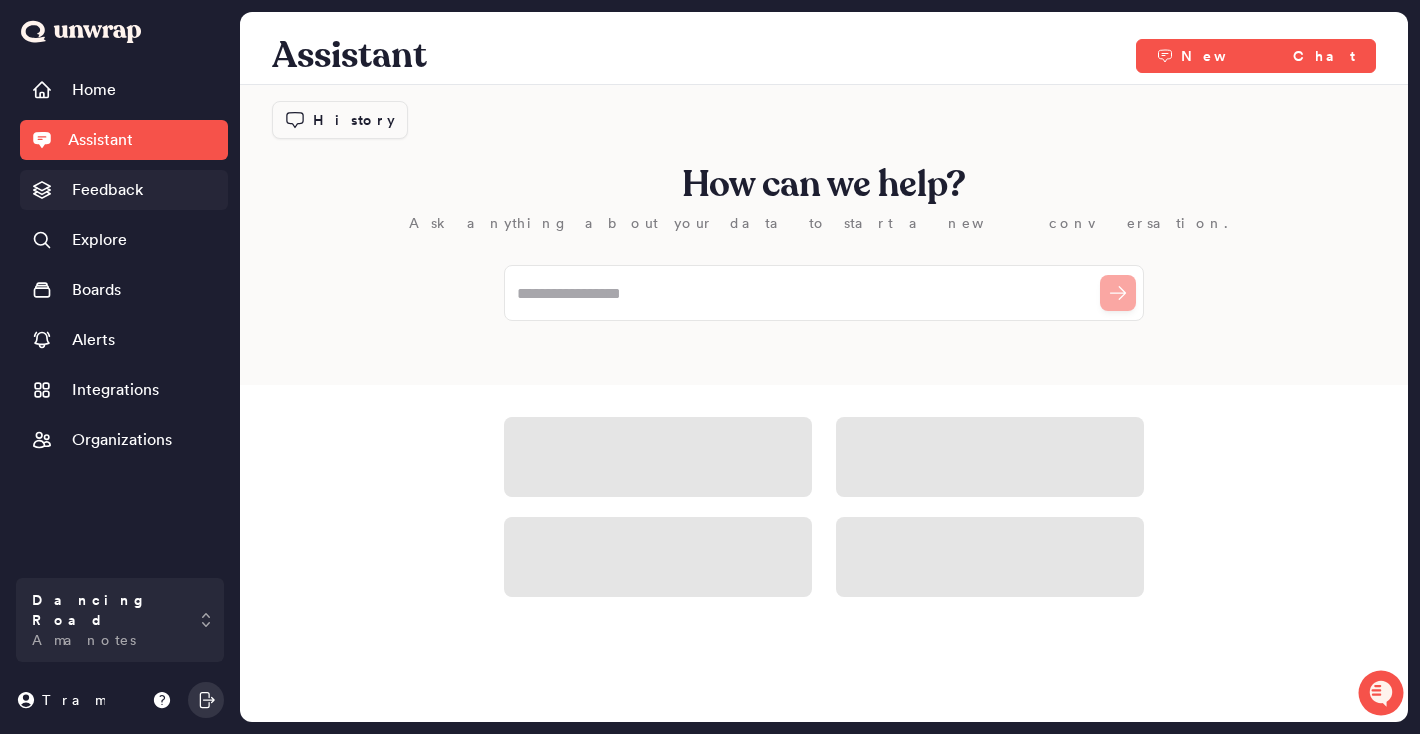 click on "Feedback" at bounding box center (107, 190) 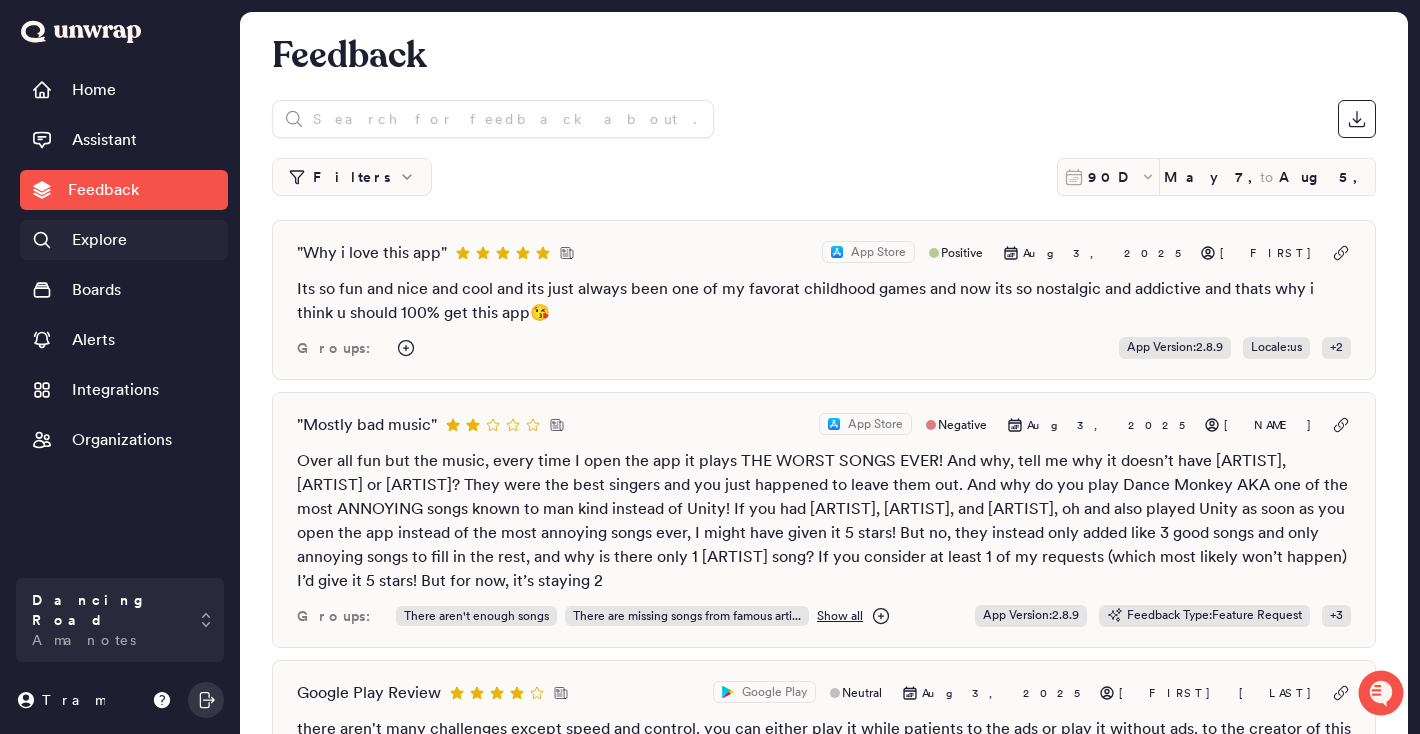 click on "Explore" at bounding box center [99, 240] 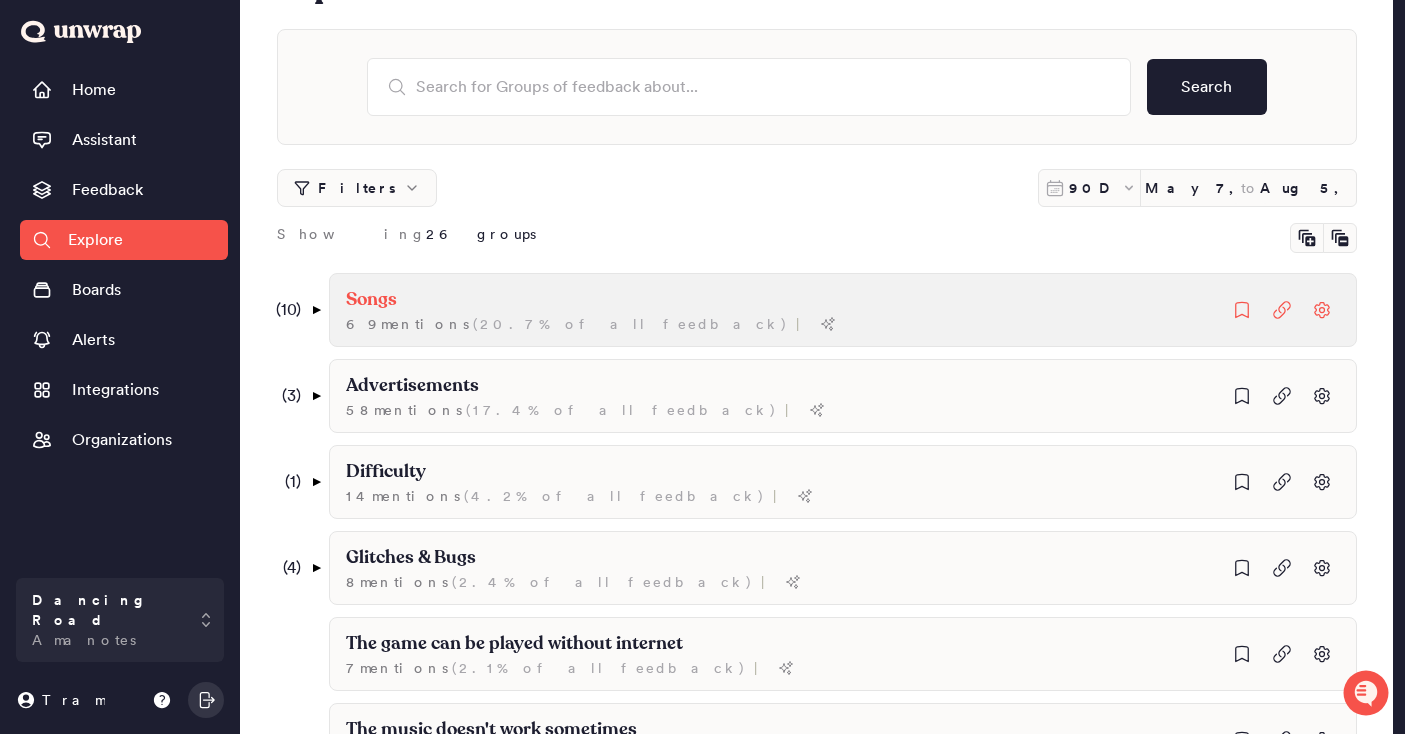 scroll, scrollTop: 70, scrollLeft: 0, axis: vertical 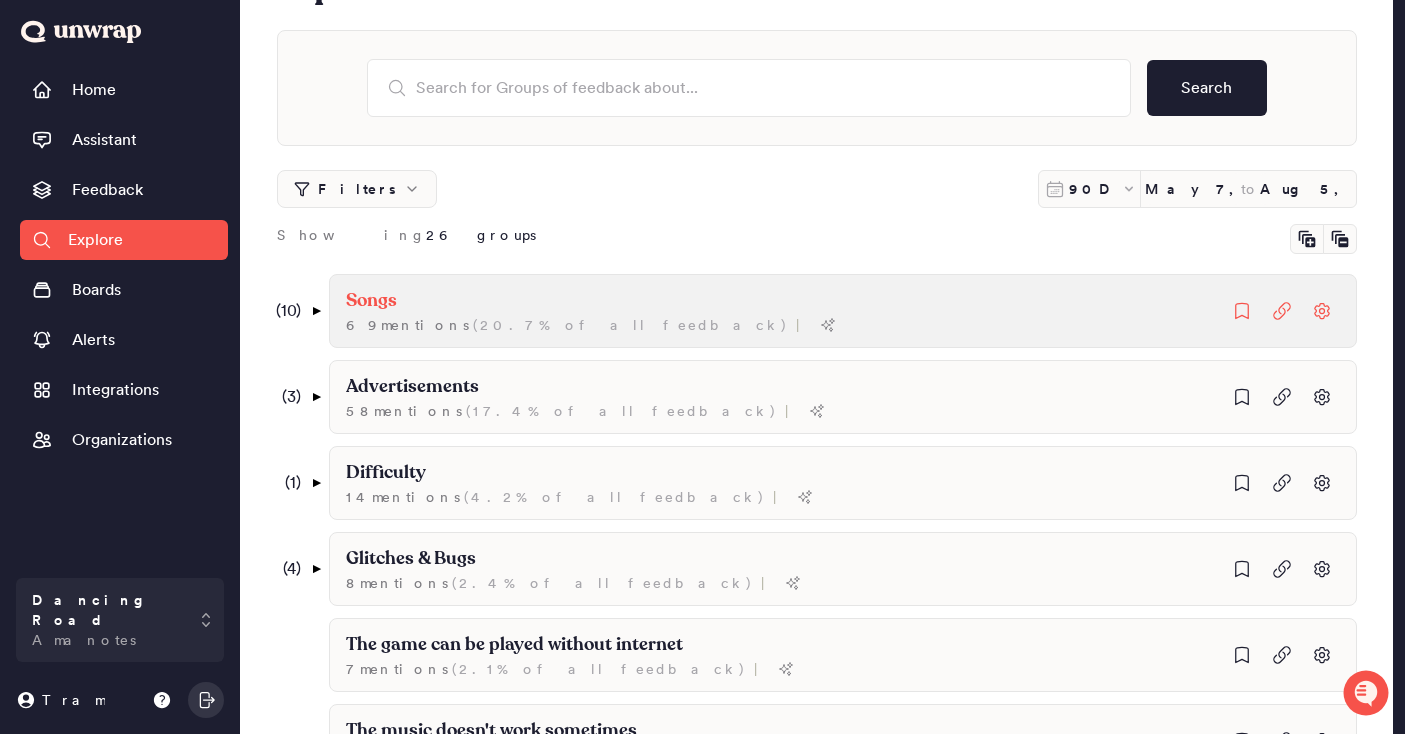 click on "Songs" at bounding box center (591, 301) 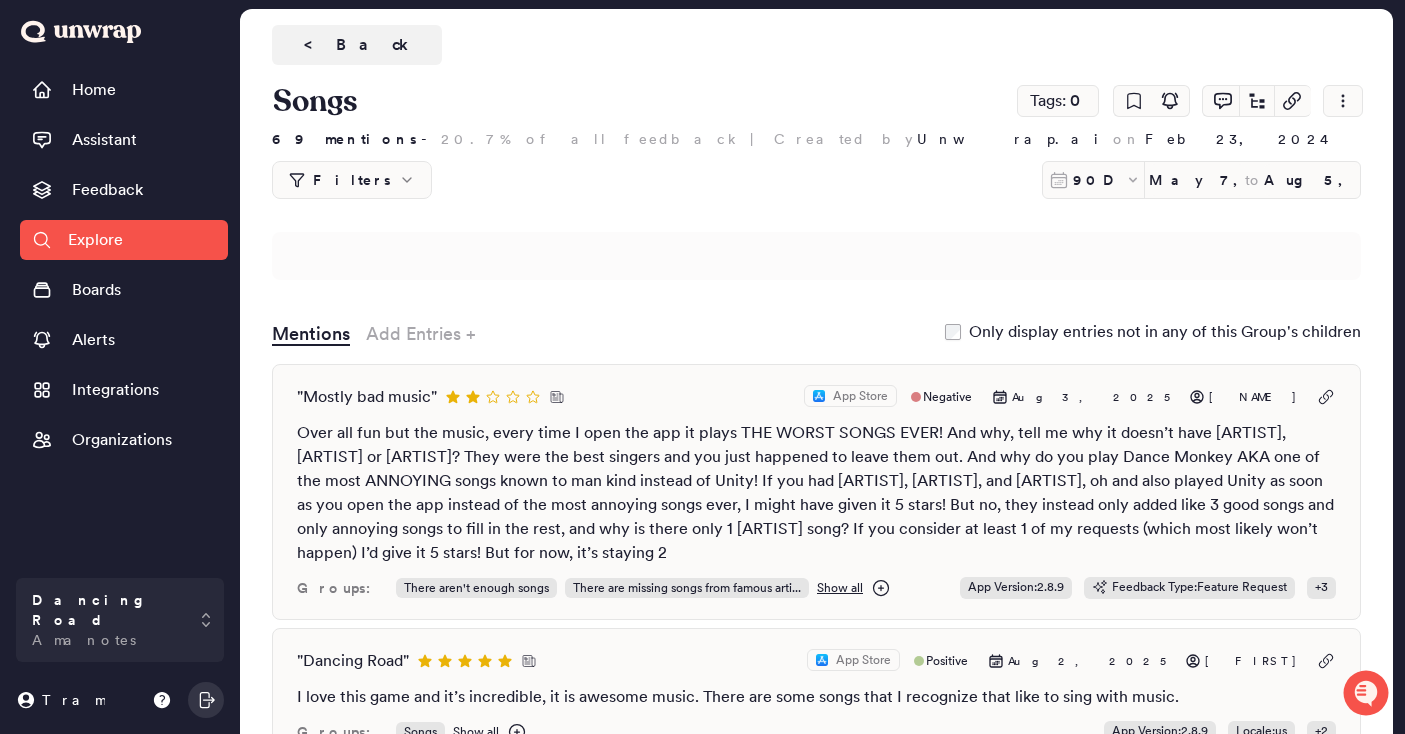 scroll, scrollTop: 4, scrollLeft: 0, axis: vertical 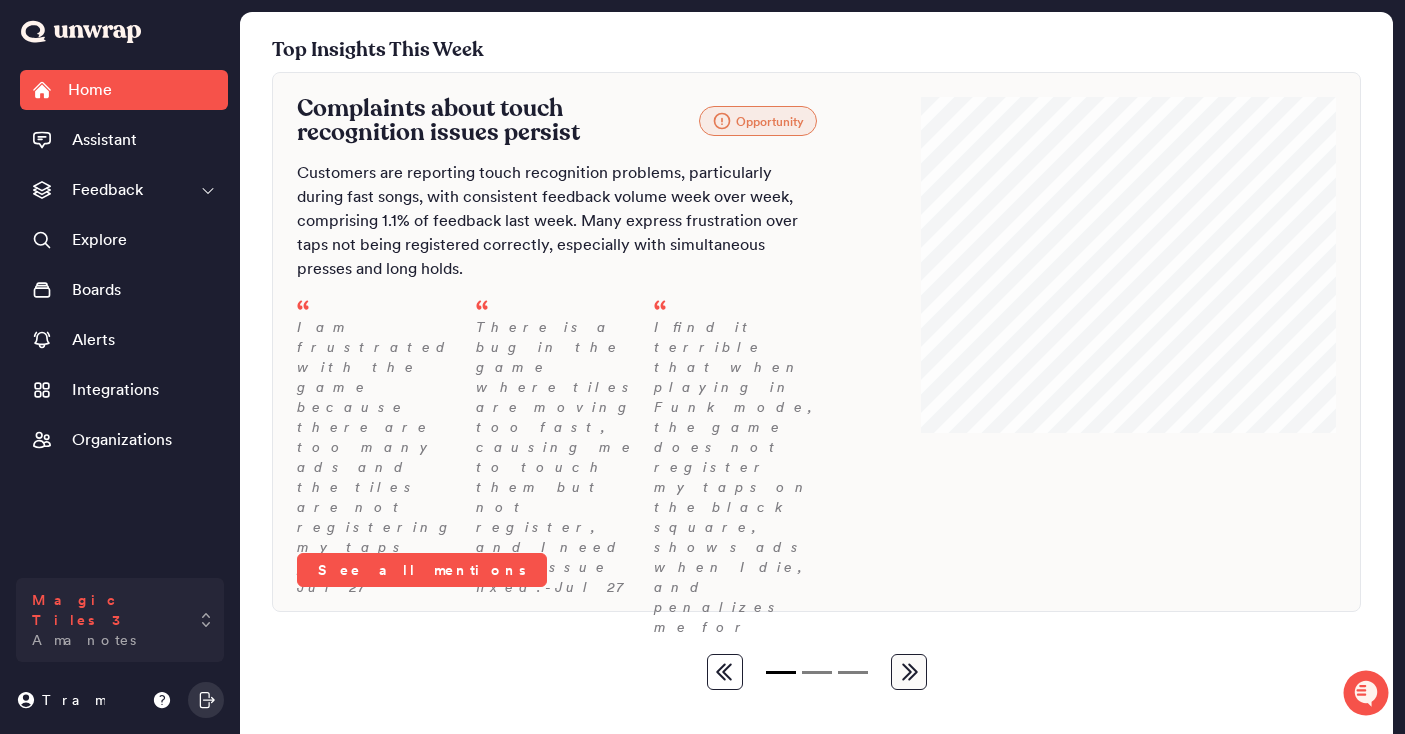 click on "Magic Tiles 3 Amanotes" at bounding box center [120, 620] 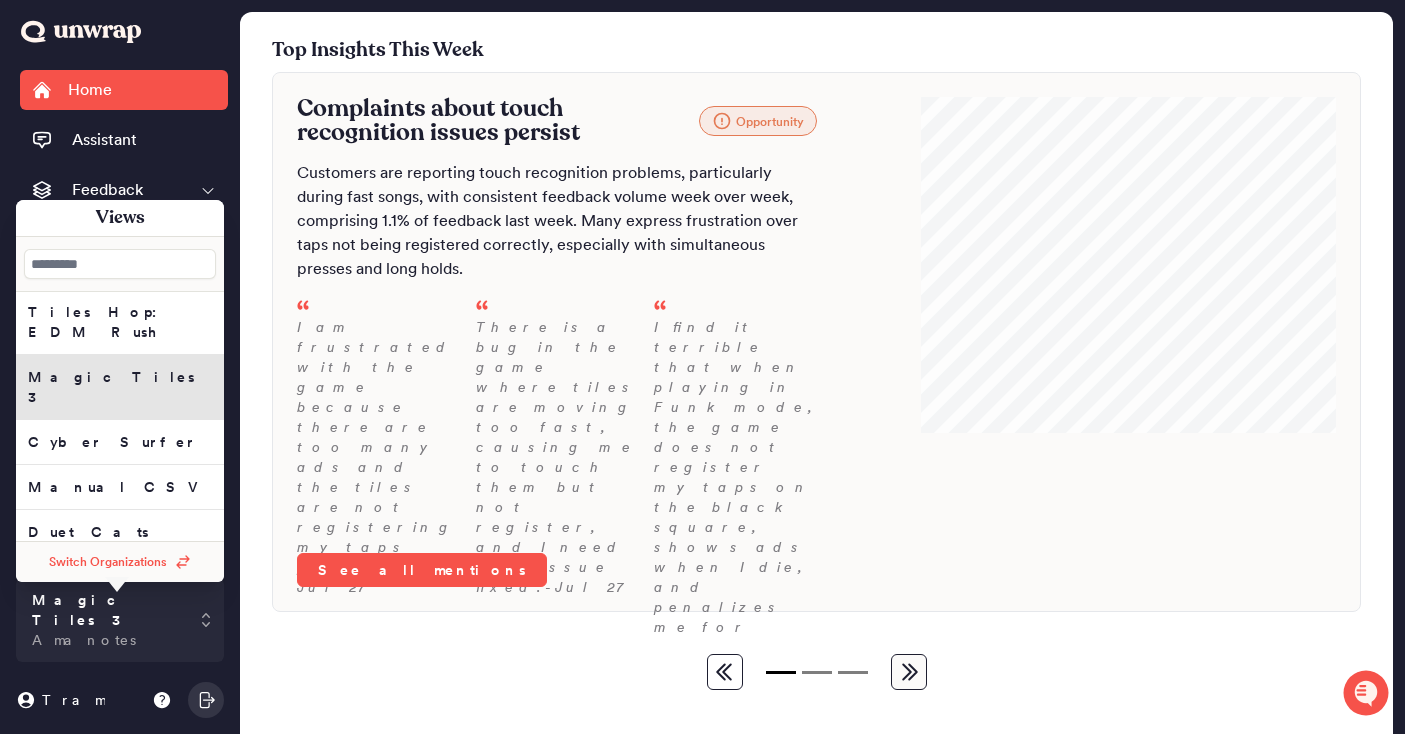 scroll, scrollTop: 0, scrollLeft: 0, axis: both 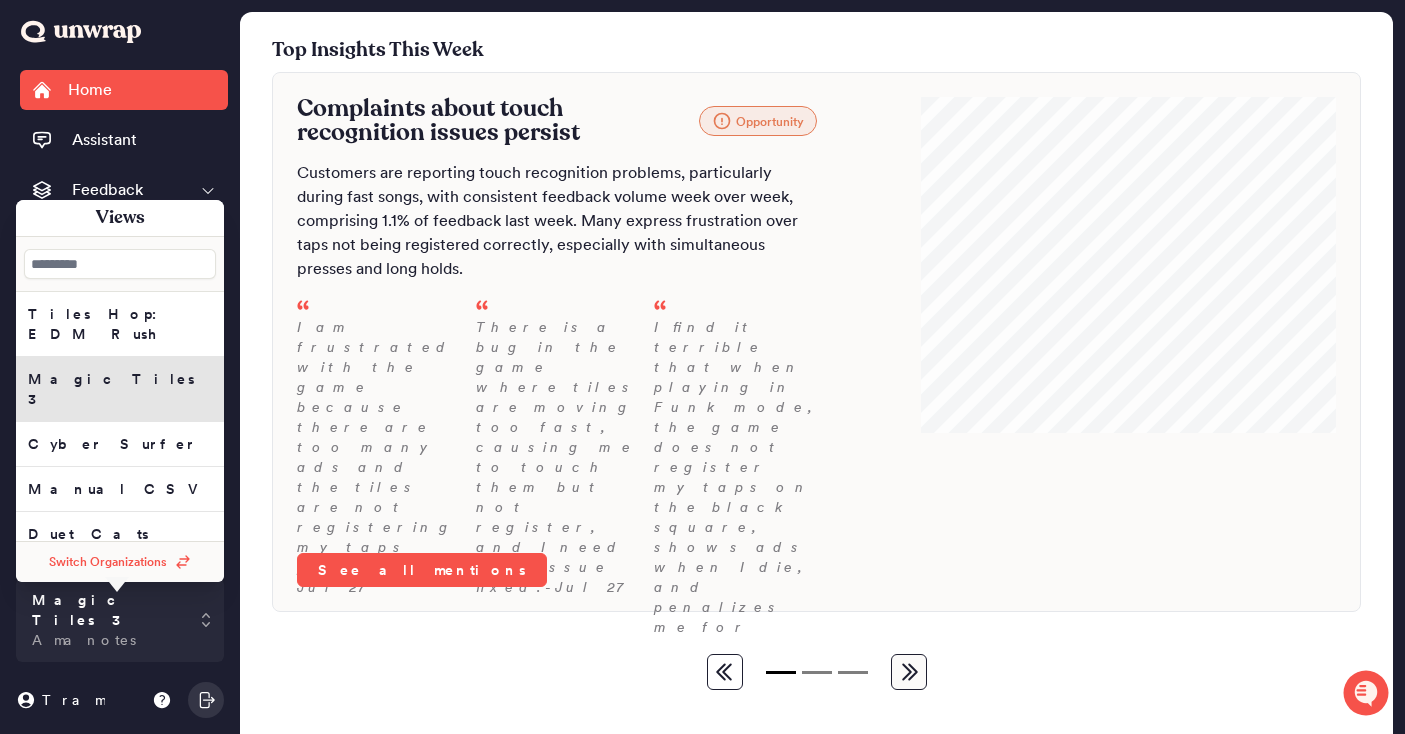 type 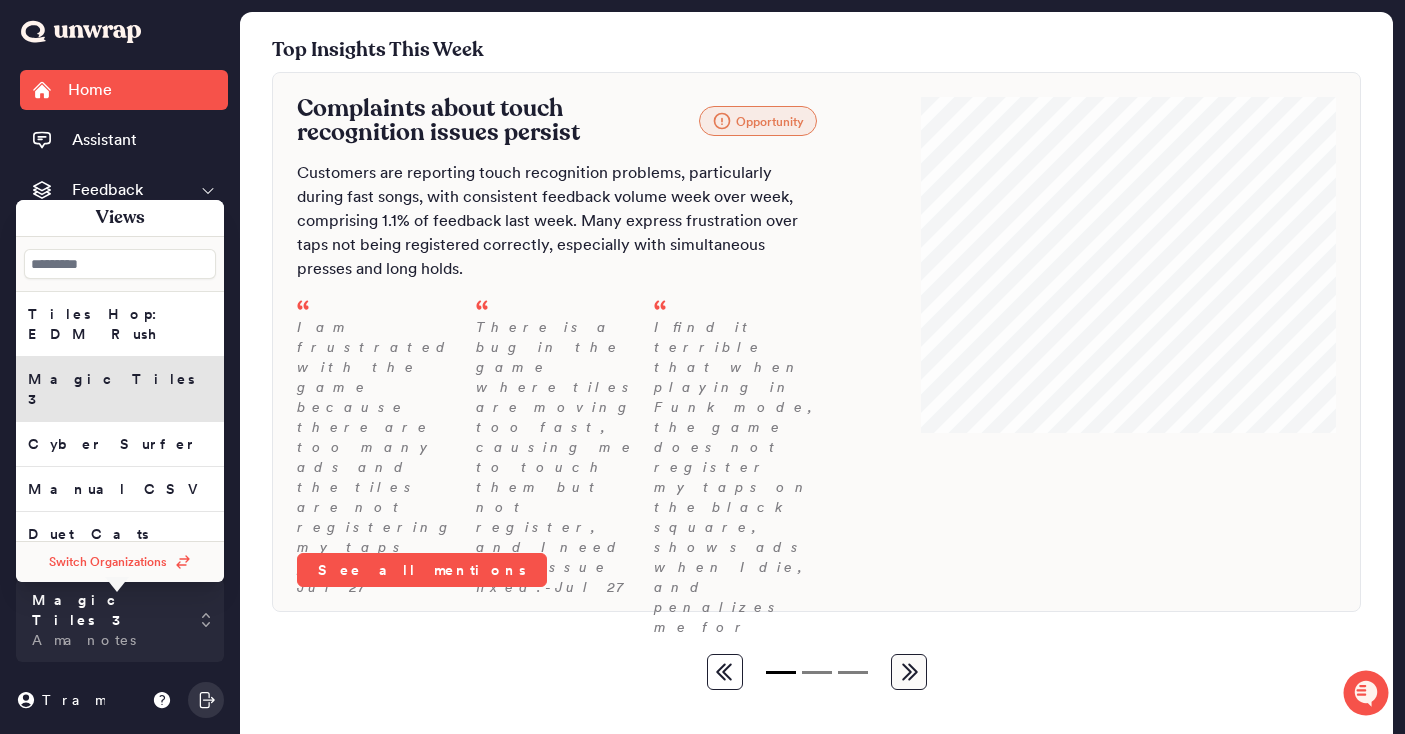 scroll, scrollTop: 332, scrollLeft: 0, axis: vertical 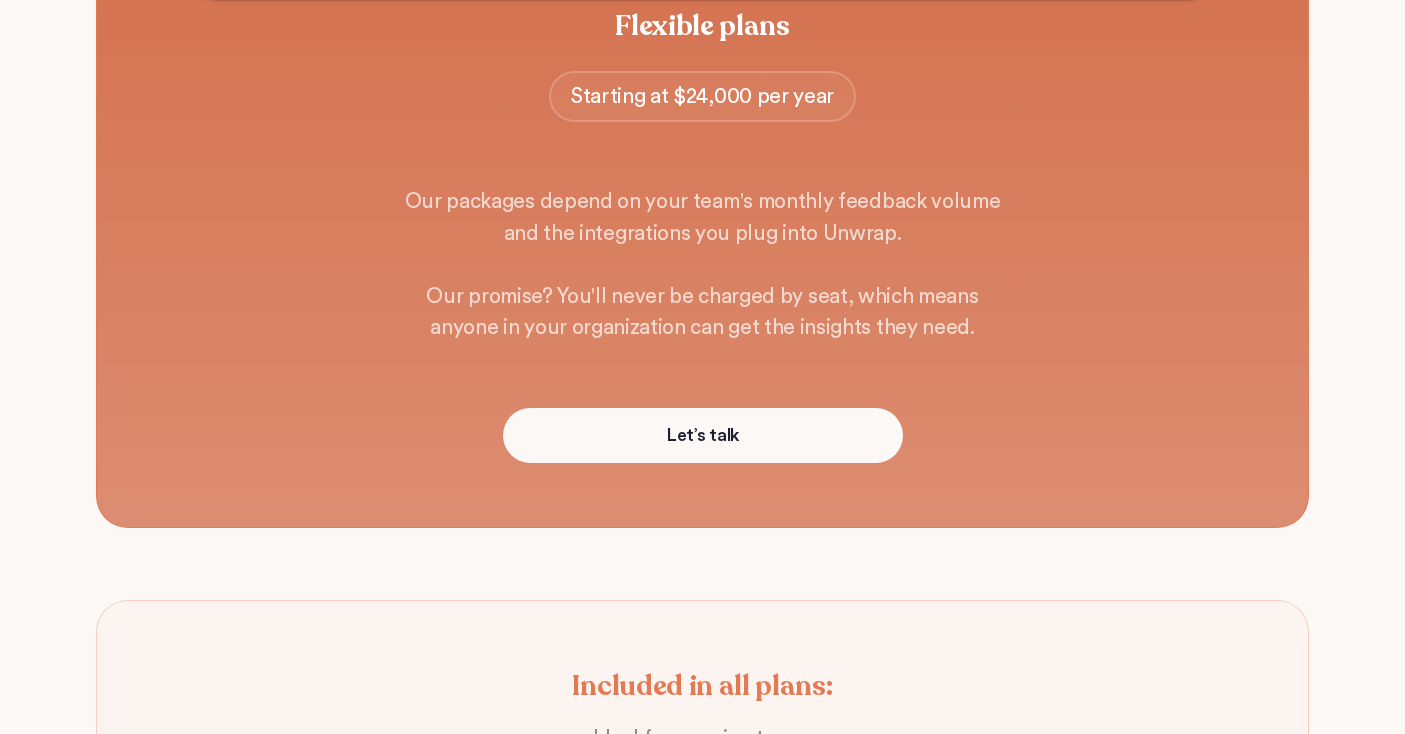click on "Flexible plans Starting at $24,000 per year Our packages depend on your team's monthly feedback volume and the integrations you plug into Unwrap. Our promise? You'll never be charged by seat, which means anyone in your organization can get the insights they need. Let’s talk" at bounding box center [702, 234] 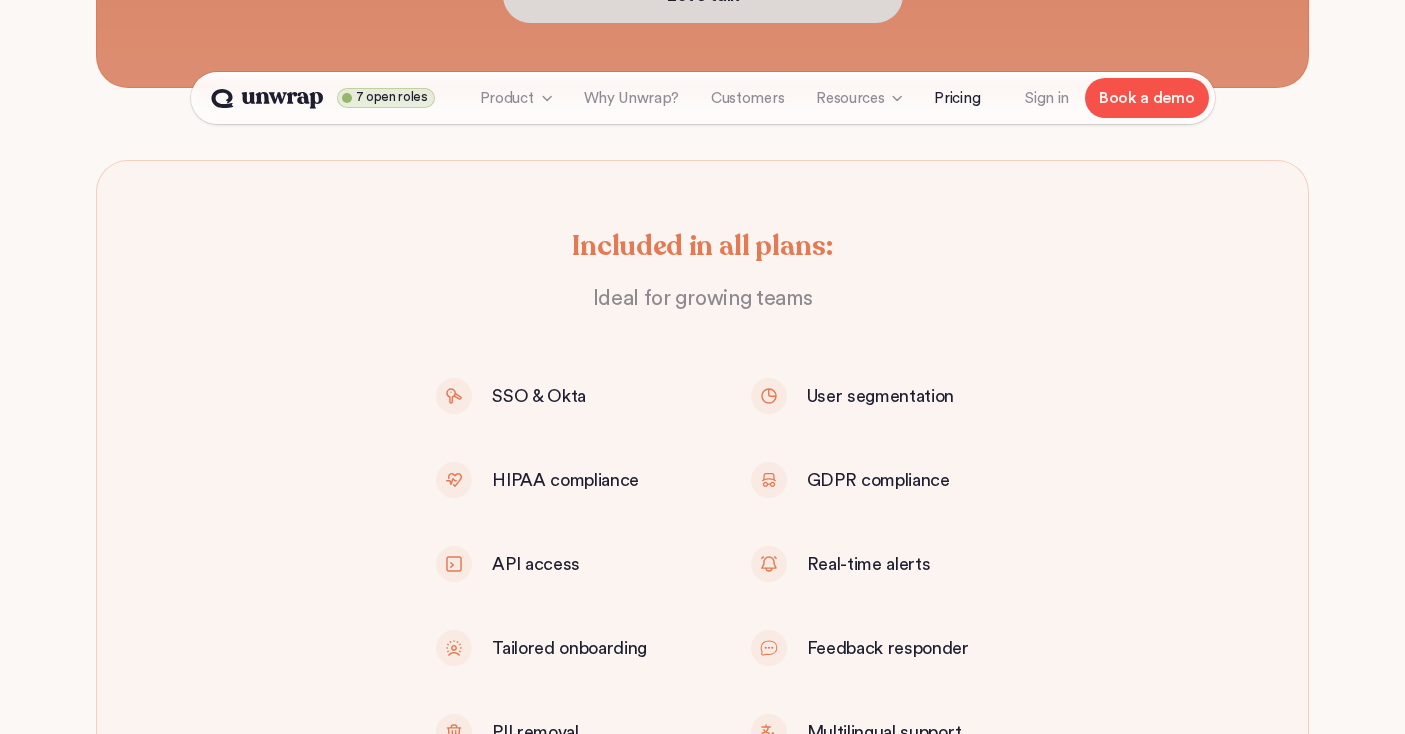 scroll, scrollTop: 1026, scrollLeft: 0, axis: vertical 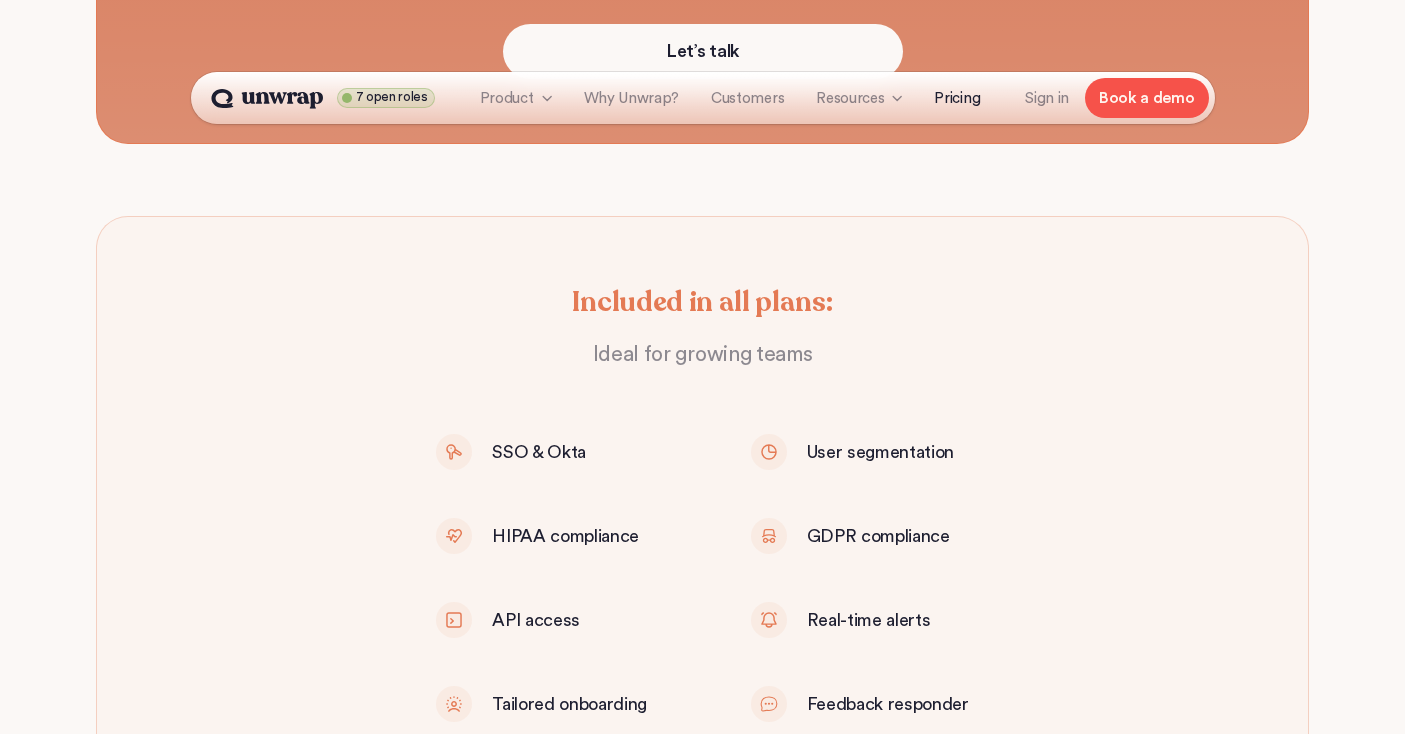 click on "Pricing" at bounding box center (957, 98) 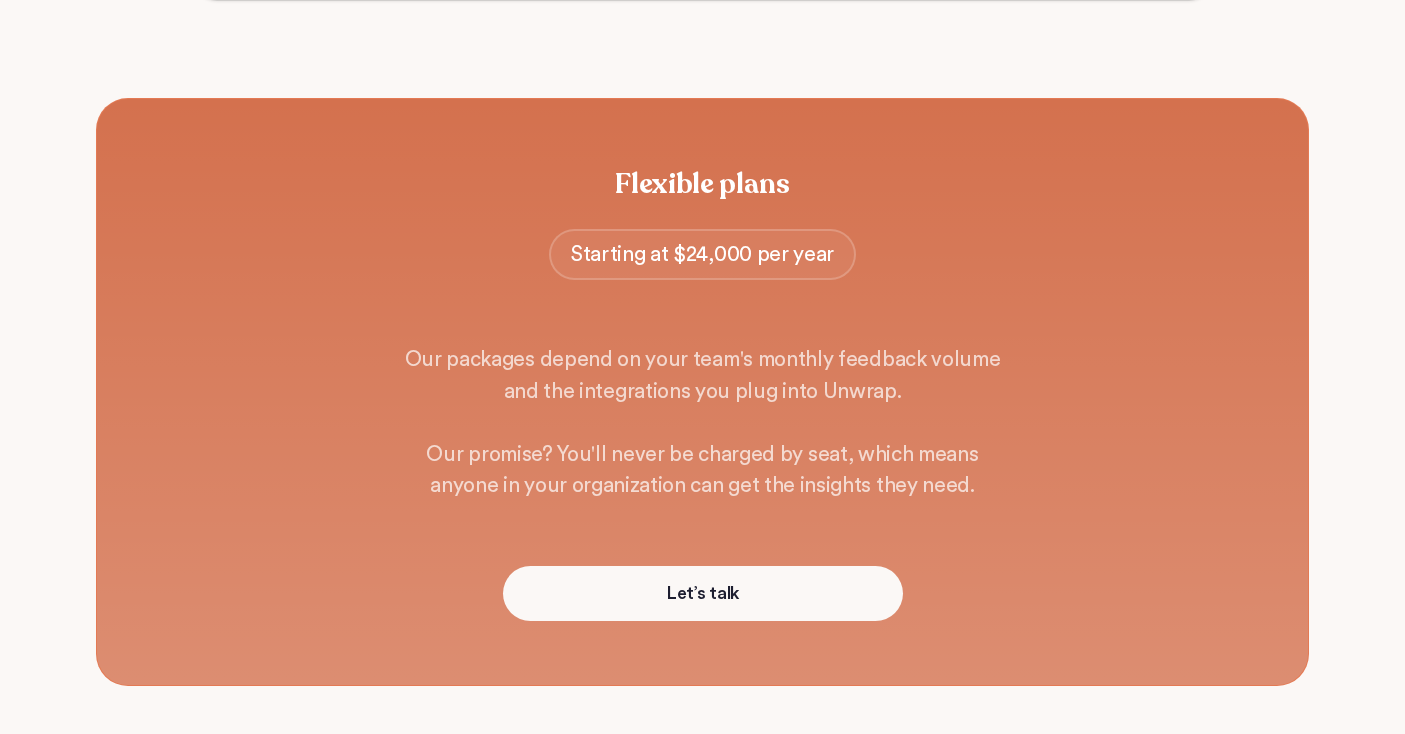 scroll, scrollTop: 0, scrollLeft: 0, axis: both 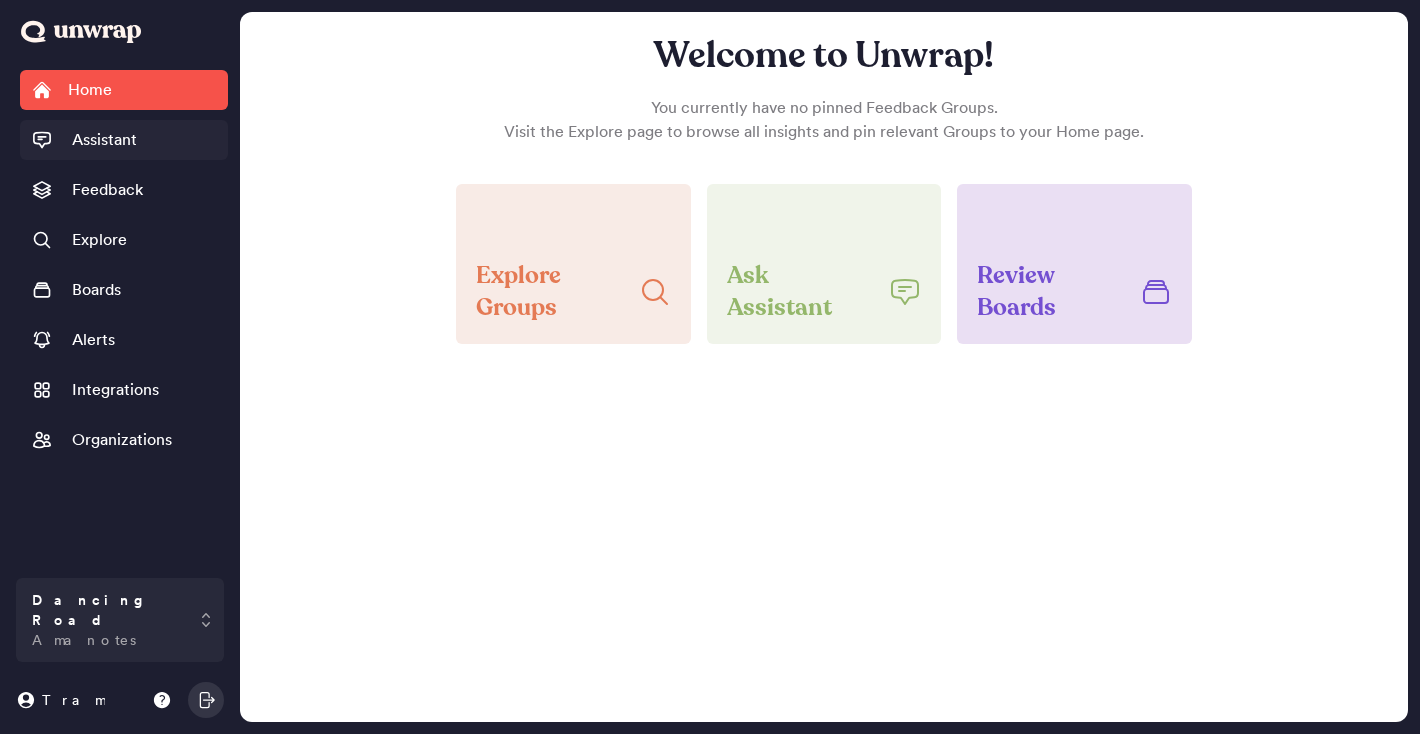 click on "Assistant" at bounding box center (124, 140) 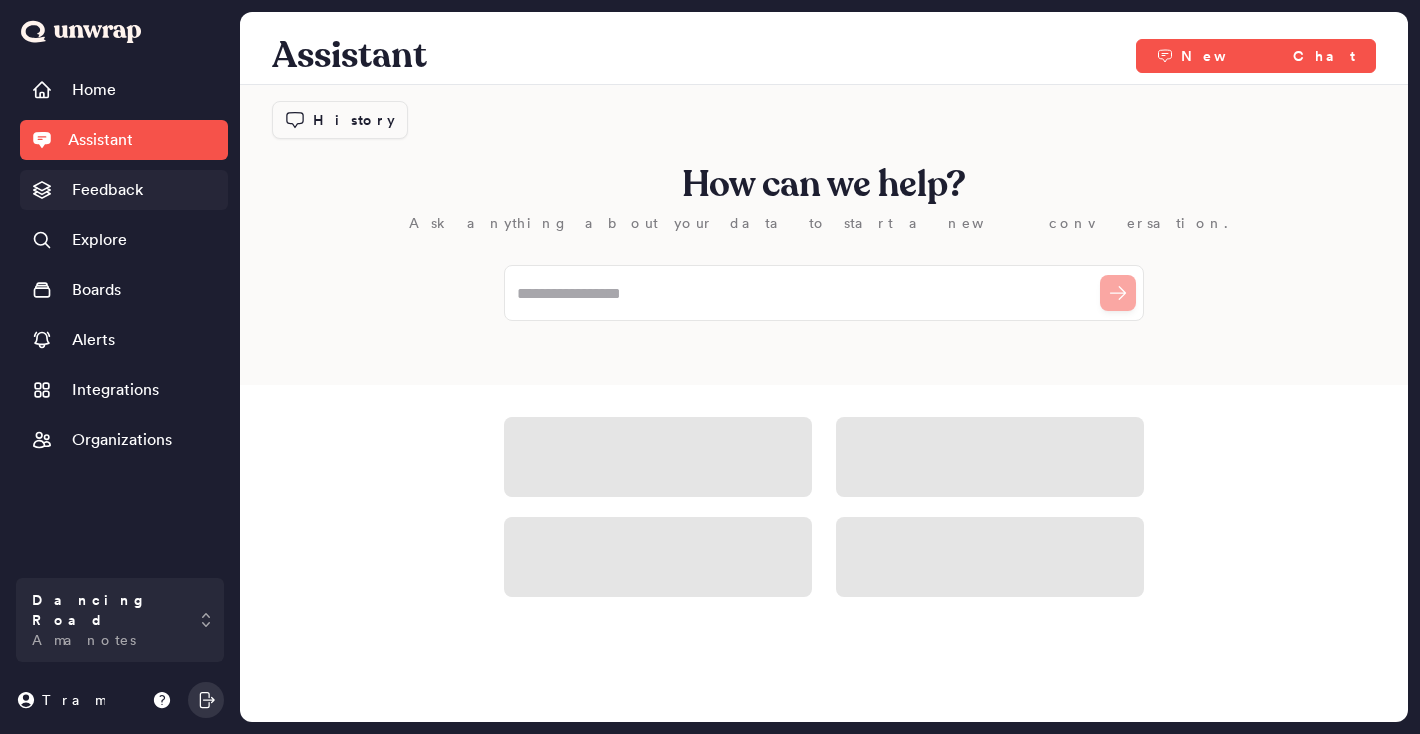 click on "Feedback" at bounding box center (107, 190) 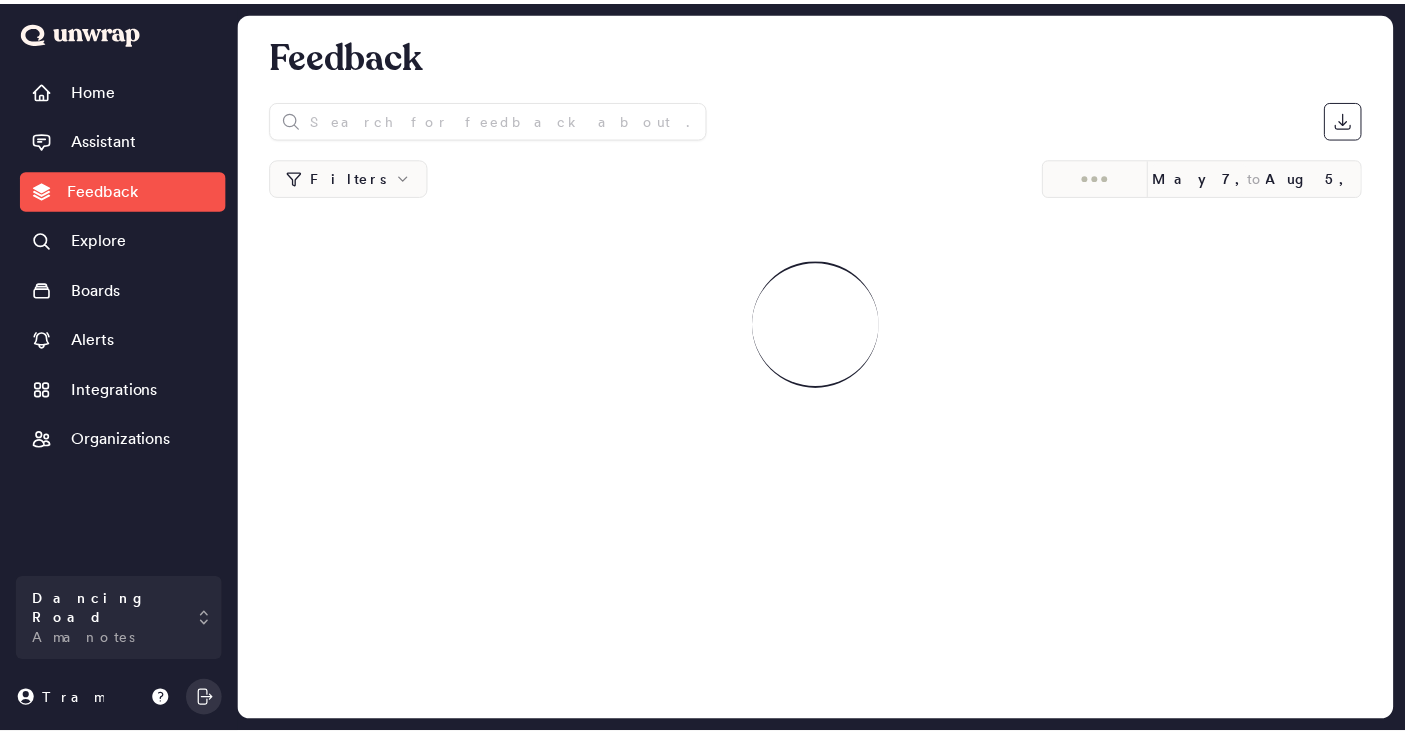 scroll, scrollTop: 0, scrollLeft: 0, axis: both 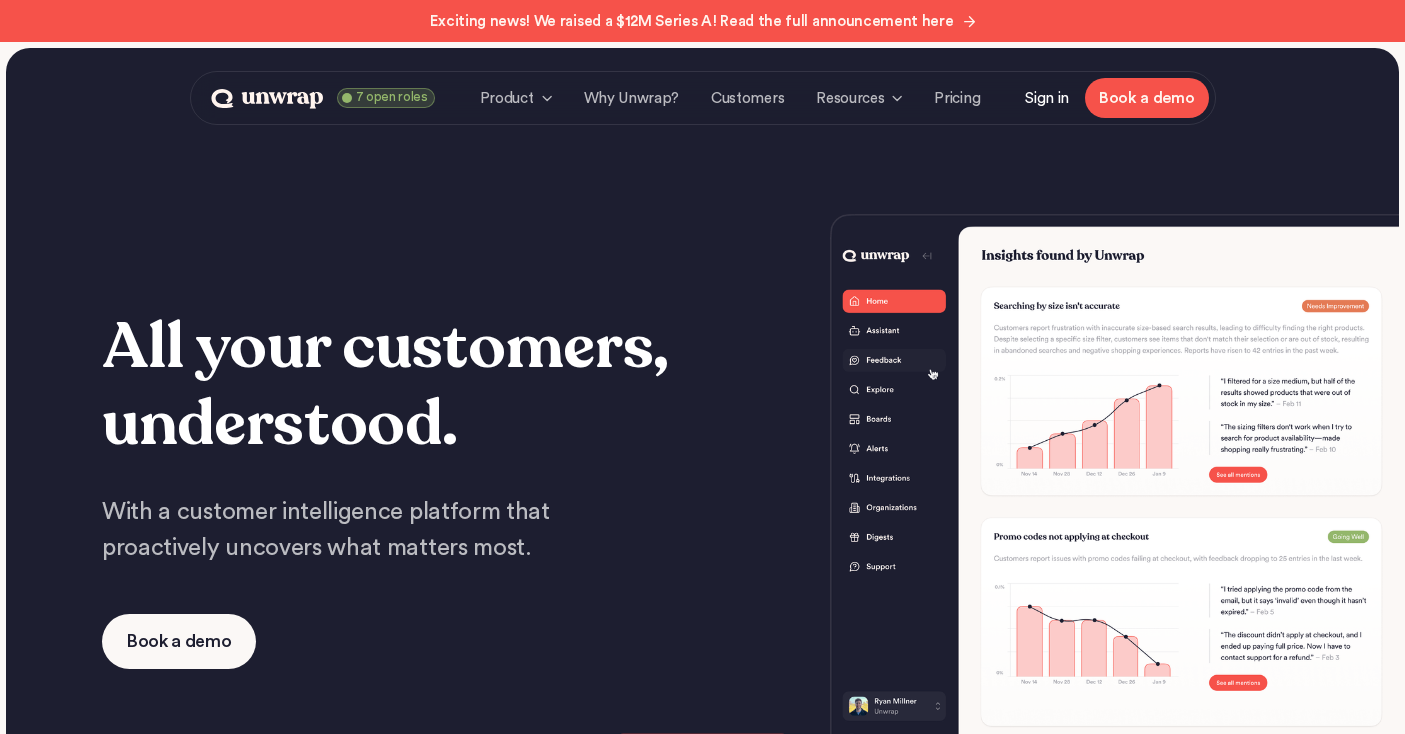 click on "Sign in" at bounding box center [1047, 98] 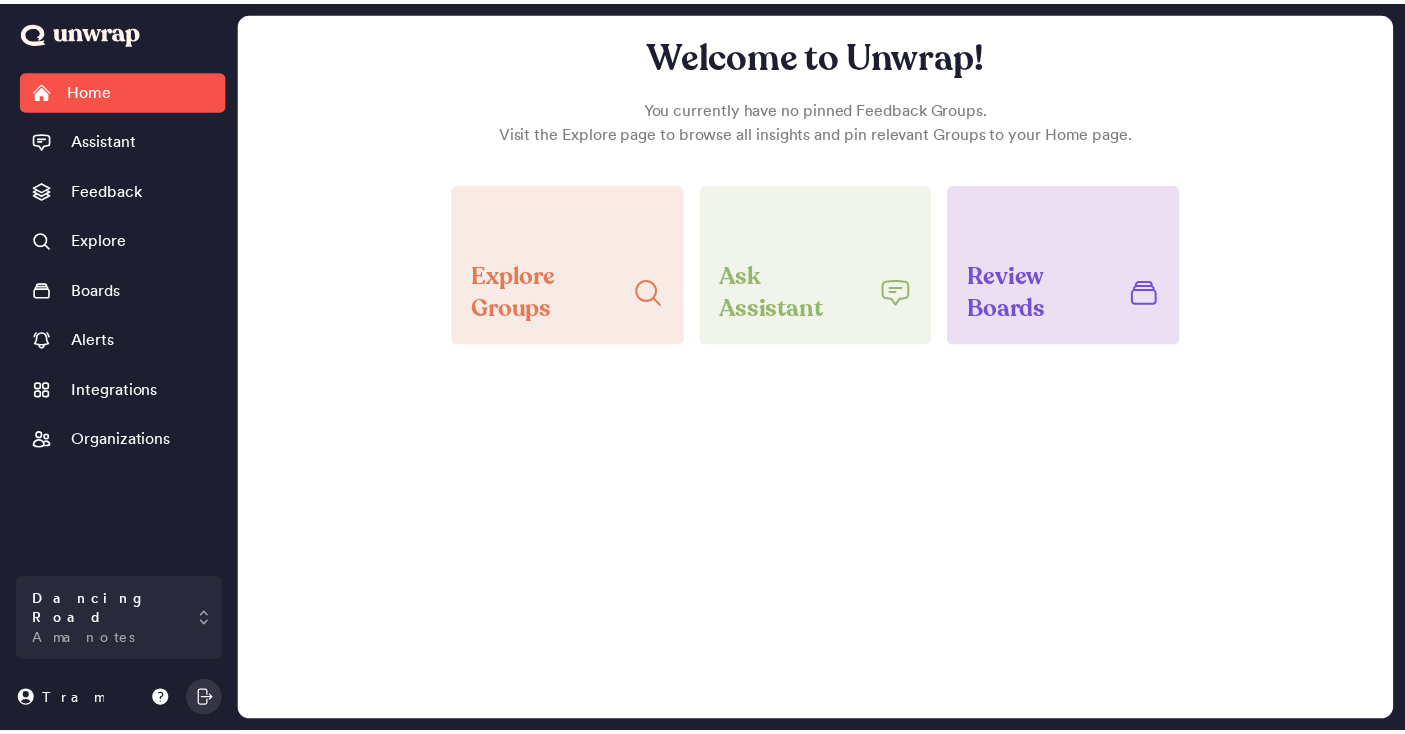 scroll, scrollTop: 0, scrollLeft: 0, axis: both 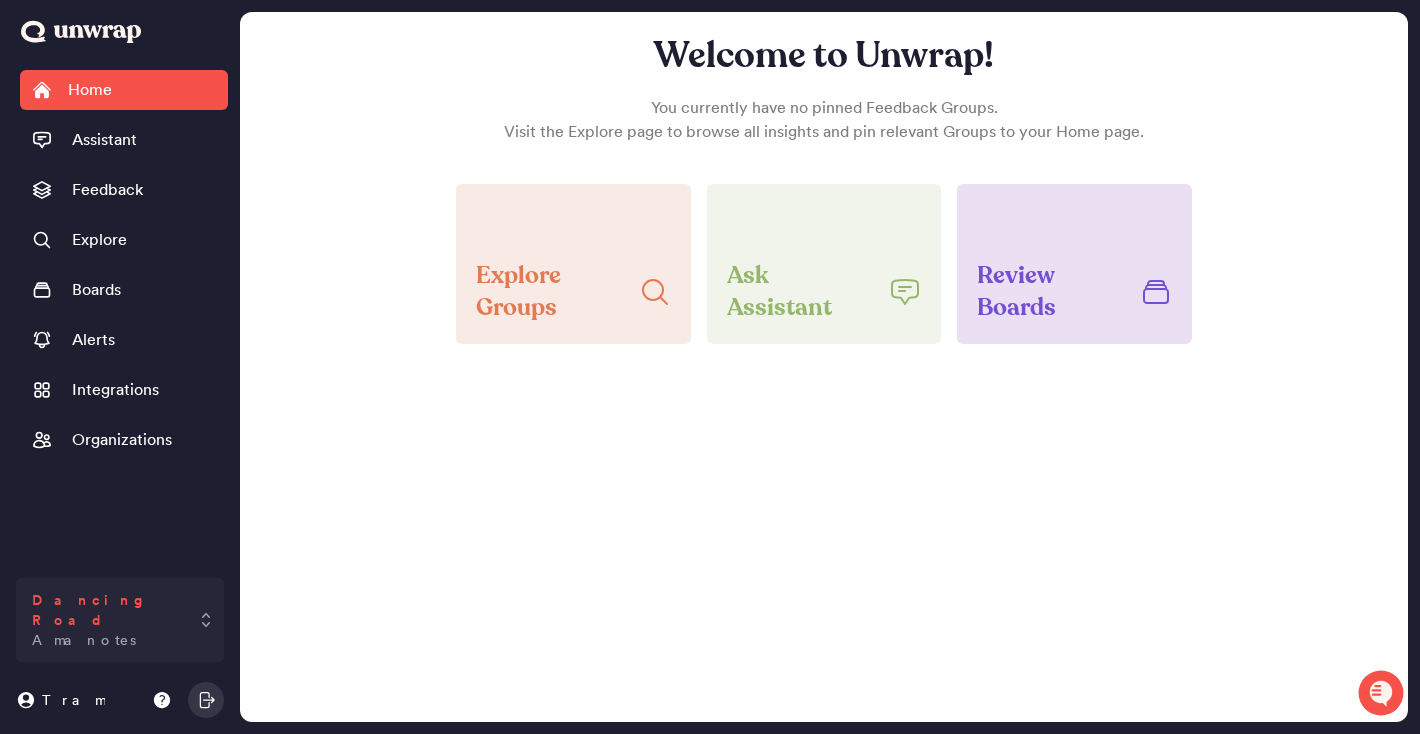 click on "Amanotes" at bounding box center [84, 640] 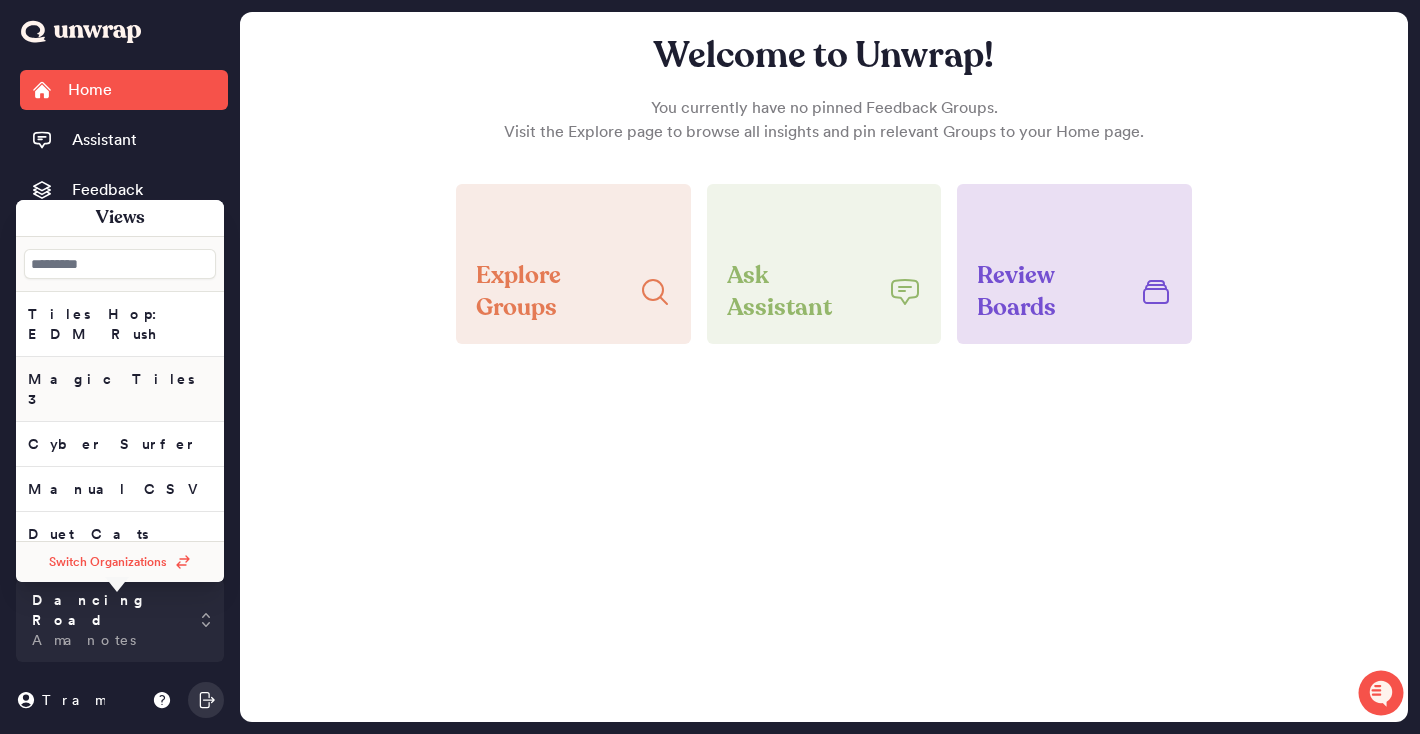 click on "Magic Tiles 3" at bounding box center (120, 324) 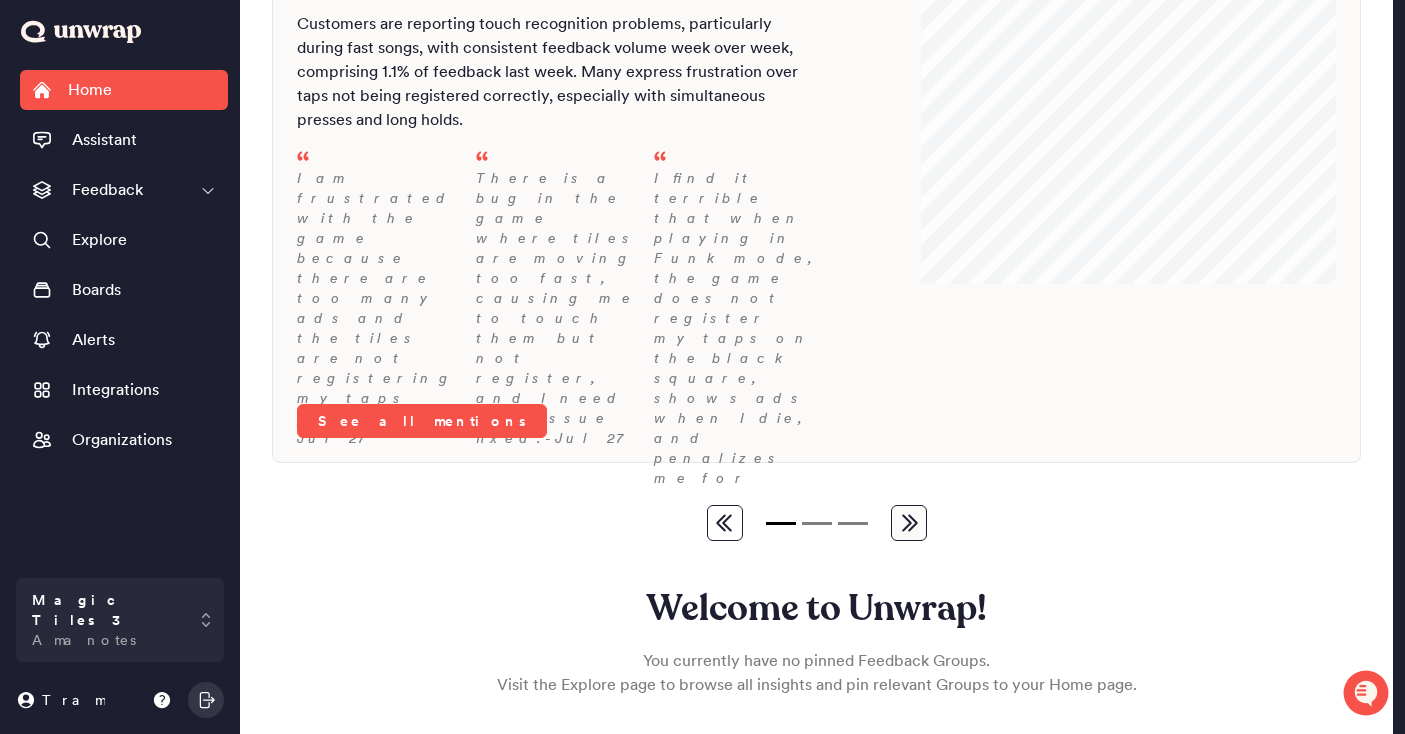 scroll, scrollTop: 0, scrollLeft: 0, axis: both 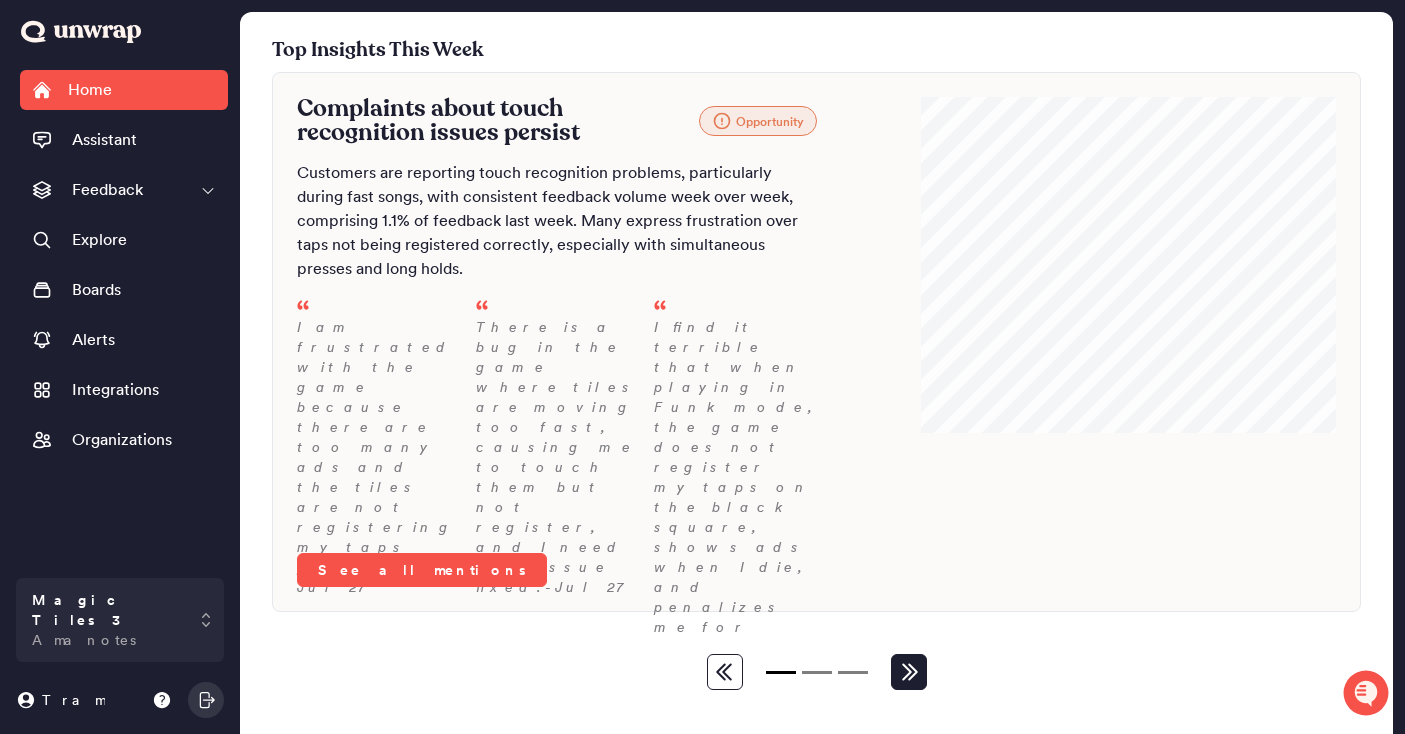 click 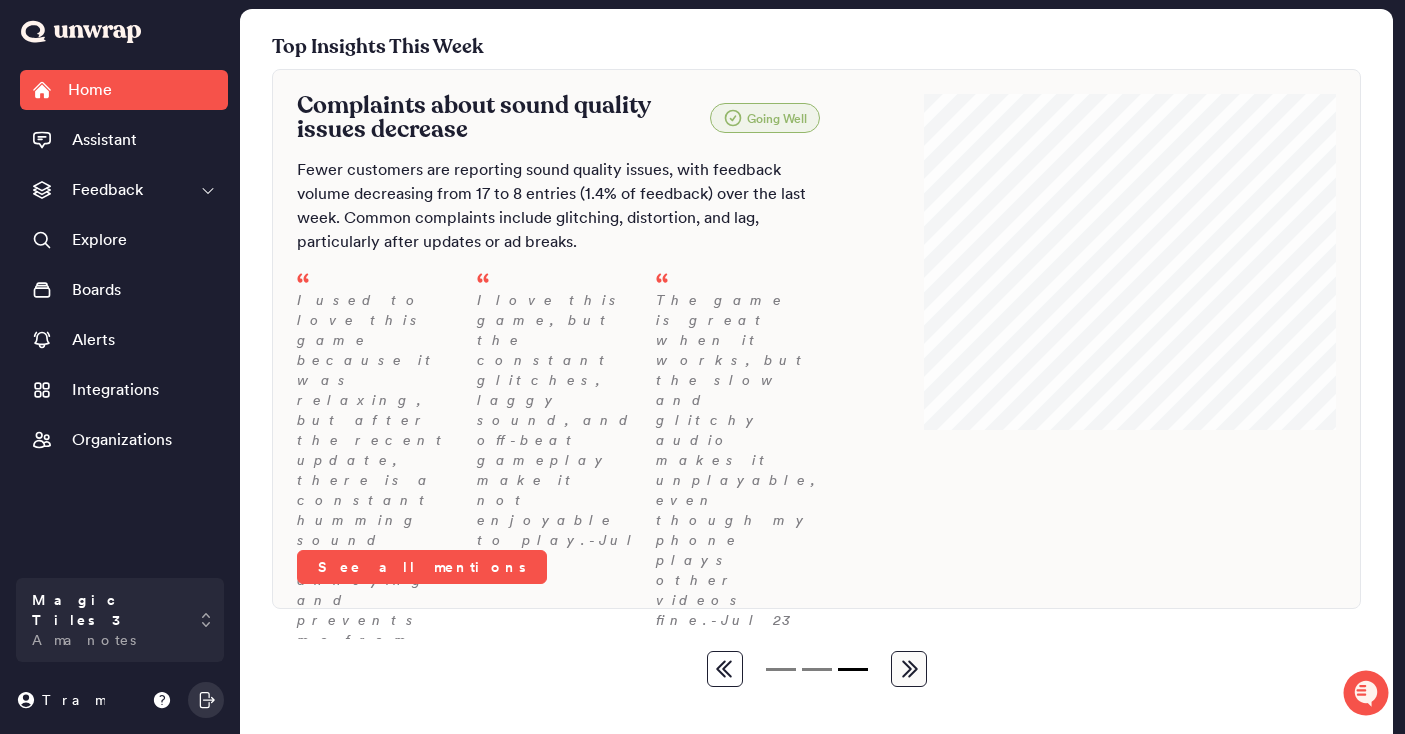 scroll, scrollTop: 4, scrollLeft: 0, axis: vertical 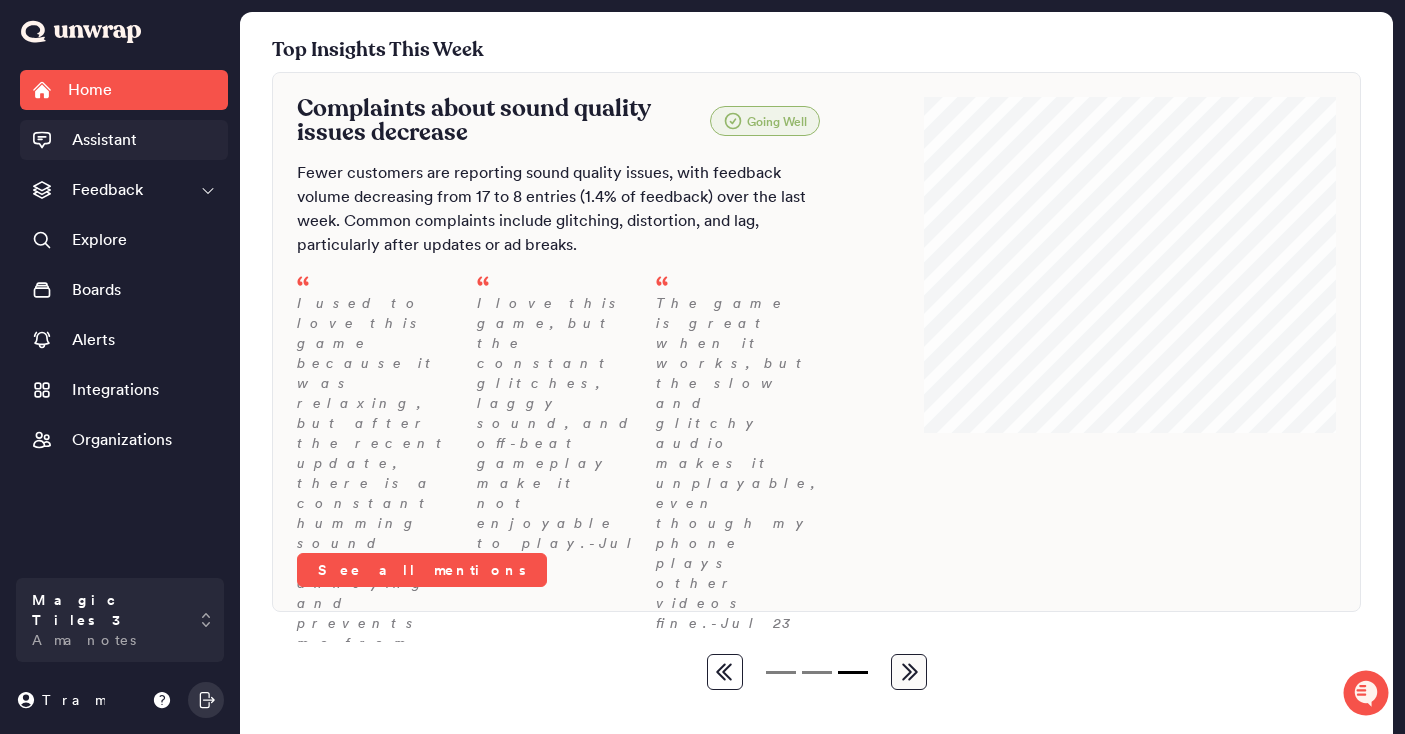 click on "Assistant" at bounding box center [104, 140] 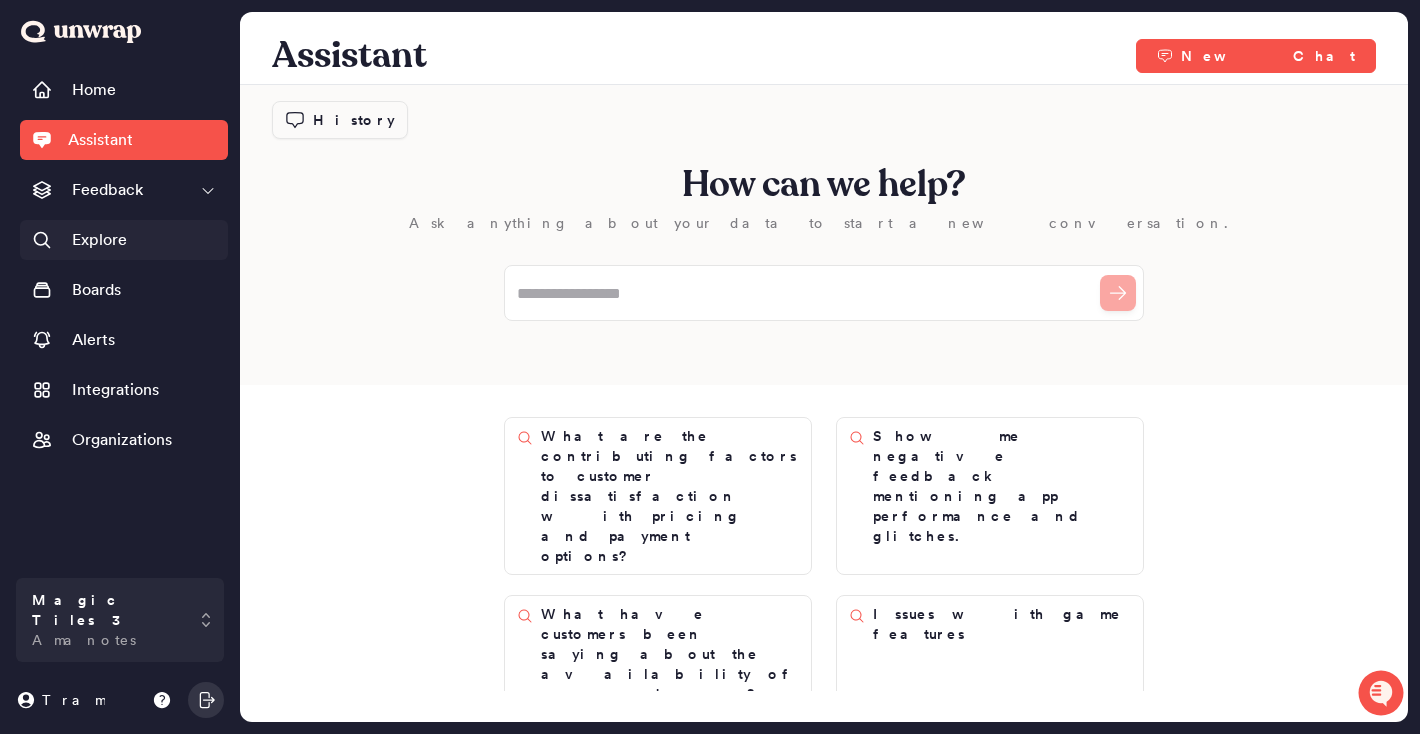 click on "Explore" at bounding box center (99, 240) 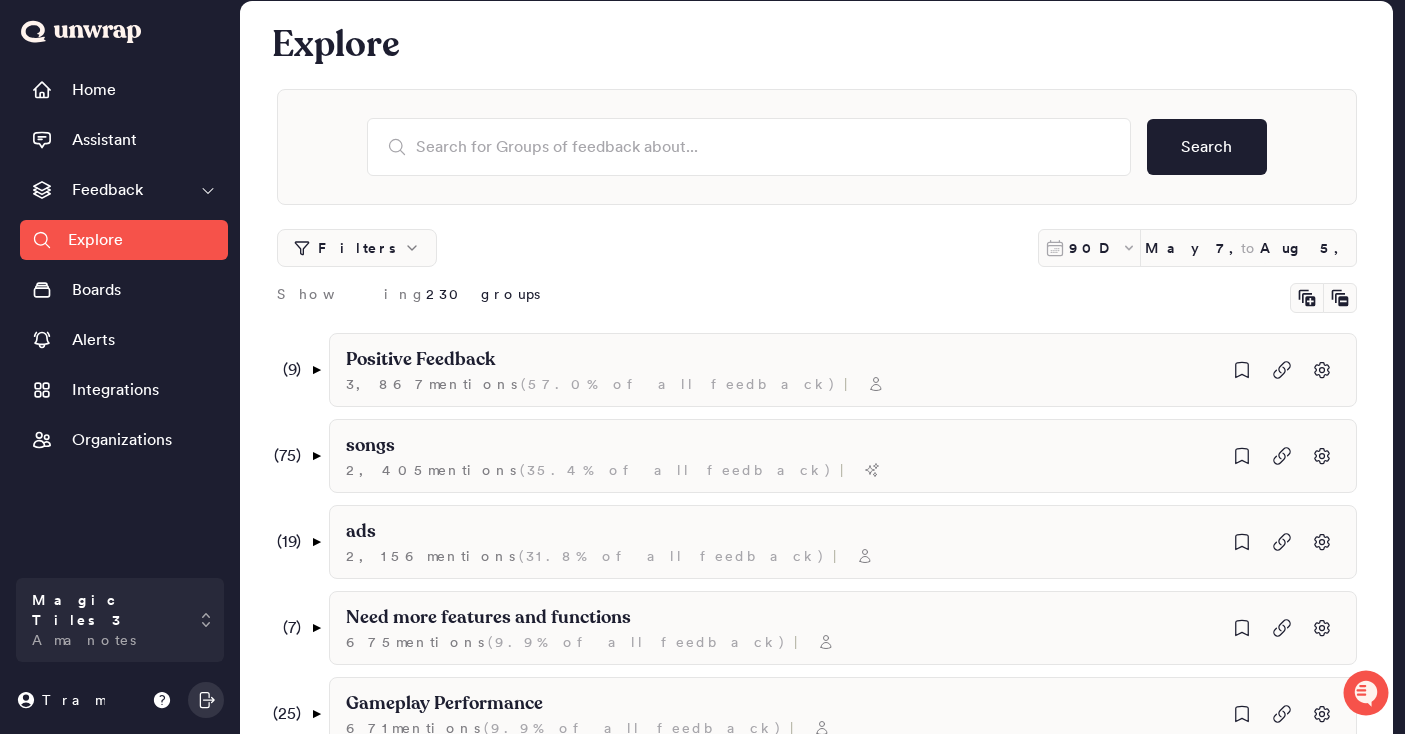 scroll, scrollTop: 14, scrollLeft: 0, axis: vertical 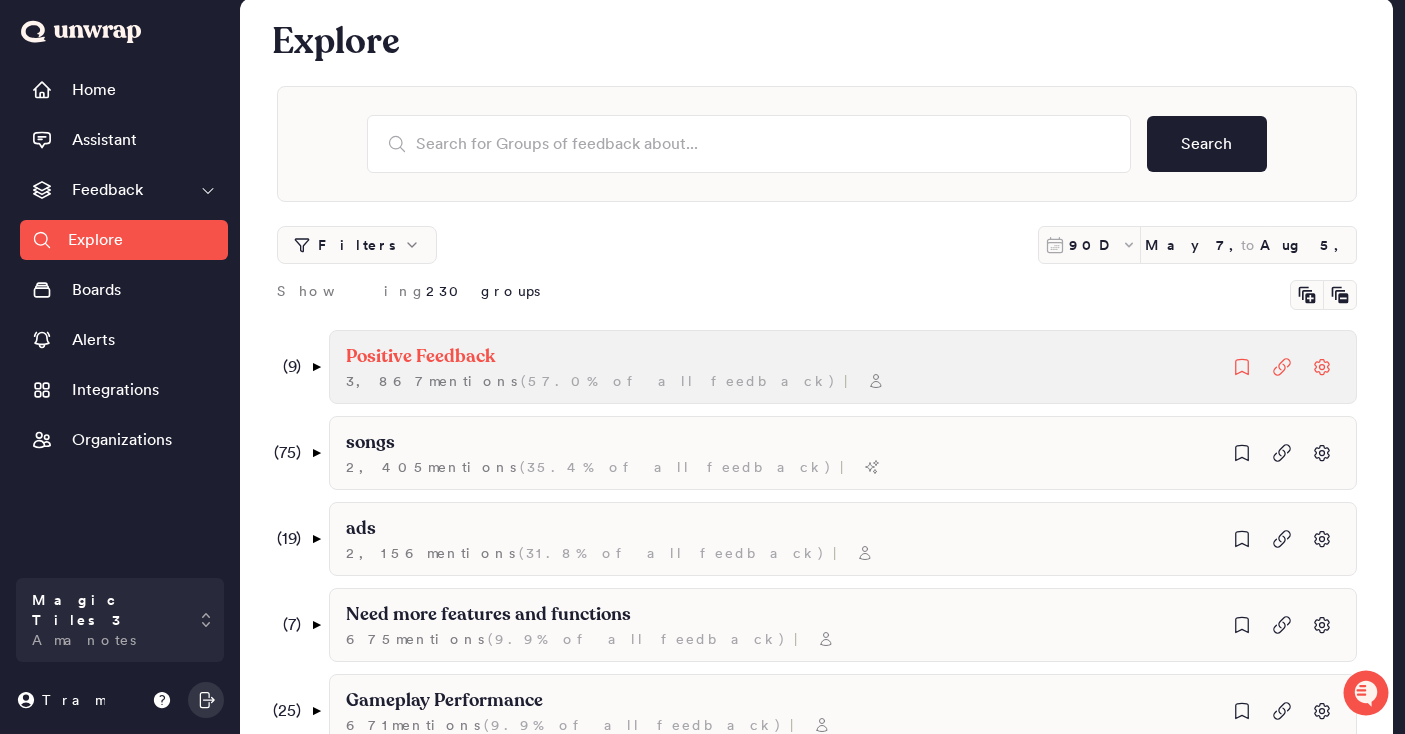 click on "Positive Feedback" at bounding box center [420, 357] 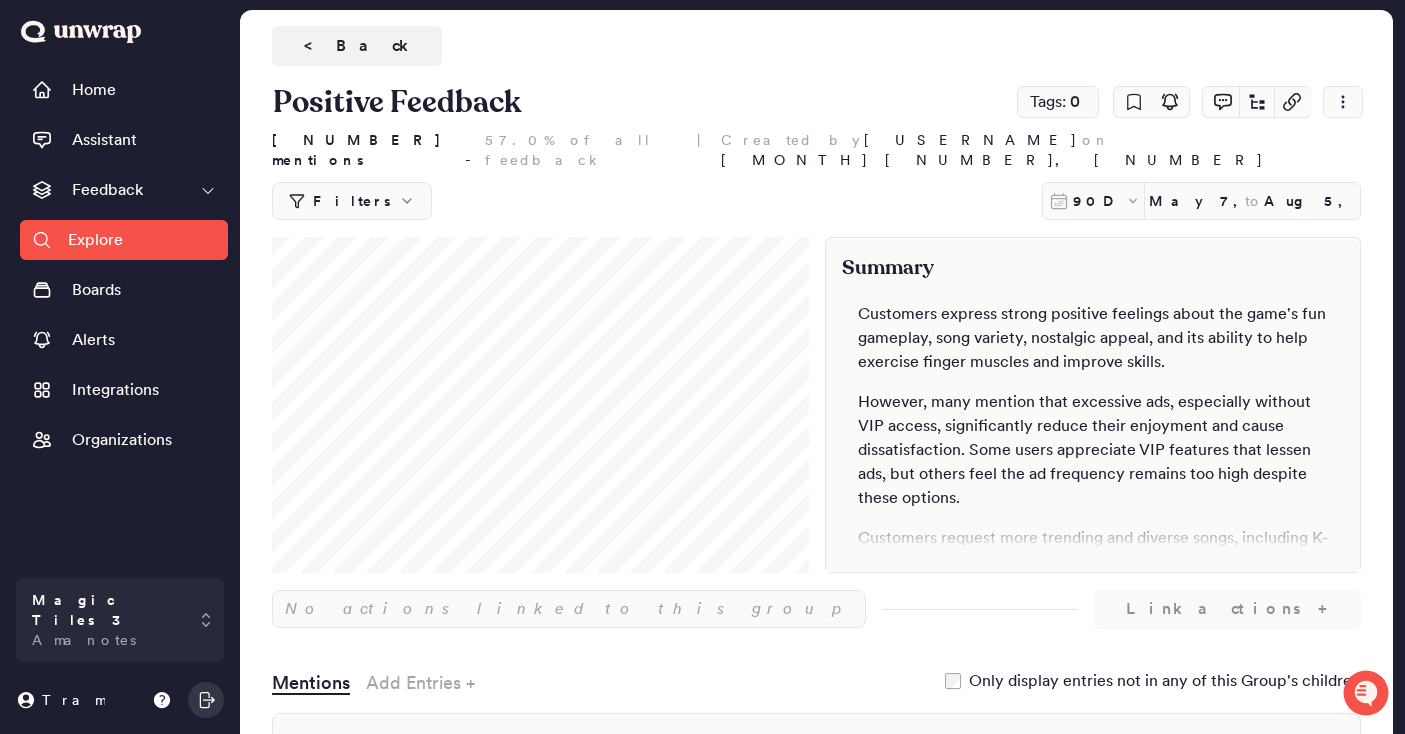 scroll, scrollTop: 4, scrollLeft: 0, axis: vertical 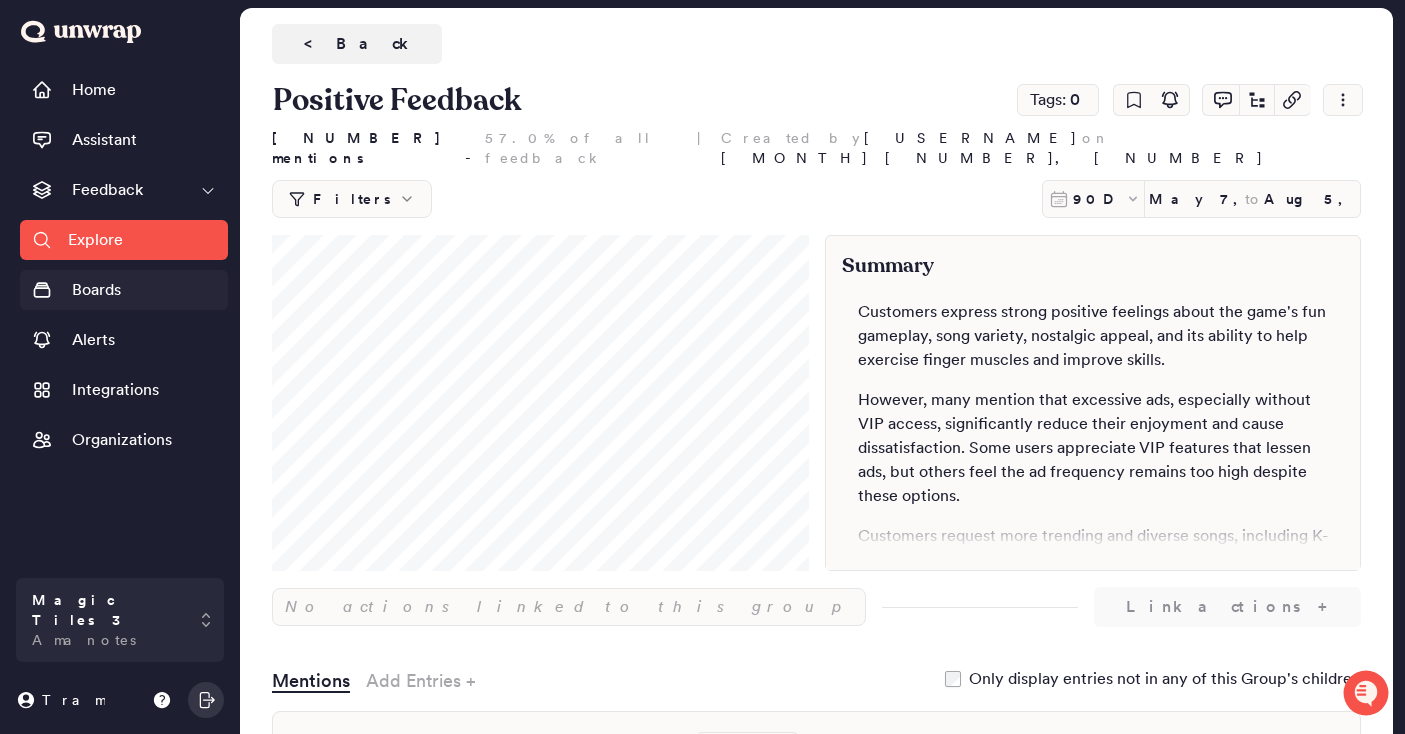 click on "Boards" at bounding box center [124, 290] 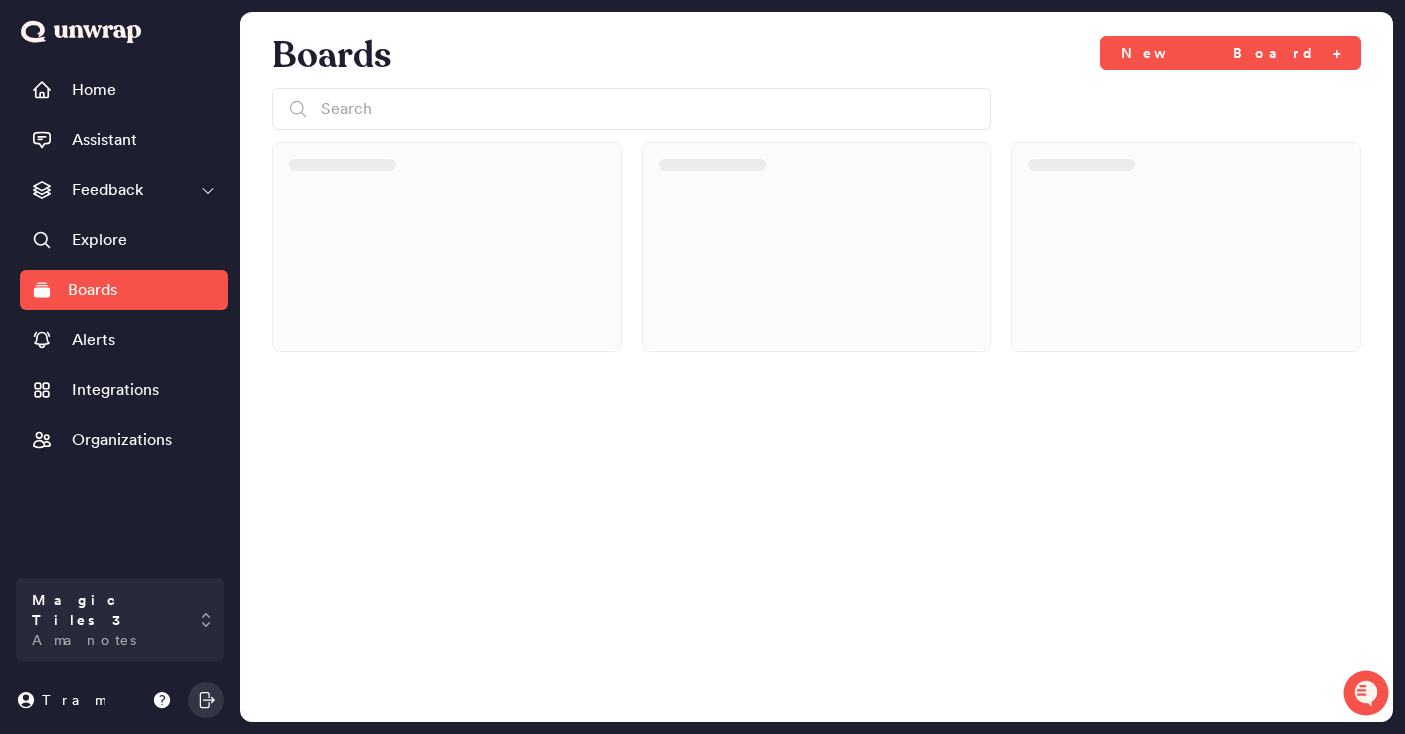 scroll, scrollTop: 0, scrollLeft: 0, axis: both 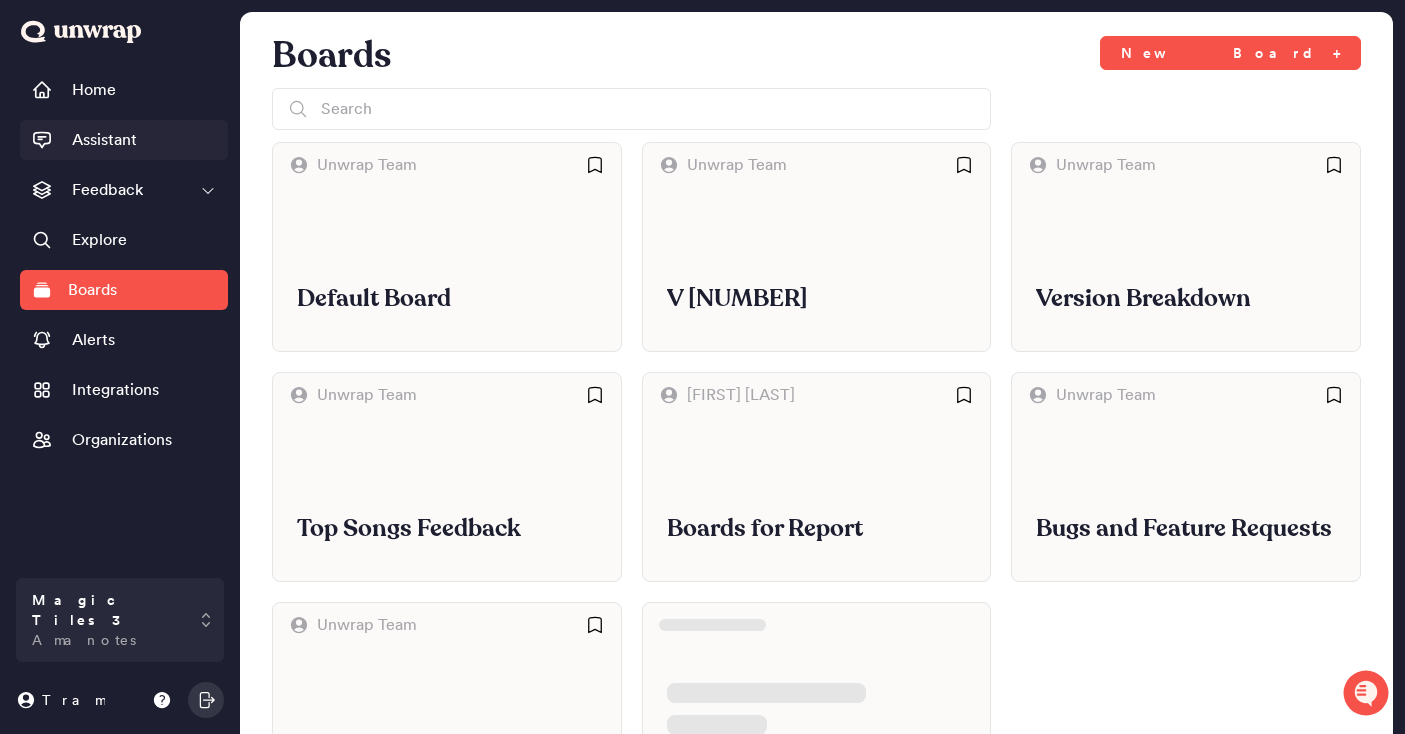 click on "Assistant" at bounding box center [104, 140] 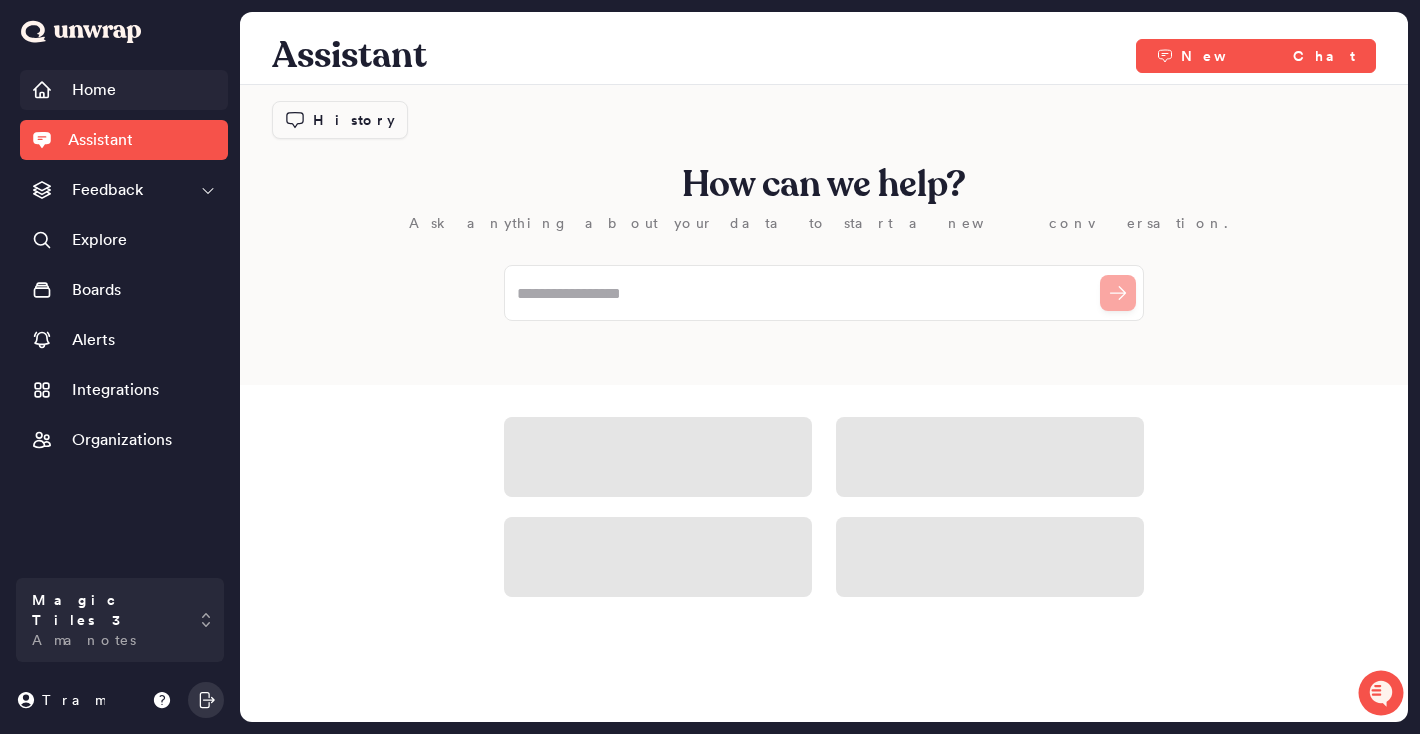 click on "Home" at bounding box center [124, 90] 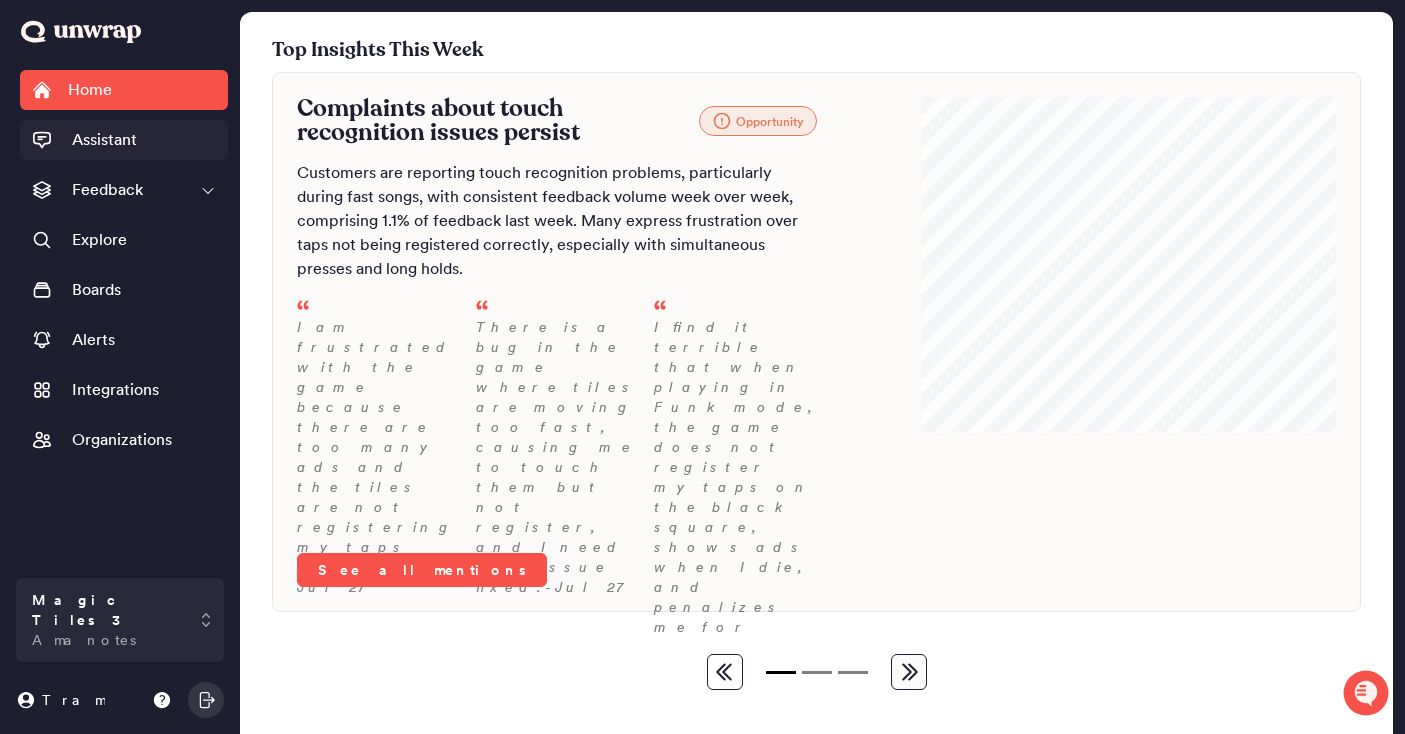 click on "Assistant" at bounding box center (104, 140) 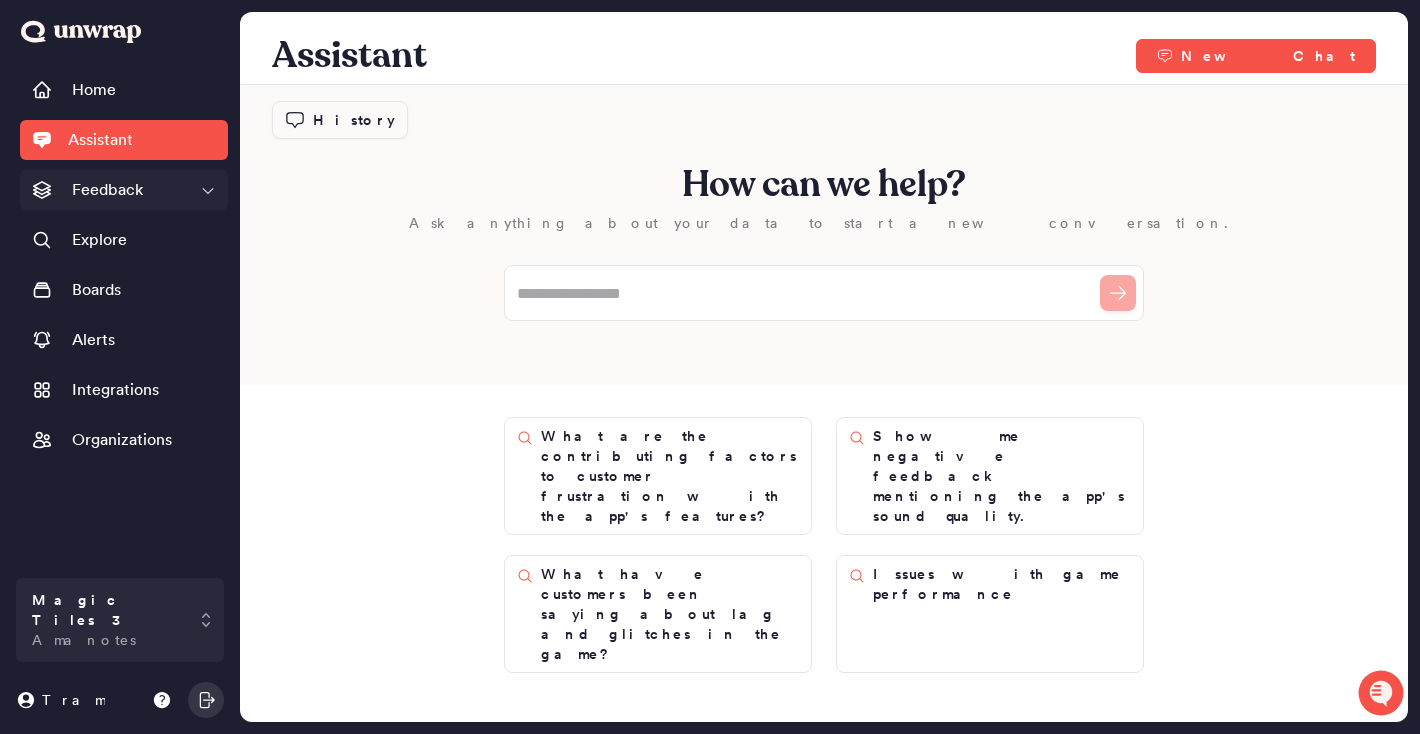 click on "Feedback" at bounding box center [107, 190] 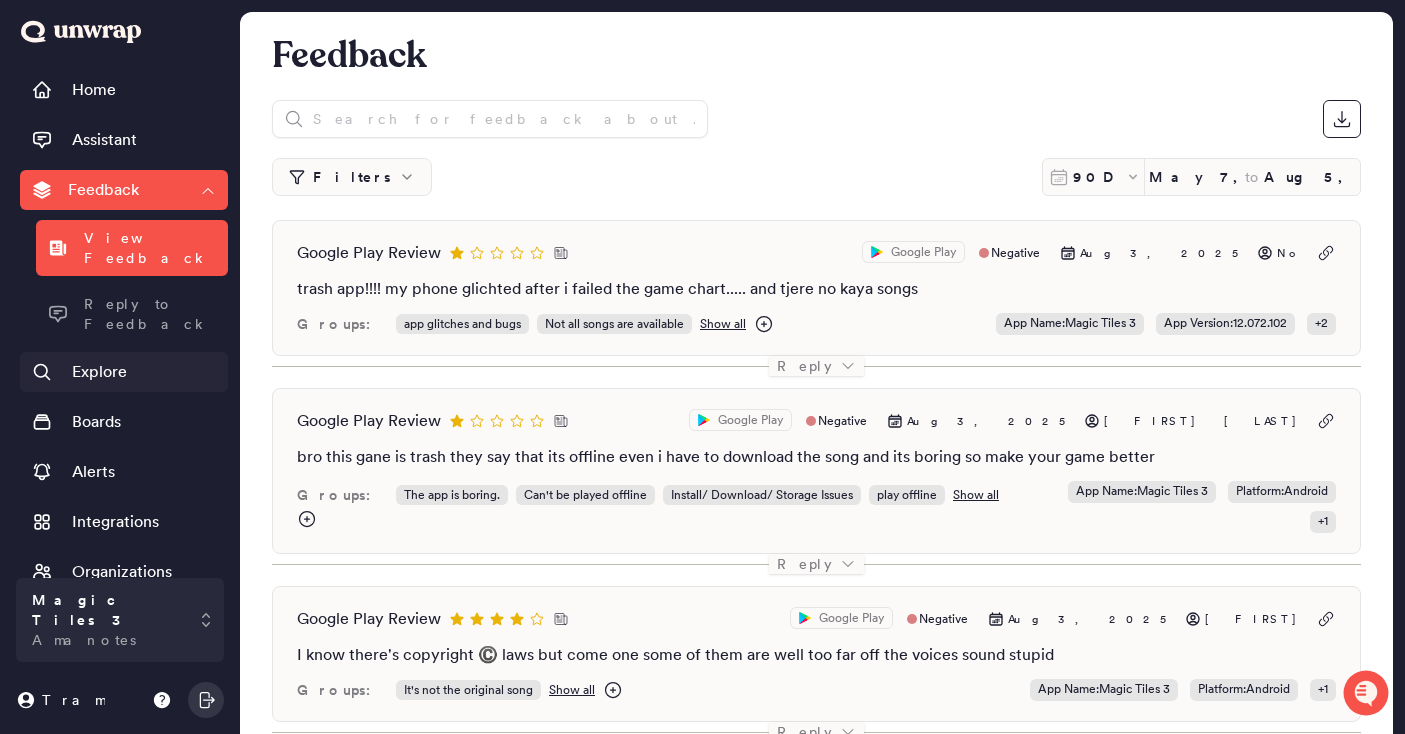 click on "Explore" at bounding box center [124, 372] 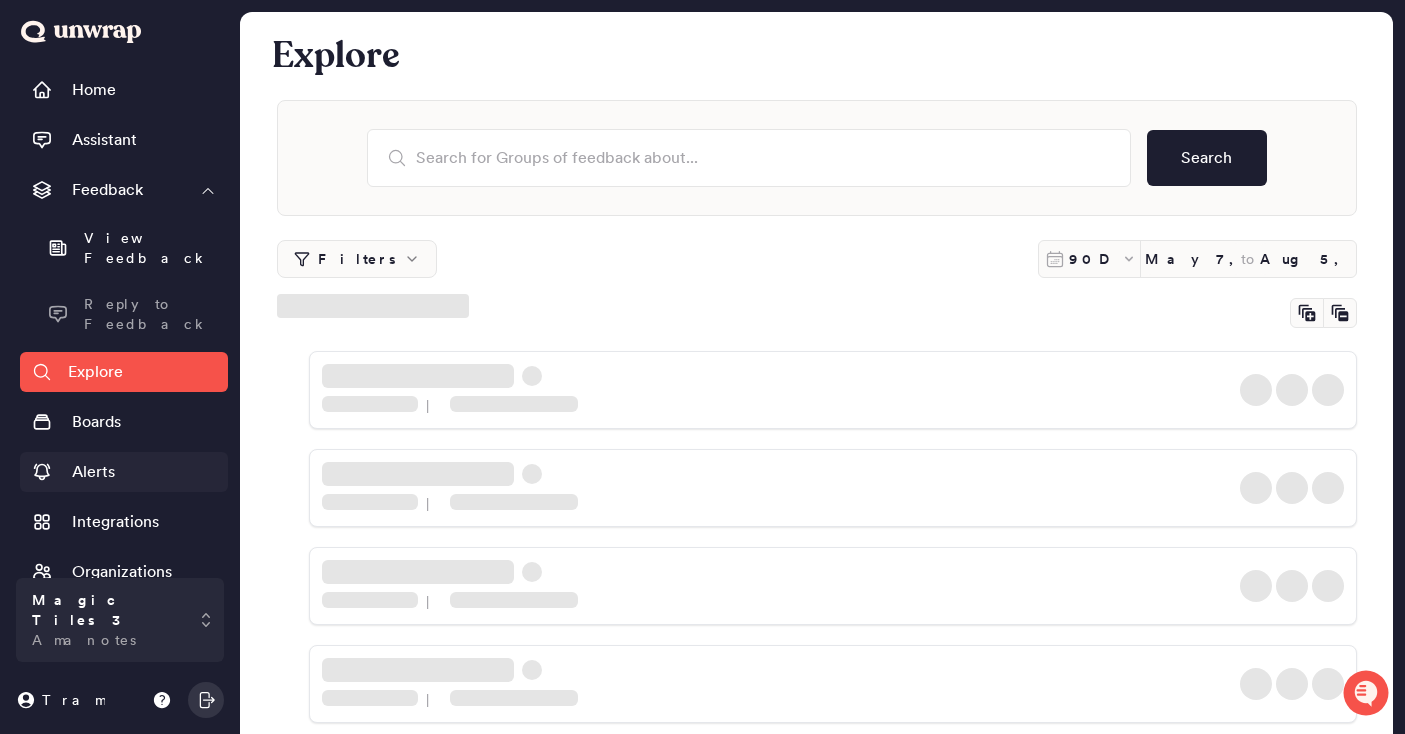 scroll, scrollTop: 14, scrollLeft: 0, axis: vertical 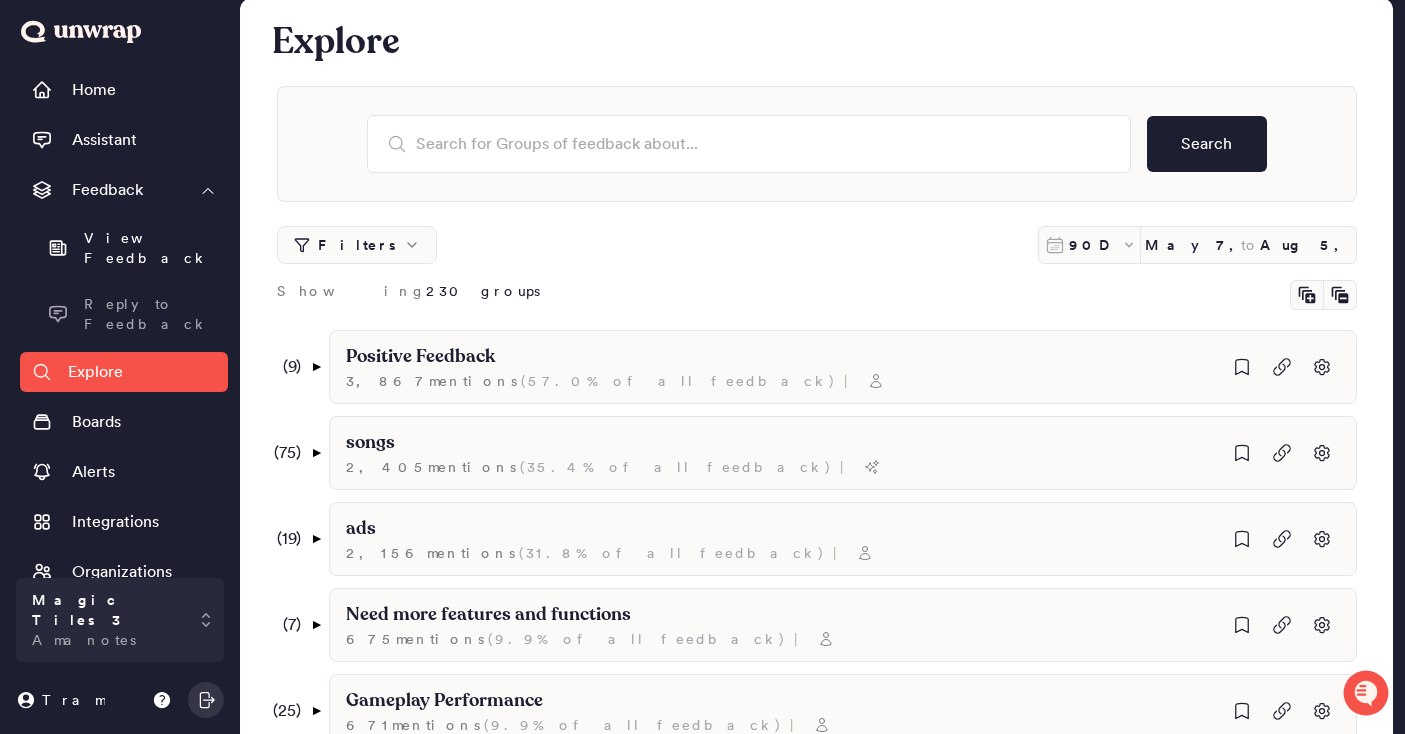 drag, startPoint x: 1422, startPoint y: 701, endPoint x: 1406, endPoint y: 672, distance: 33.12099 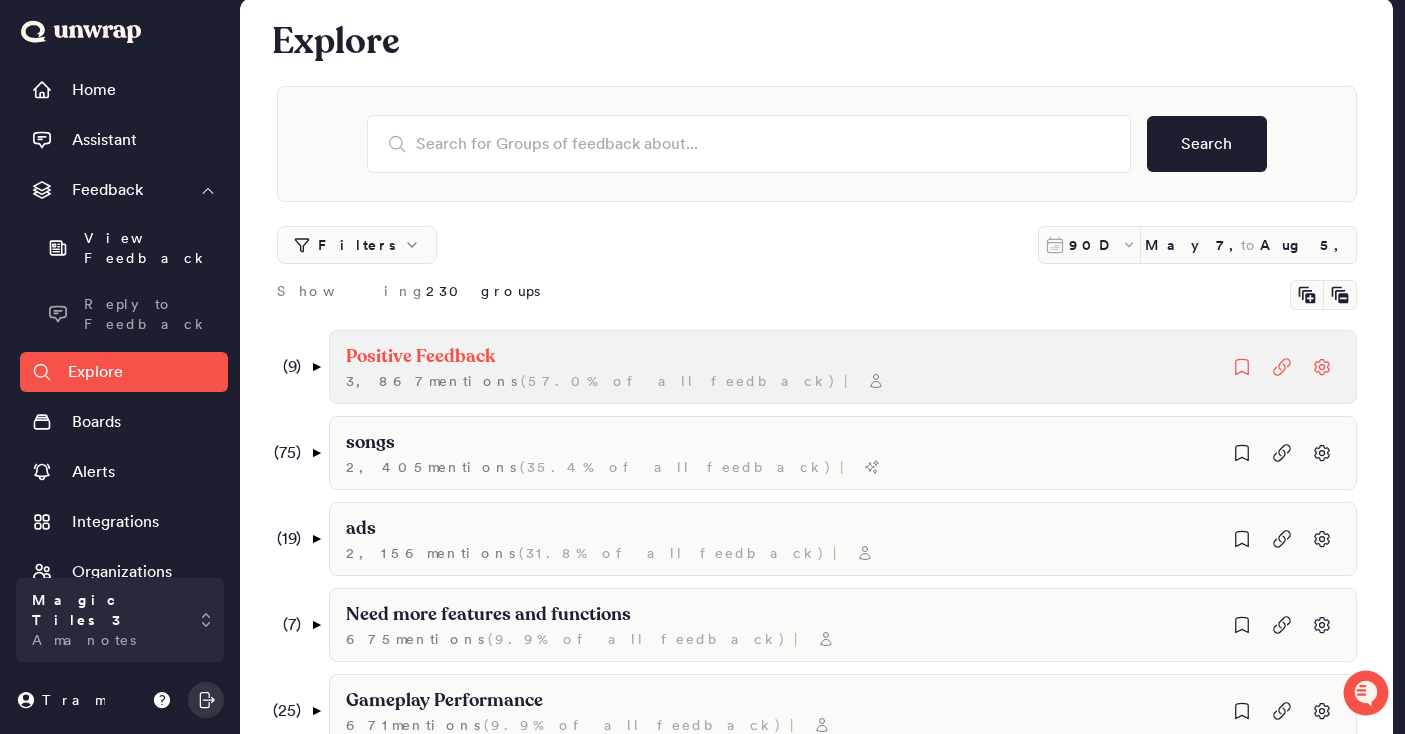 click on "Positive Feedback" at bounding box center (420, 357) 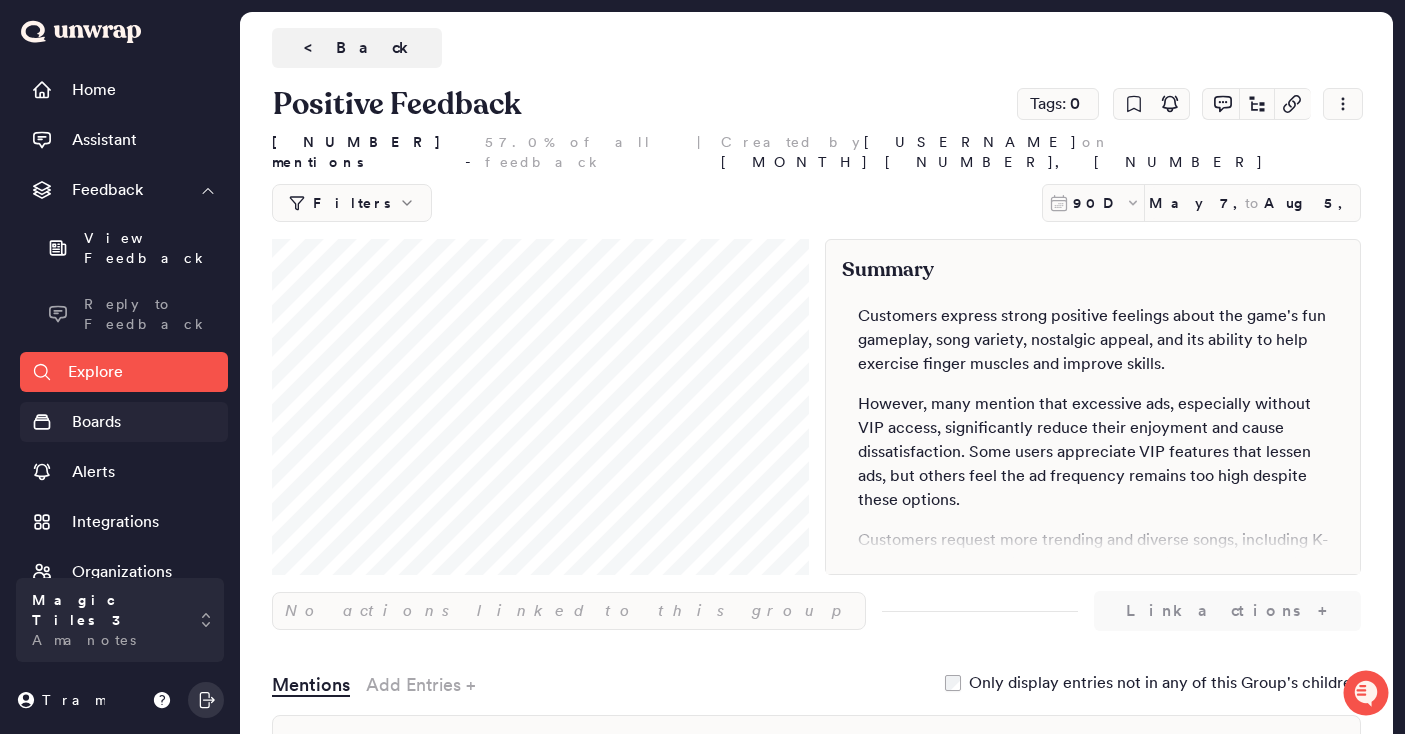 click on "Boards" at bounding box center [96, 422] 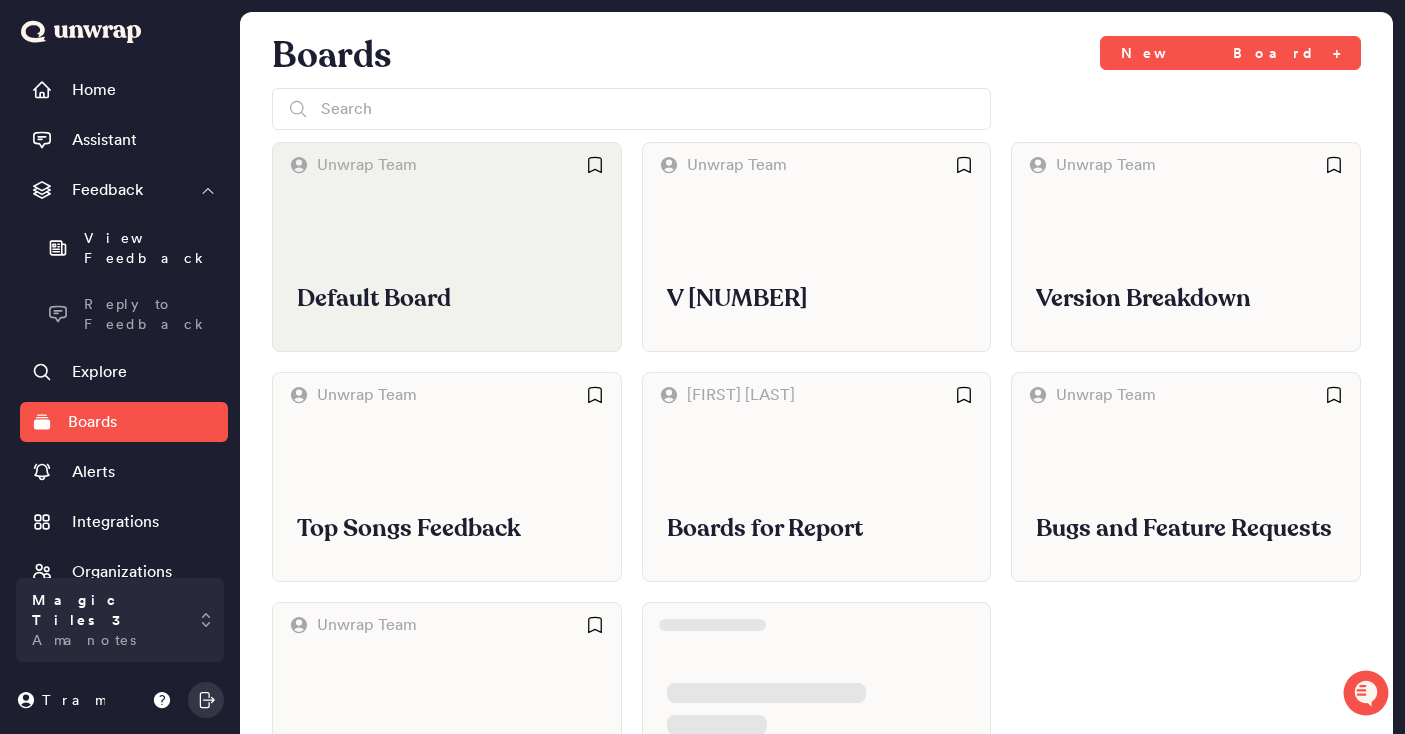 click on "Default Board" at bounding box center [447, 299] 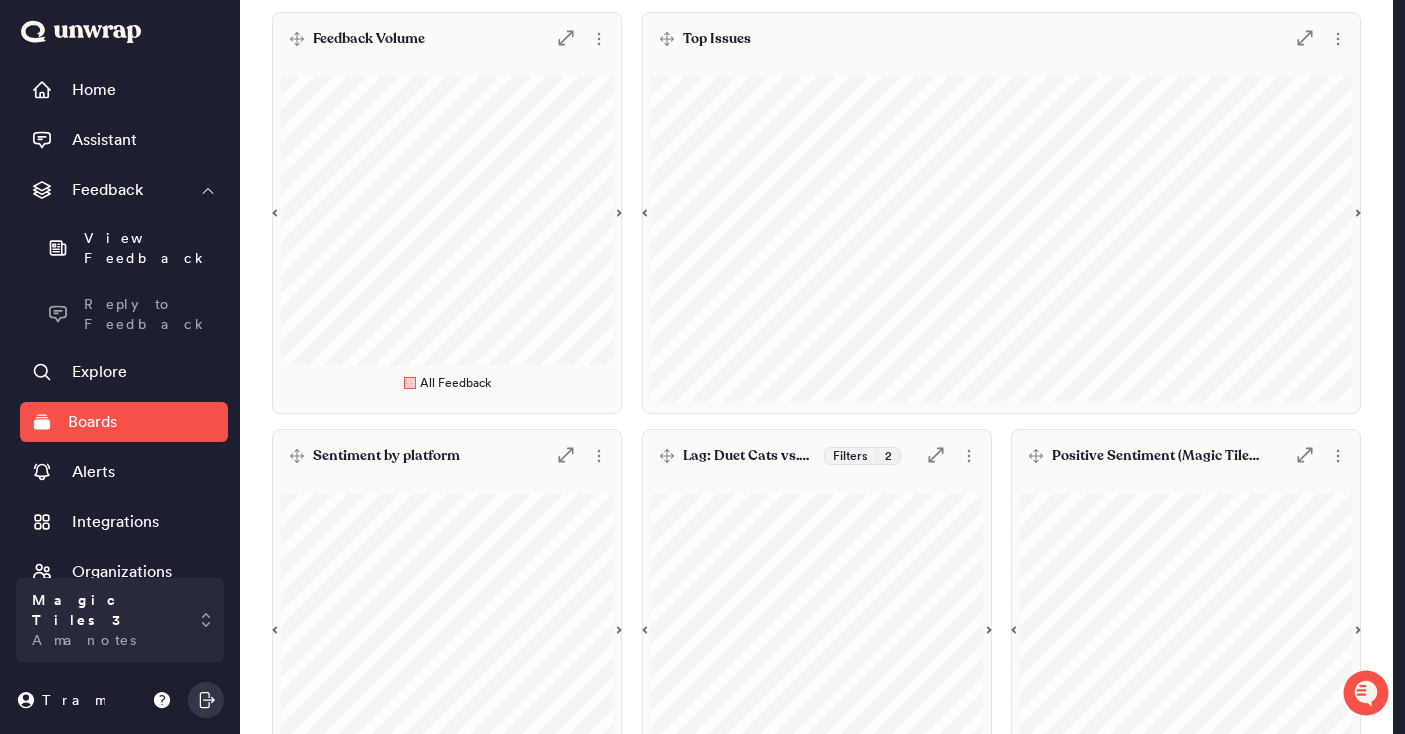 scroll, scrollTop: 205, scrollLeft: 0, axis: vertical 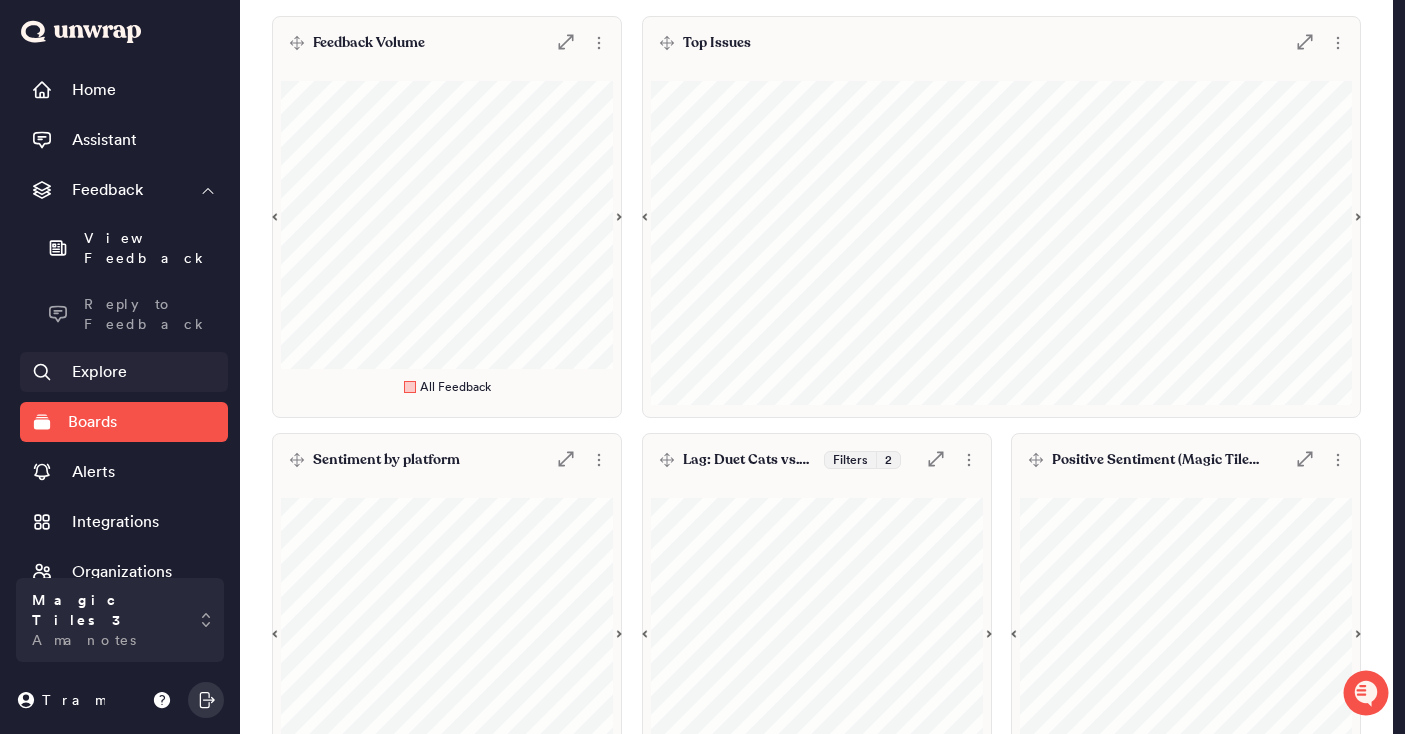 click on "Explore" at bounding box center (124, 372) 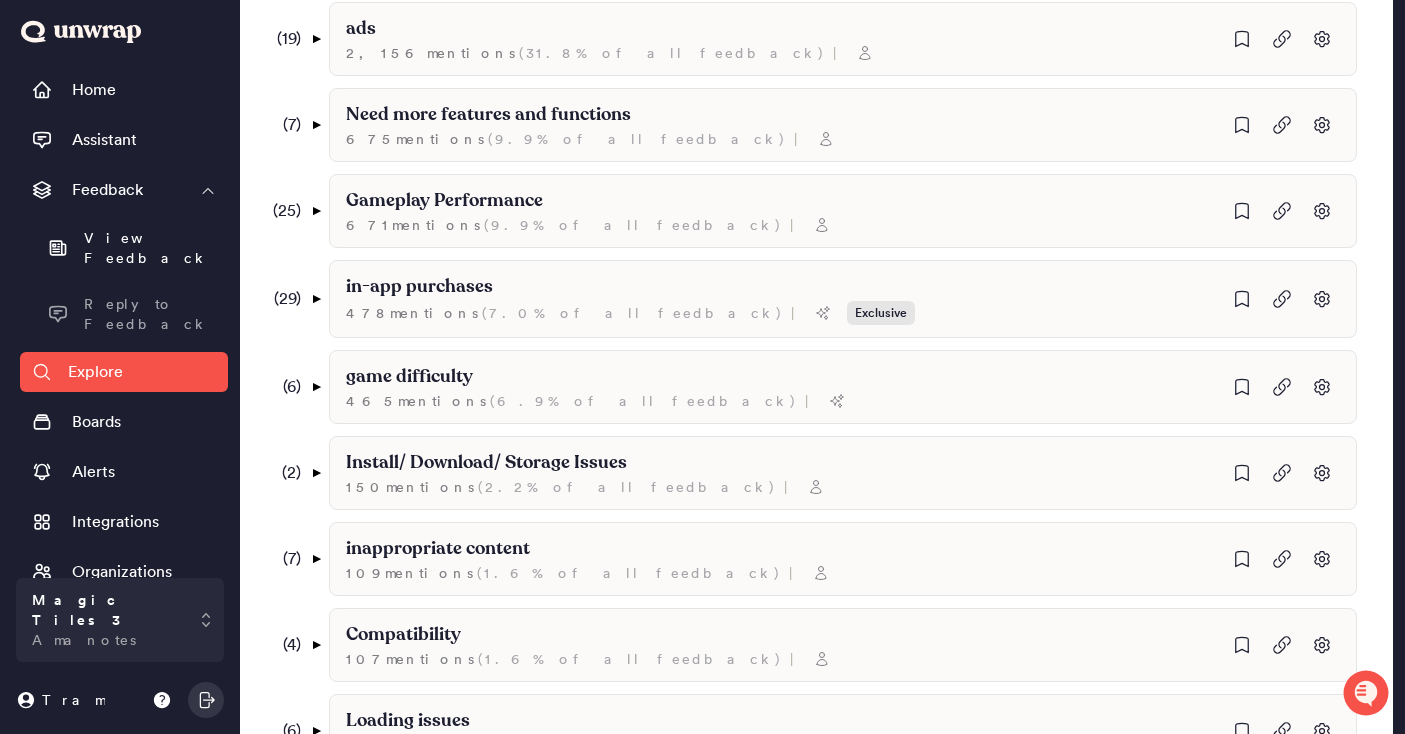 scroll, scrollTop: 0, scrollLeft: 0, axis: both 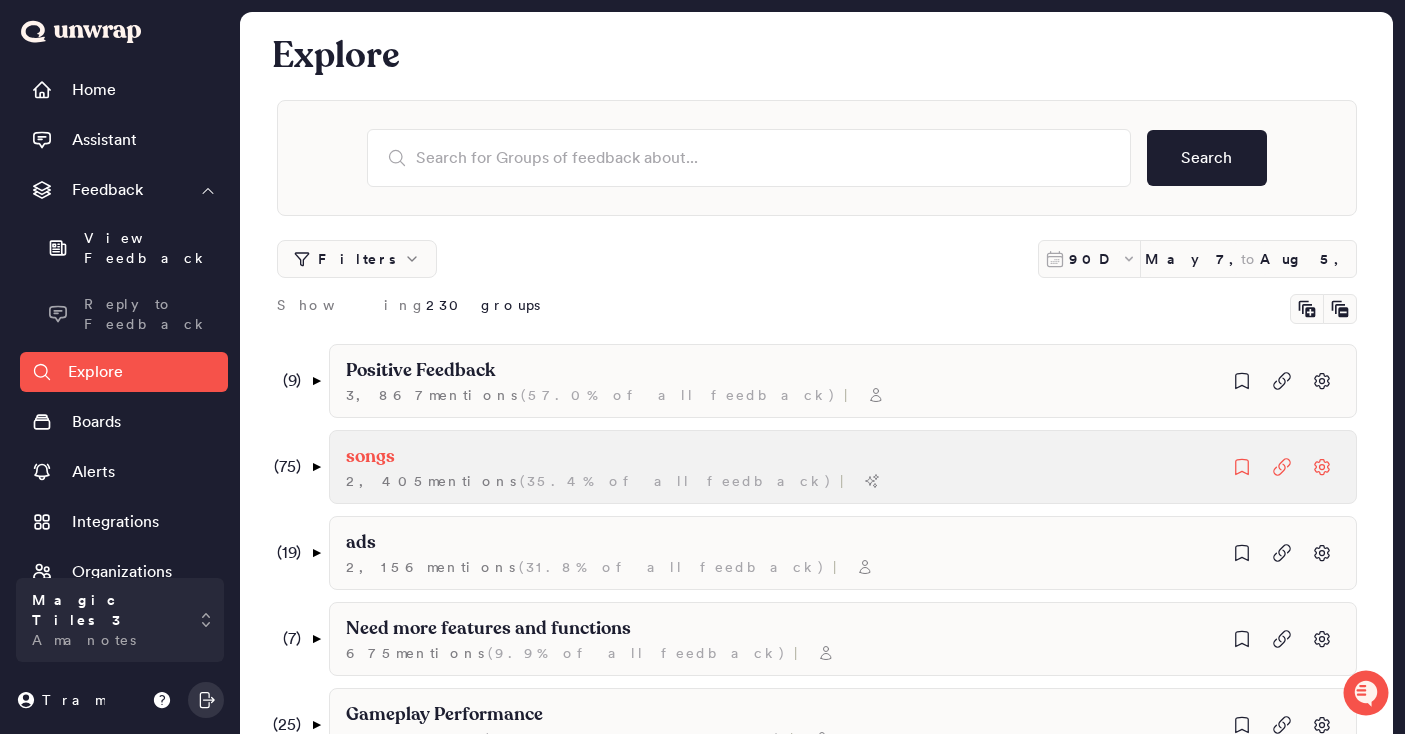 click on "songs" at bounding box center (420, 371) 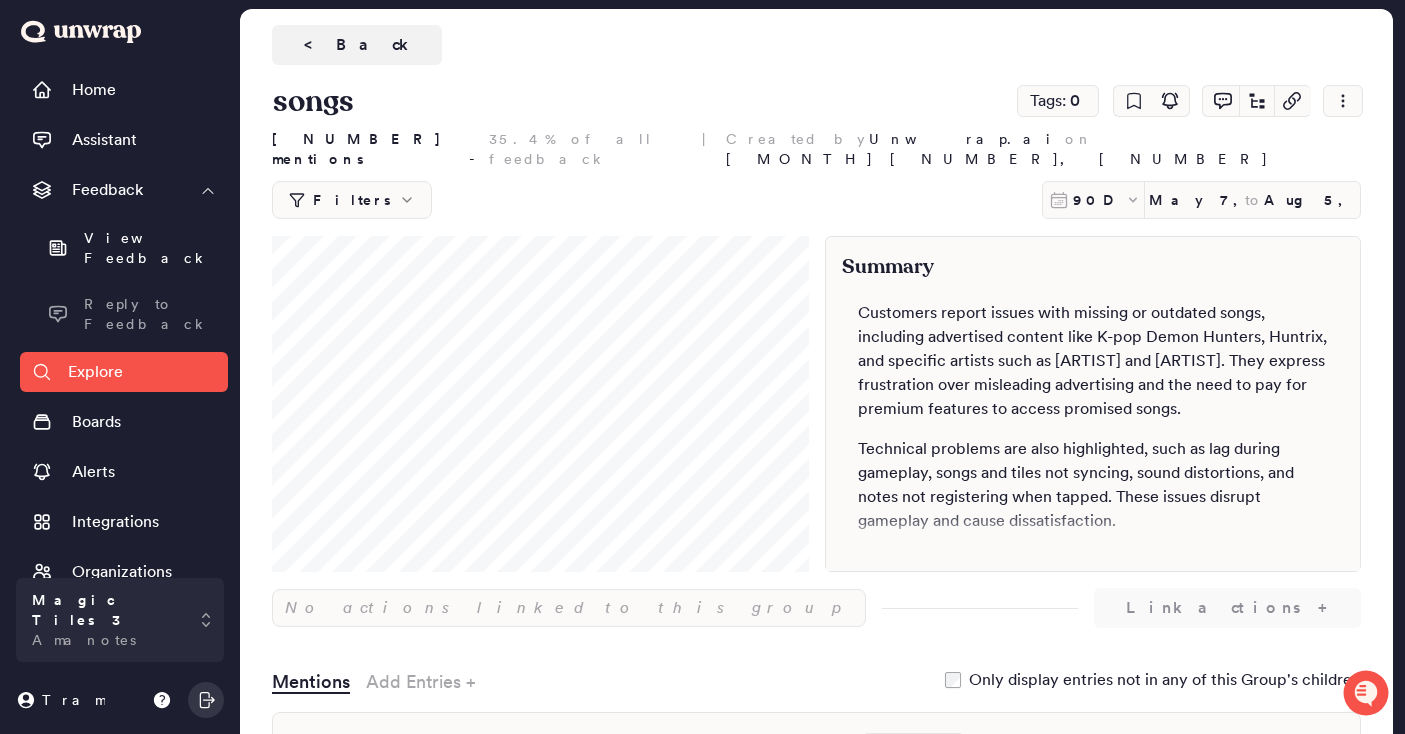 scroll, scrollTop: 4, scrollLeft: 0, axis: vertical 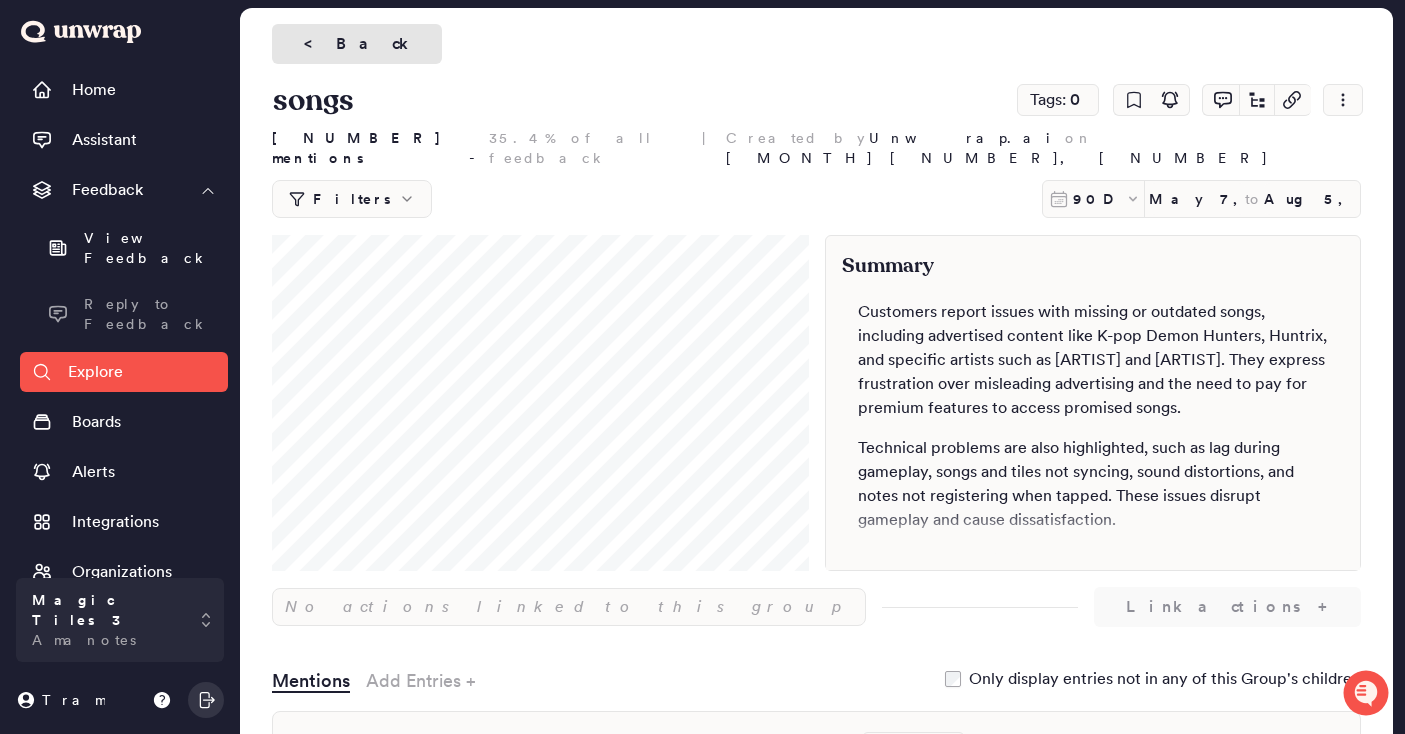 click on "< Back" at bounding box center [357, 44] 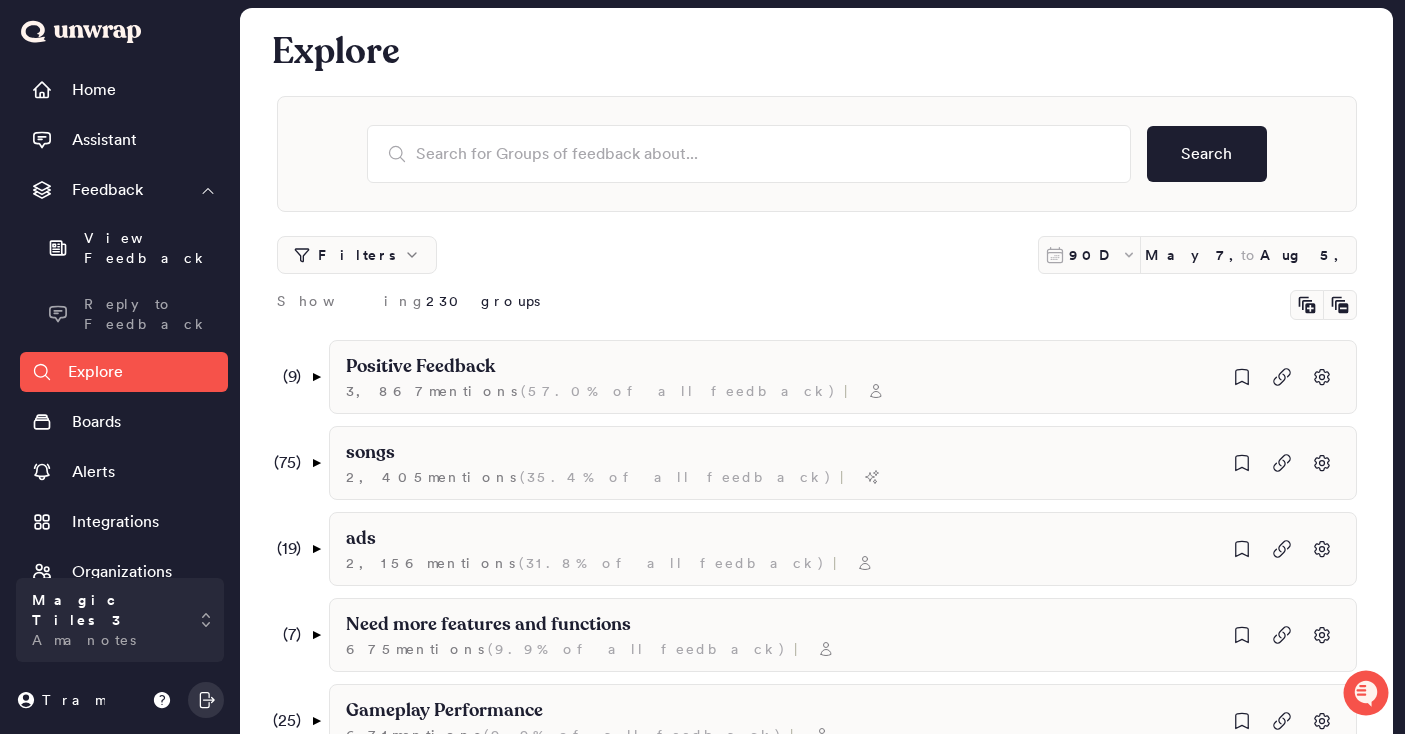 scroll, scrollTop: 0, scrollLeft: 0, axis: both 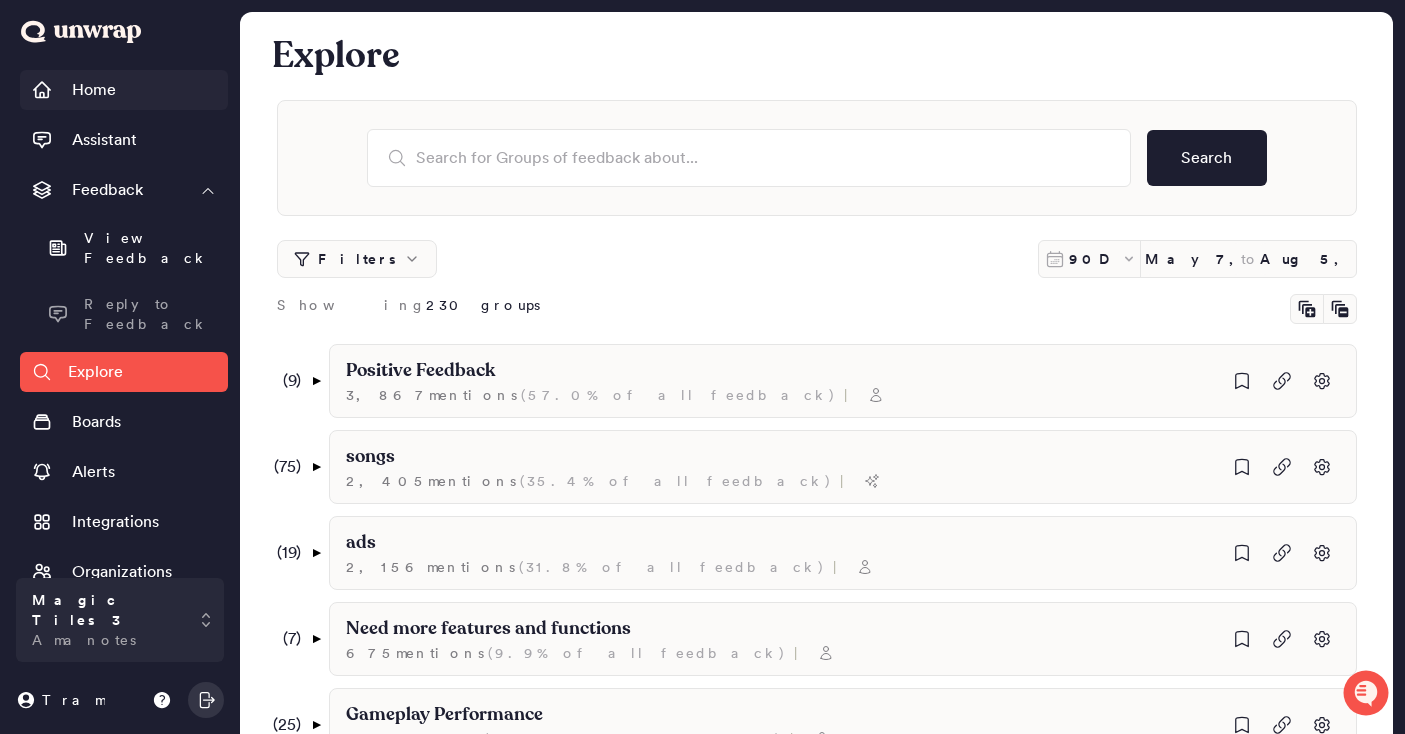 click on "Home" at bounding box center [124, 90] 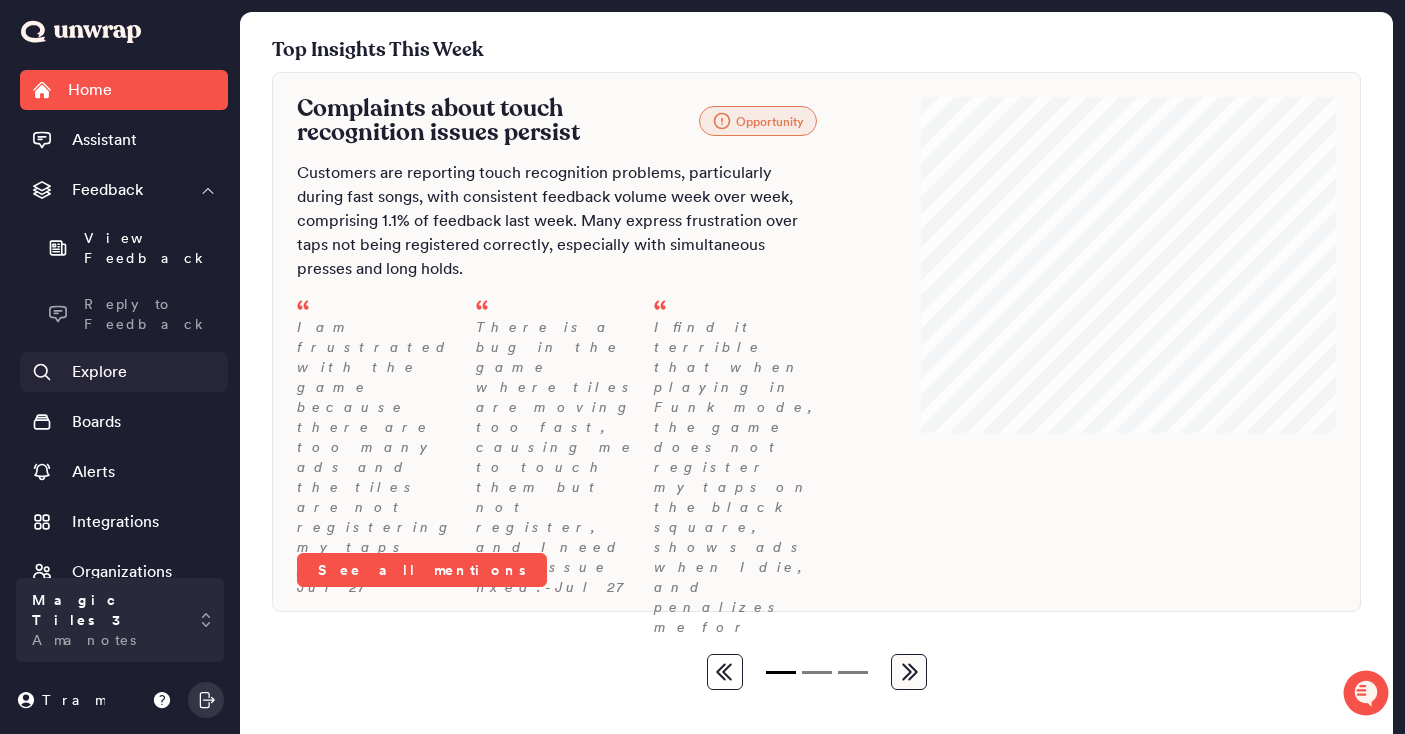 click on "Explore" at bounding box center (99, 372) 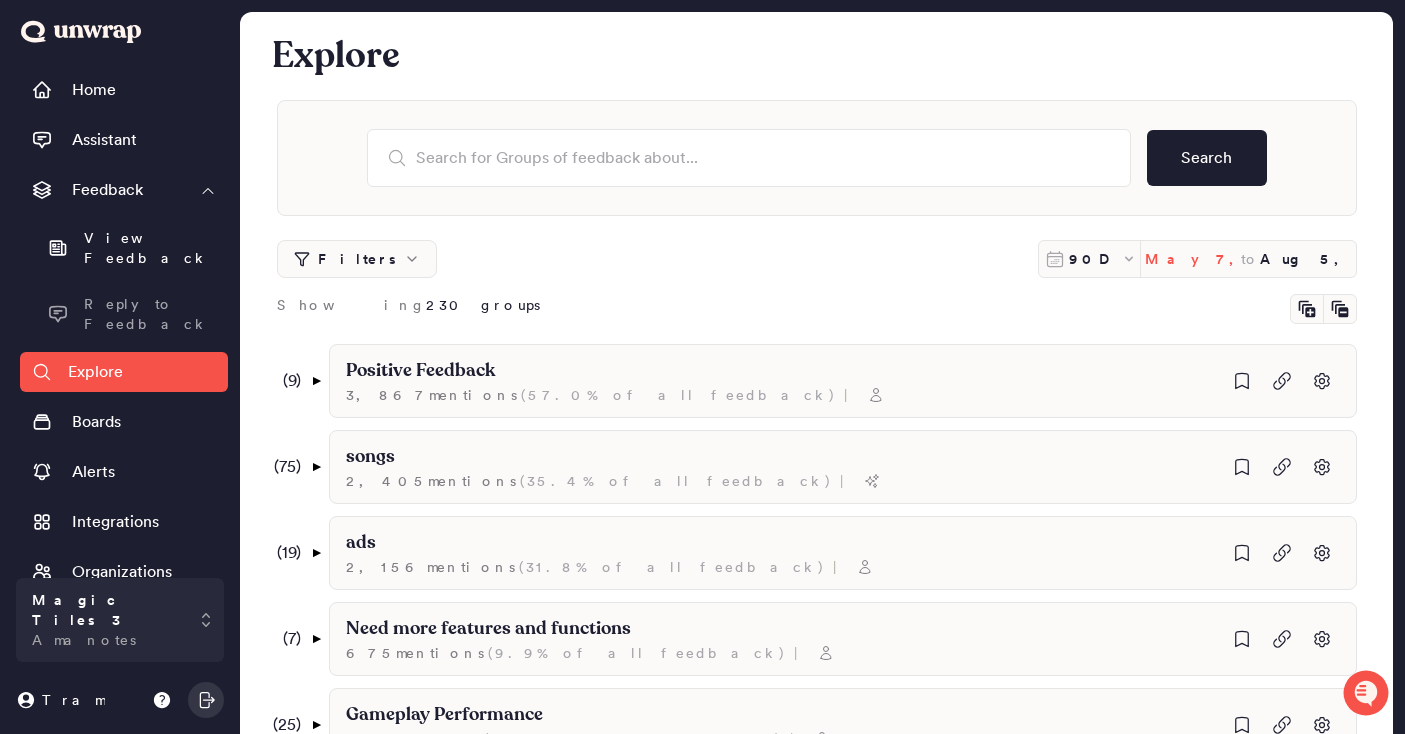 click on "May 7, 2025" at bounding box center (1193, 259) 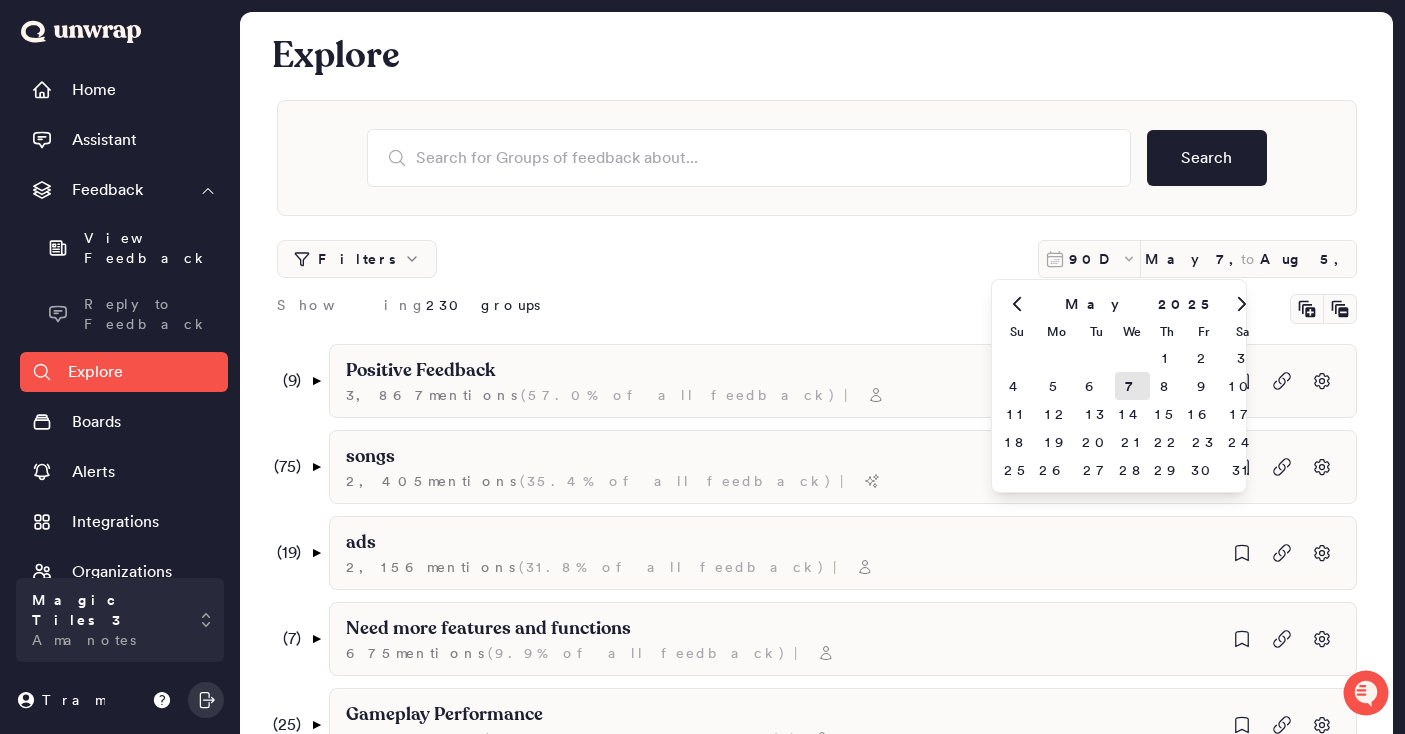 click 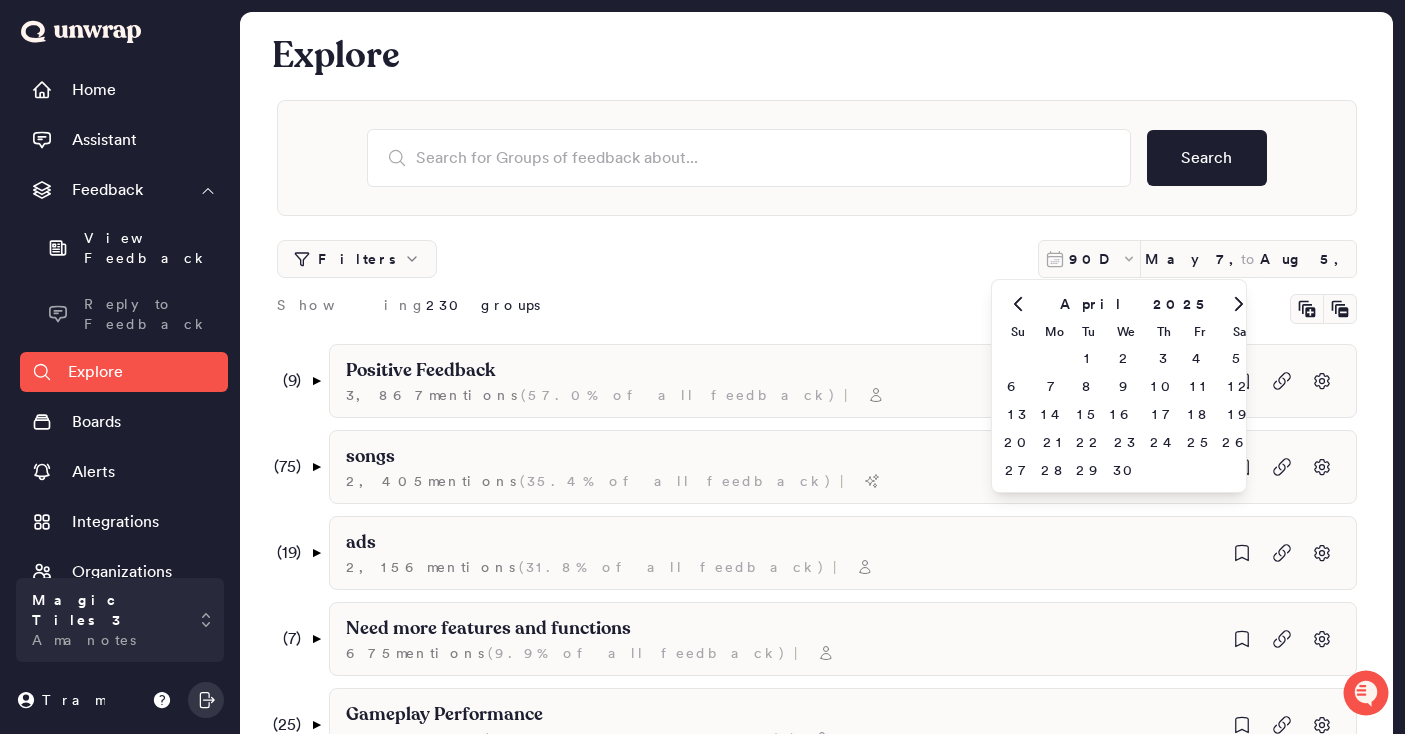 click 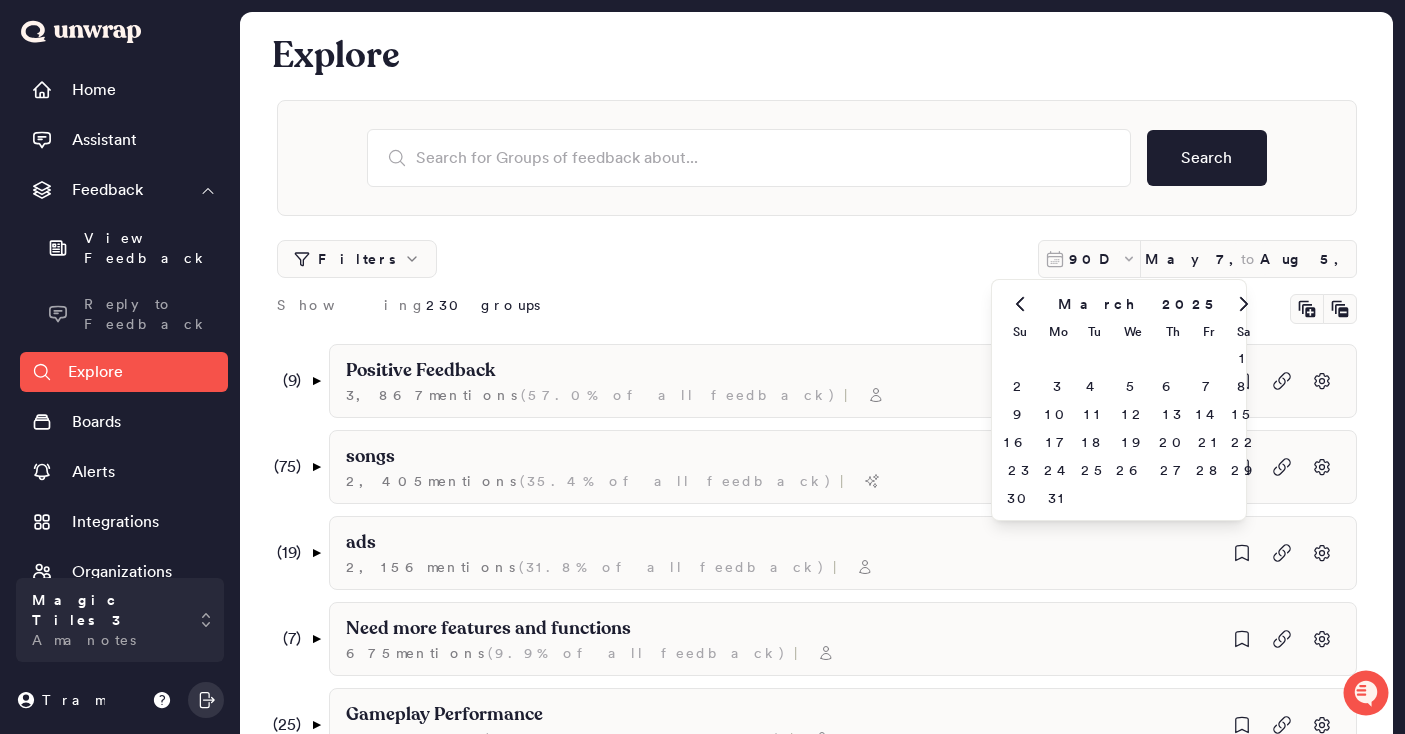 click 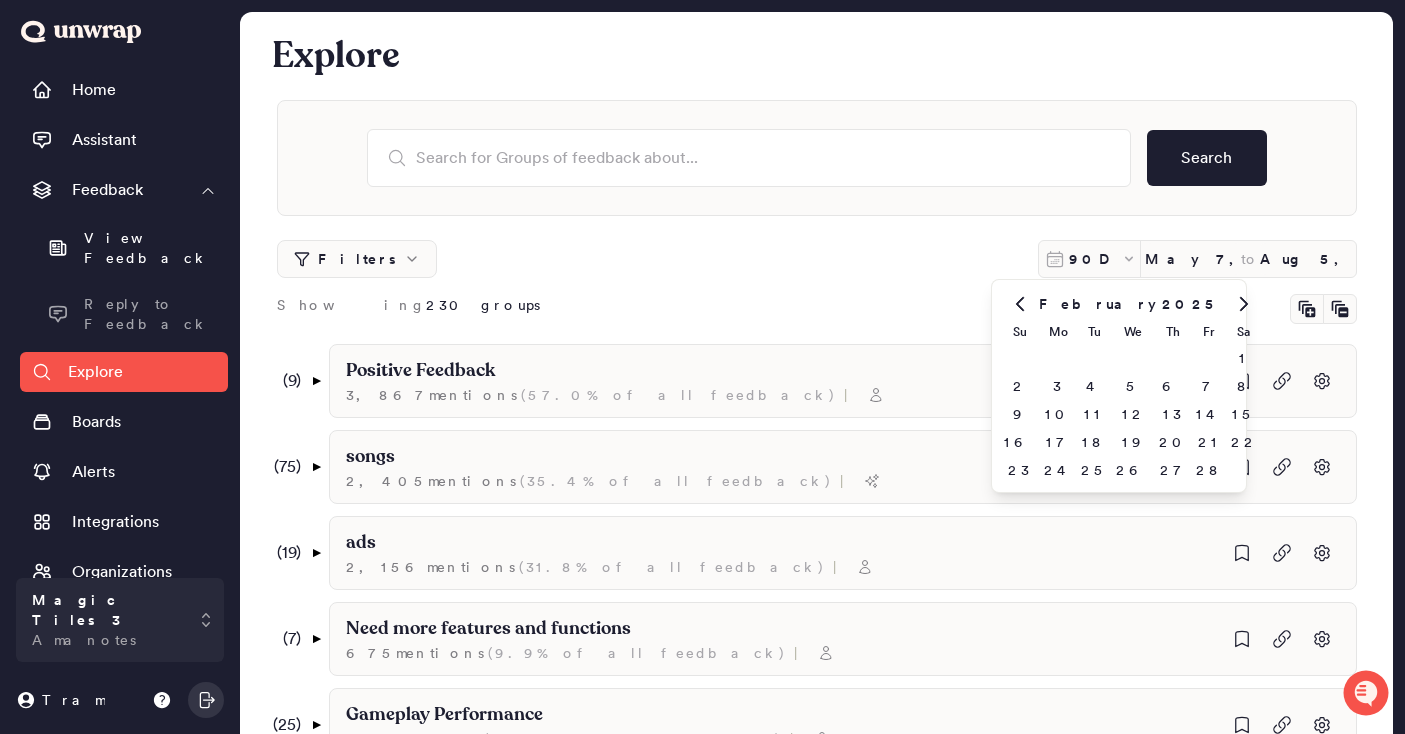click 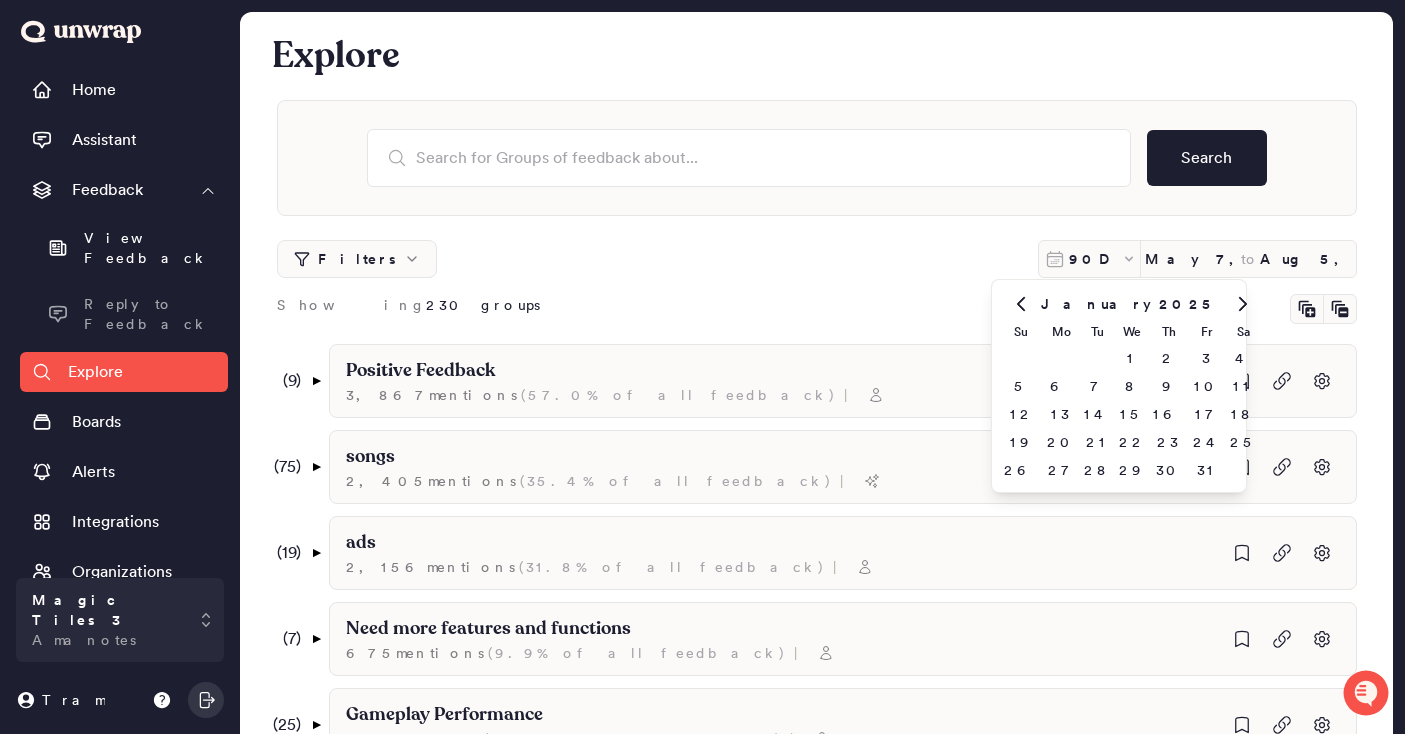 click 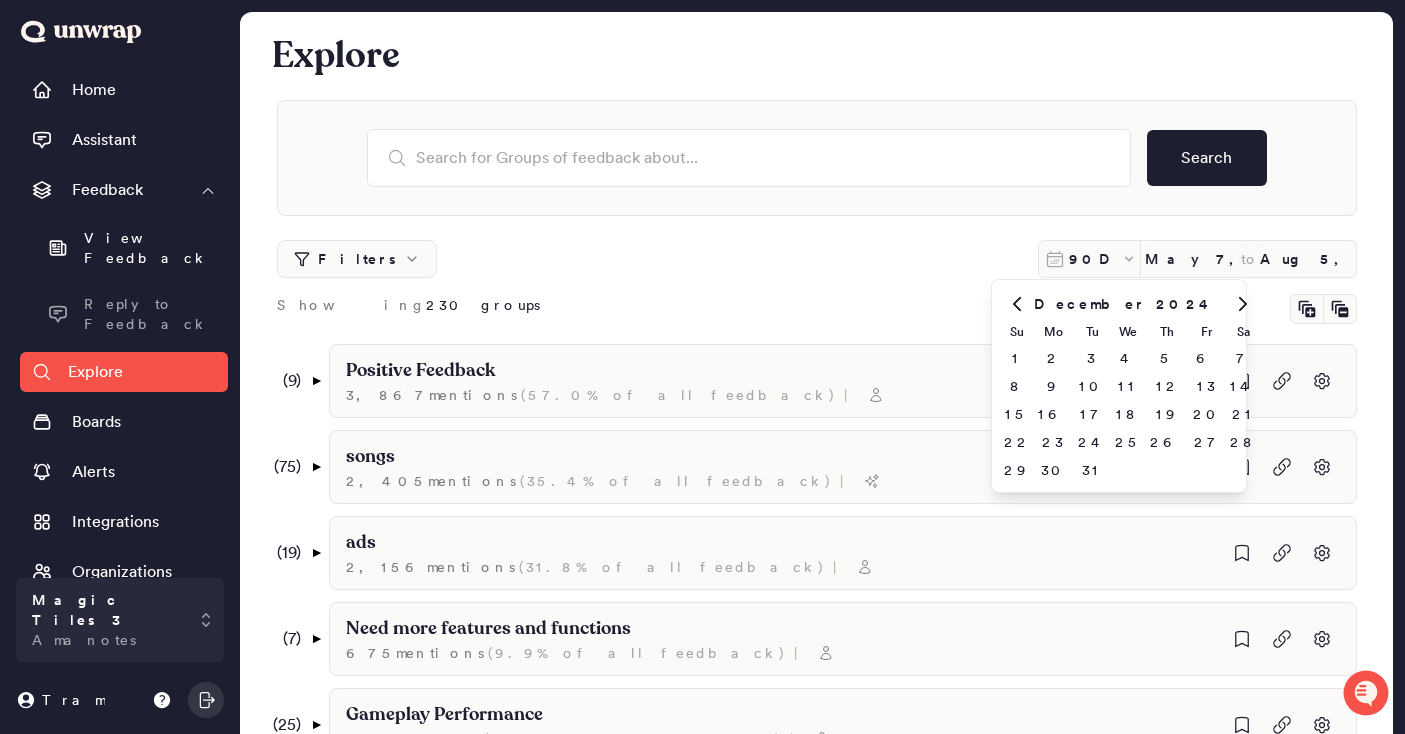 click 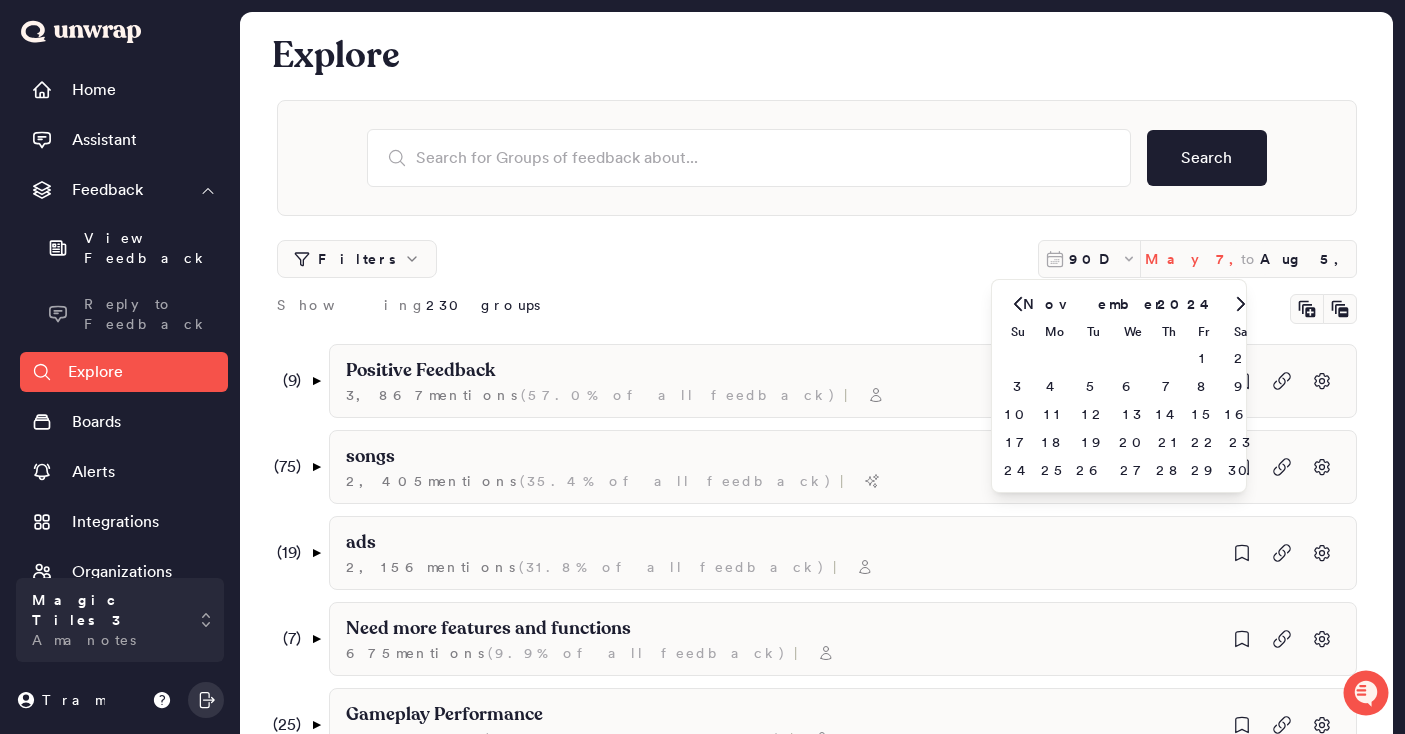 click on "May 7, 2025" at bounding box center (1193, 259) 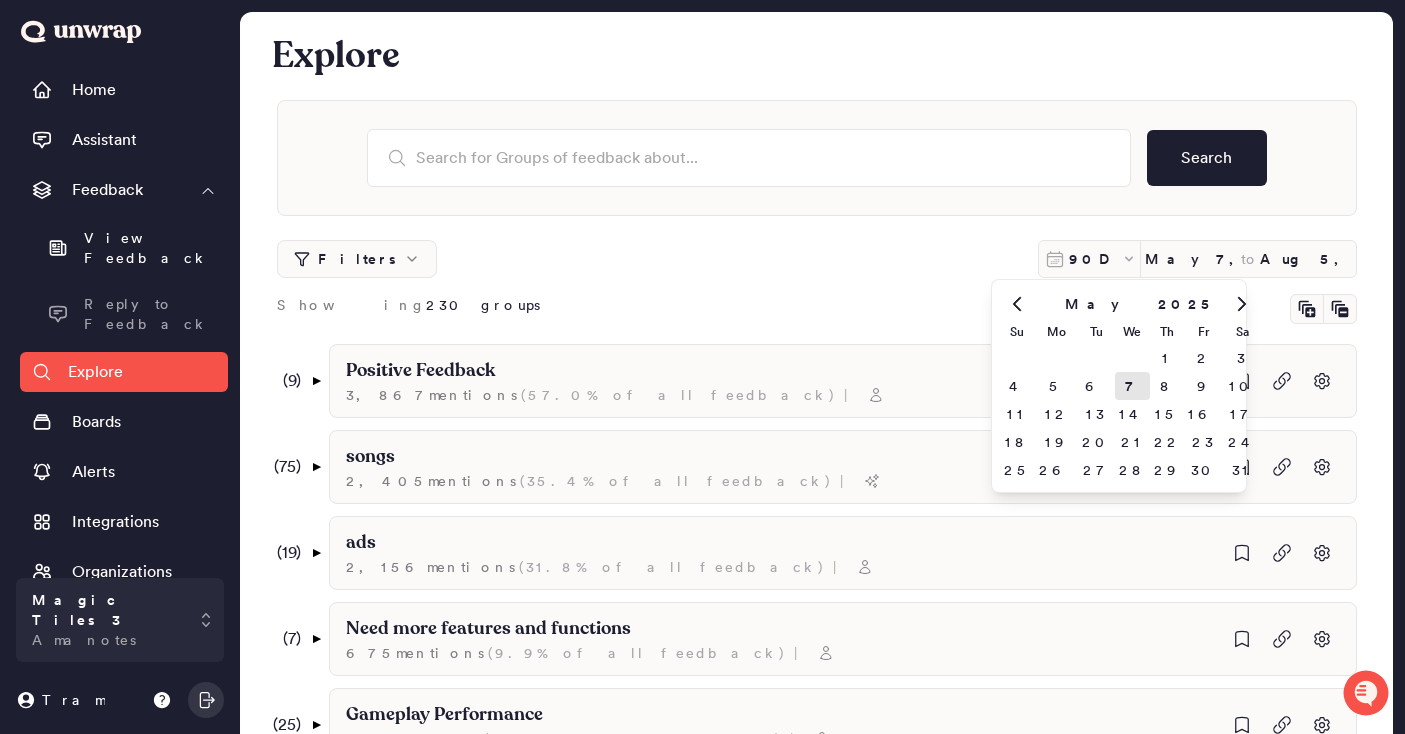 click on "May" at bounding box center [1092, 304] 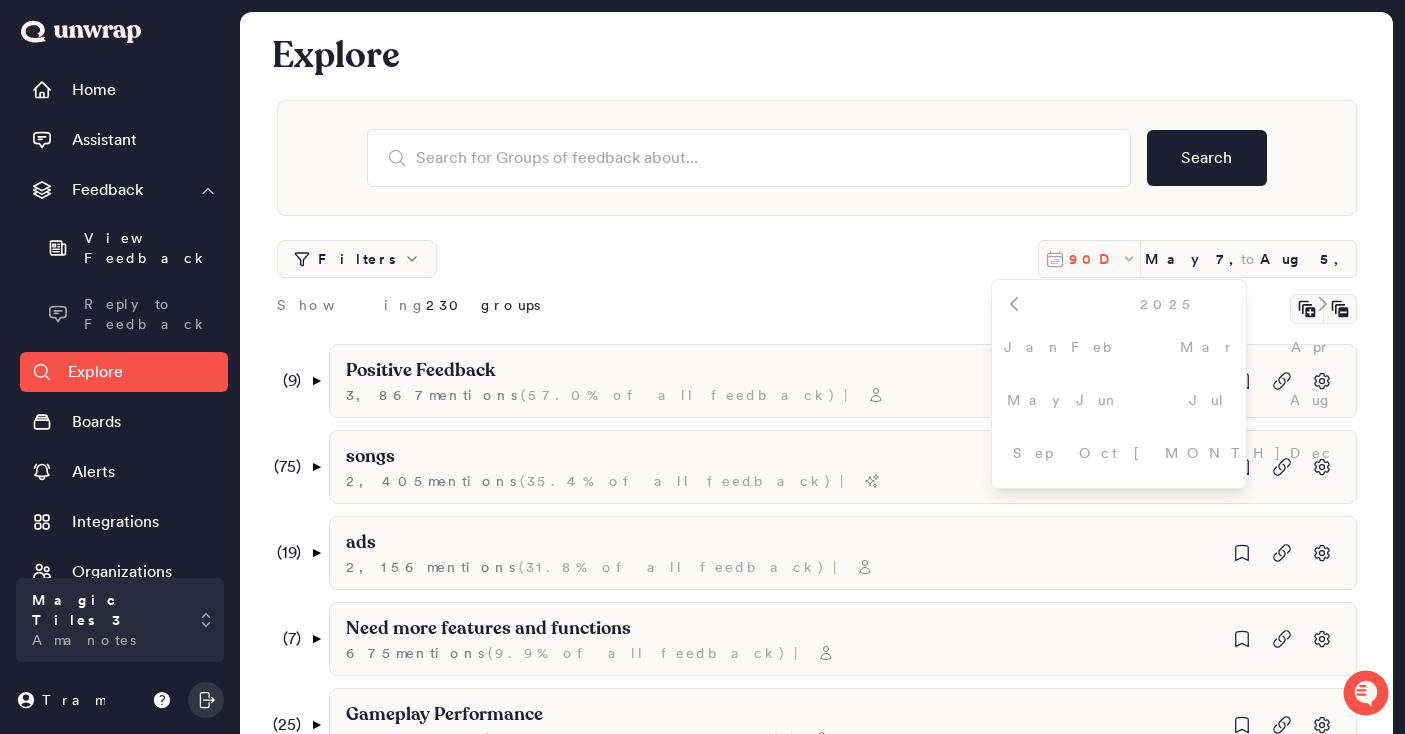 click on "90D" at bounding box center [1095, 259] 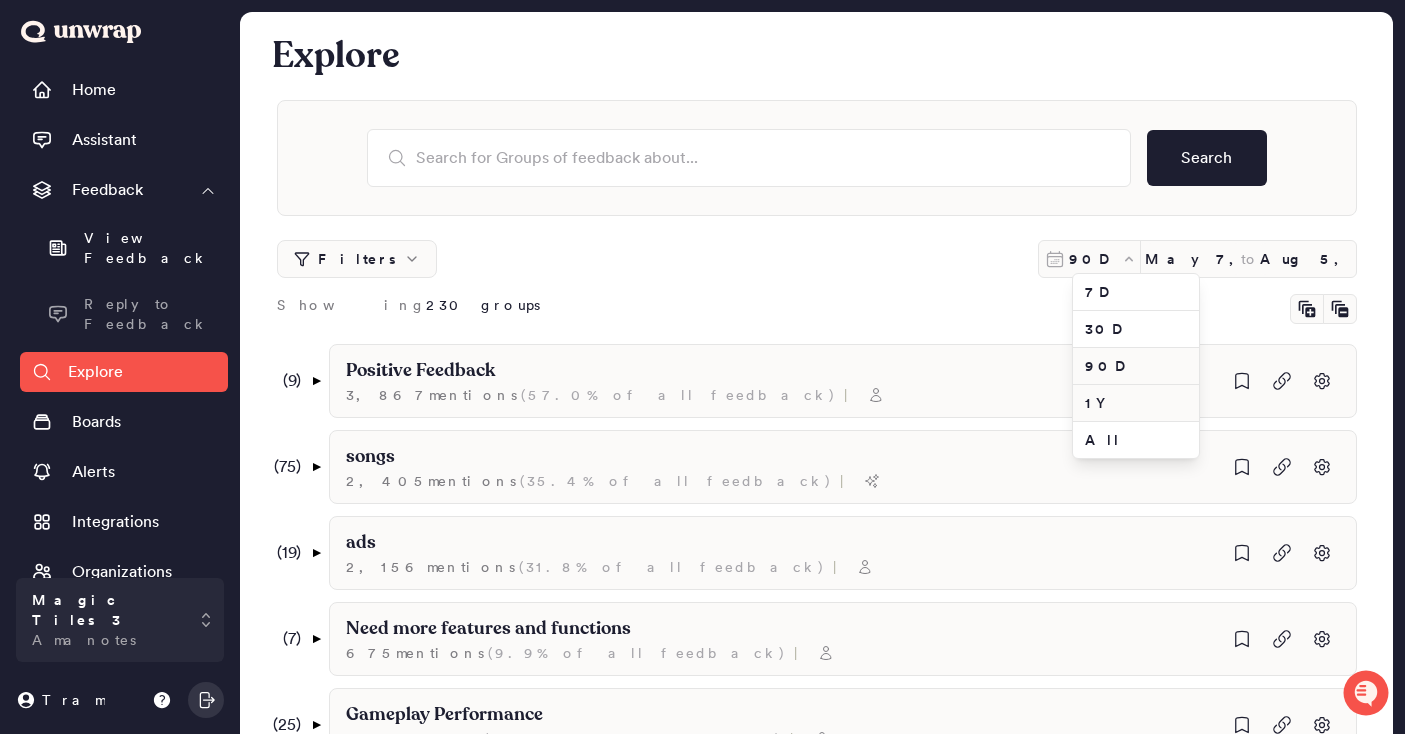 click on "1Y" at bounding box center (1136, 403) 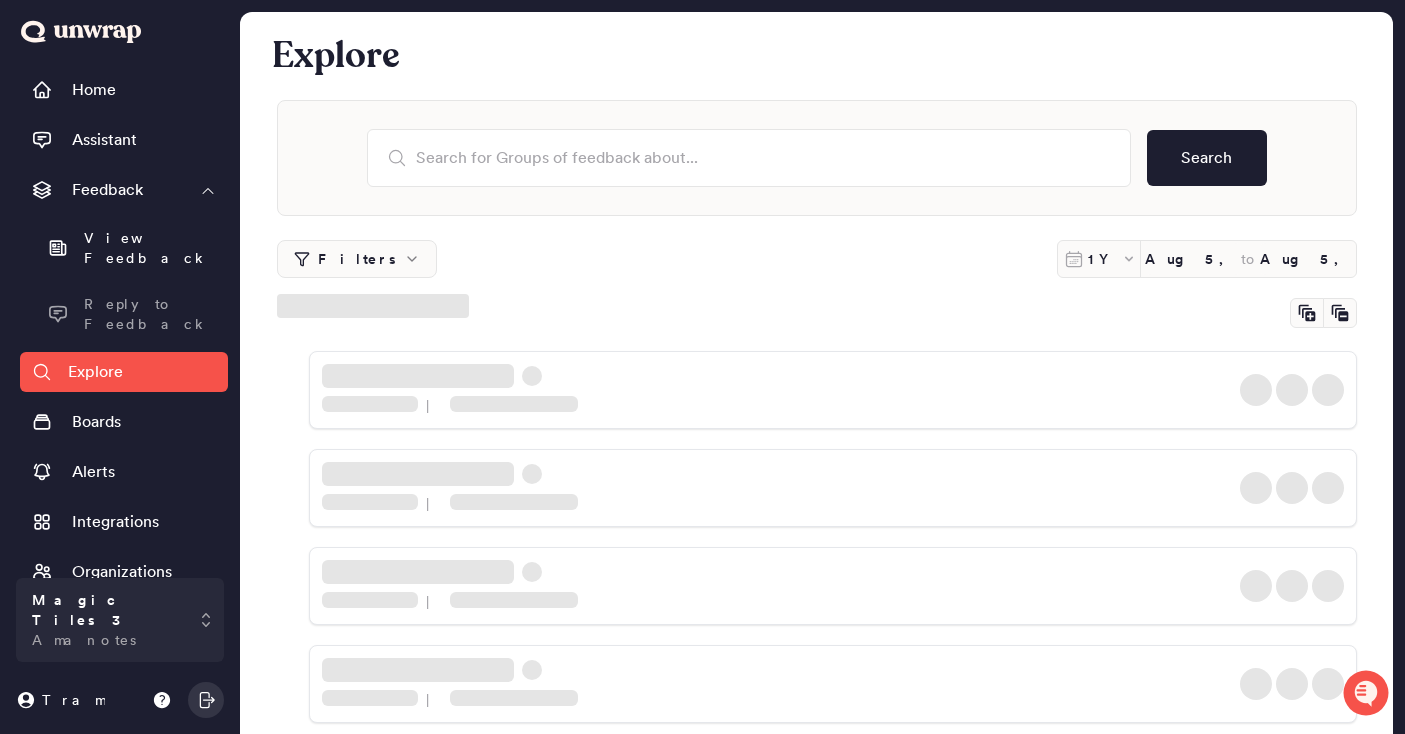click on "Filters 1Y Aug 5, 2024 to Aug 5, 2025" at bounding box center (817, 259) 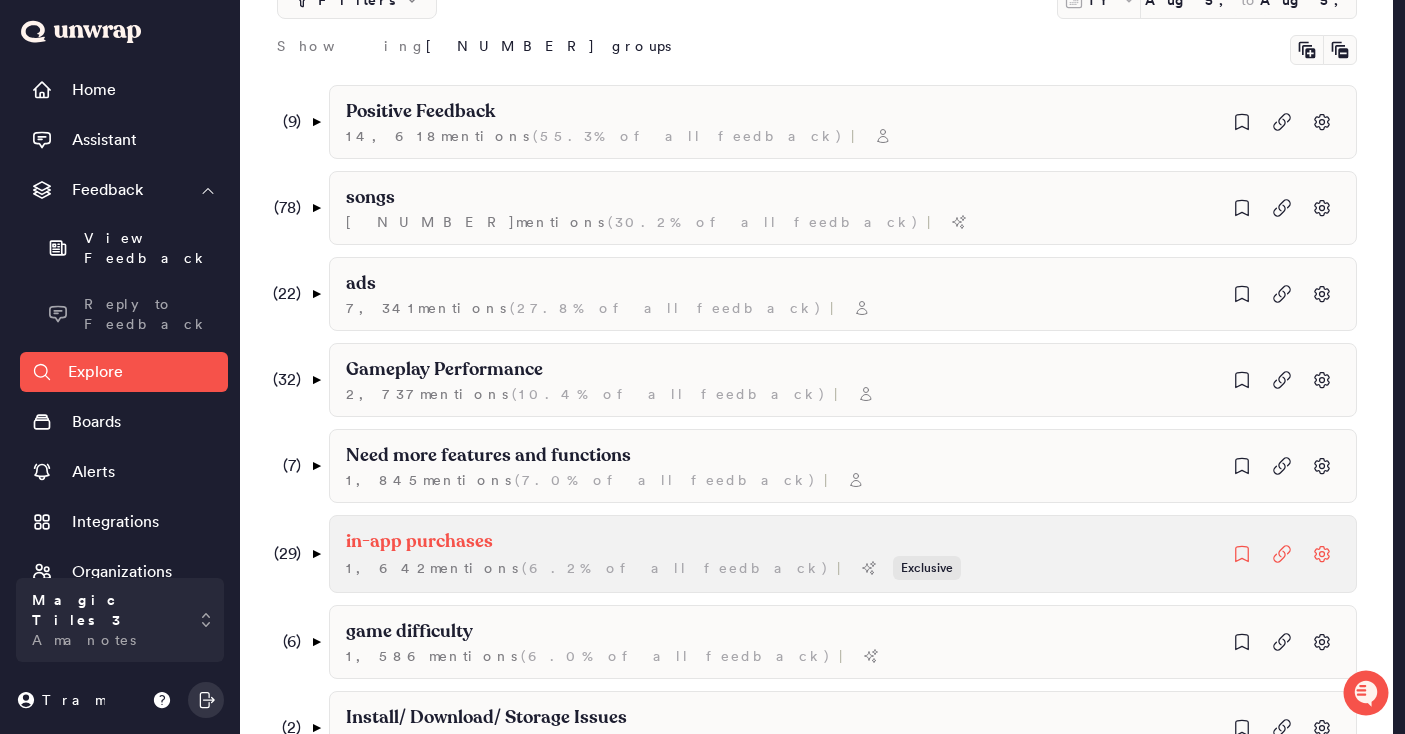 scroll, scrollTop: 260, scrollLeft: 0, axis: vertical 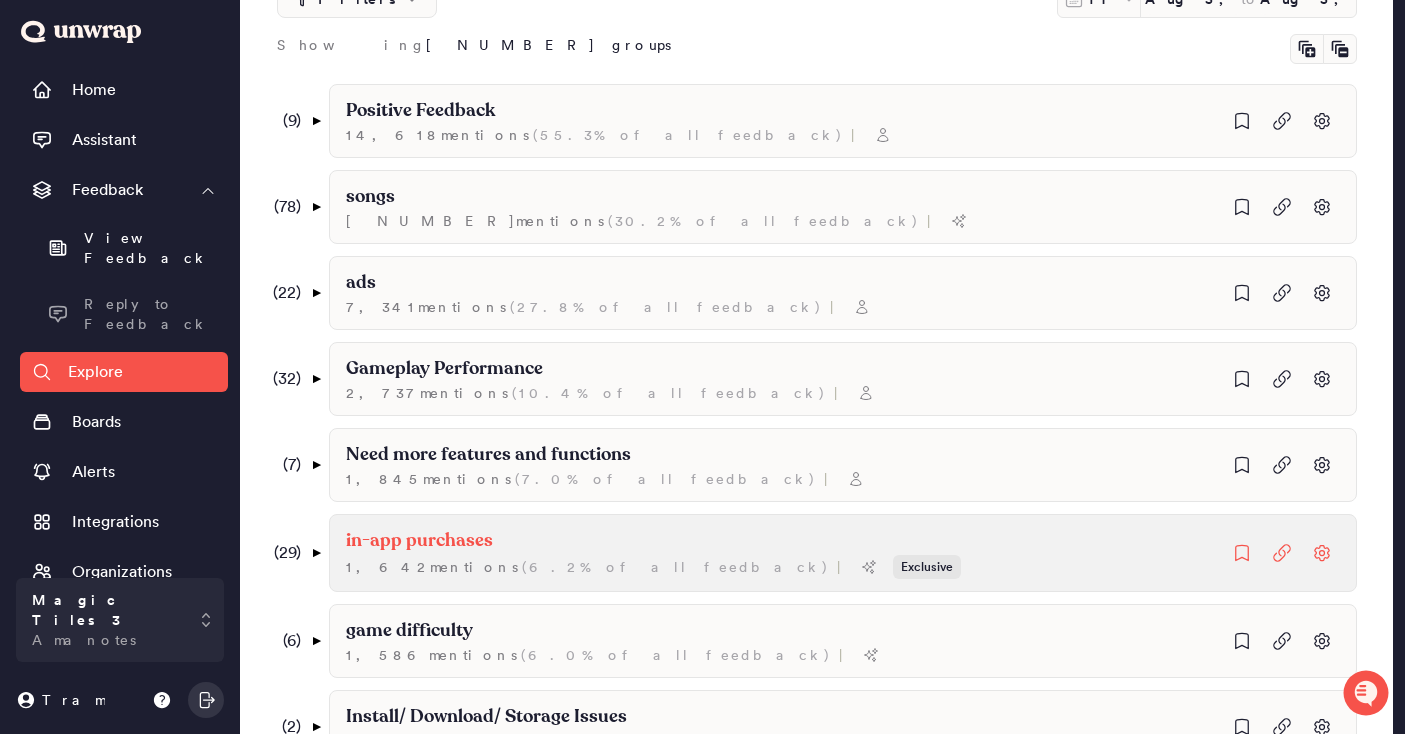 click on "in-app purchases" at bounding box center (420, 111) 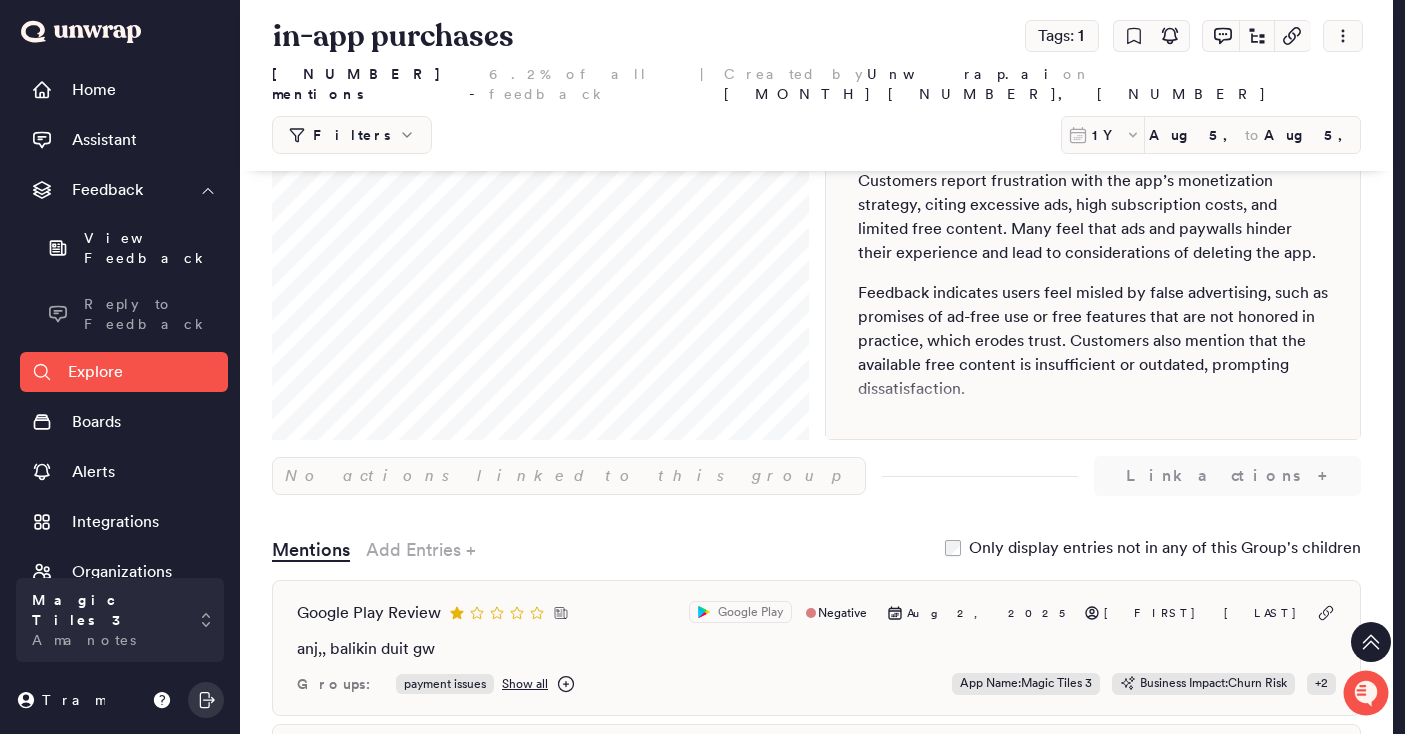 scroll, scrollTop: 0, scrollLeft: 0, axis: both 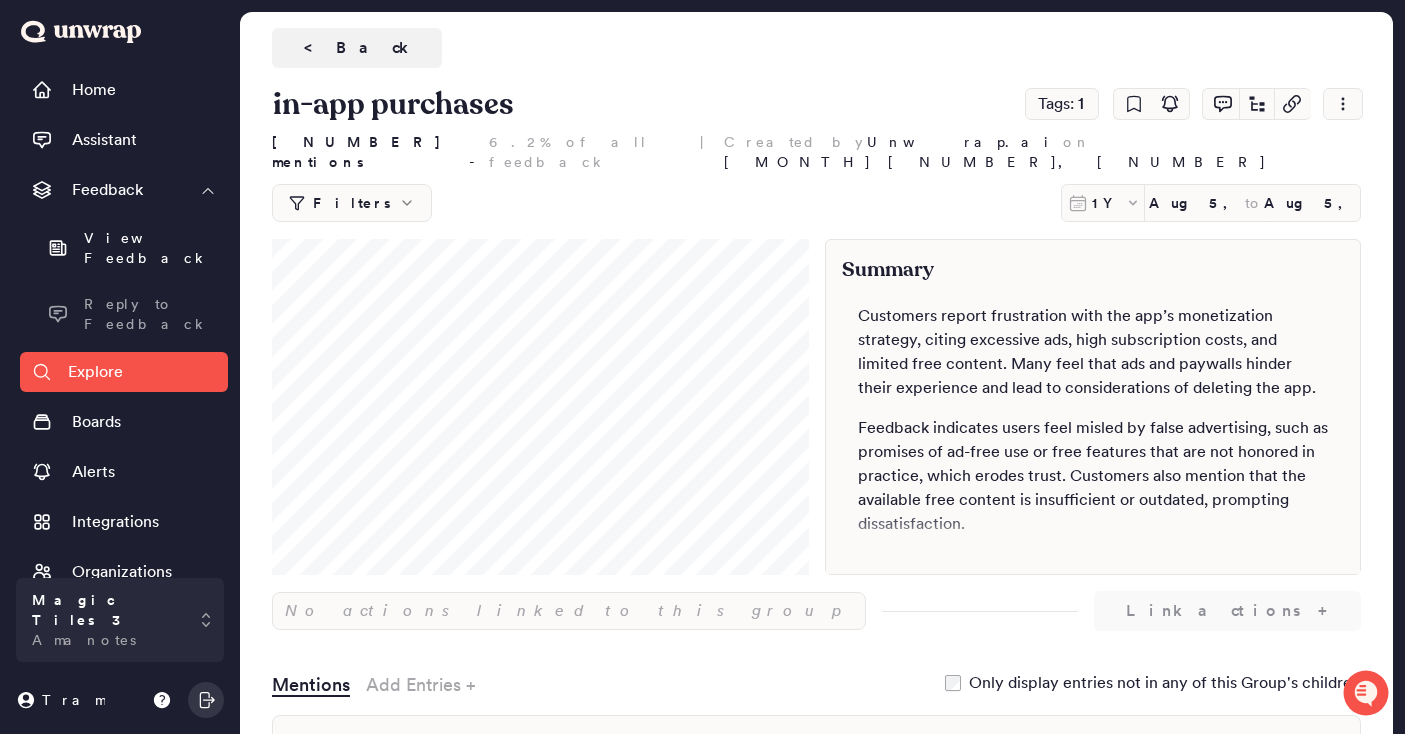 click on "< Back" at bounding box center [357, 48] 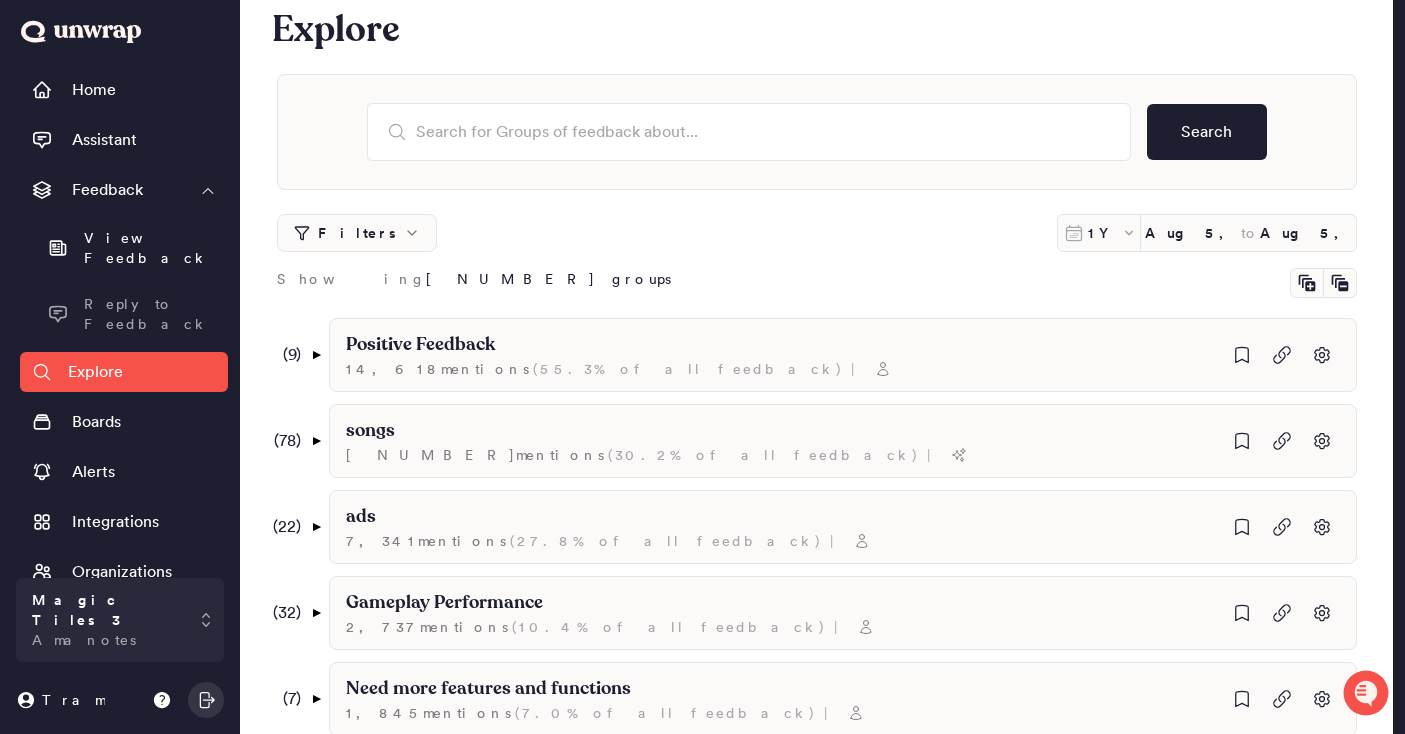 scroll, scrollTop: 33, scrollLeft: 0, axis: vertical 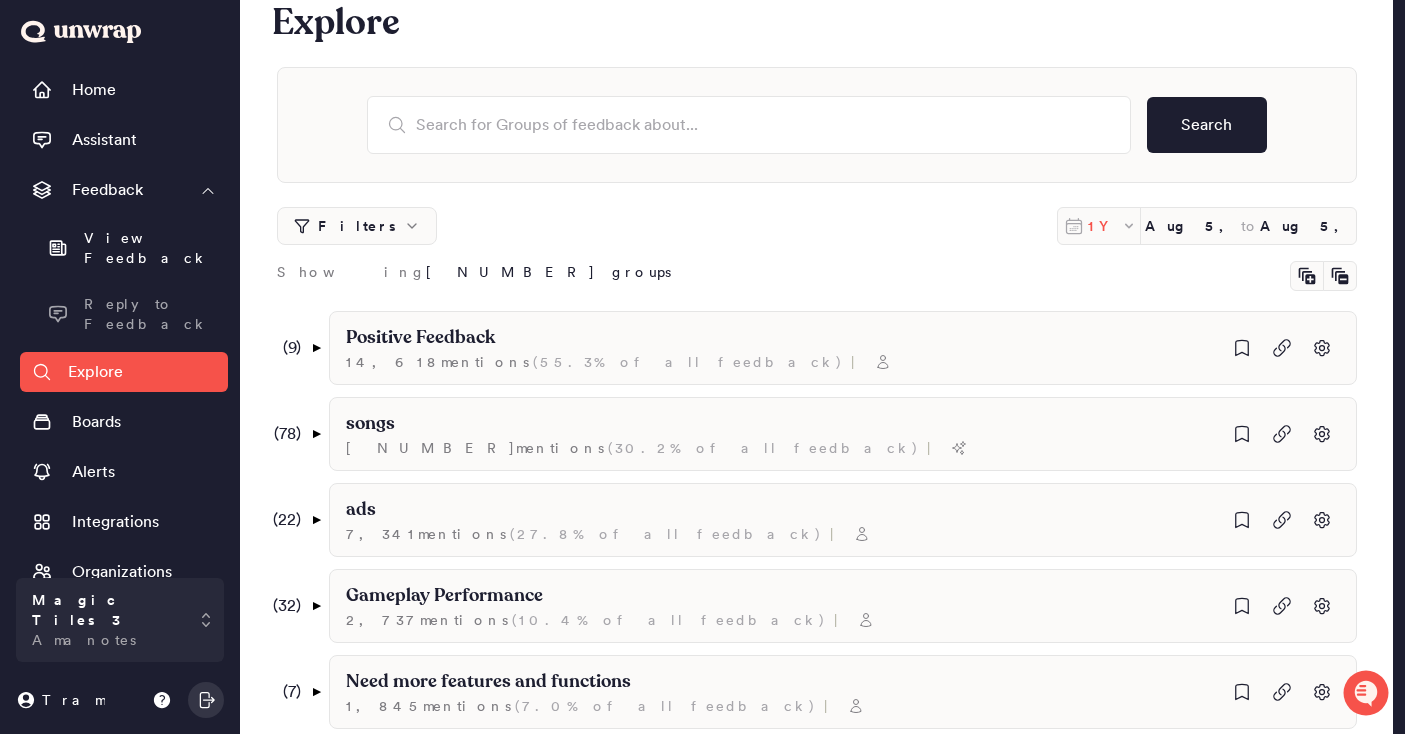 click on "1Y" at bounding box center (1104, 226) 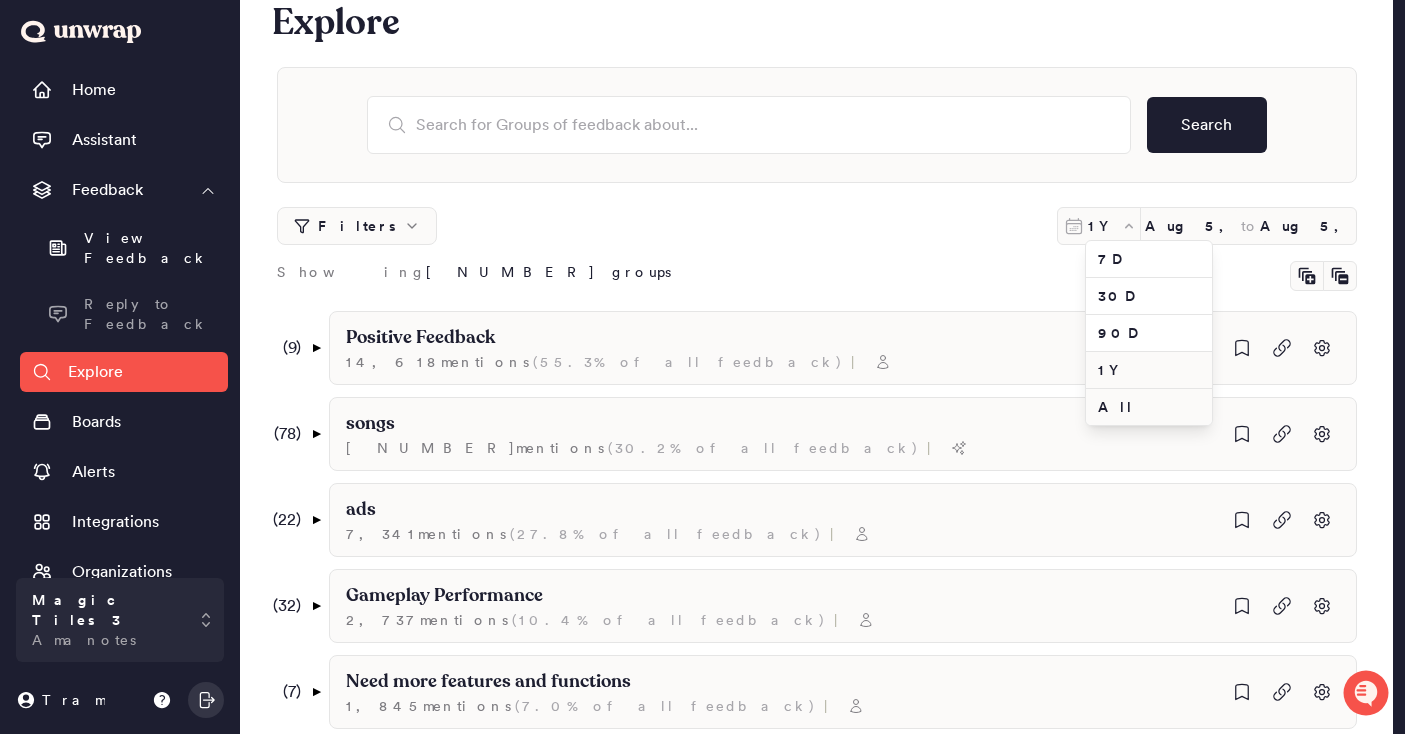 click on "All" at bounding box center (1149, 407) 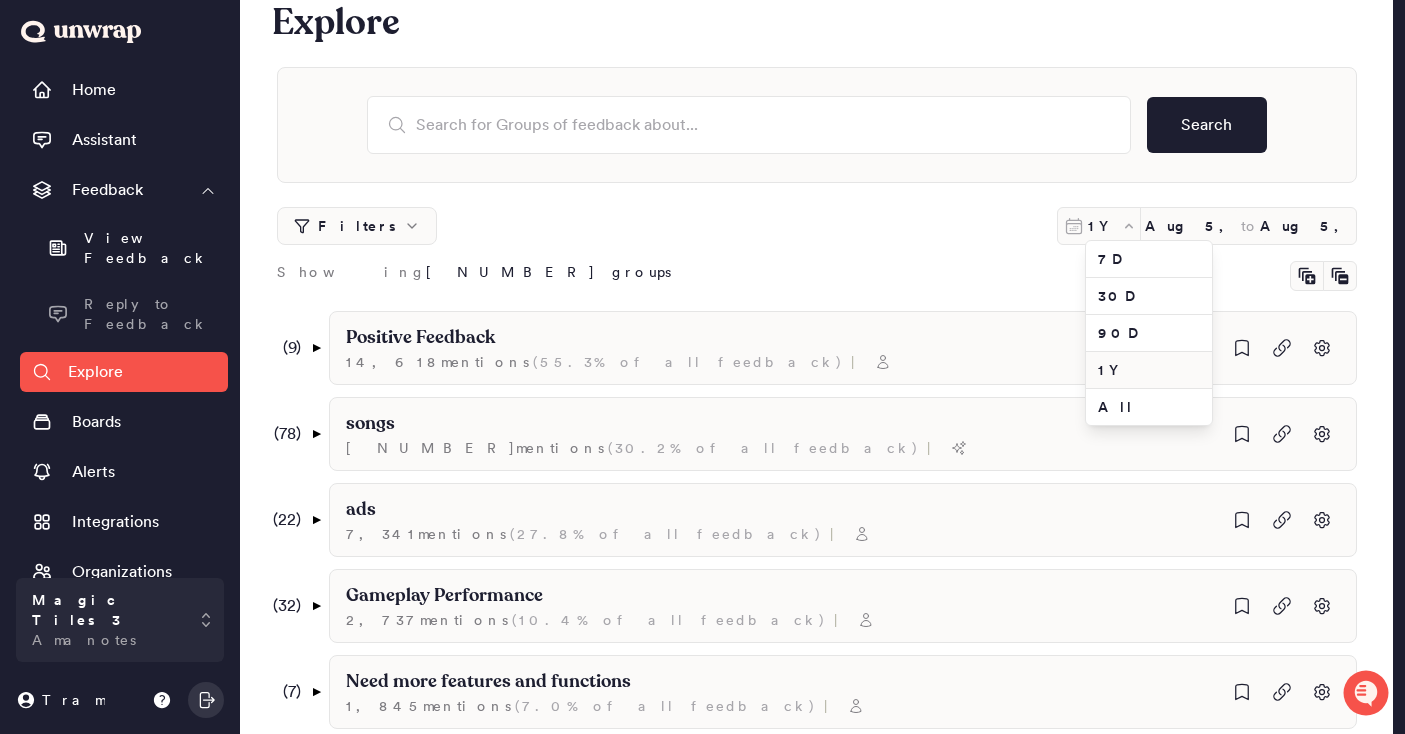 type on "[MONTH] [DAY], [YEAR]" 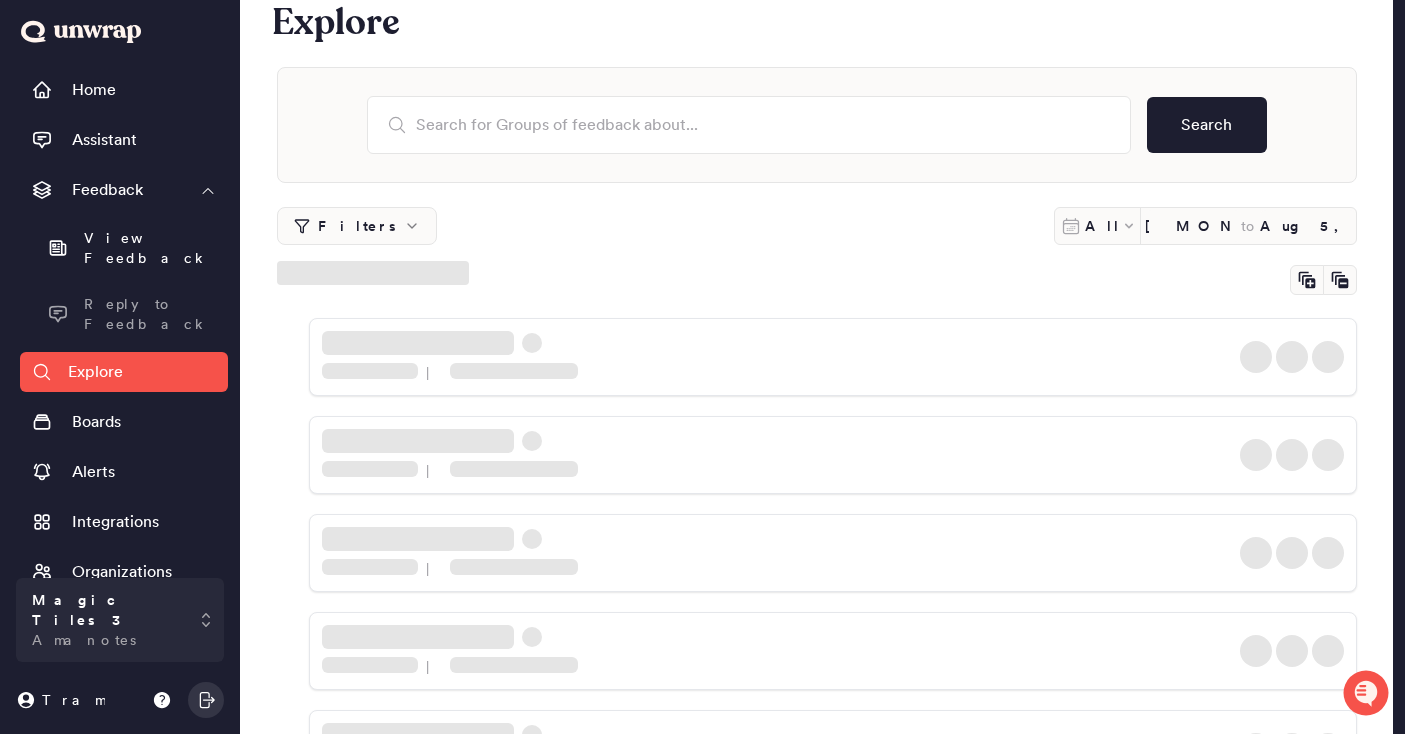 click on "Filters All Dec 23, 2018 to Aug 5, 2025 | | | | | | | | | | | | | | | | | | | |" at bounding box center [817, 1232] 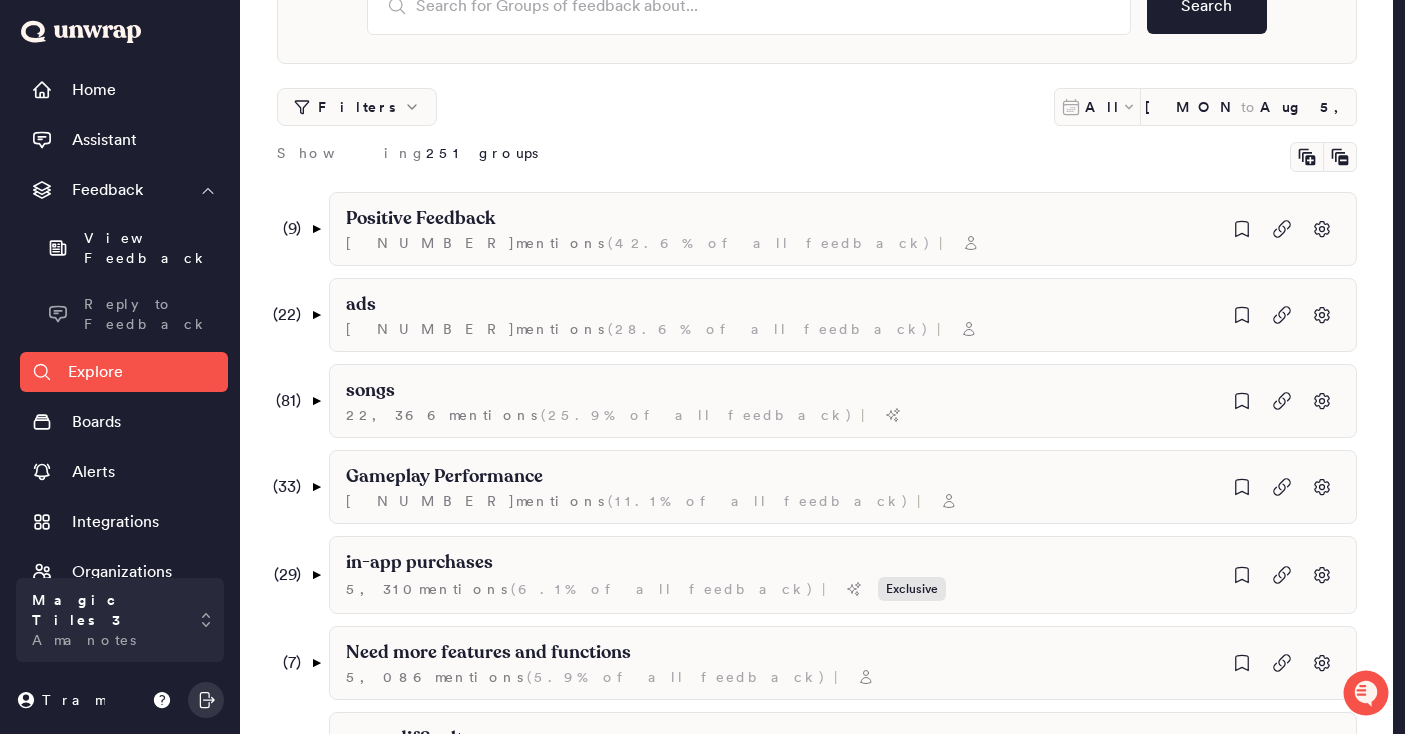 scroll, scrollTop: 0, scrollLeft: 0, axis: both 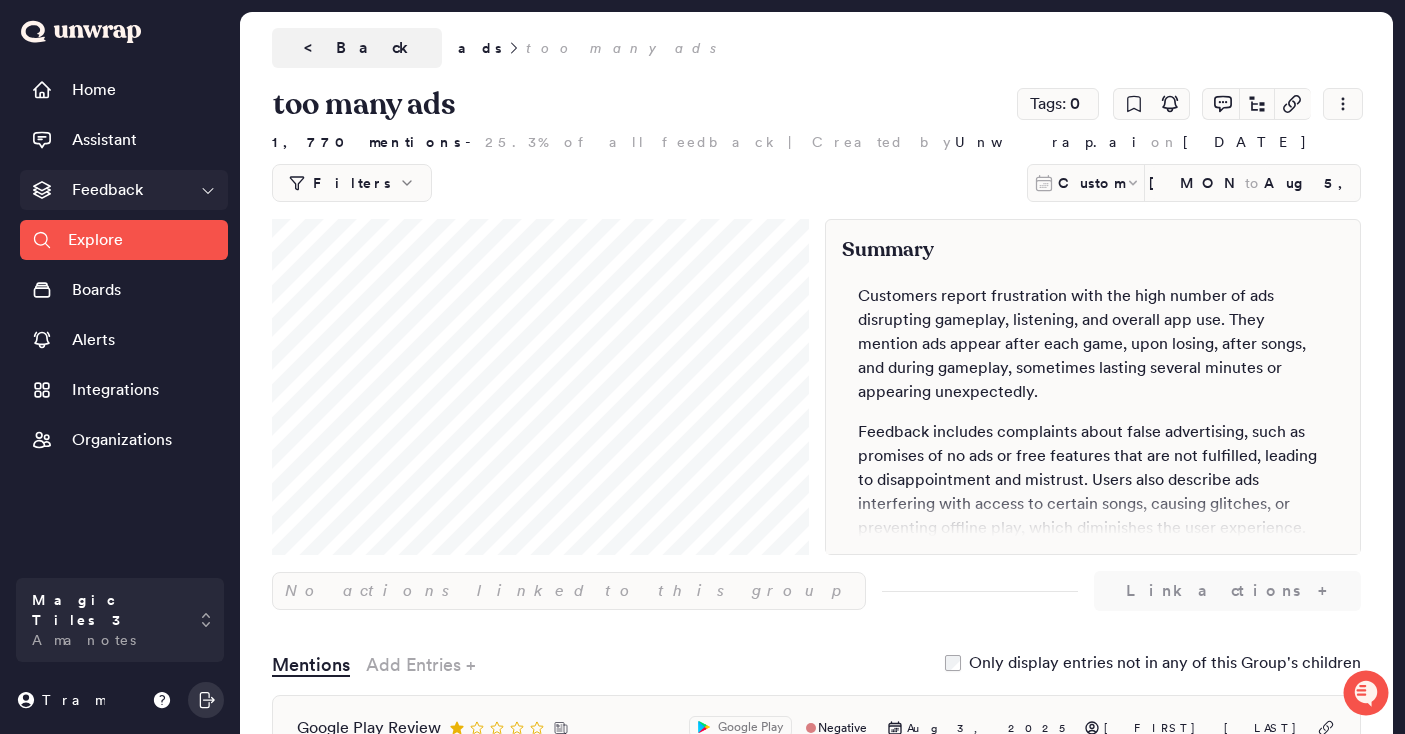 click on "Feedback" at bounding box center (107, 190) 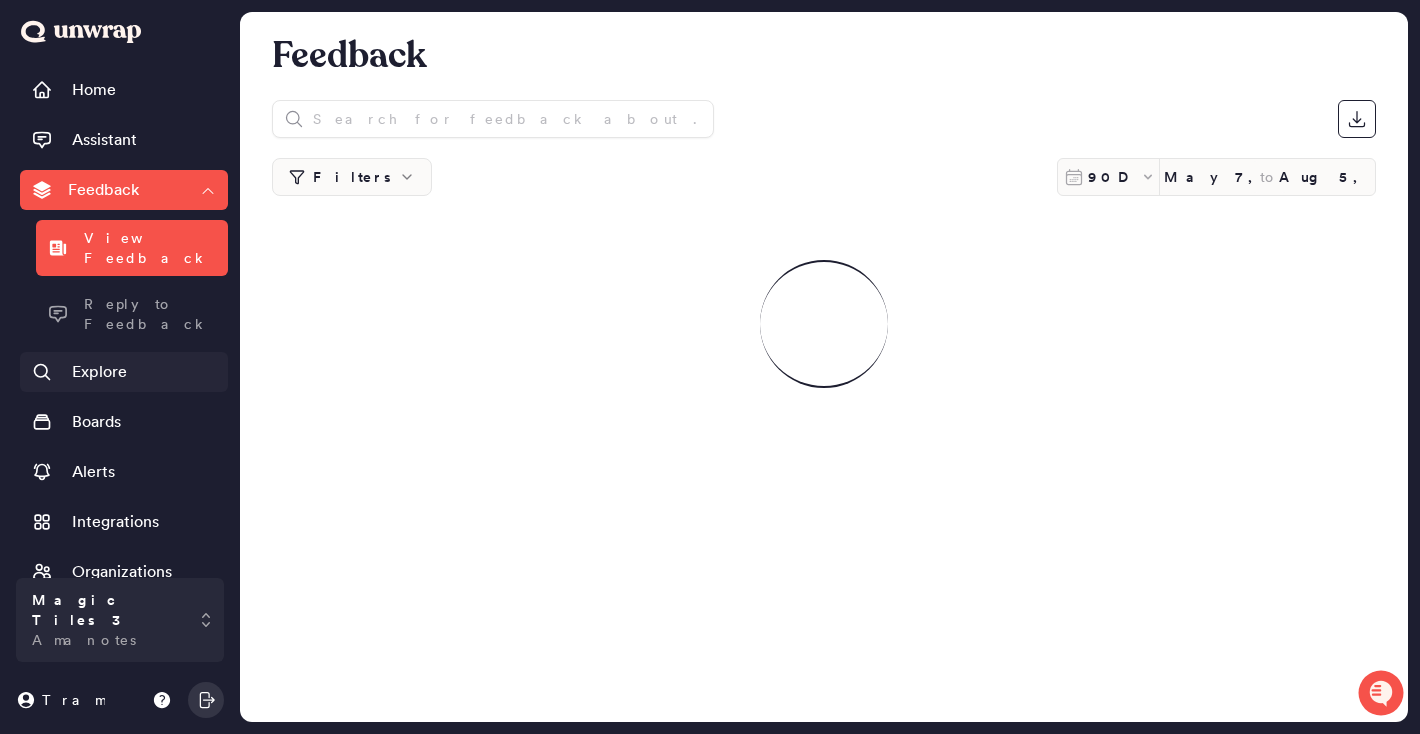 click on "Explore" at bounding box center [99, 372] 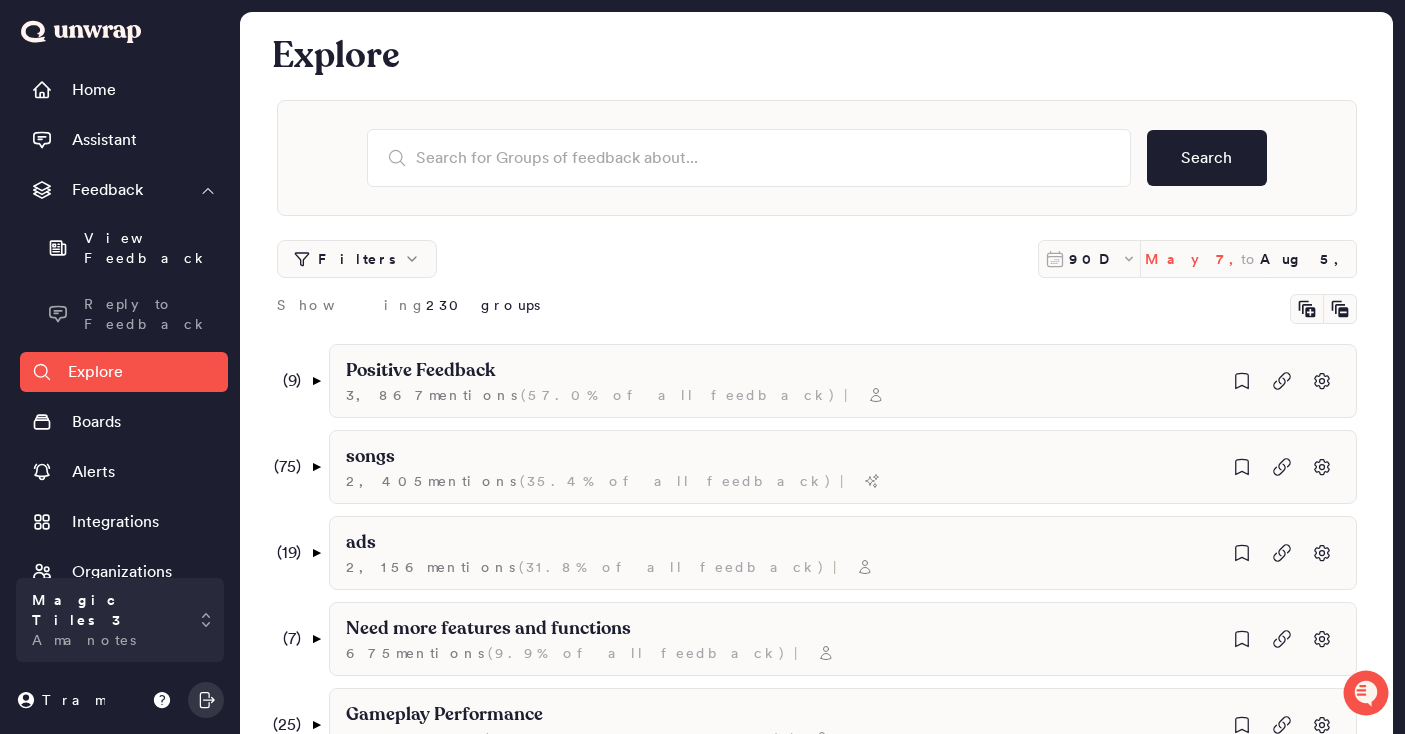 scroll, scrollTop: 4, scrollLeft: 0, axis: vertical 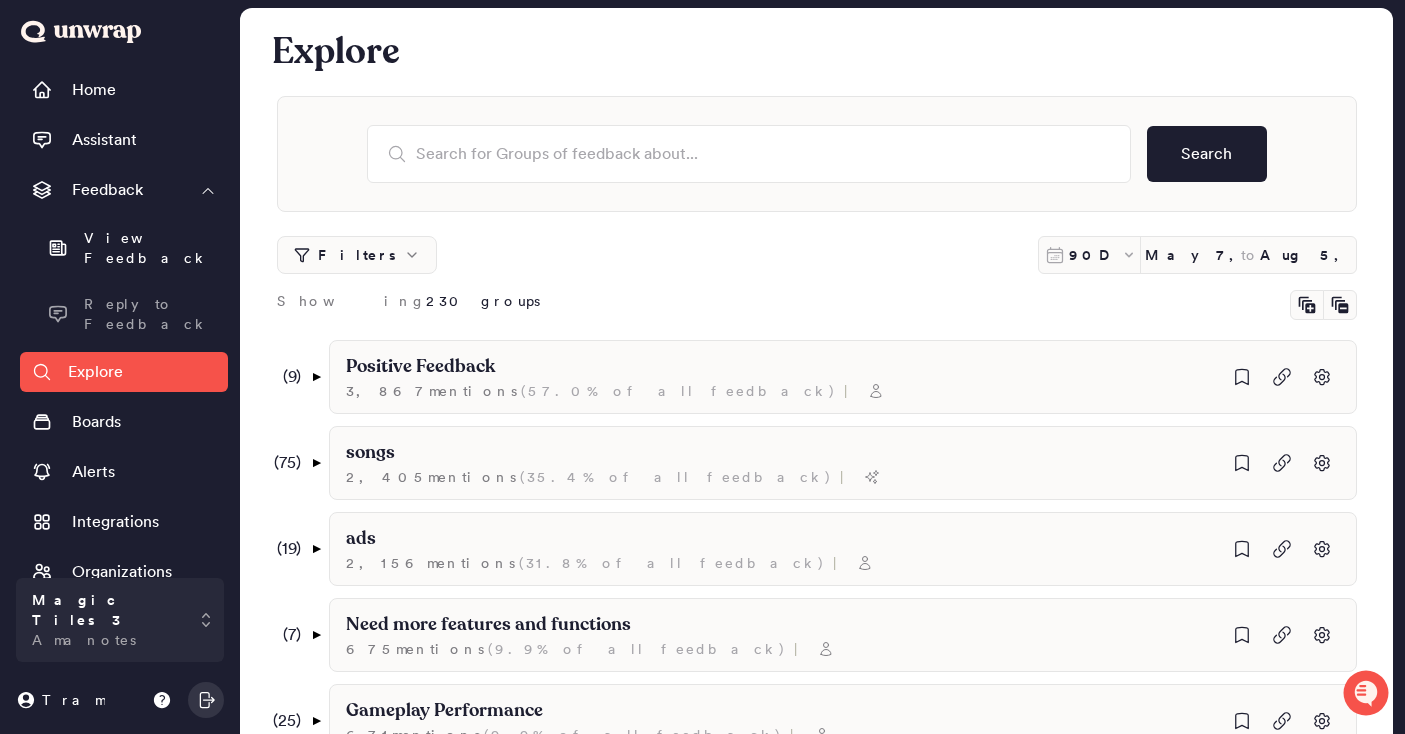 click 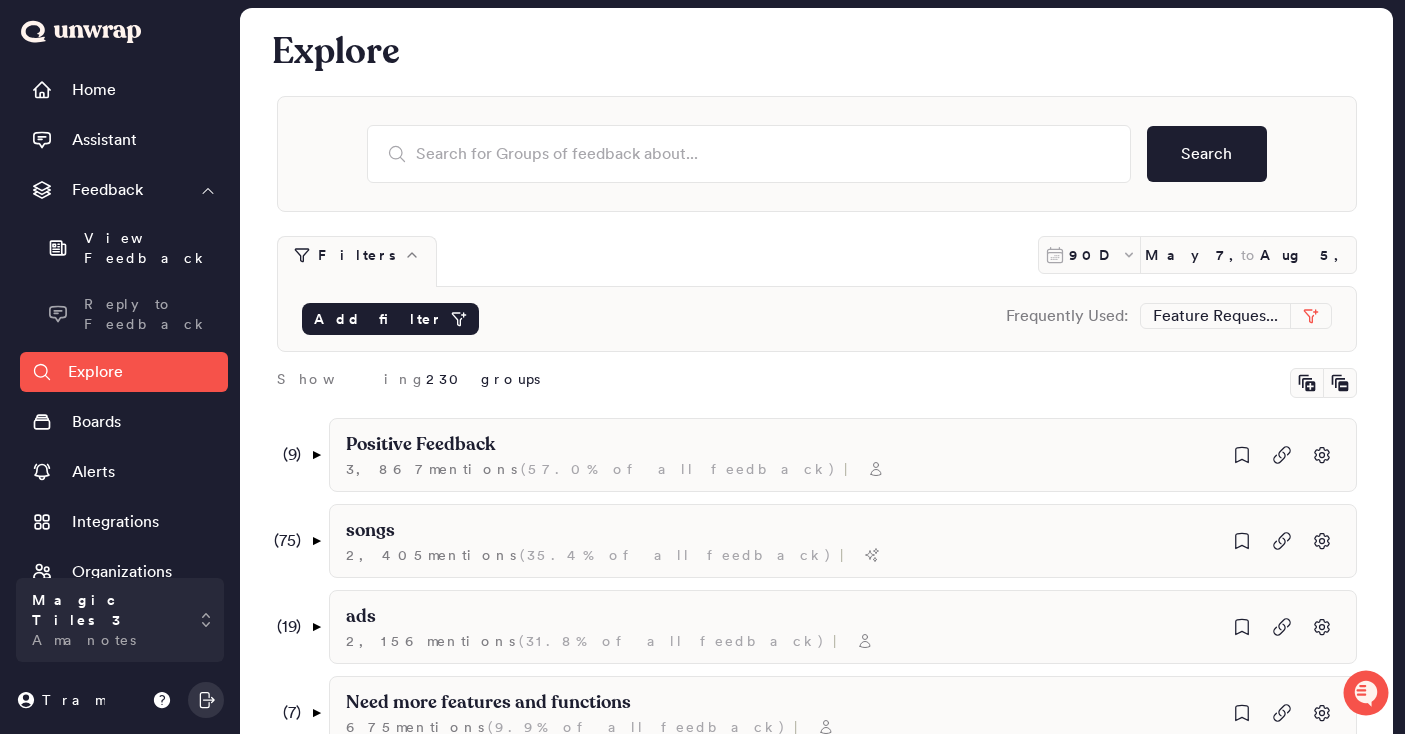 click on "Add filter" at bounding box center [390, 319] 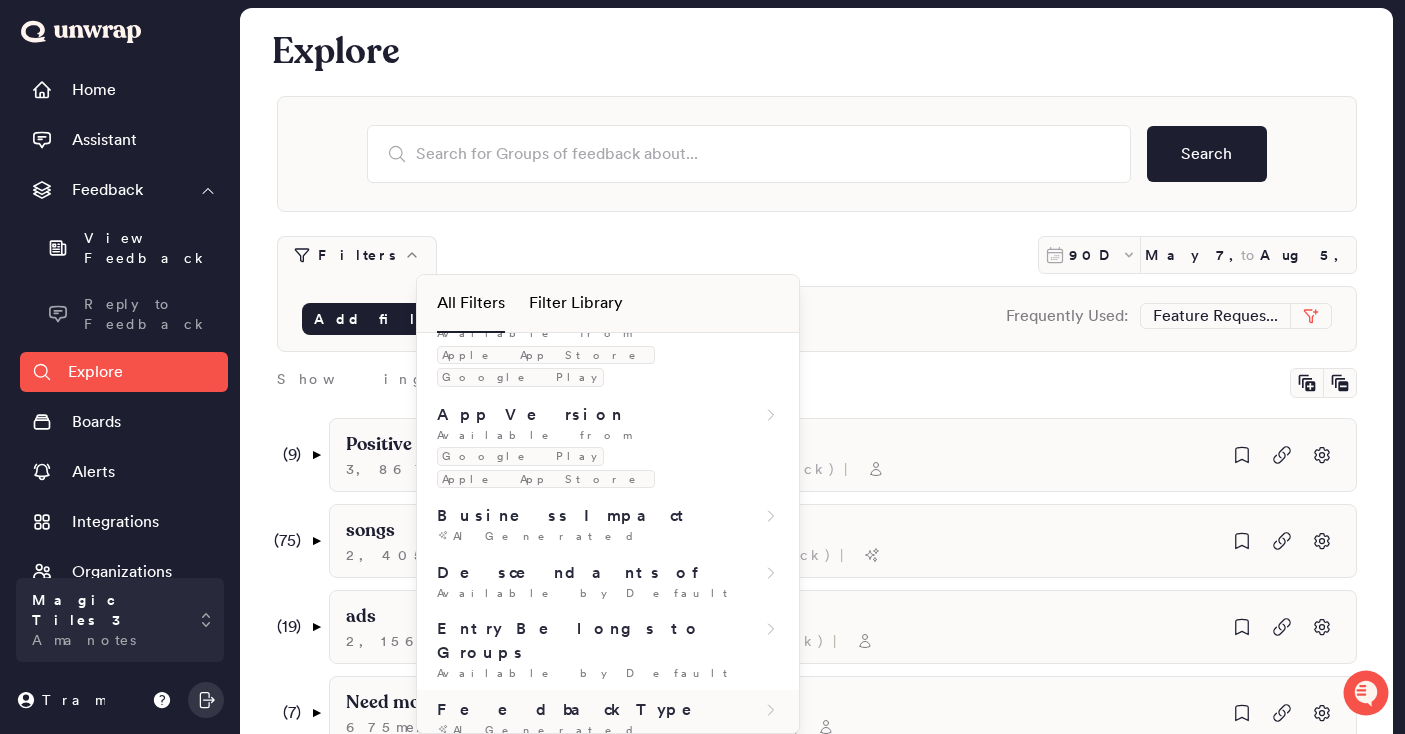 scroll, scrollTop: 106, scrollLeft: 0, axis: vertical 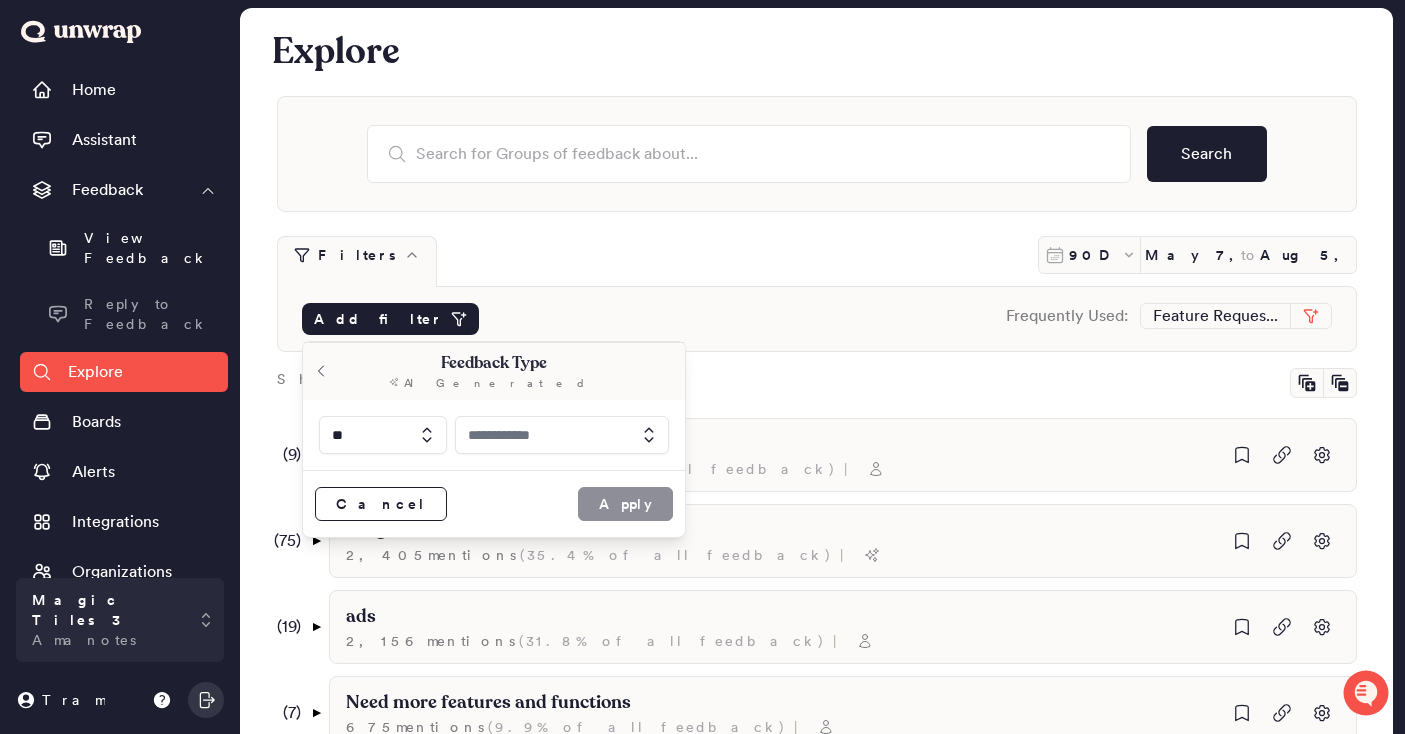 click at bounding box center [562, 435] 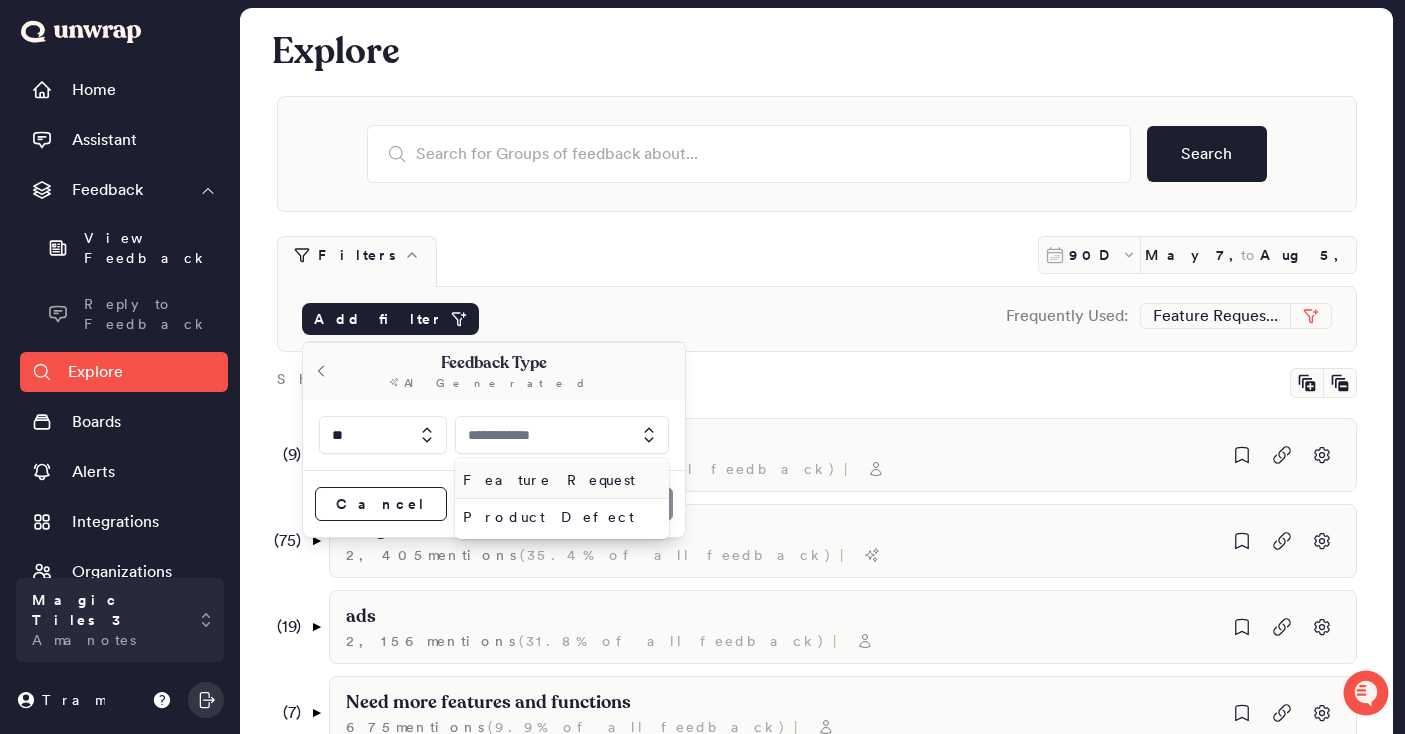click at bounding box center (562, 435) 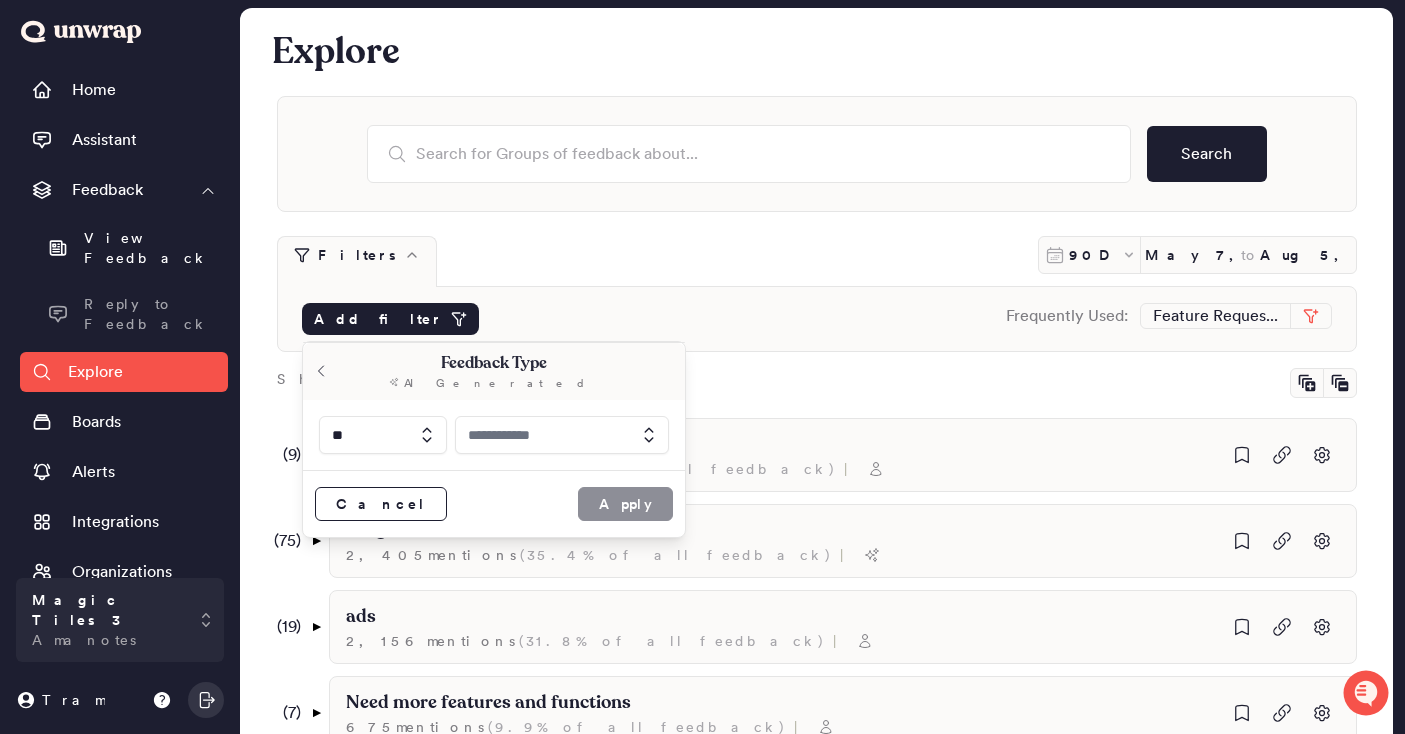 click at bounding box center (383, 435) 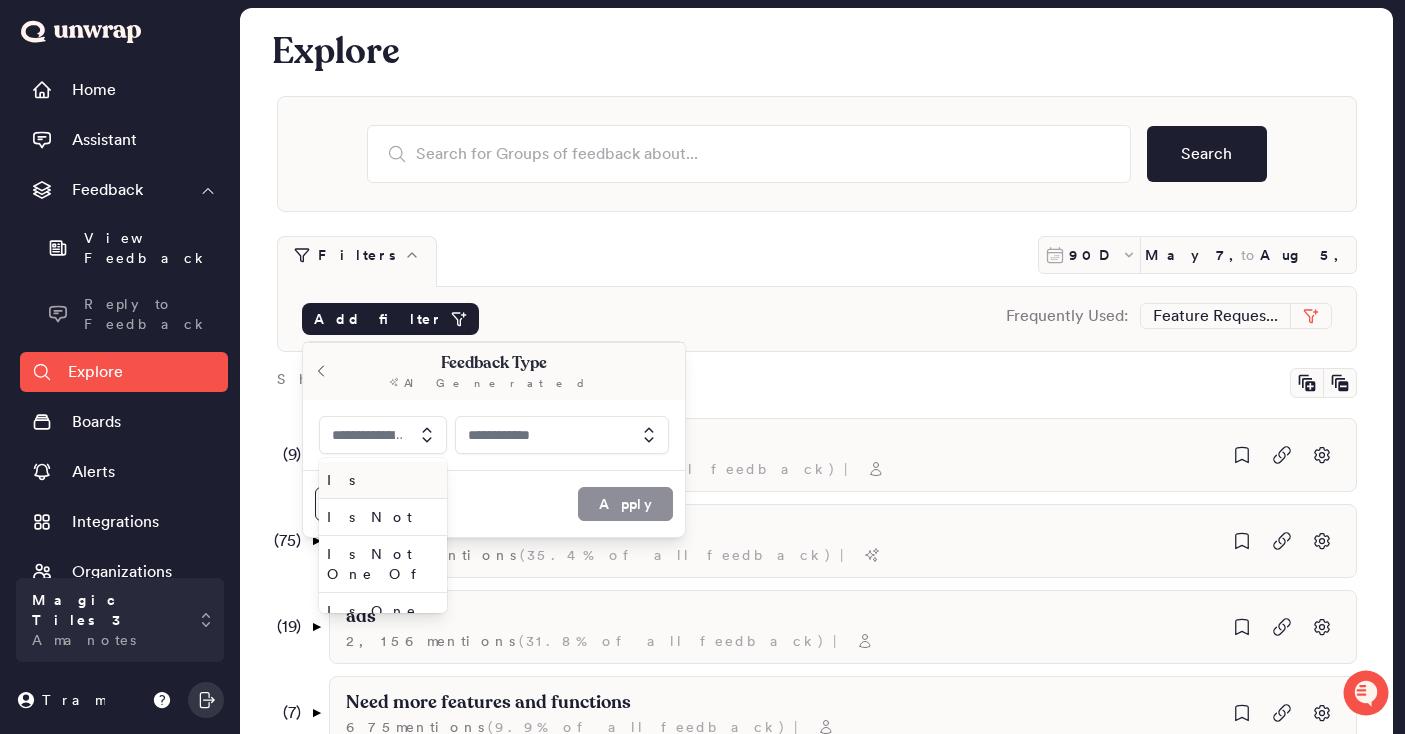 type on "**" 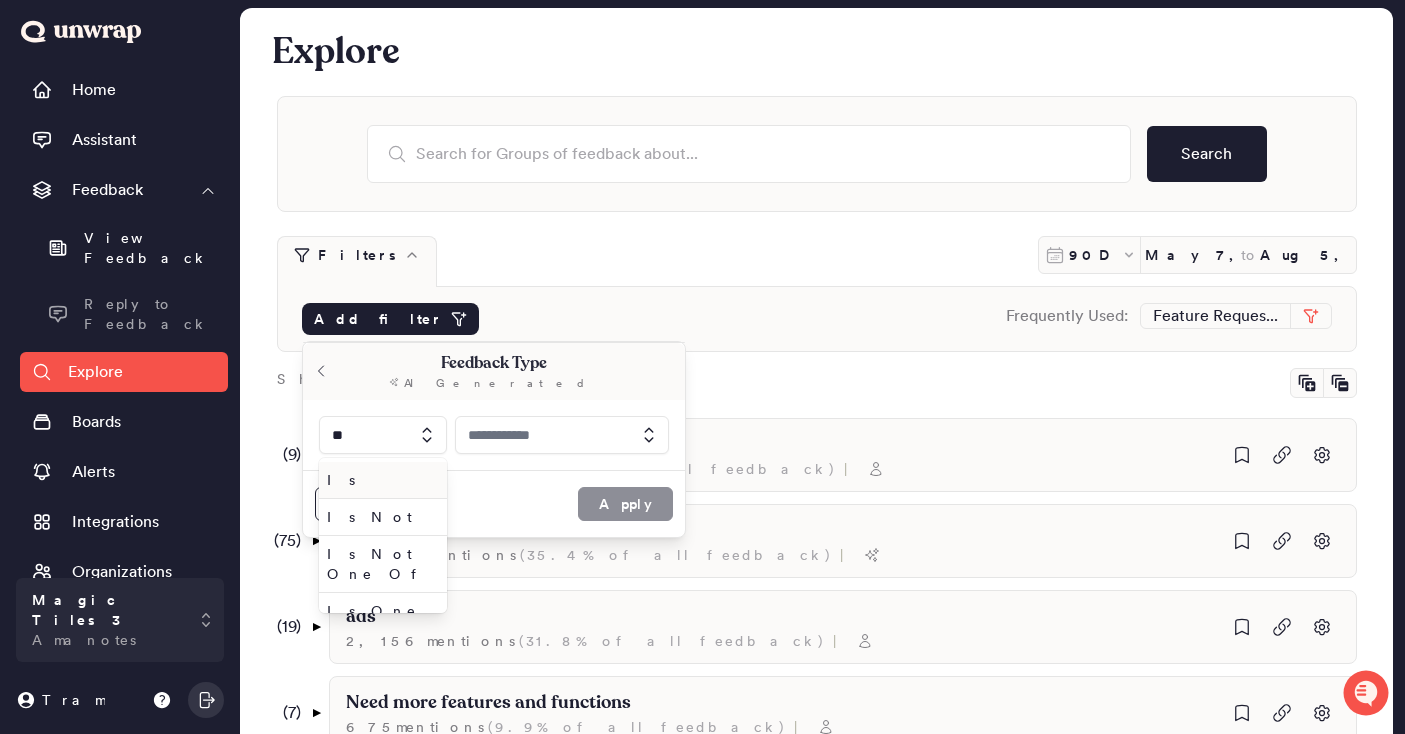 click at bounding box center [383, 435] 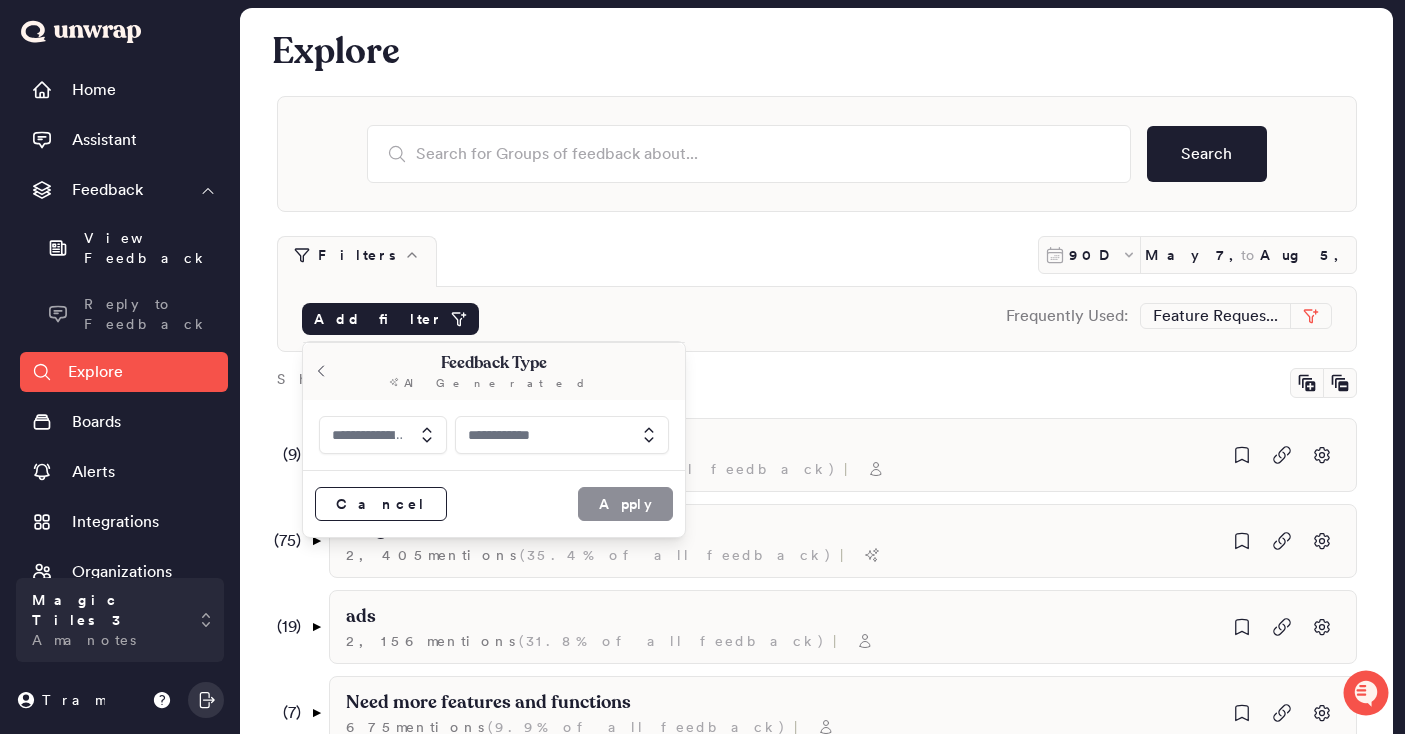type on "**" 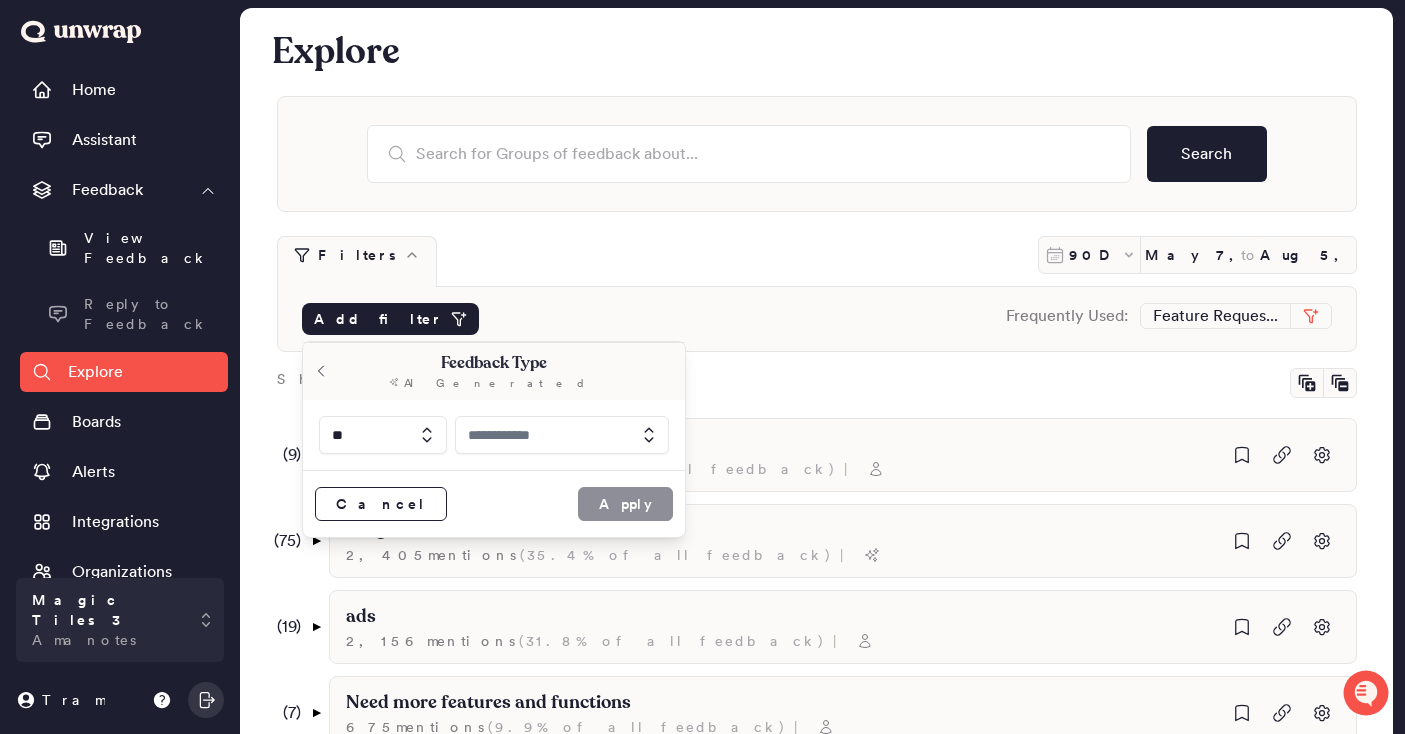 click at bounding box center (321, 371) 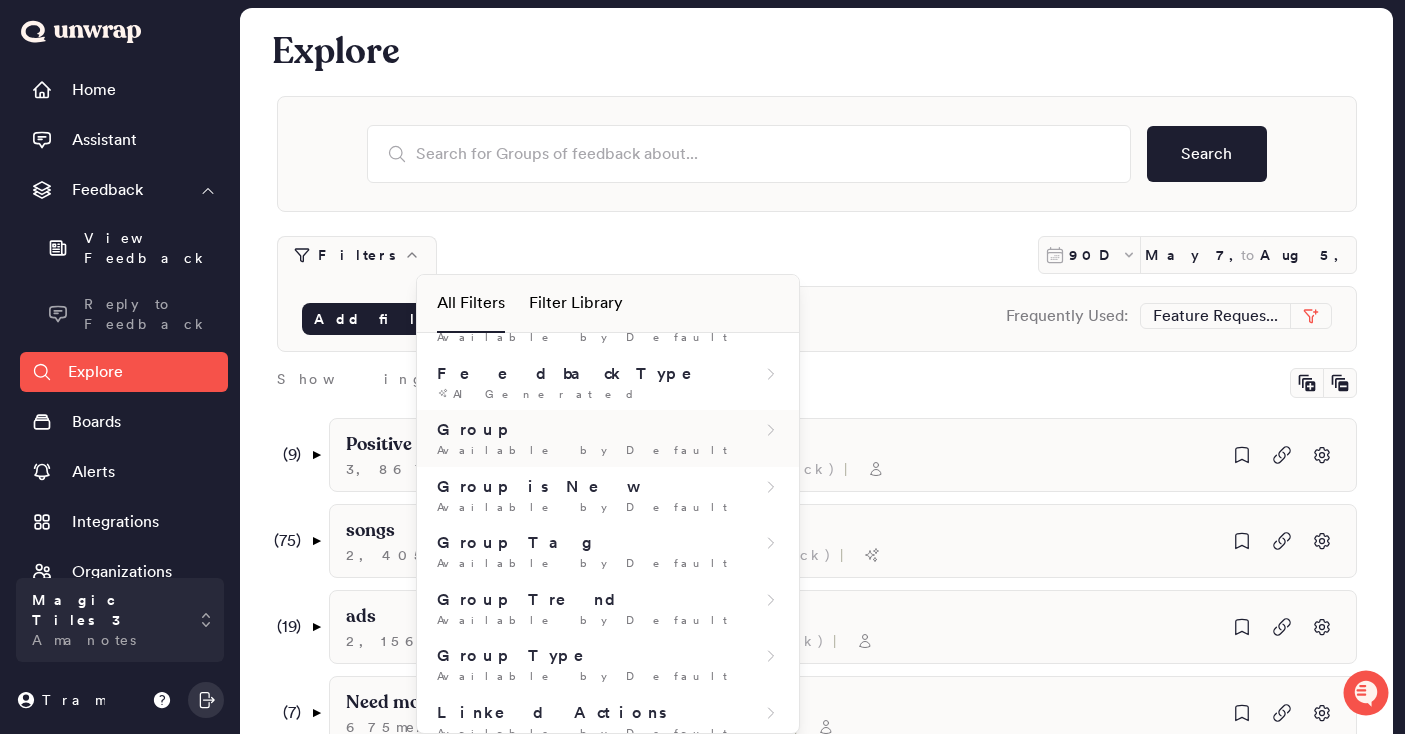 scroll, scrollTop: 474, scrollLeft: 0, axis: vertical 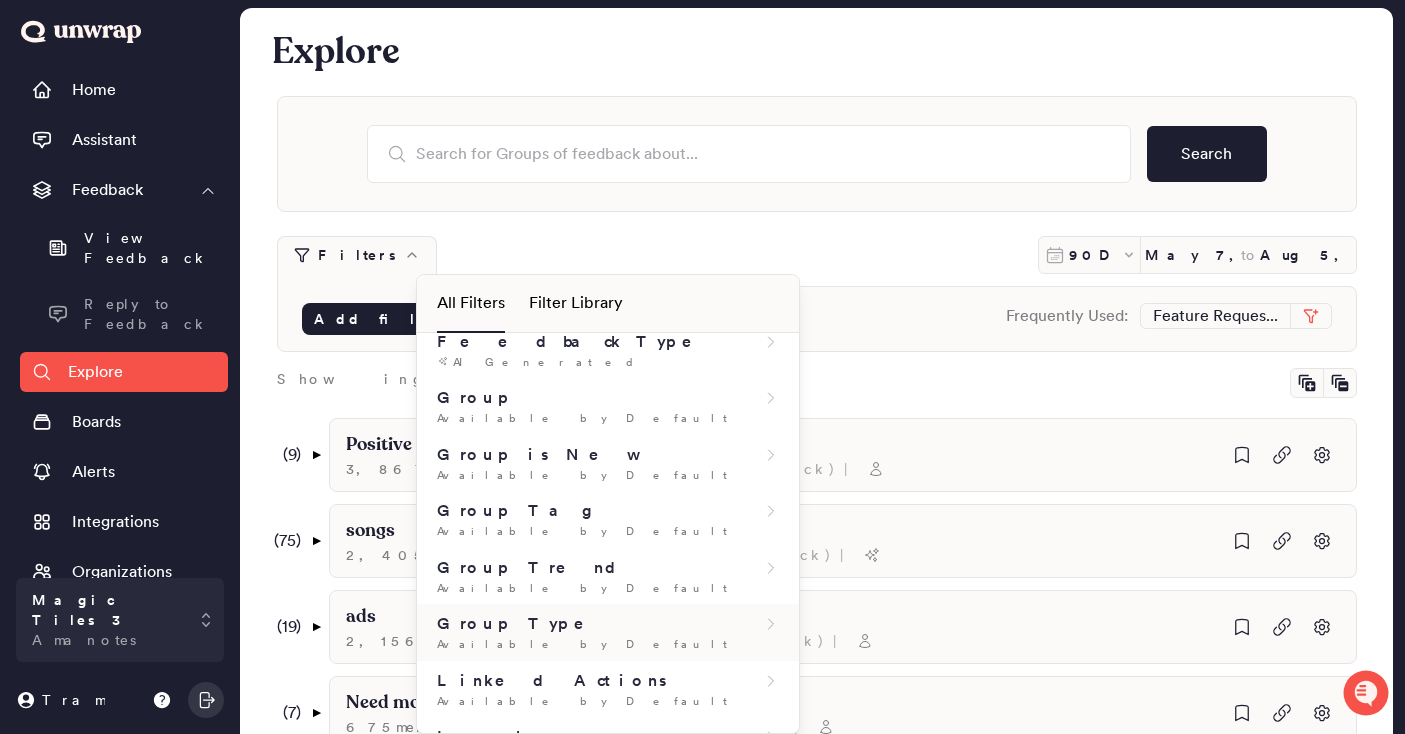 click 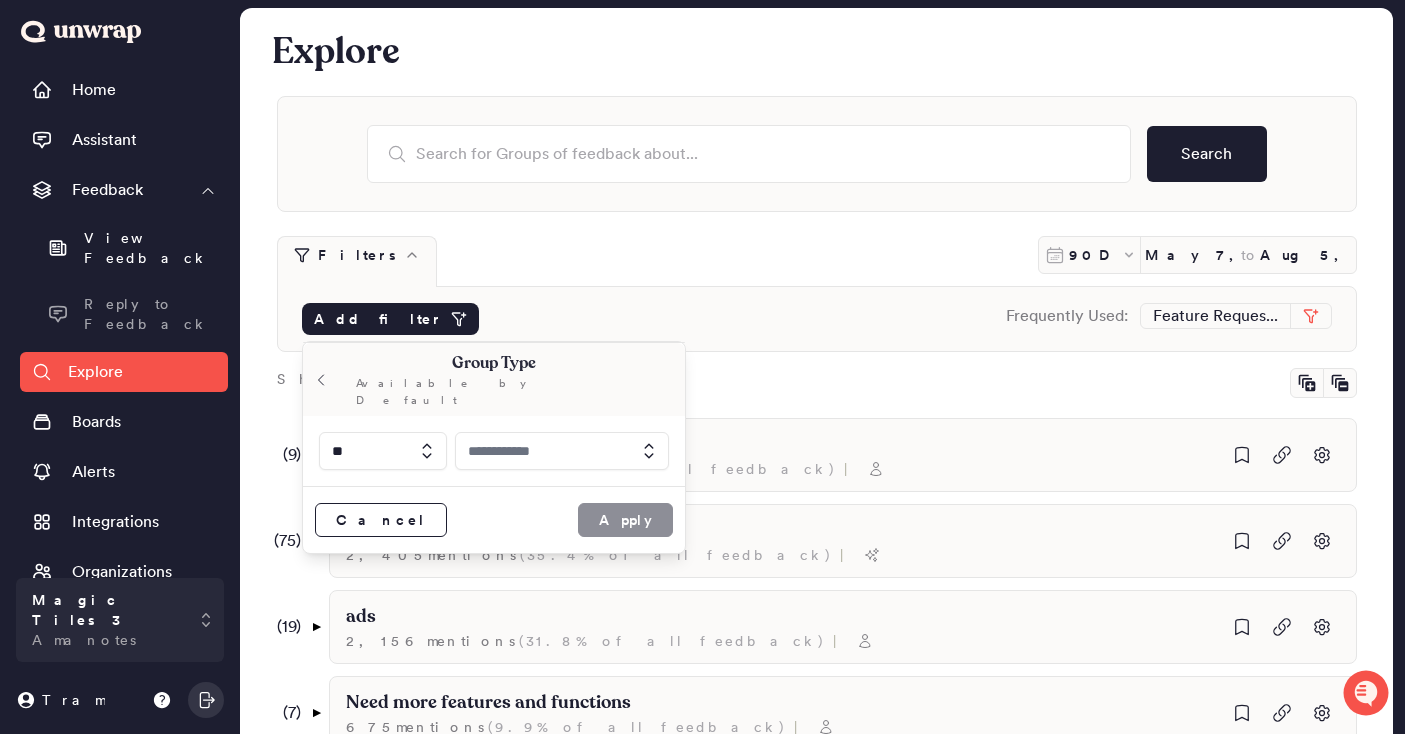 click at bounding box center [562, 451] 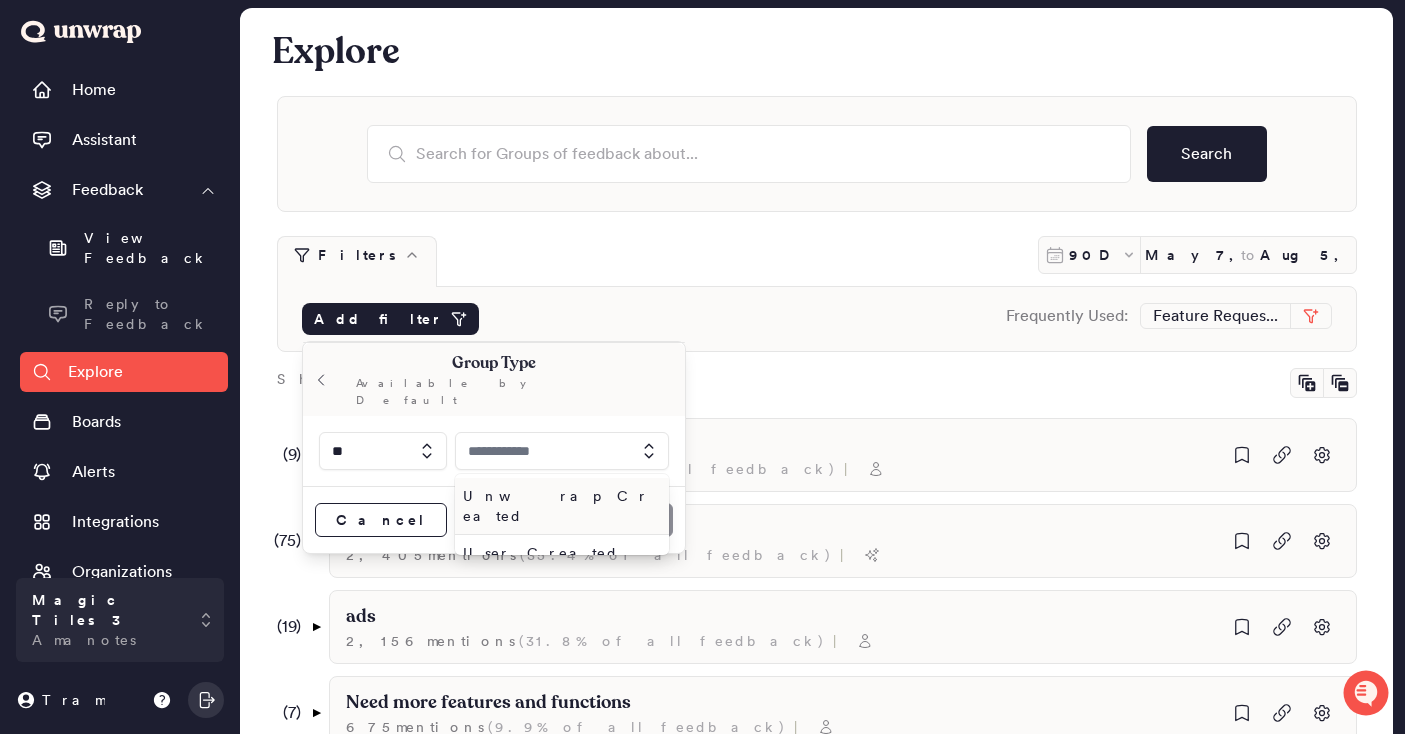 click at bounding box center (562, 451) 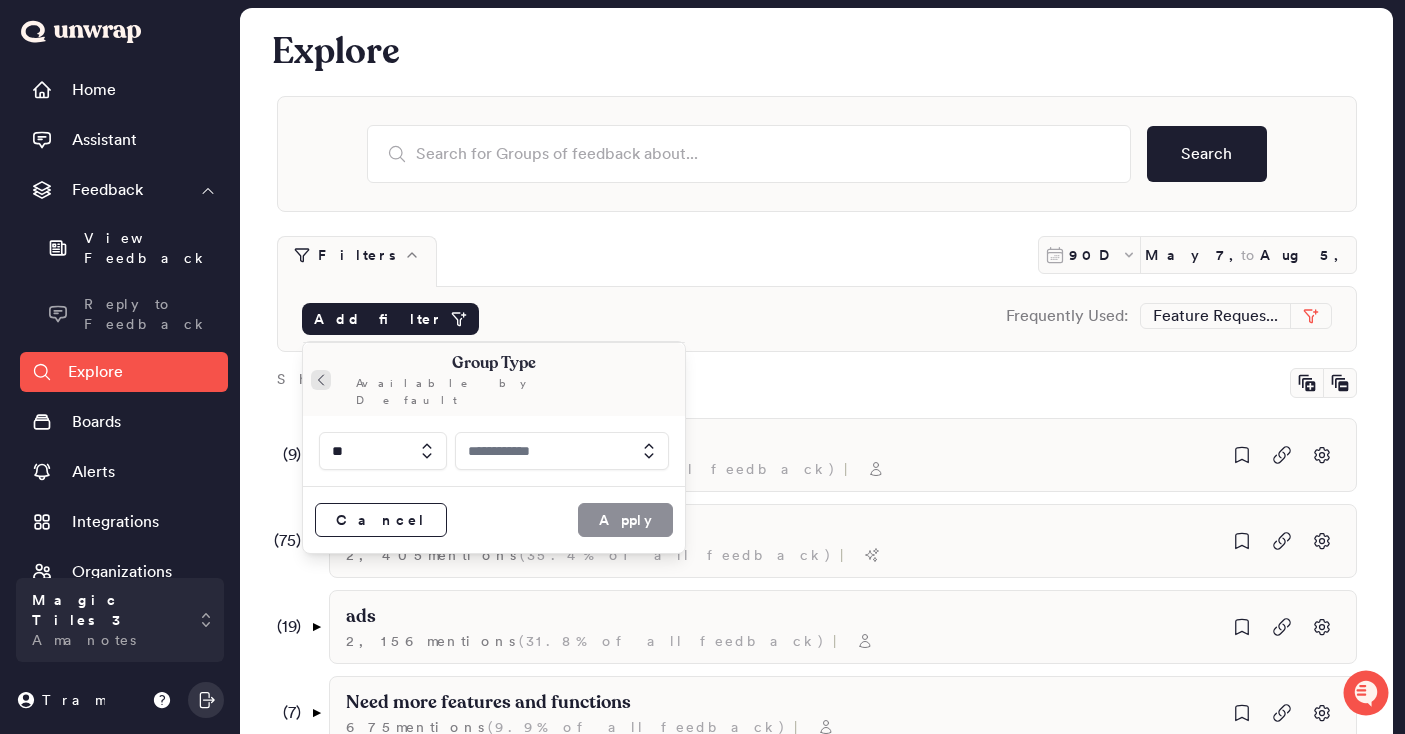 click 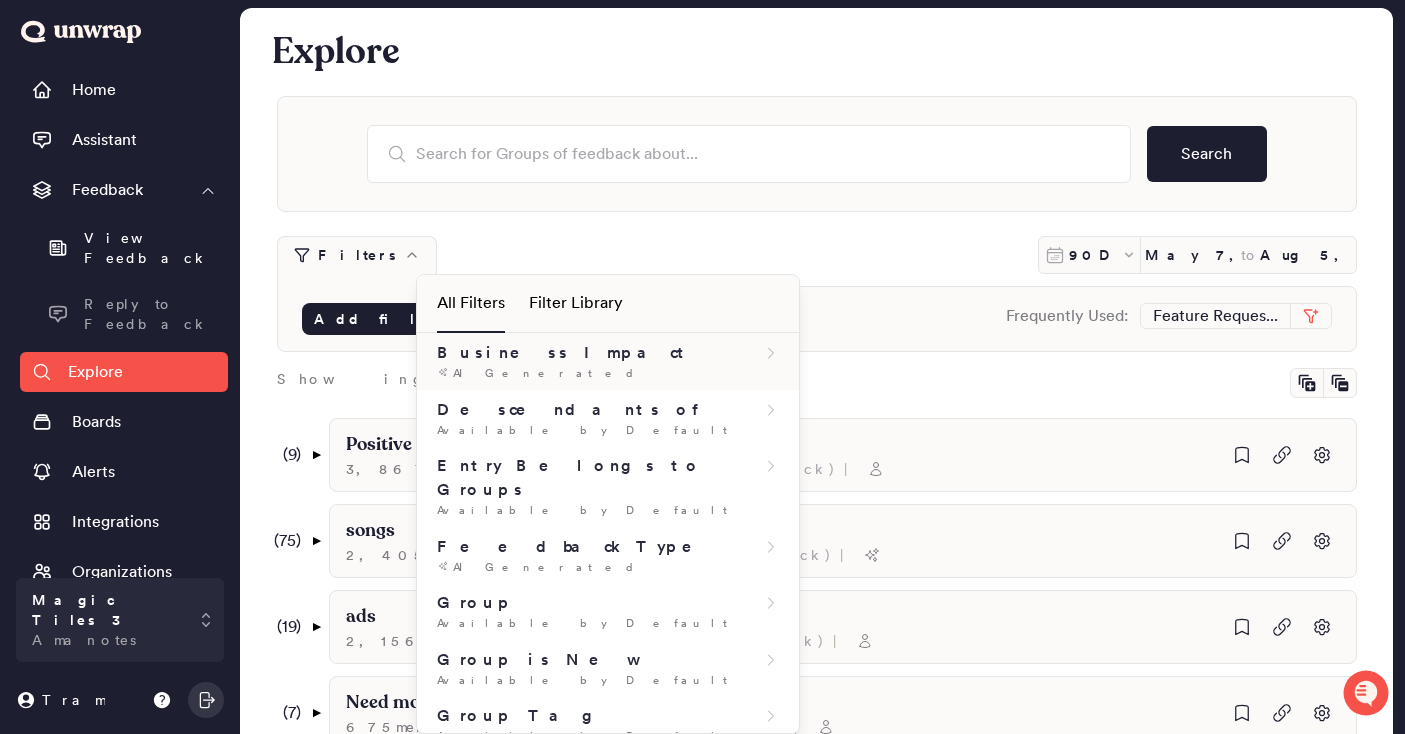 scroll, scrollTop: 0, scrollLeft: 0, axis: both 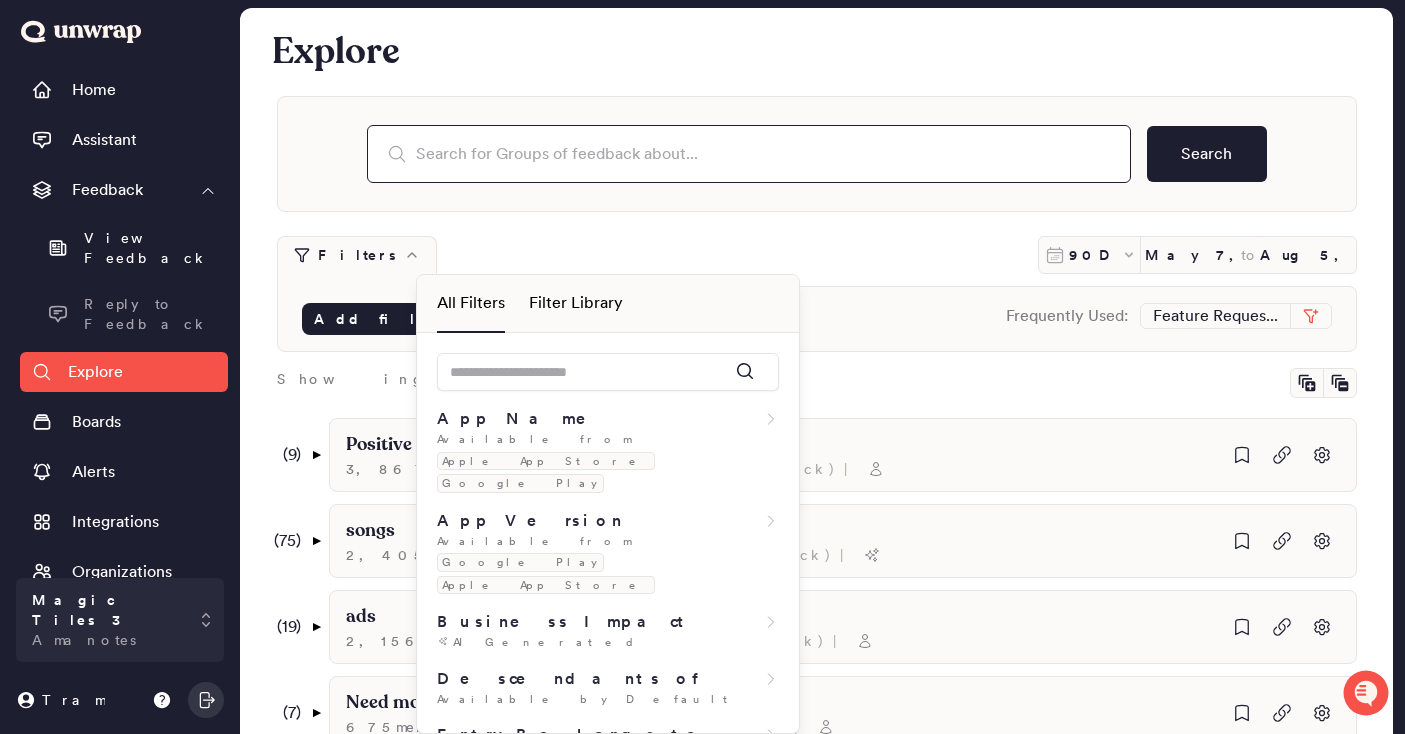 drag, startPoint x: 514, startPoint y: 147, endPoint x: 531, endPoint y: 142, distance: 17.720045 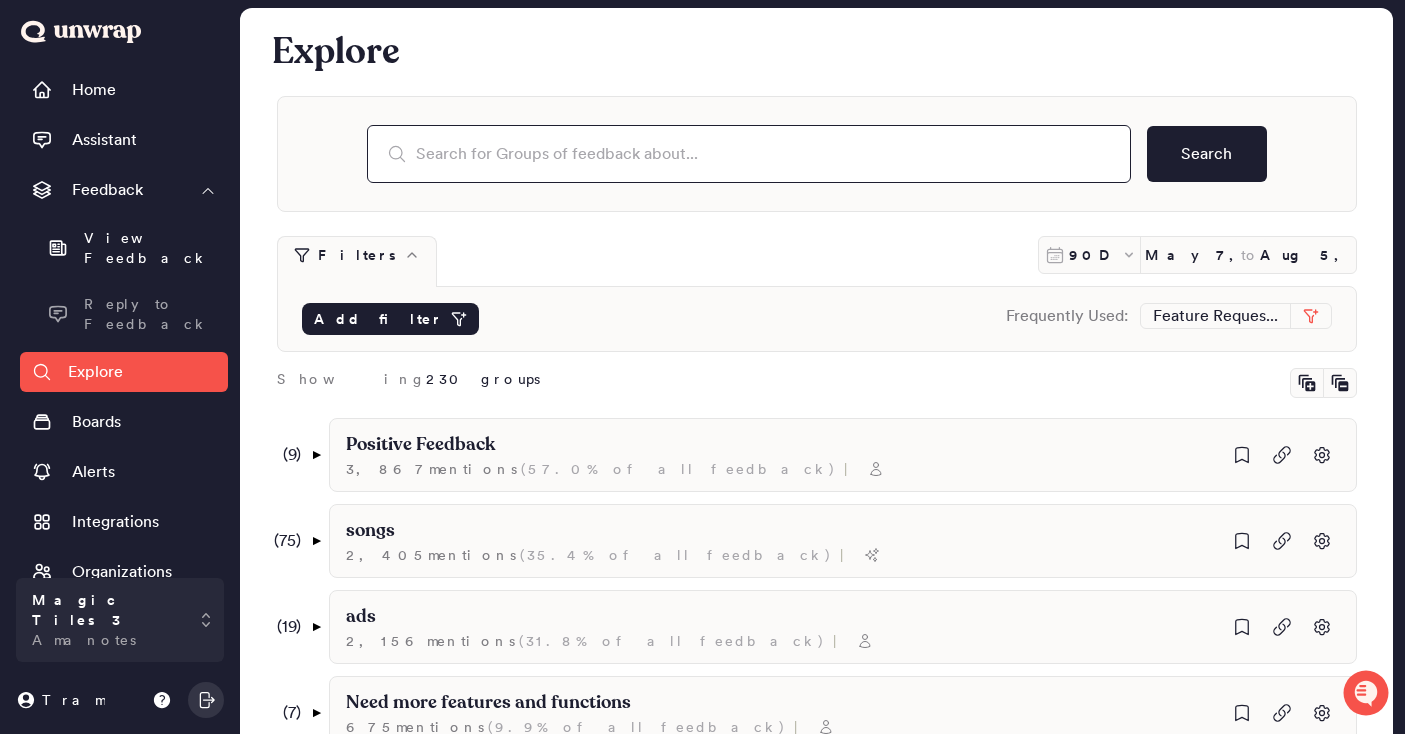 paste on "Top Frustrations" 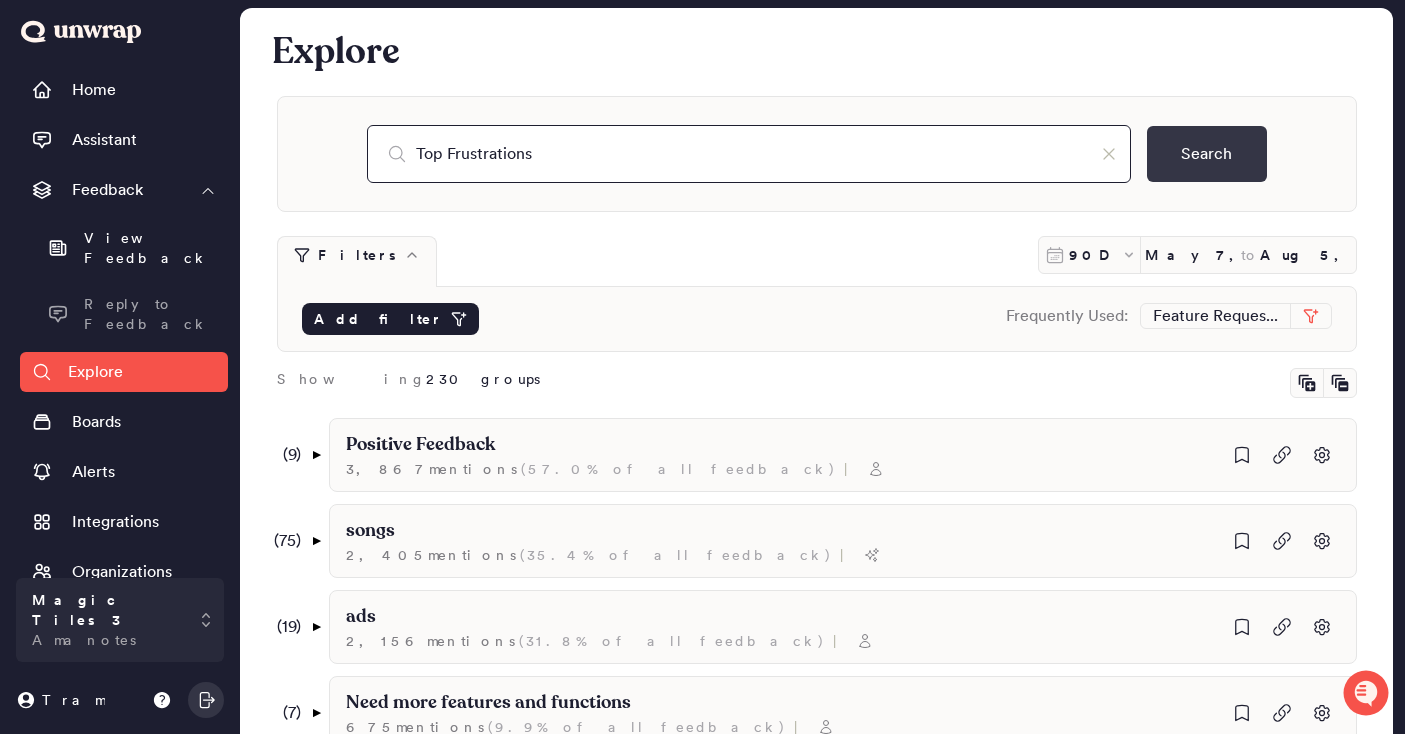 type on "Top Frustrations" 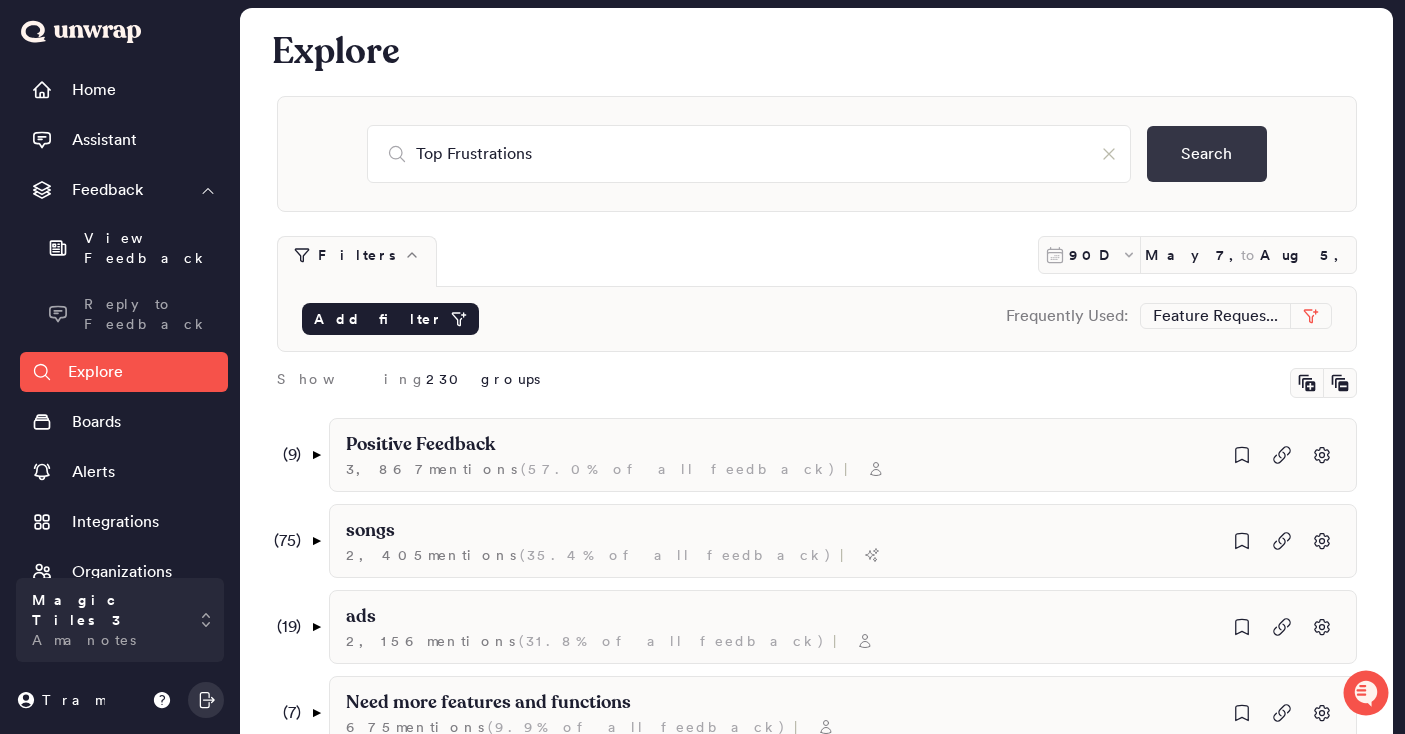 click on "Search" at bounding box center (1207, 154) 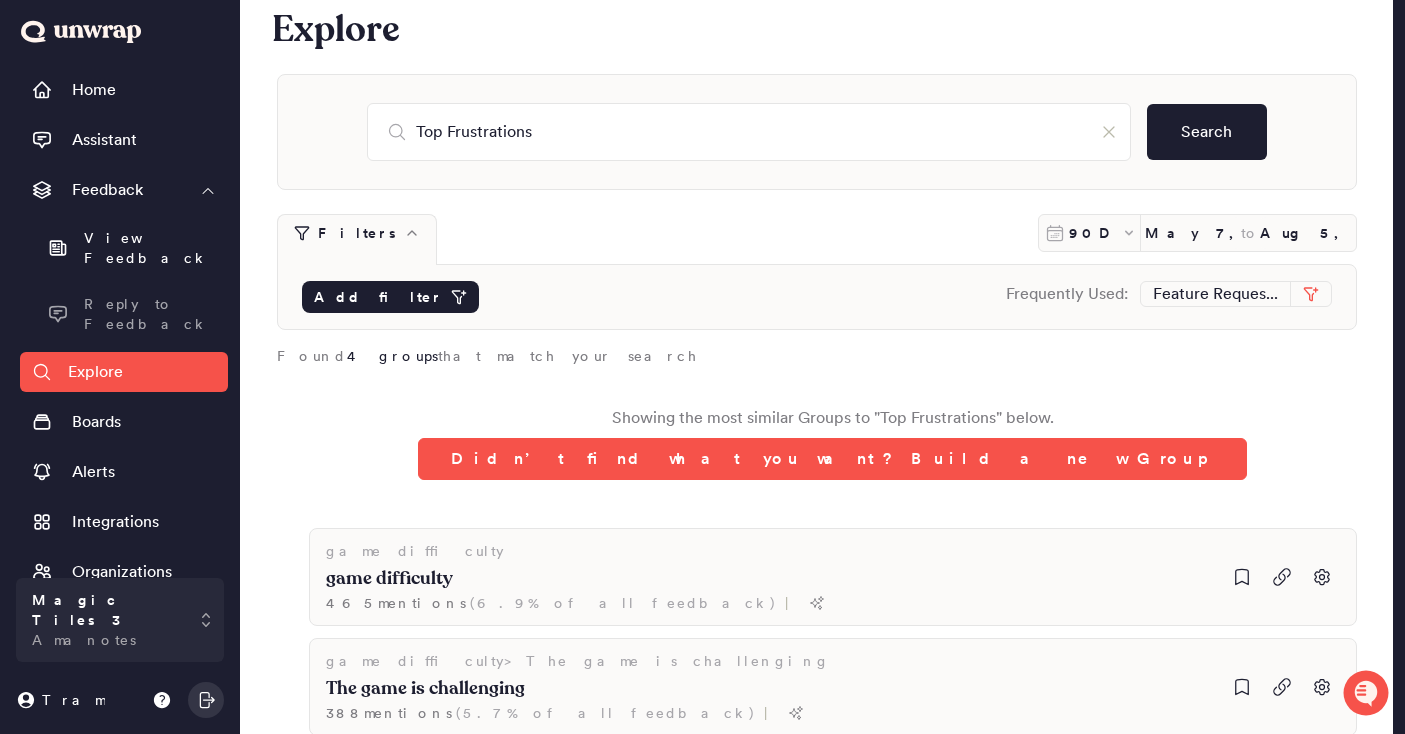 scroll, scrollTop: 0, scrollLeft: 0, axis: both 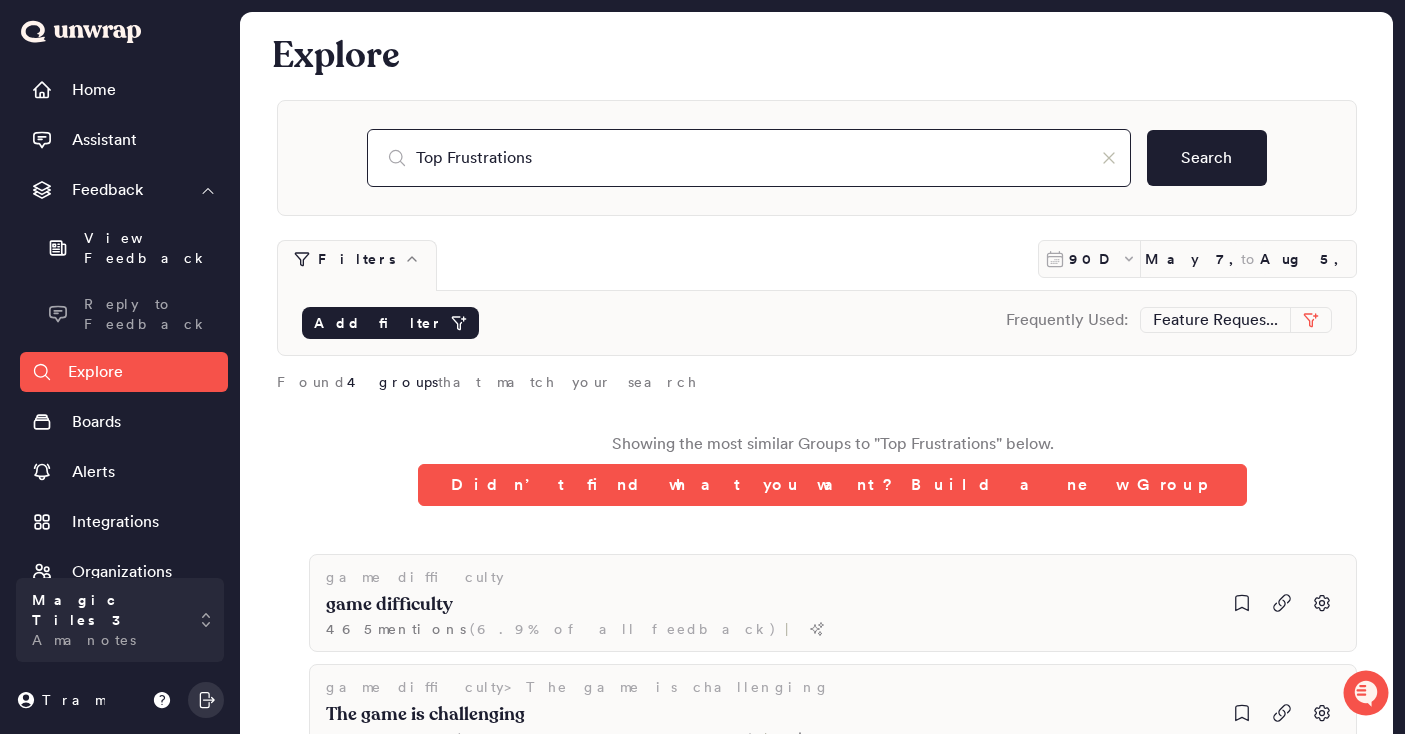 drag, startPoint x: 596, startPoint y: 159, endPoint x: 351, endPoint y: 158, distance: 245.00204 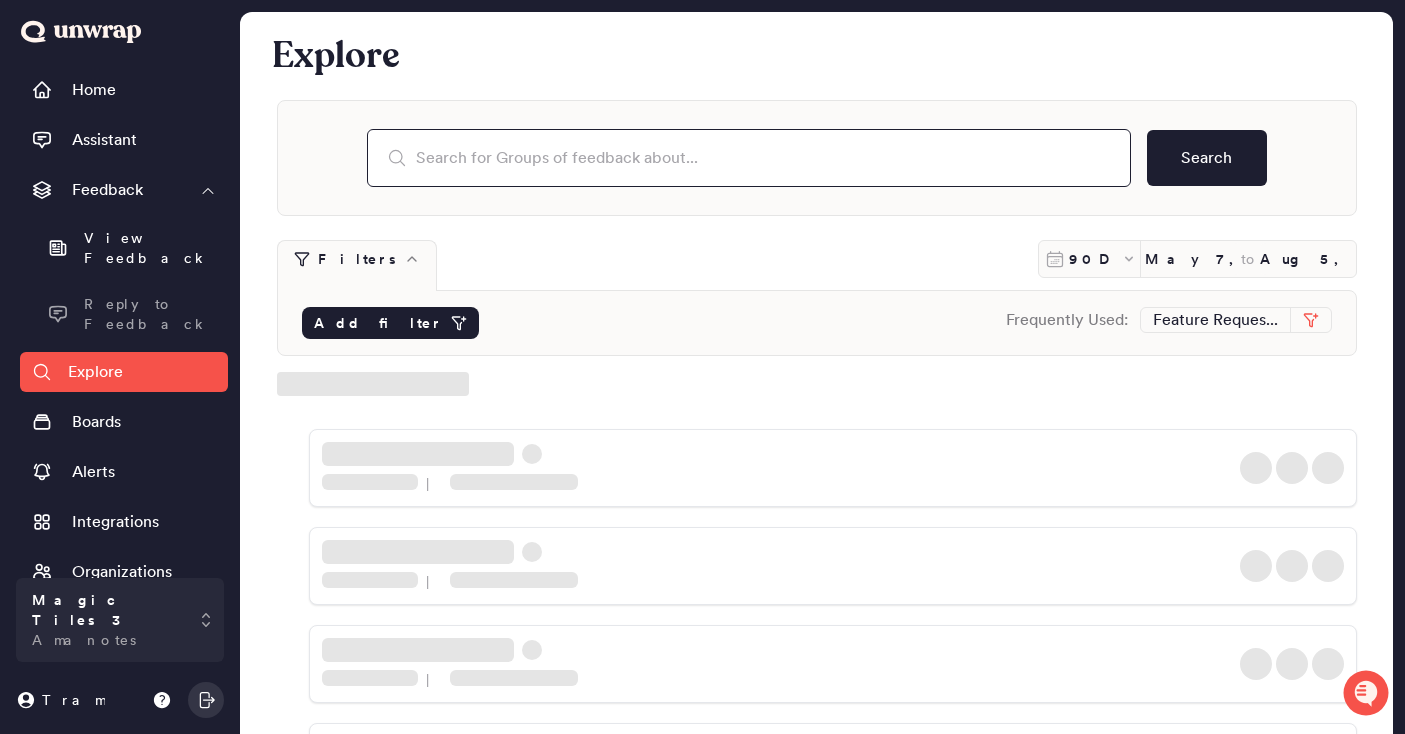 click on "Add filter" at bounding box center [390, 323] 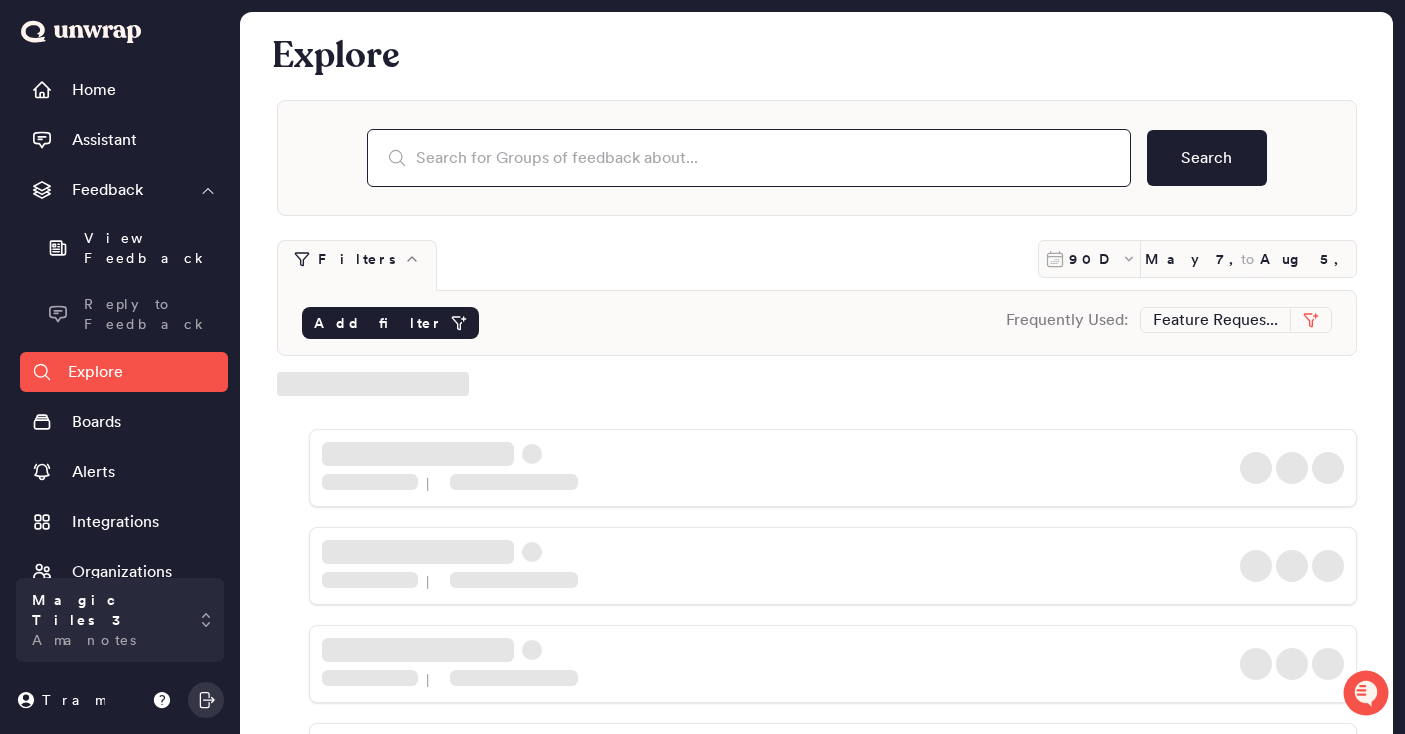 type 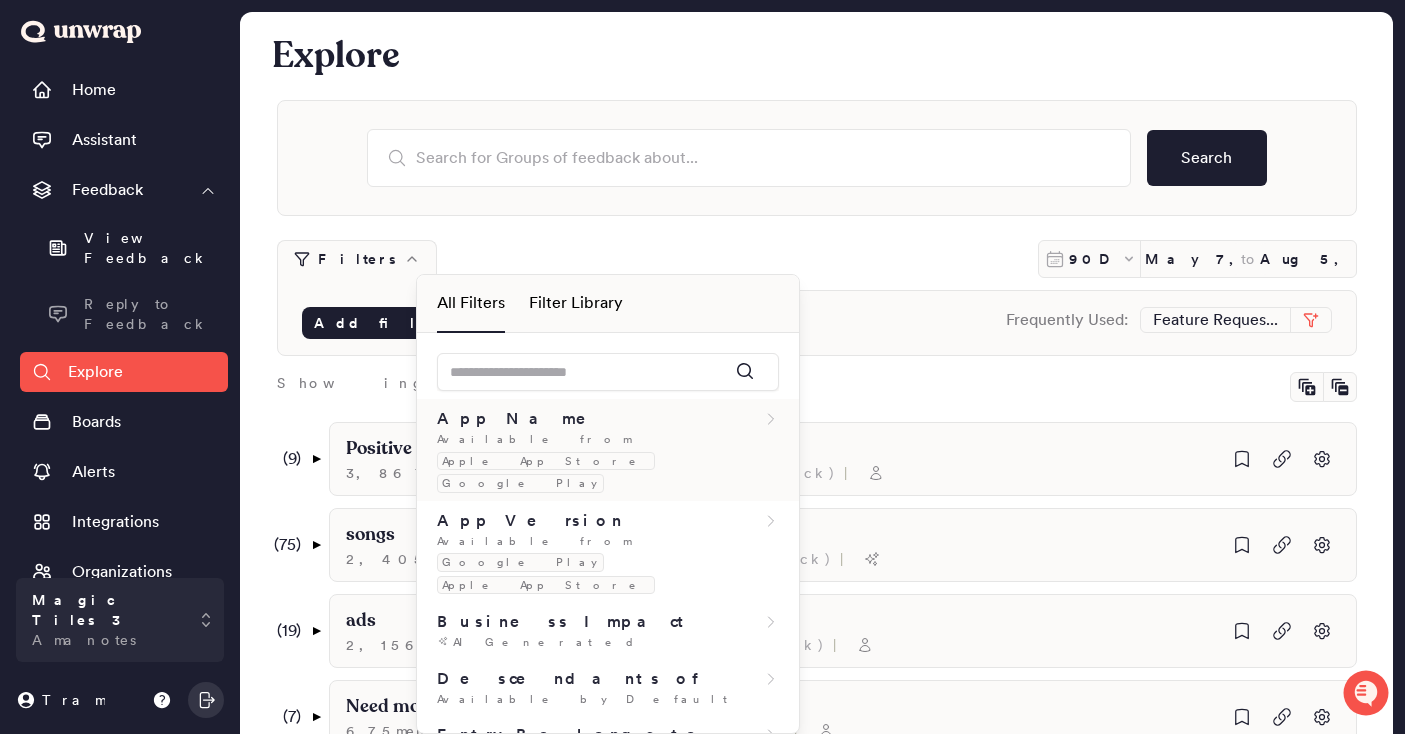 click 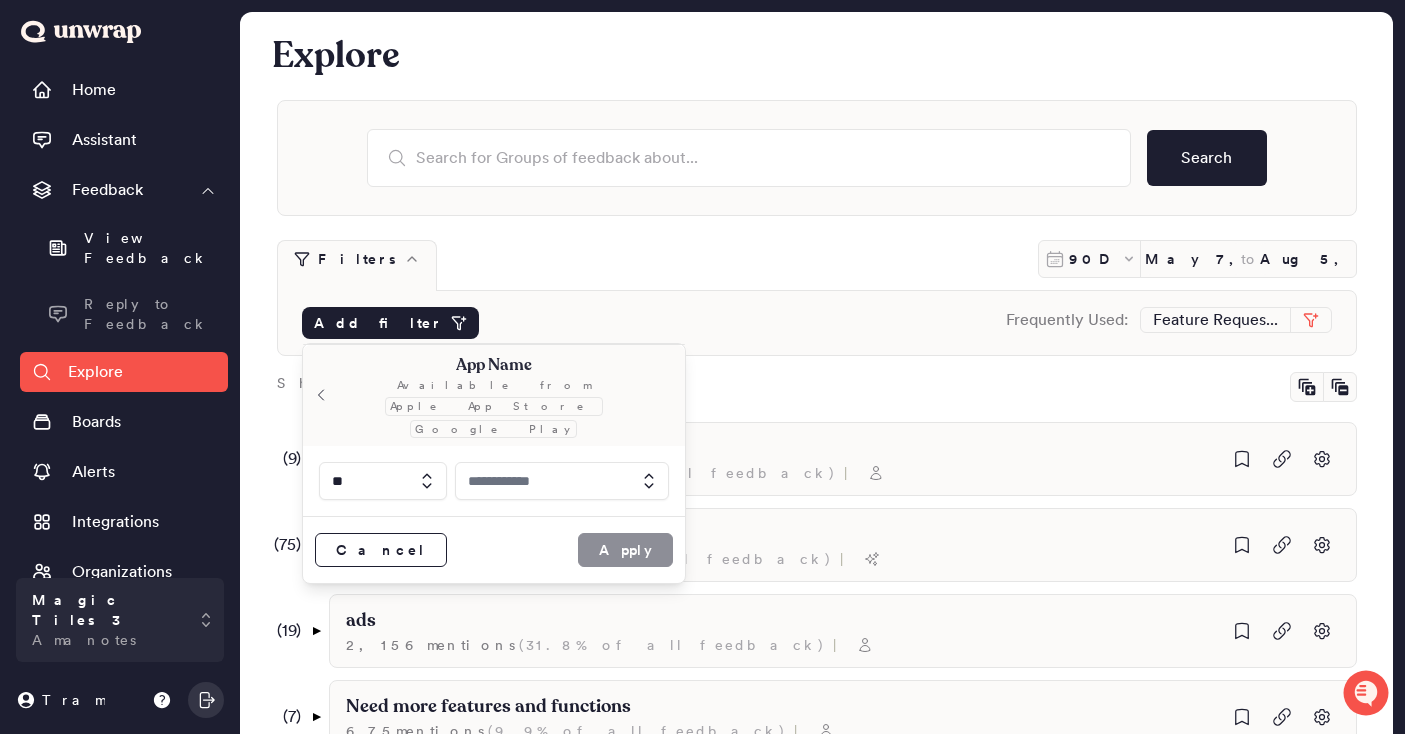 scroll, scrollTop: 4, scrollLeft: 0, axis: vertical 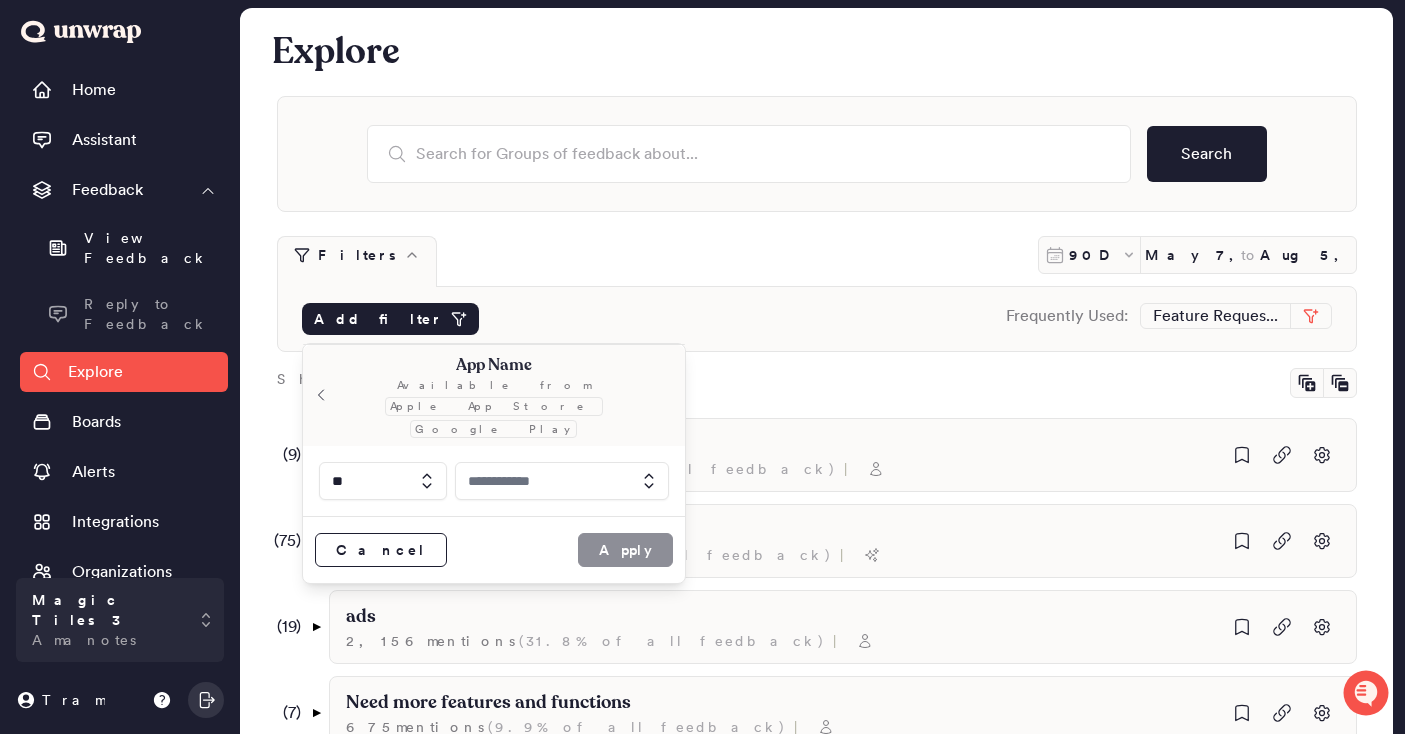 click at bounding box center [562, 481] 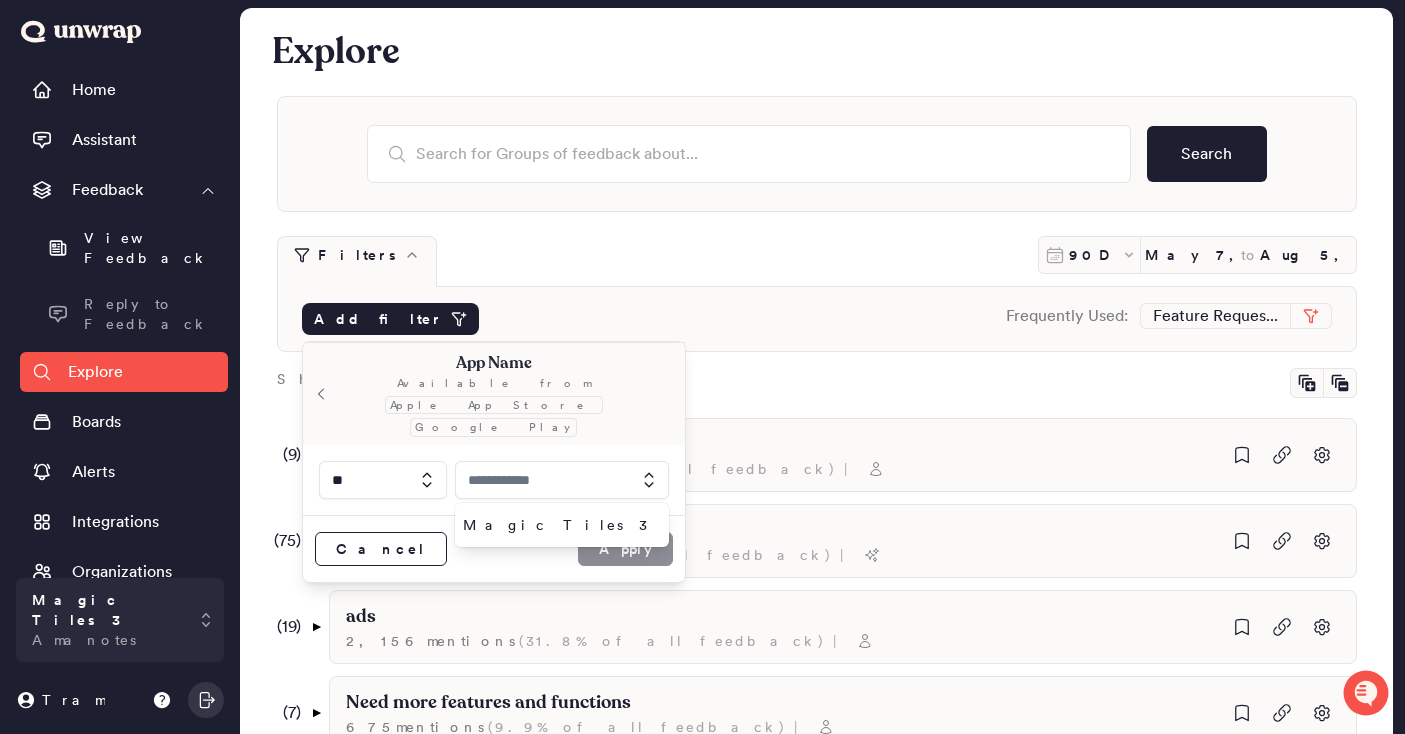 click on "Filters 90D May 7, 2025 to Aug 5, 2025" at bounding box center (817, 261) 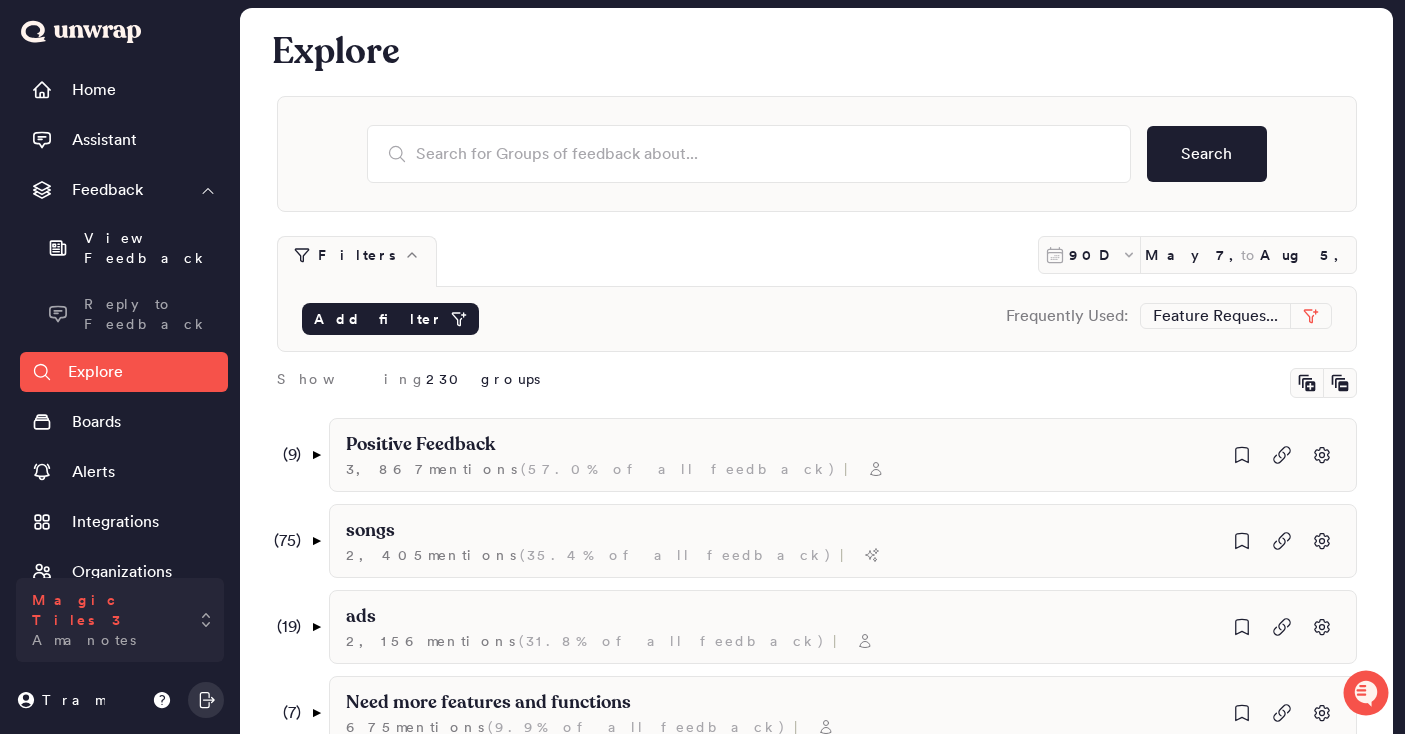 click on "Magic Tiles 3 Amanotes" at bounding box center [120, 620] 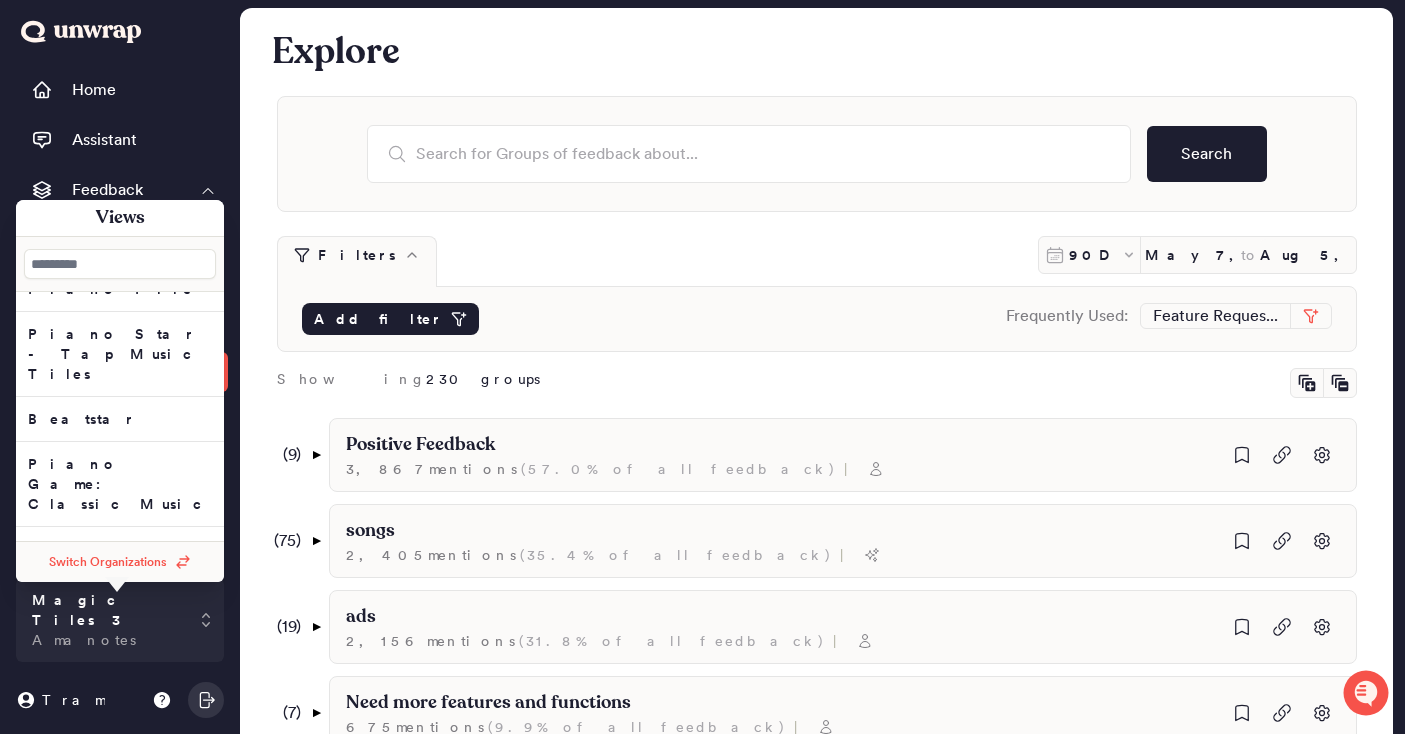 scroll, scrollTop: 0, scrollLeft: 0, axis: both 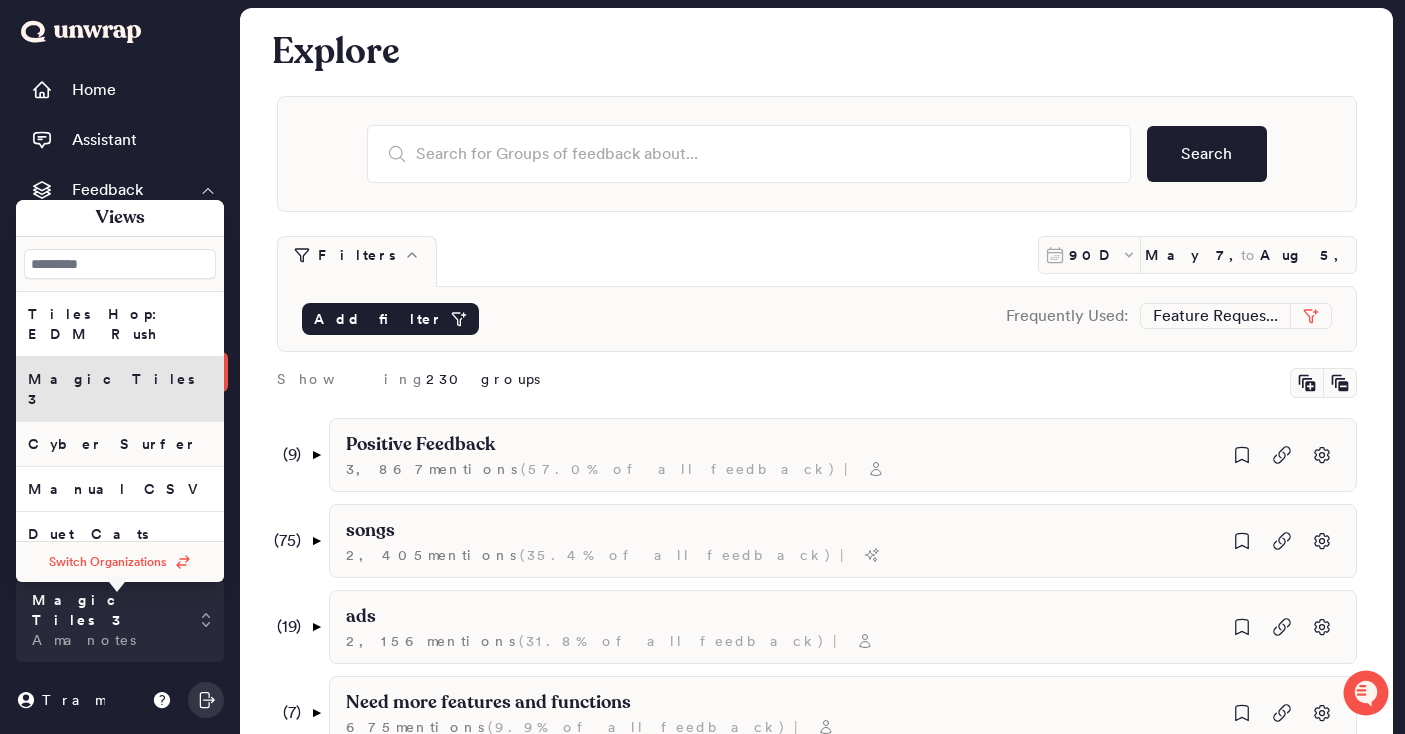 click on "Cyber Surfer" at bounding box center (120, 324) 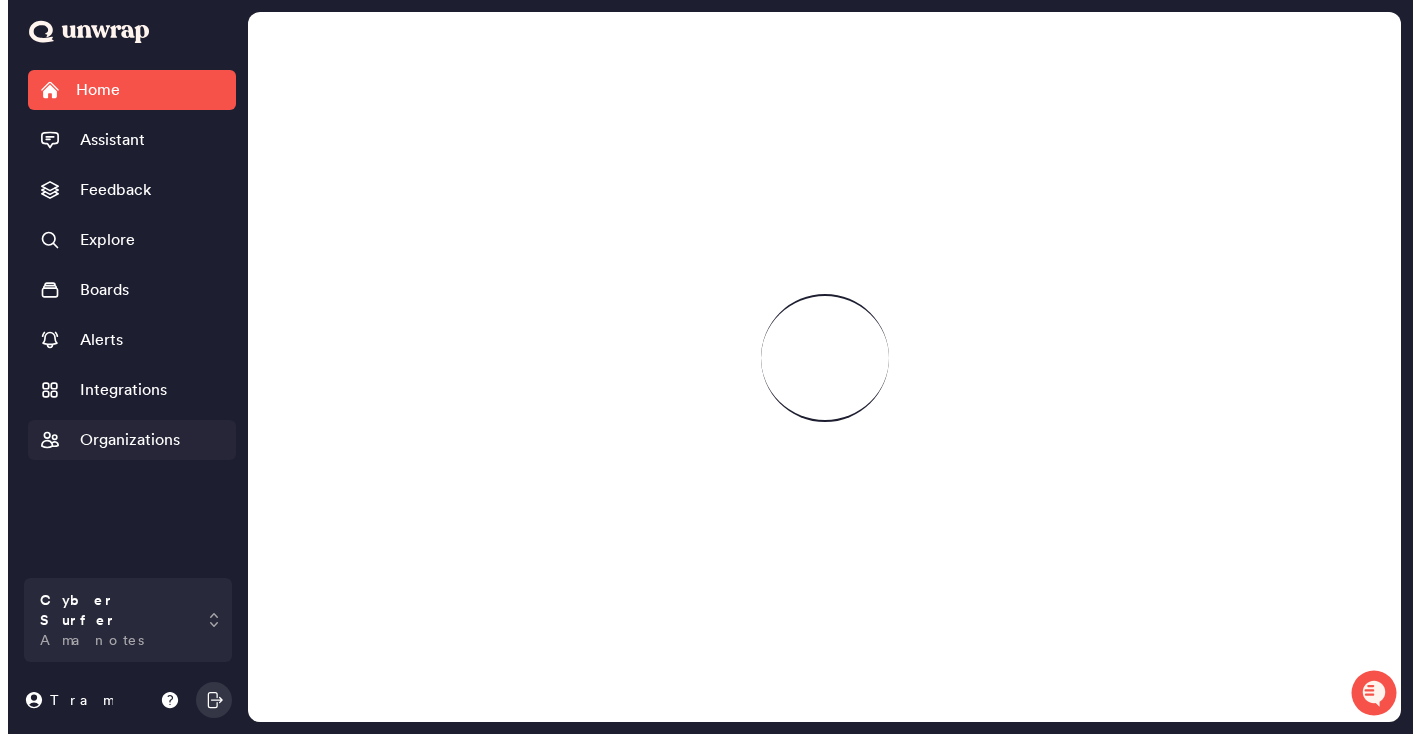 scroll, scrollTop: 0, scrollLeft: 0, axis: both 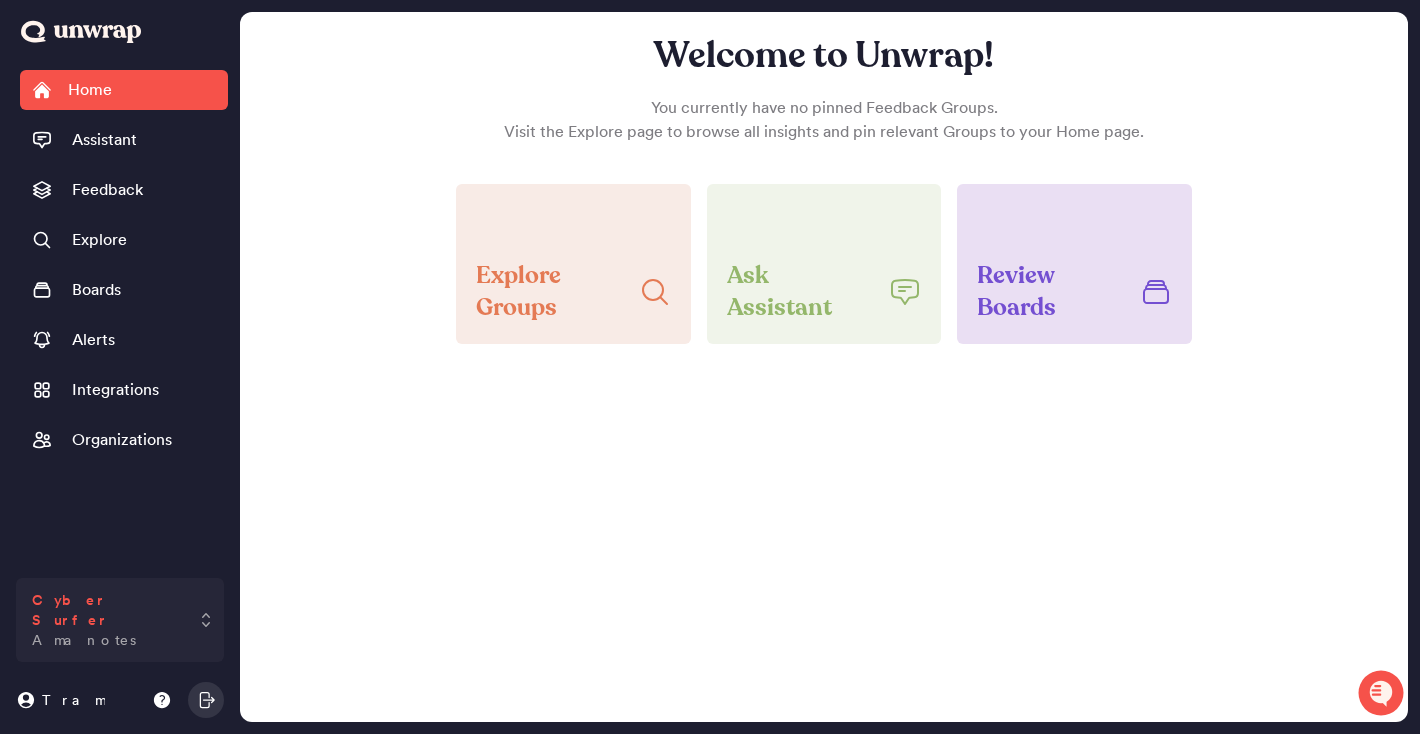 click on "Cyber Surfer" at bounding box center [106, 610] 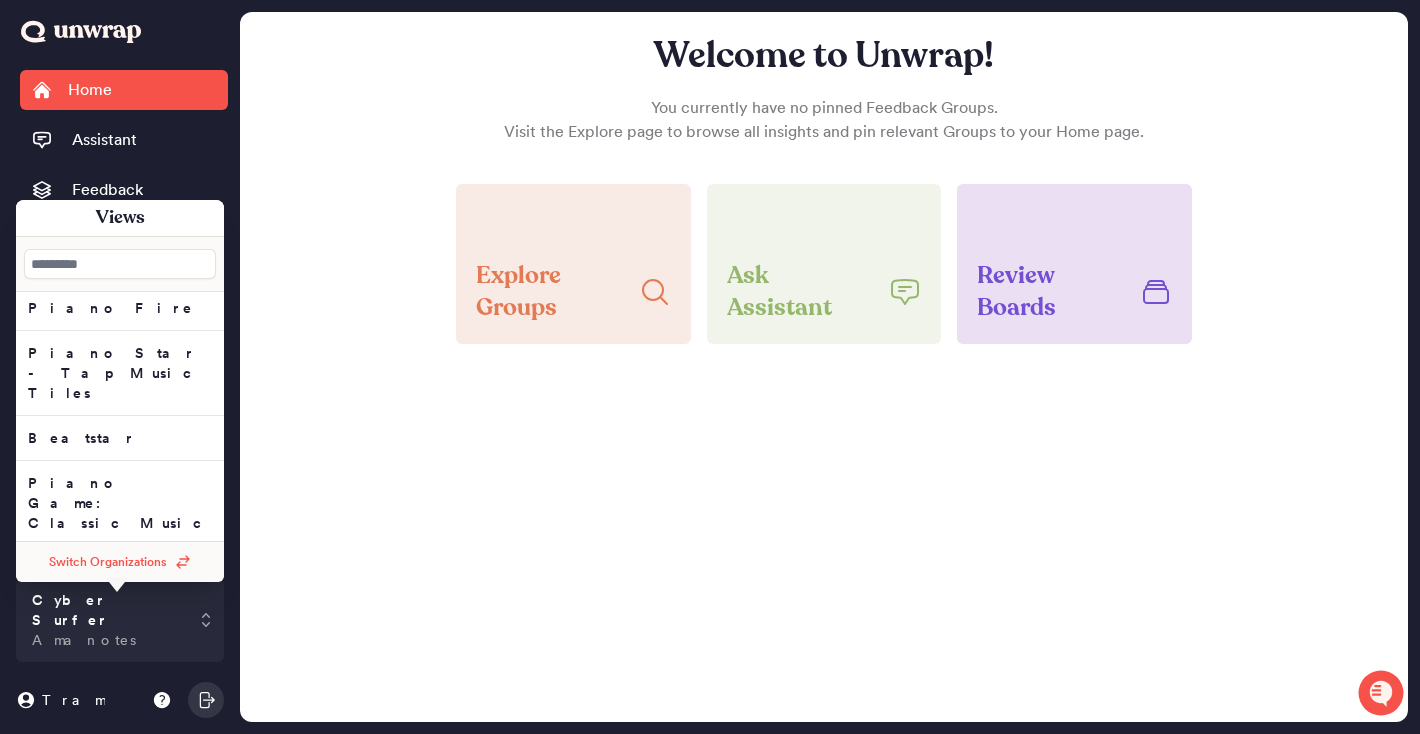 scroll, scrollTop: 290, scrollLeft: 0, axis: vertical 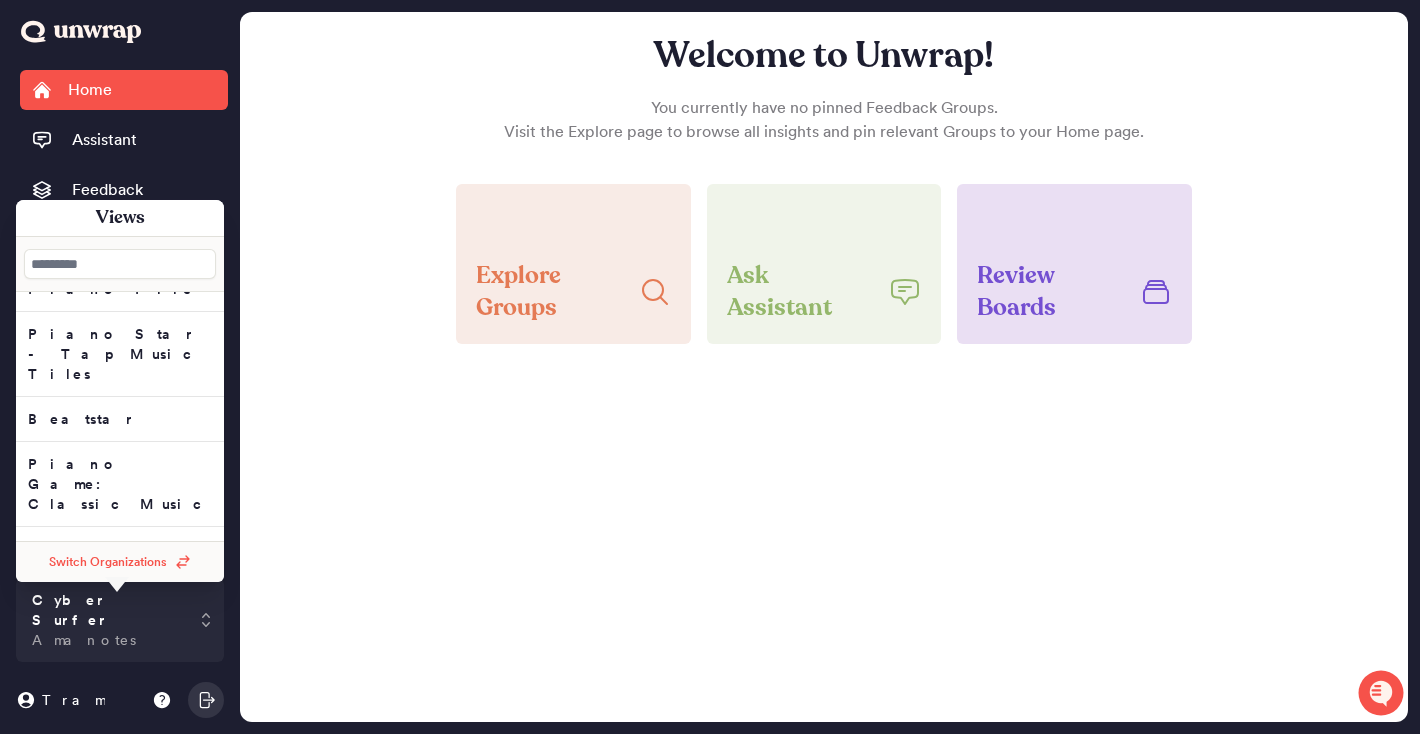 click on "Duet Tiles" at bounding box center [120, 34] 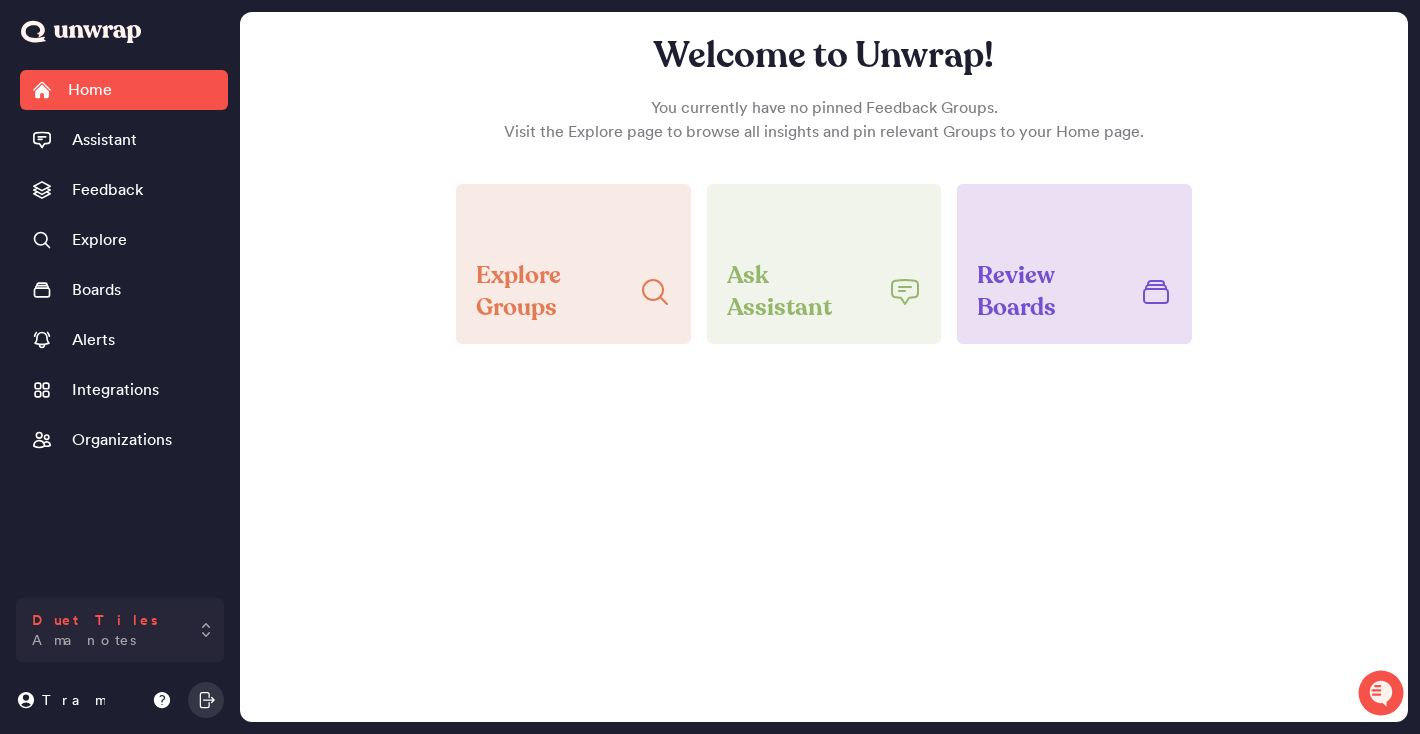 click on "Amanotes" at bounding box center (84, 640) 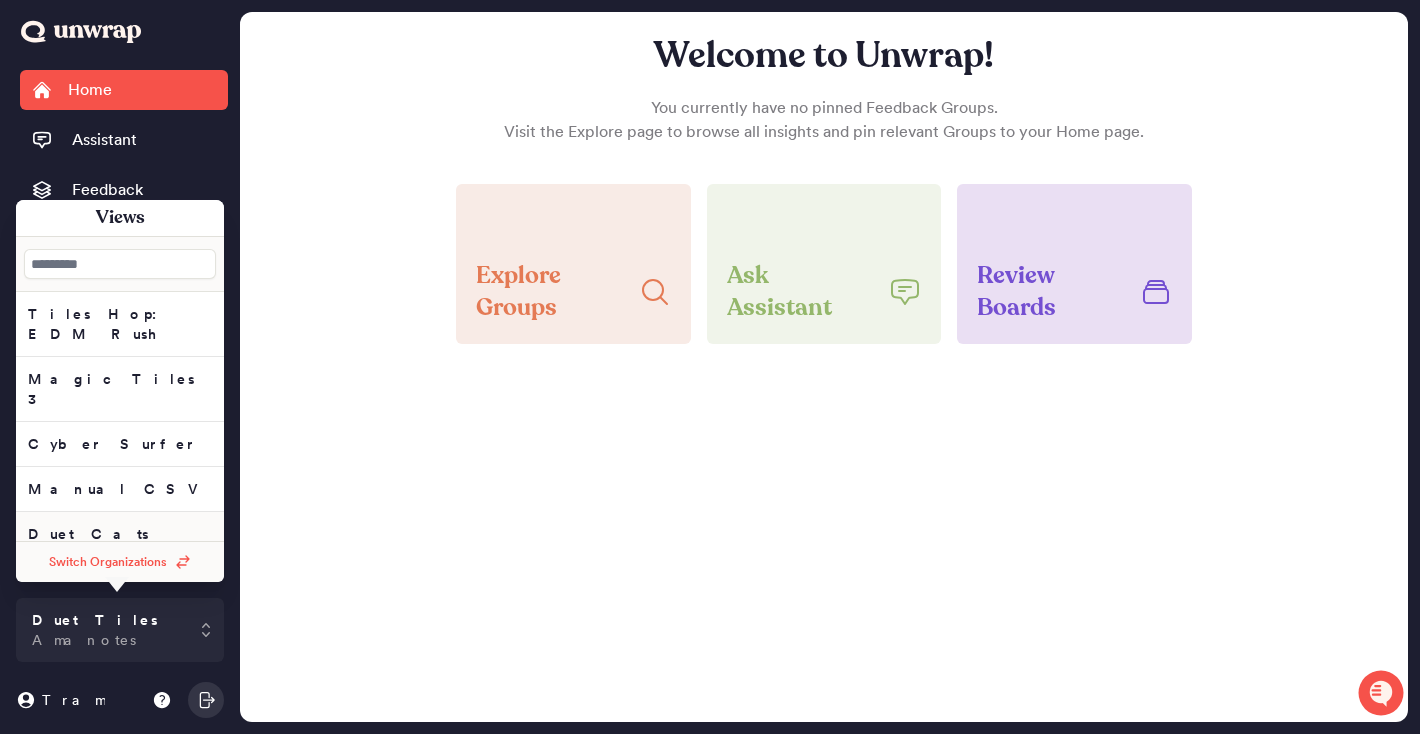 click on "Duet Cats" at bounding box center [120, 324] 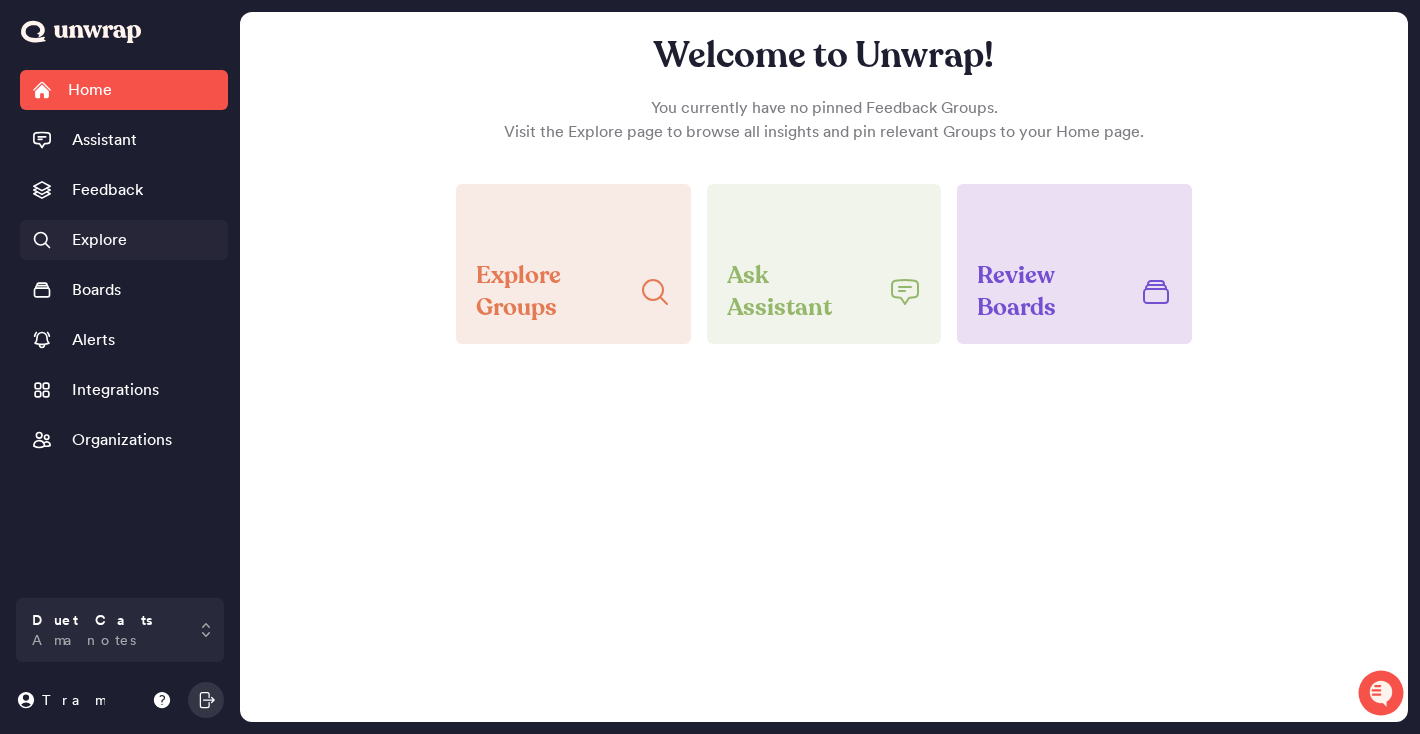 click on "Explore" at bounding box center (99, 240) 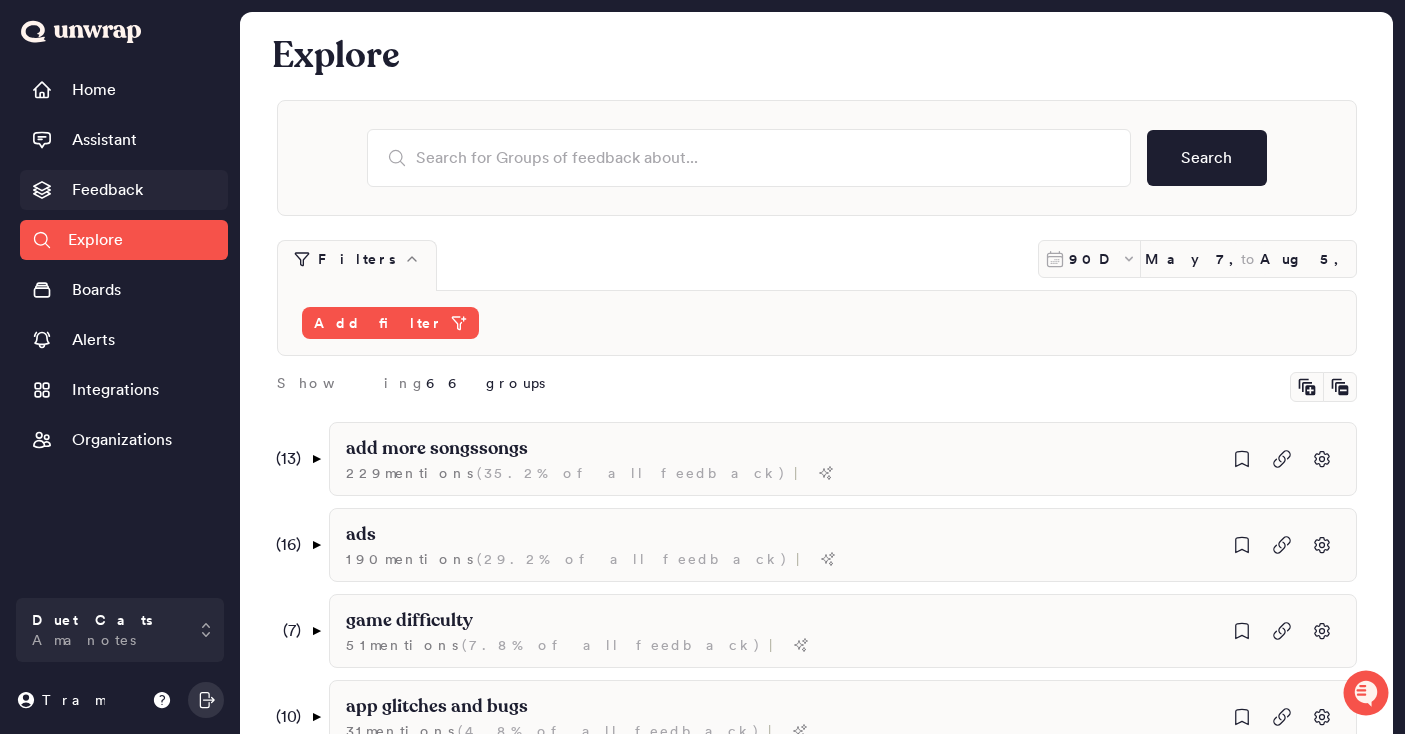 click on "Feedback" at bounding box center (107, 190) 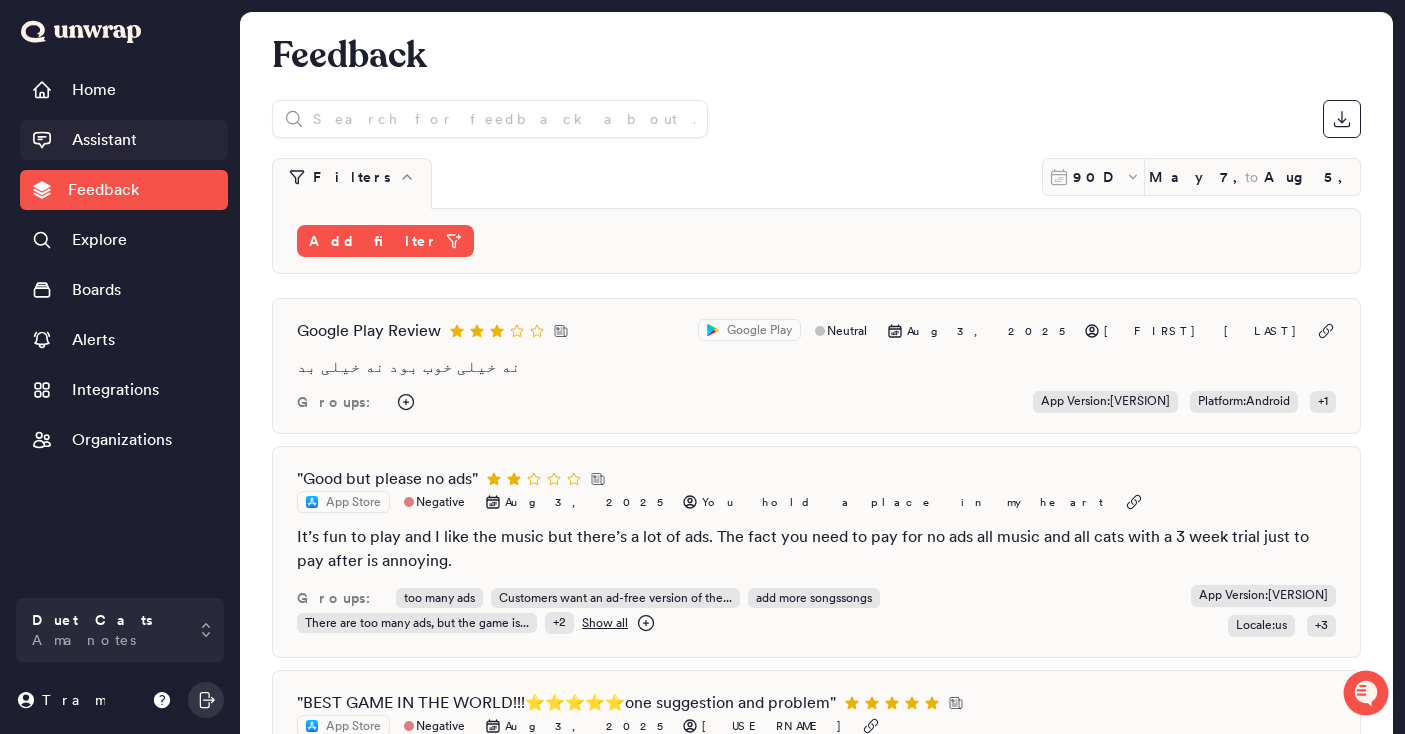 click on "Assistant" at bounding box center (104, 140) 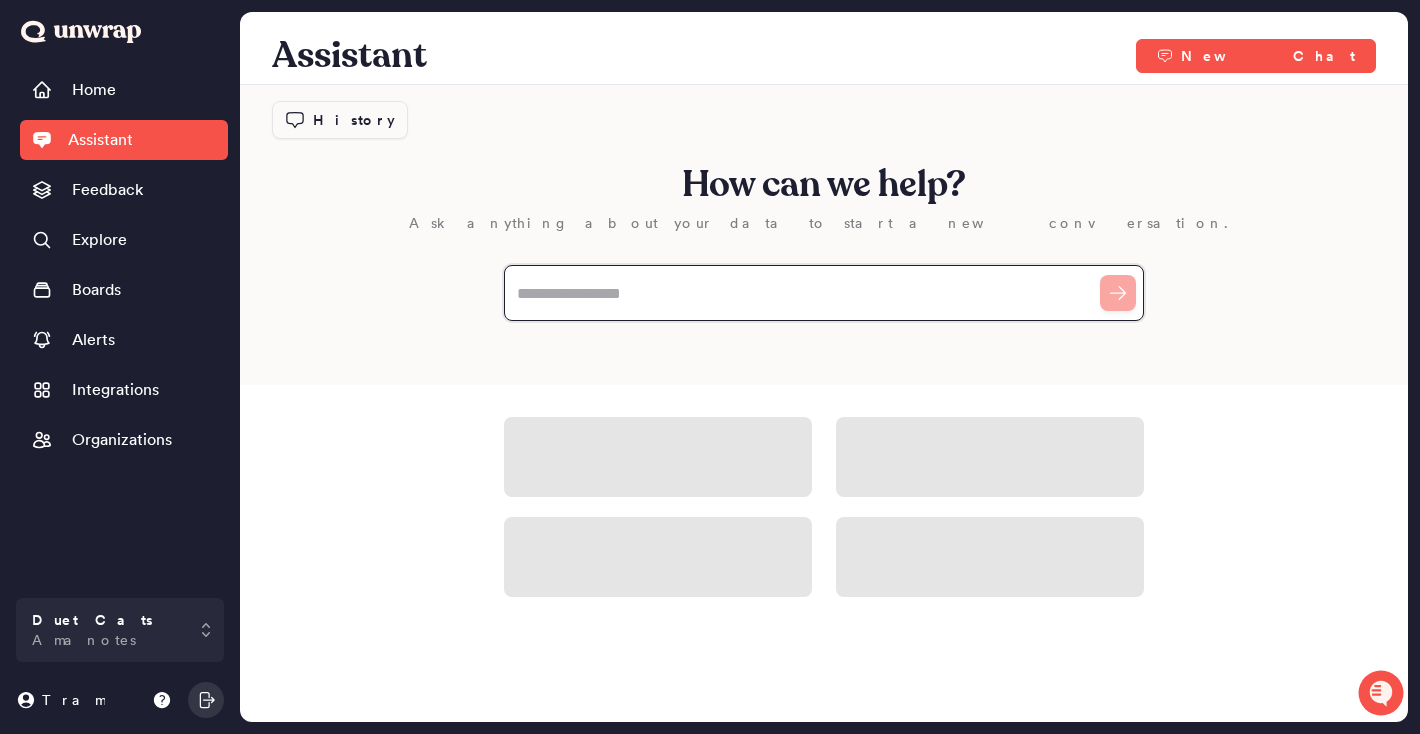click at bounding box center (824, 293) 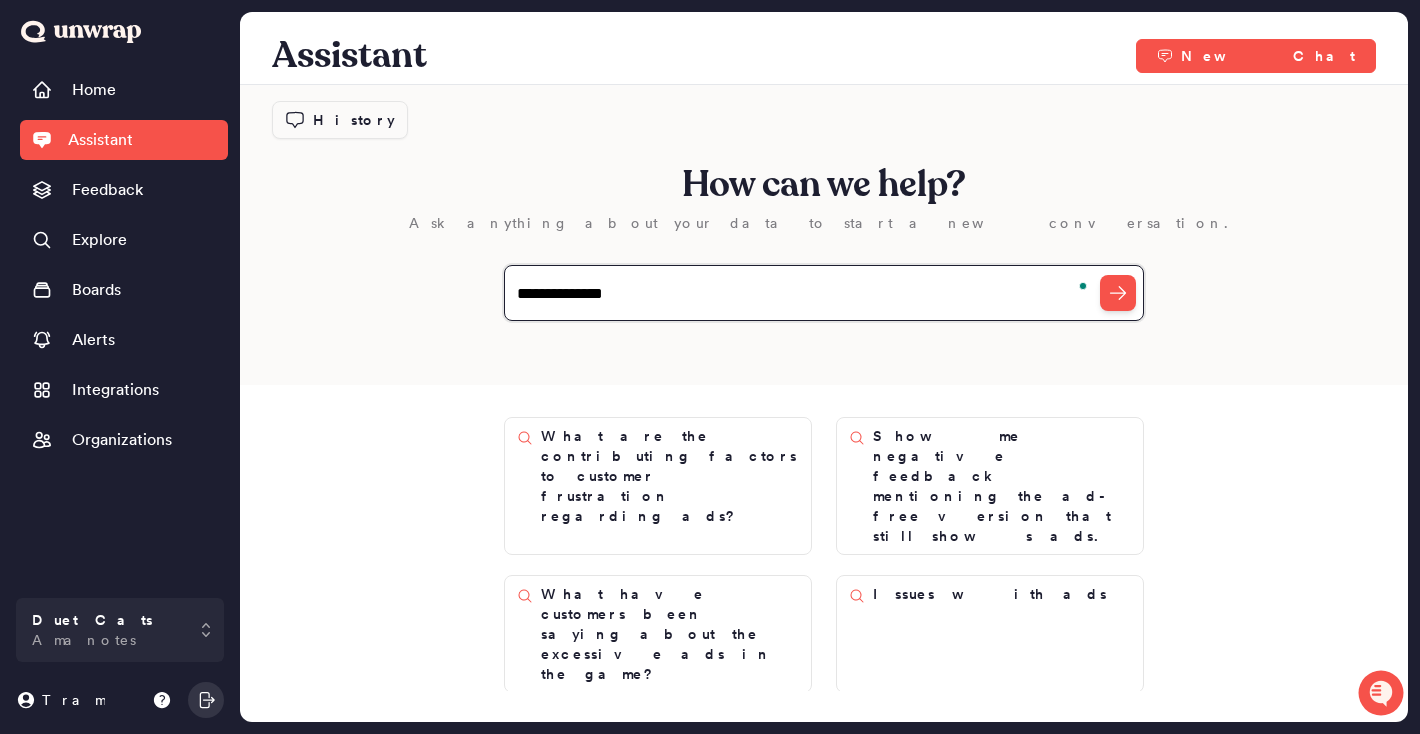 type on "**********" 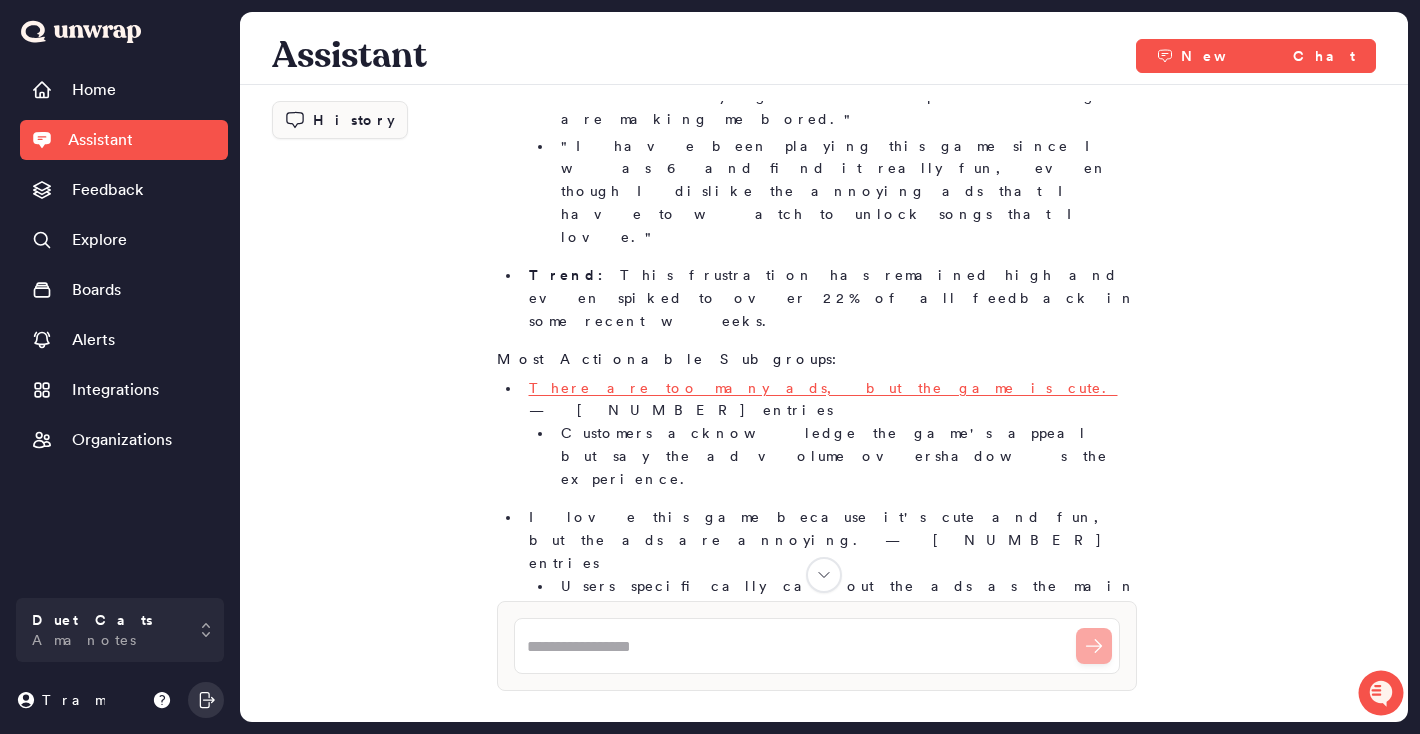 scroll, scrollTop: 808, scrollLeft: 0, axis: vertical 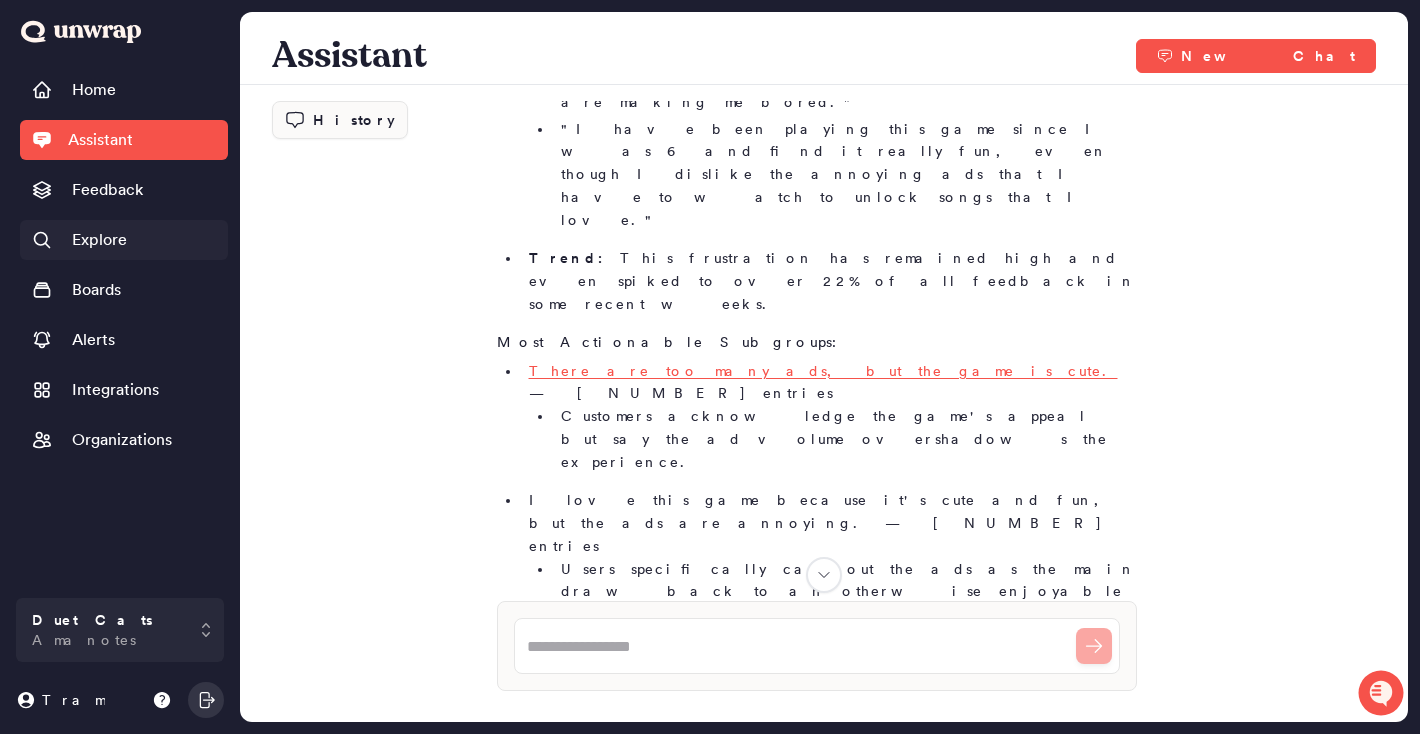 click on "Explore" at bounding box center [124, 240] 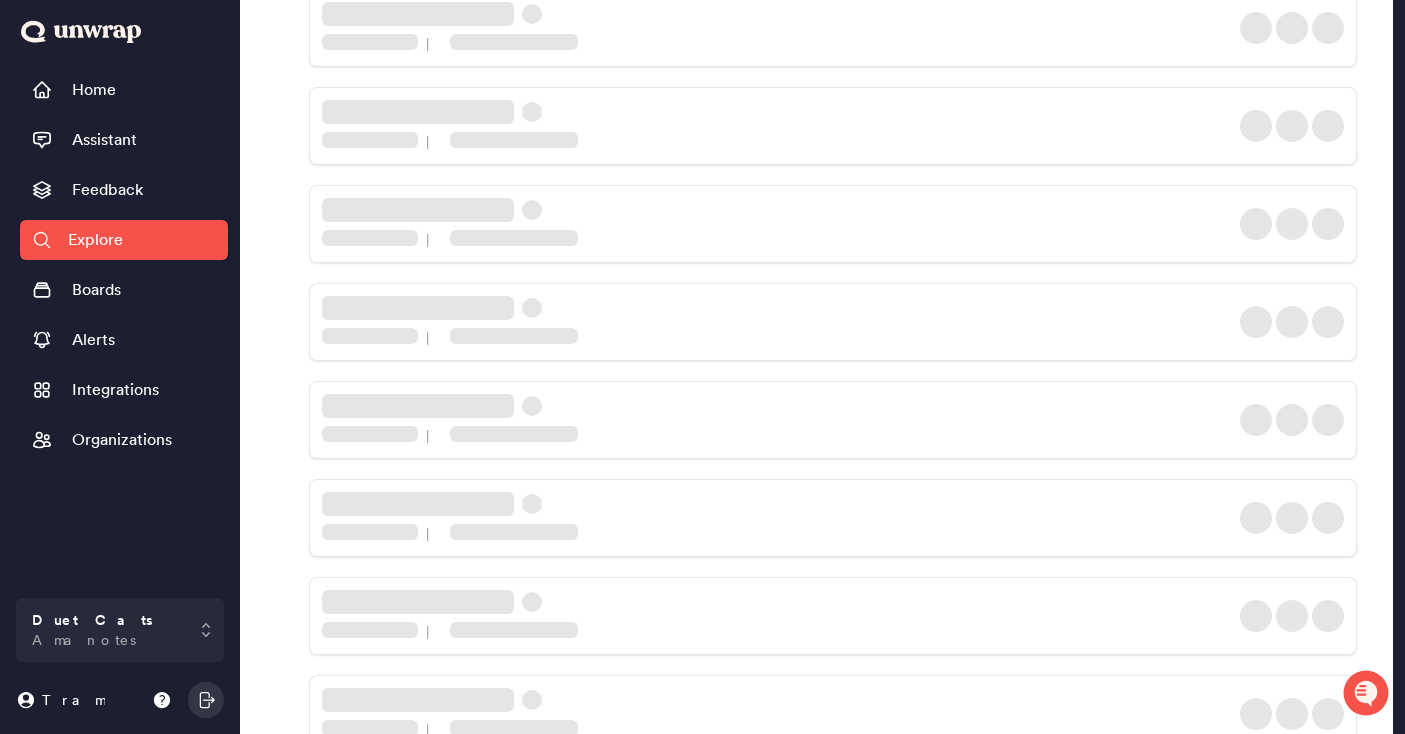 scroll, scrollTop: 1703, scrollLeft: 0, axis: vertical 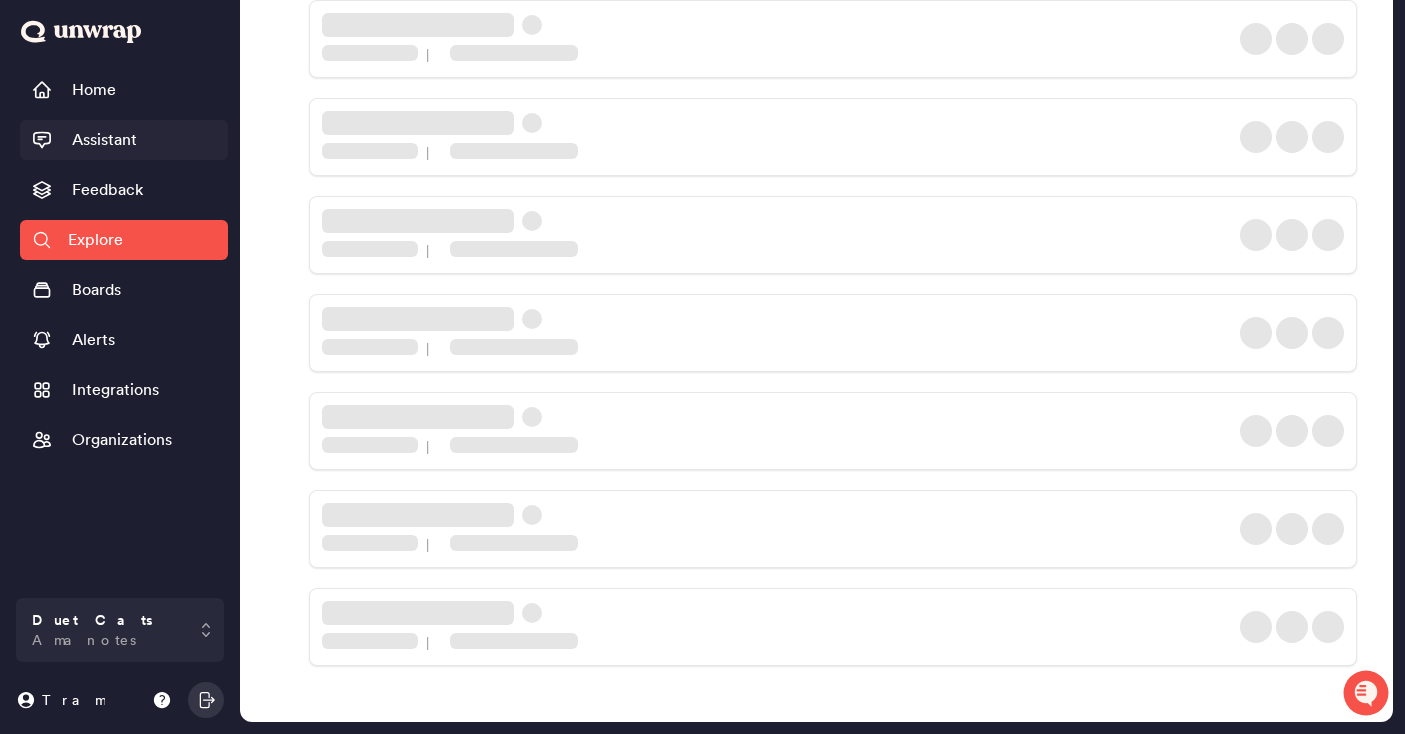 click on "Assistant" at bounding box center [104, 140] 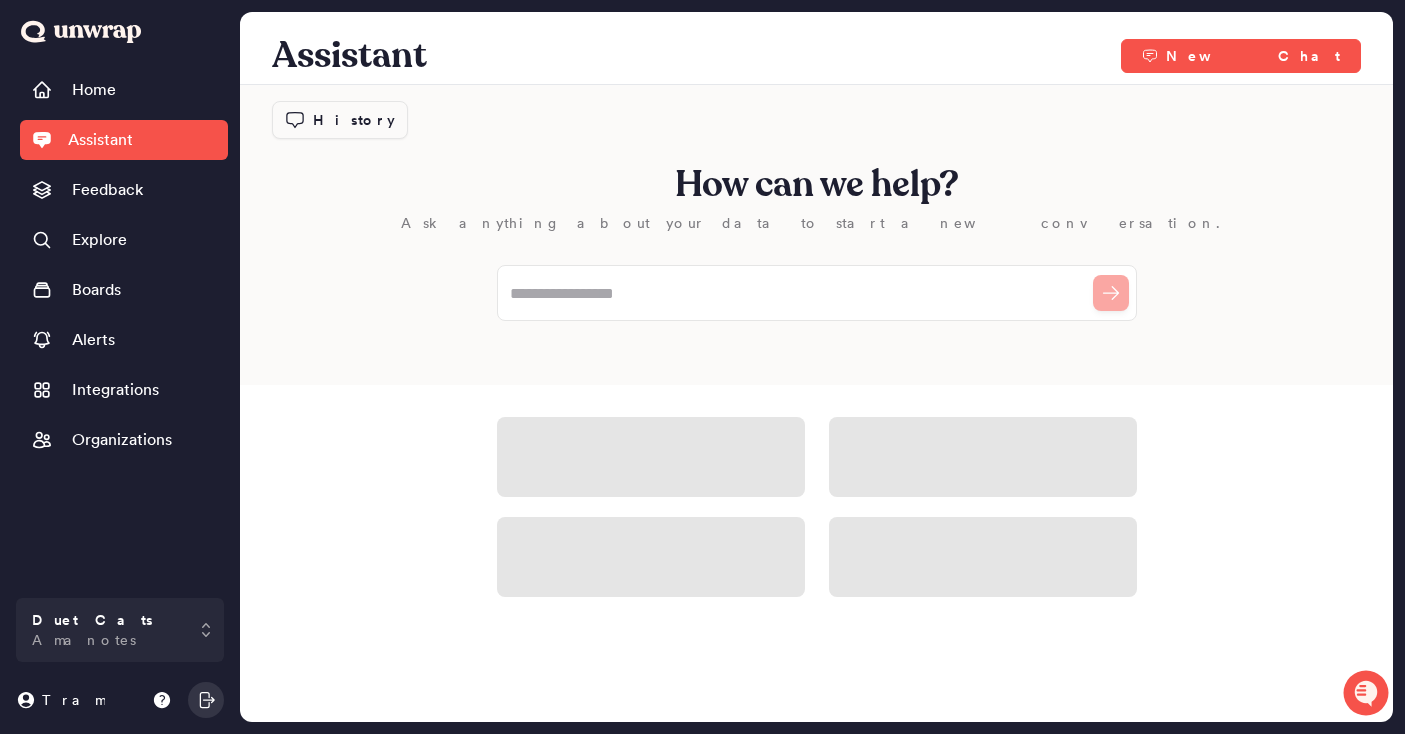 scroll, scrollTop: 0, scrollLeft: 0, axis: both 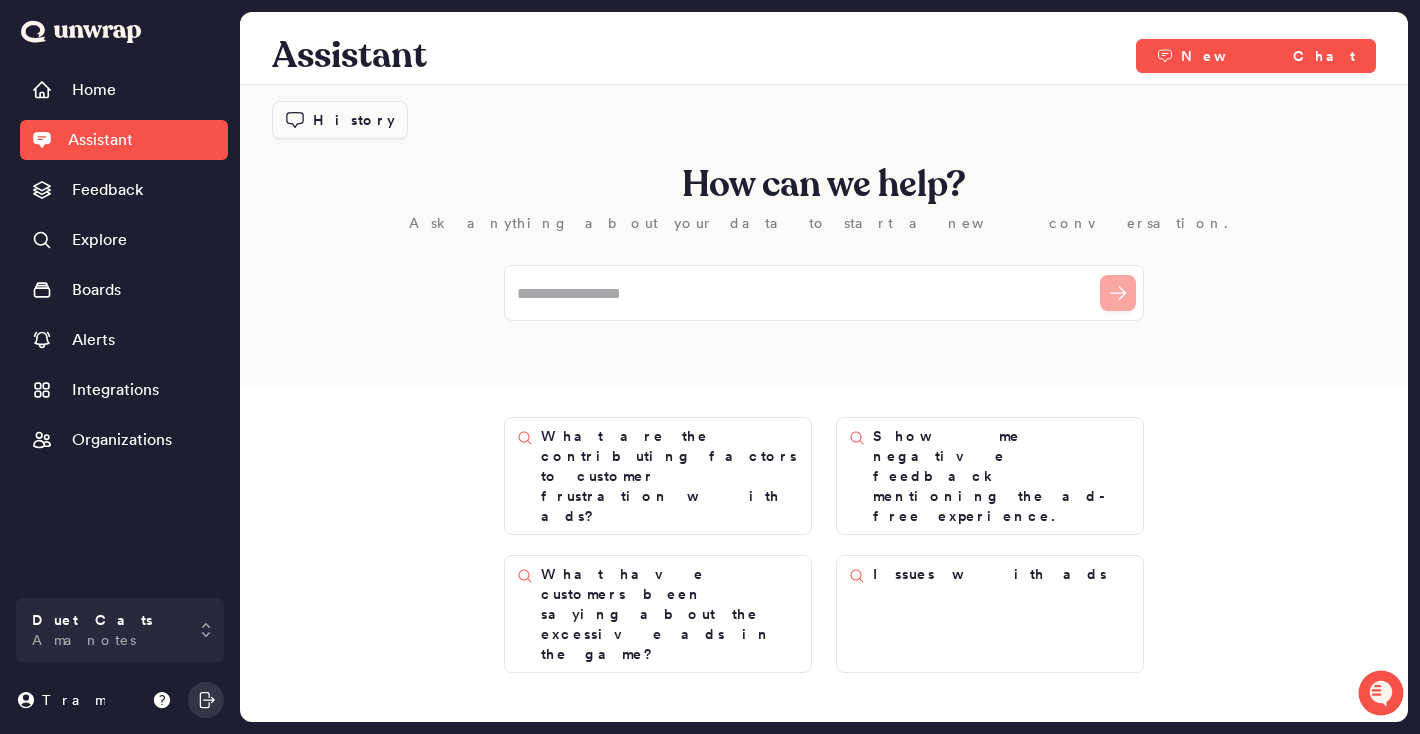 click on "History" at bounding box center (354, 120) 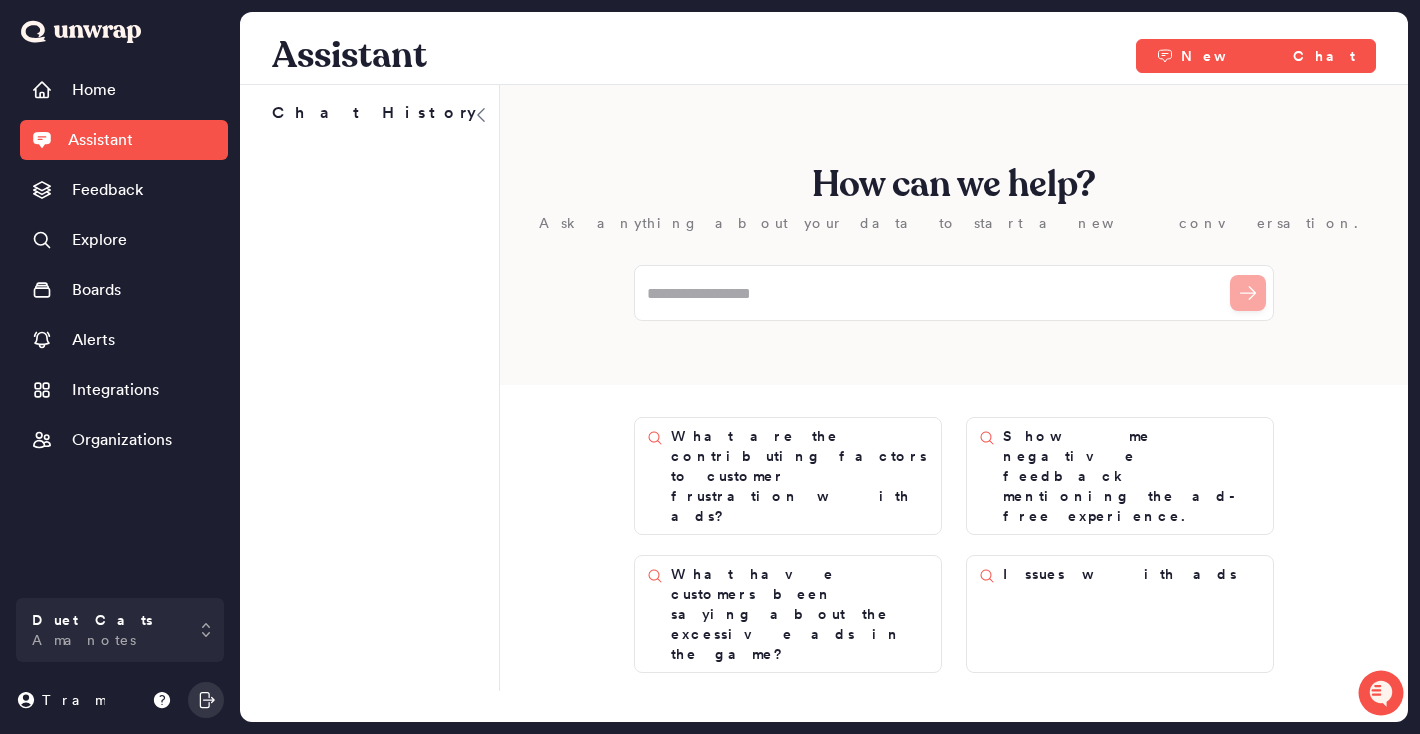 click on "Home Assistant Feedback Explore Boards Alerts Integrations Organizations" at bounding box center (124, 329) 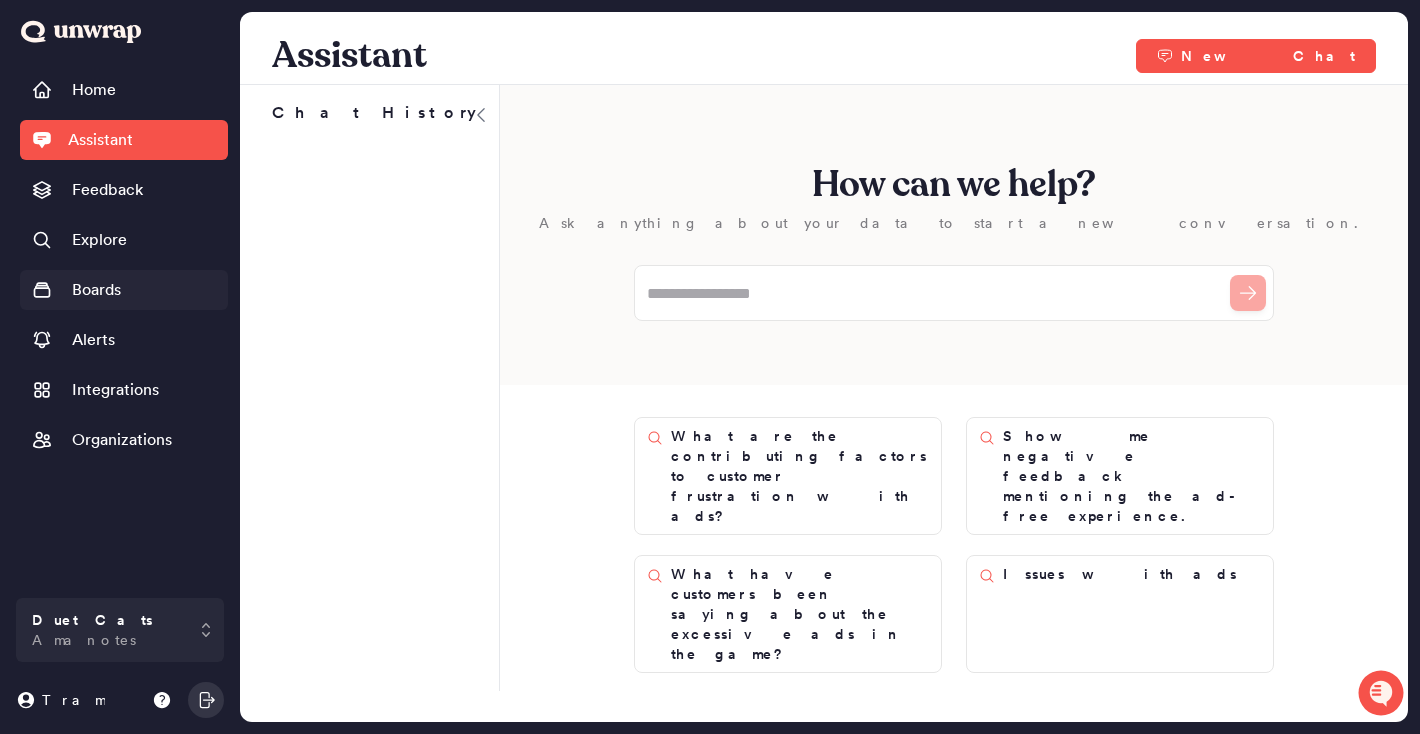 click on "Boards" at bounding box center (96, 290) 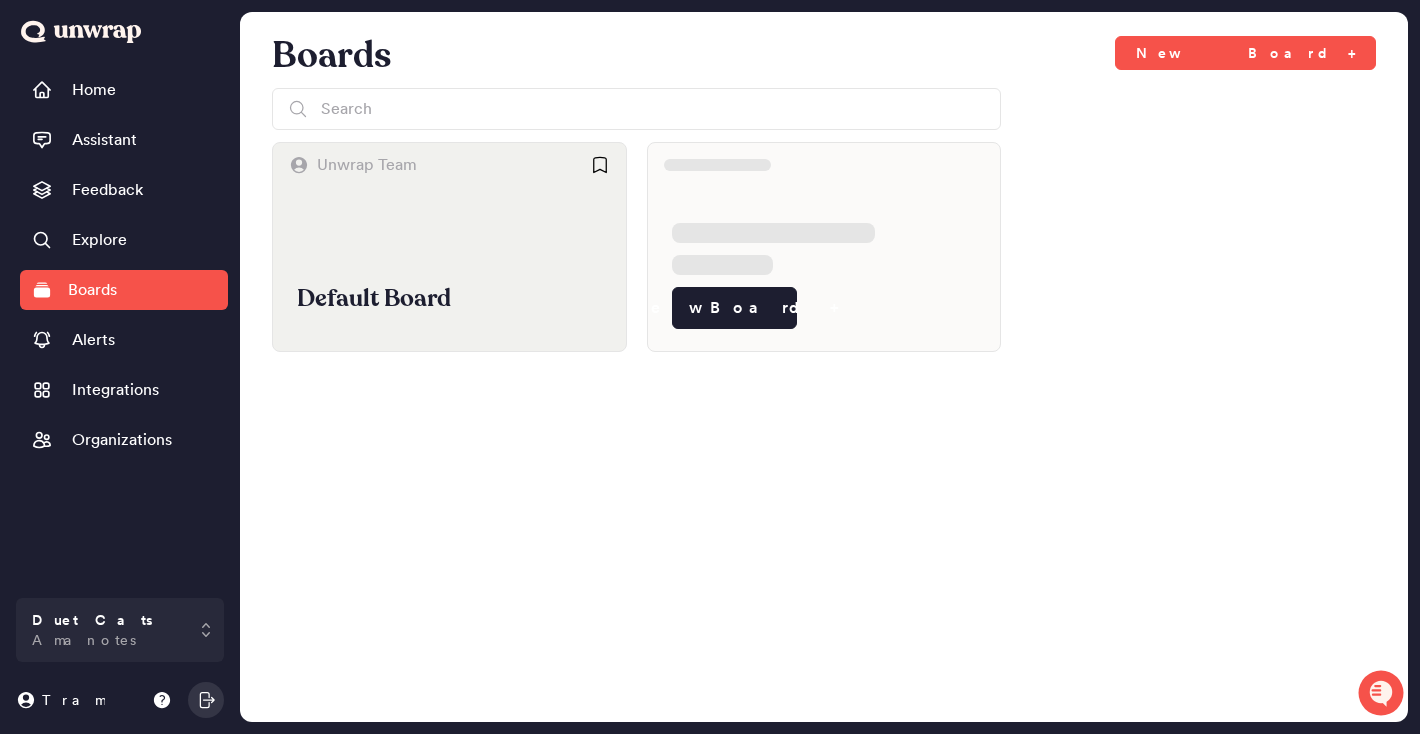 click on "Default Board" at bounding box center (449, 299) 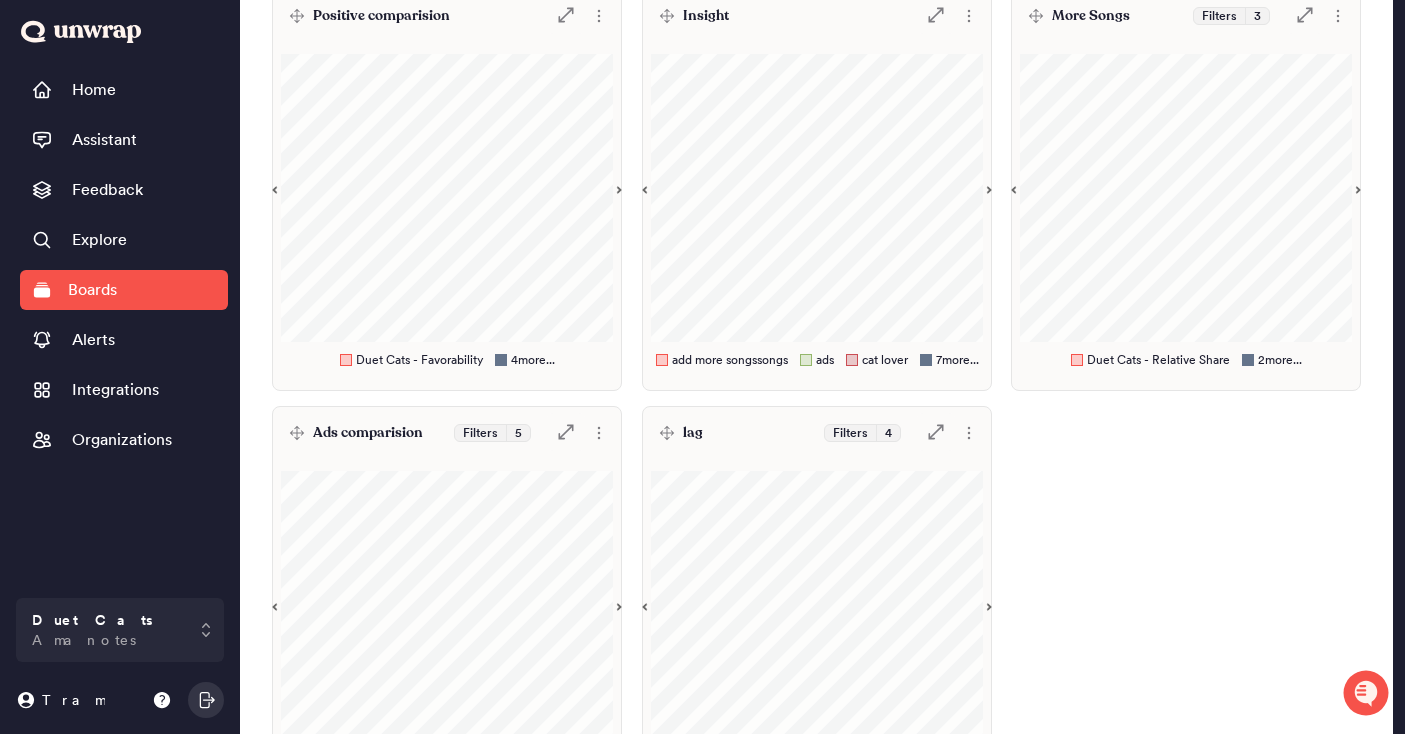scroll, scrollTop: 404, scrollLeft: 0, axis: vertical 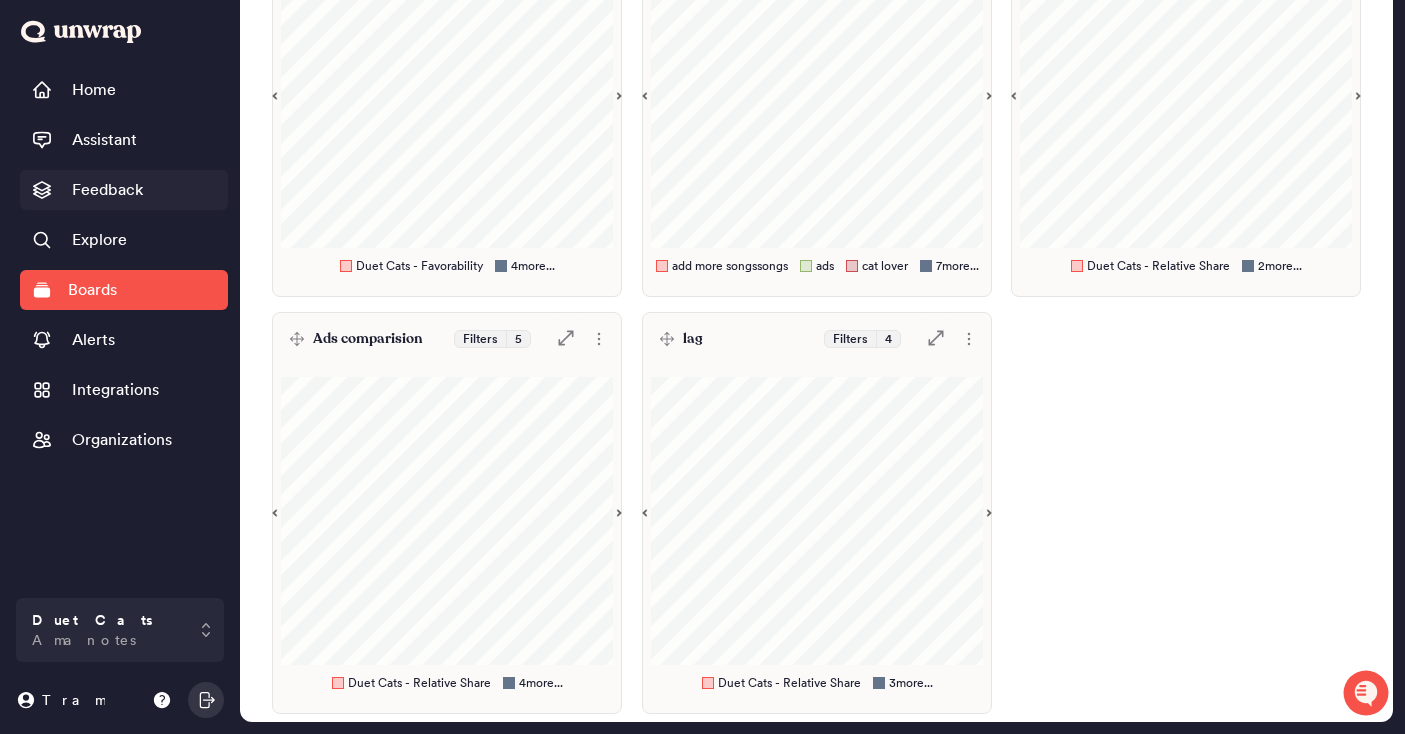 click on "Feedback" at bounding box center [107, 190] 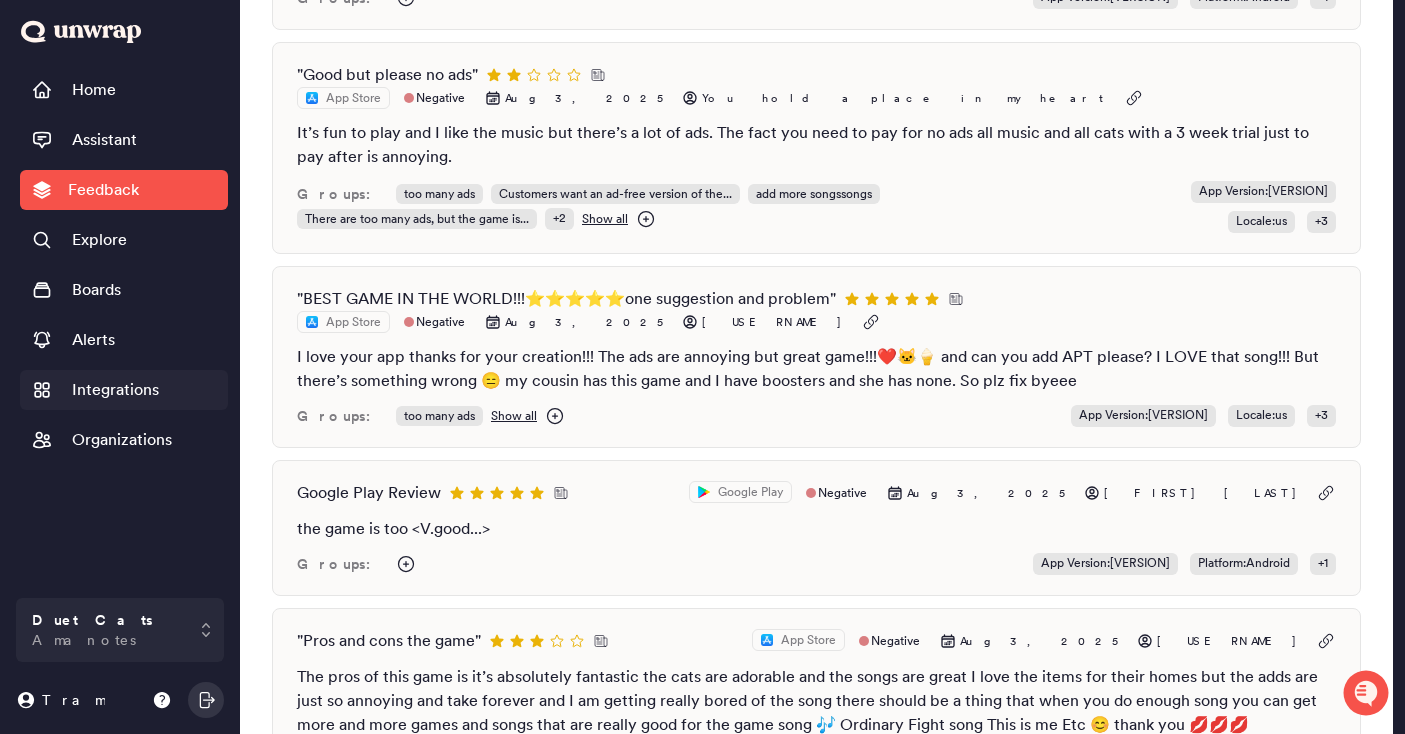 click on "Integrations" at bounding box center [115, 390] 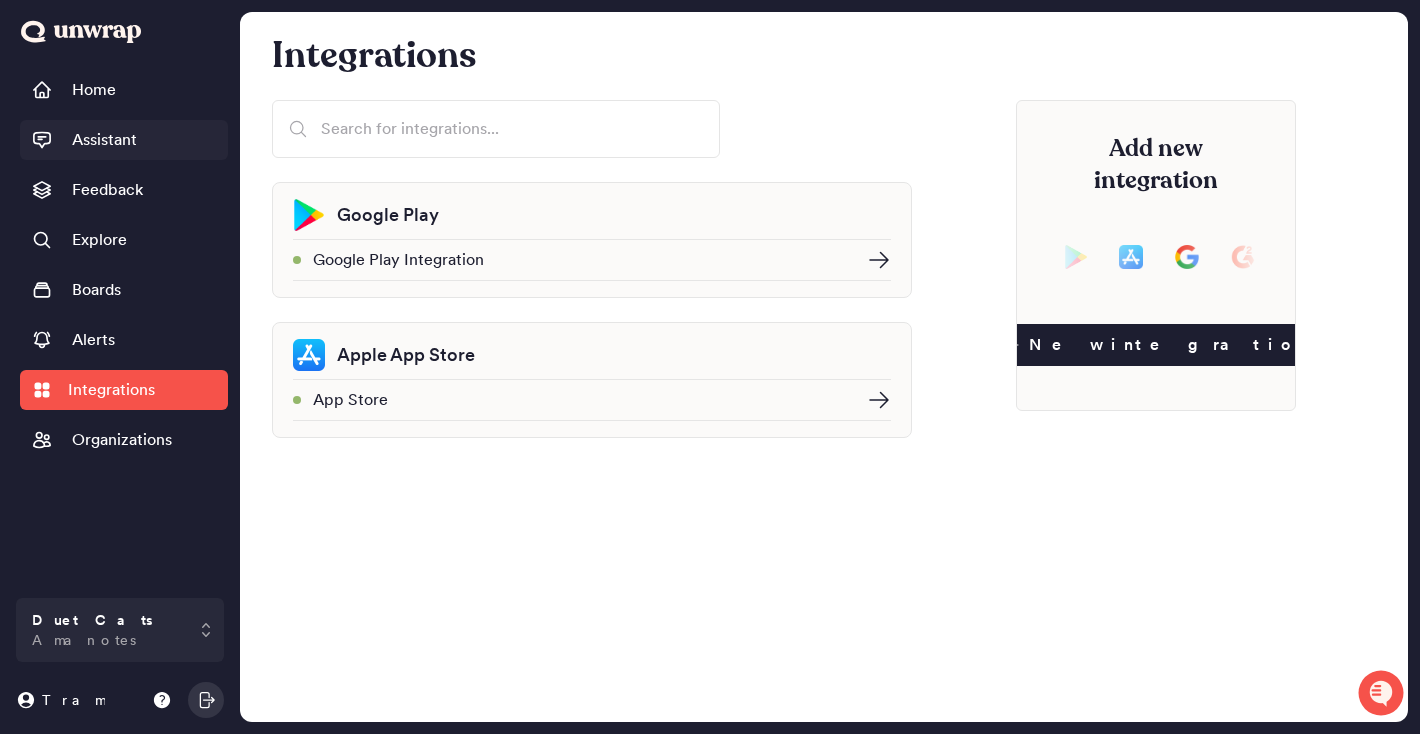 click on "Assistant" at bounding box center (104, 140) 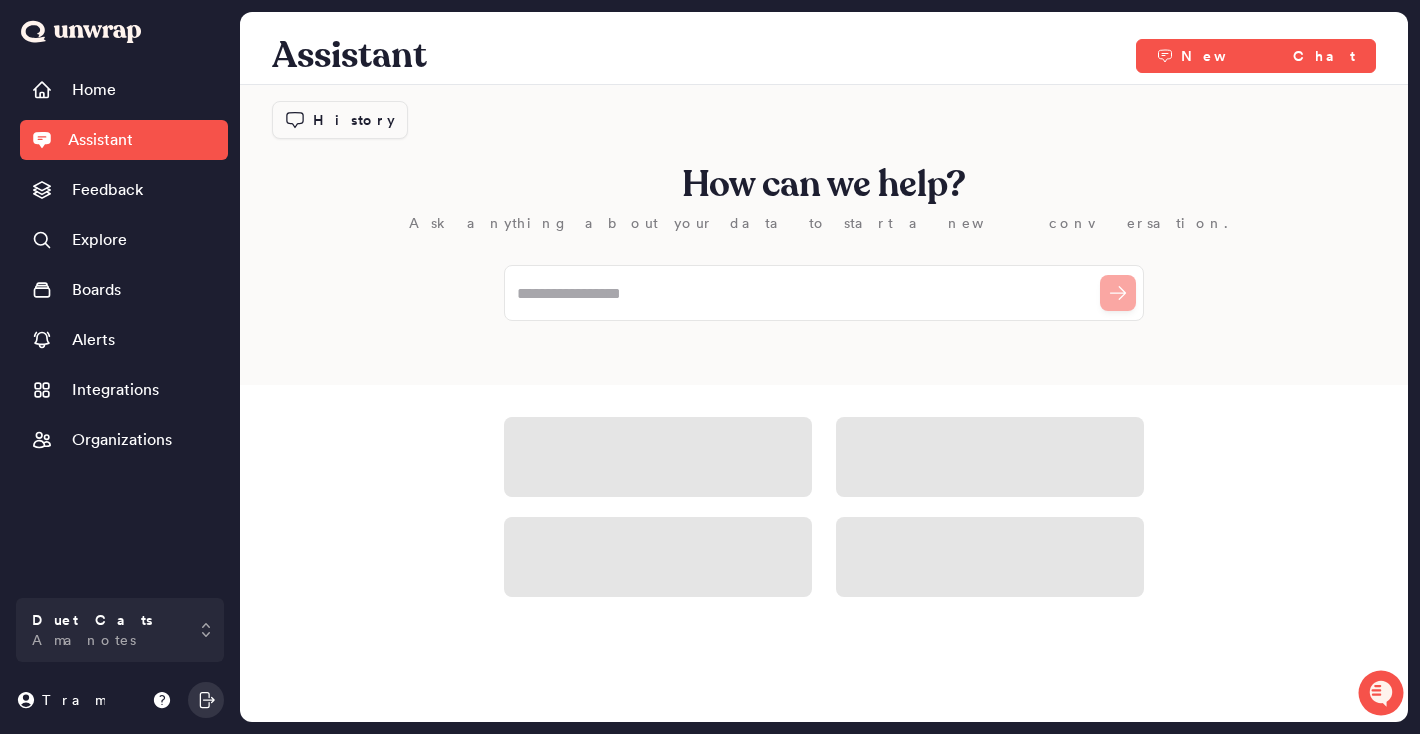 click on "Home Assistant Feedback Explore Boards Alerts Integrations Organizations" at bounding box center (124, 329) 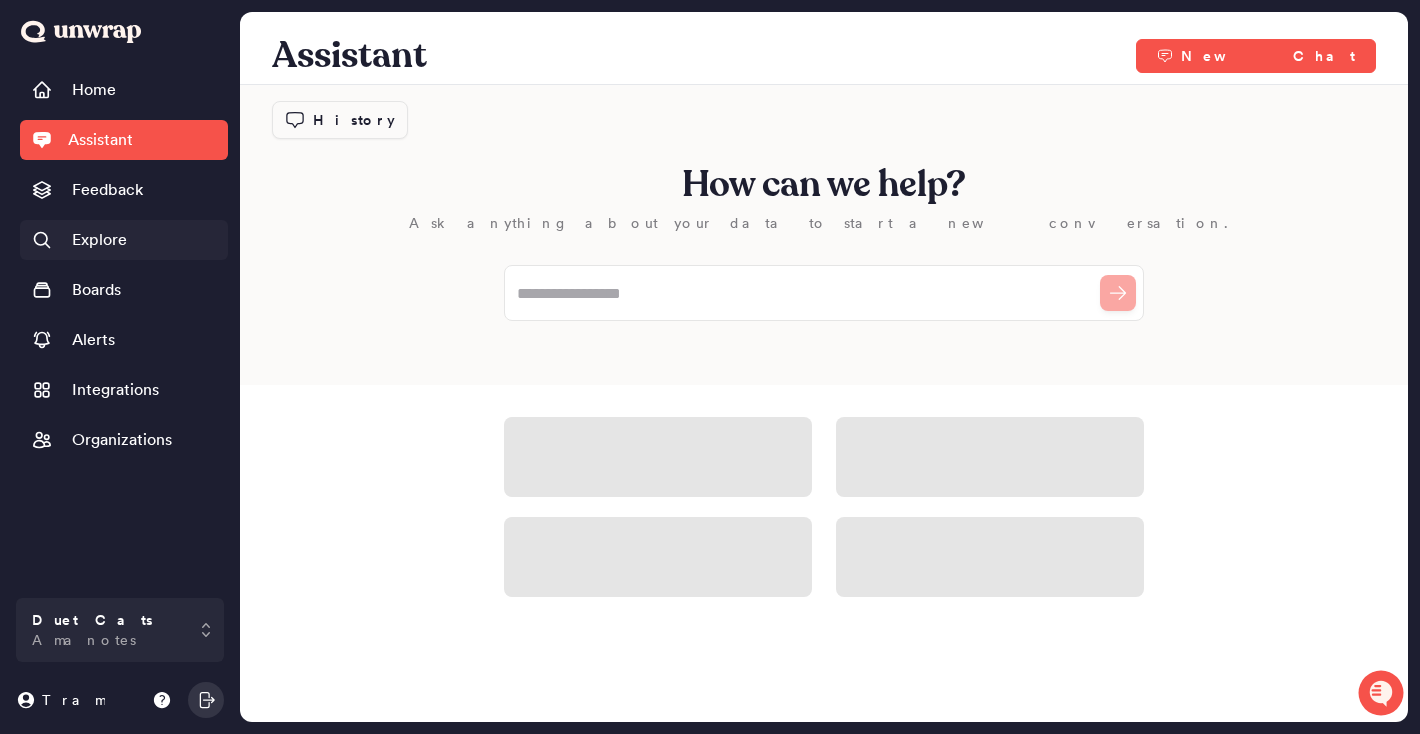 click on "Explore" at bounding box center (99, 240) 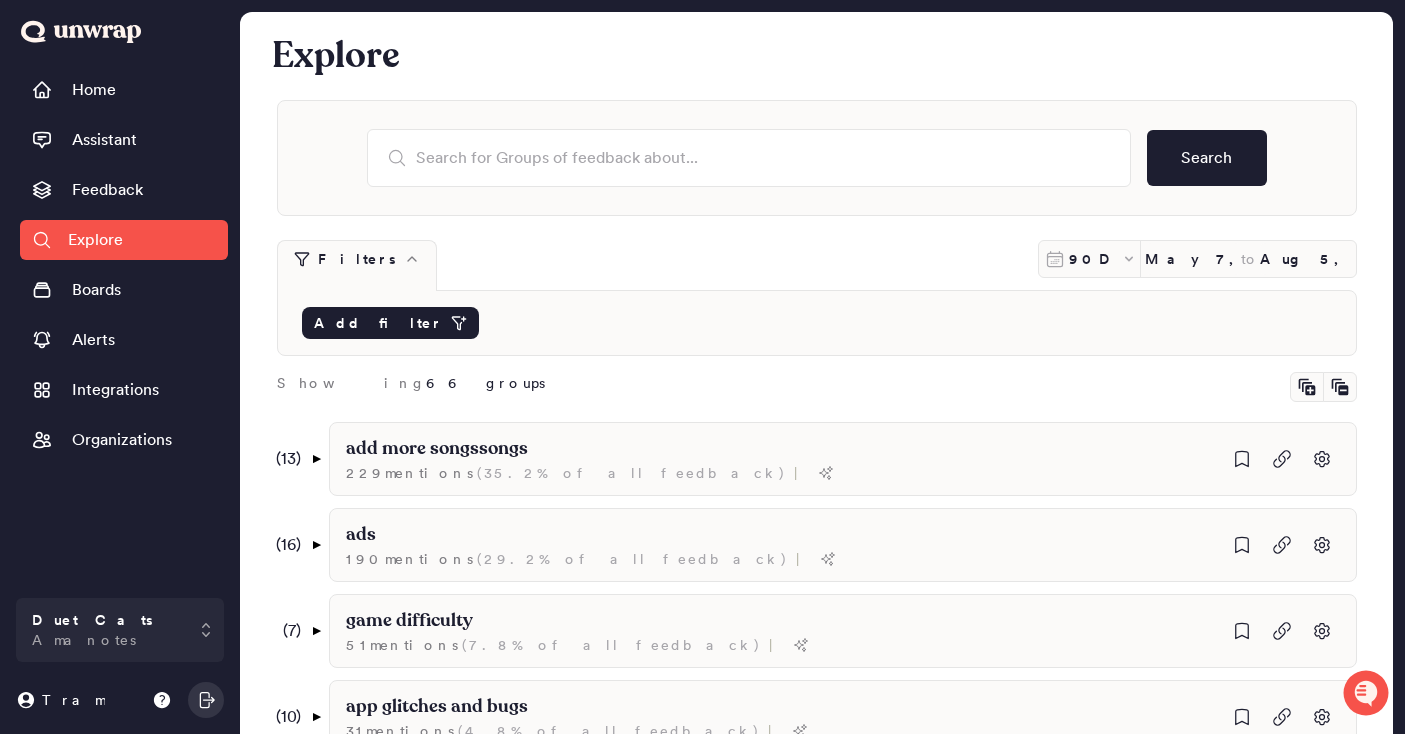 click on "Add filter" at bounding box center [378, 323] 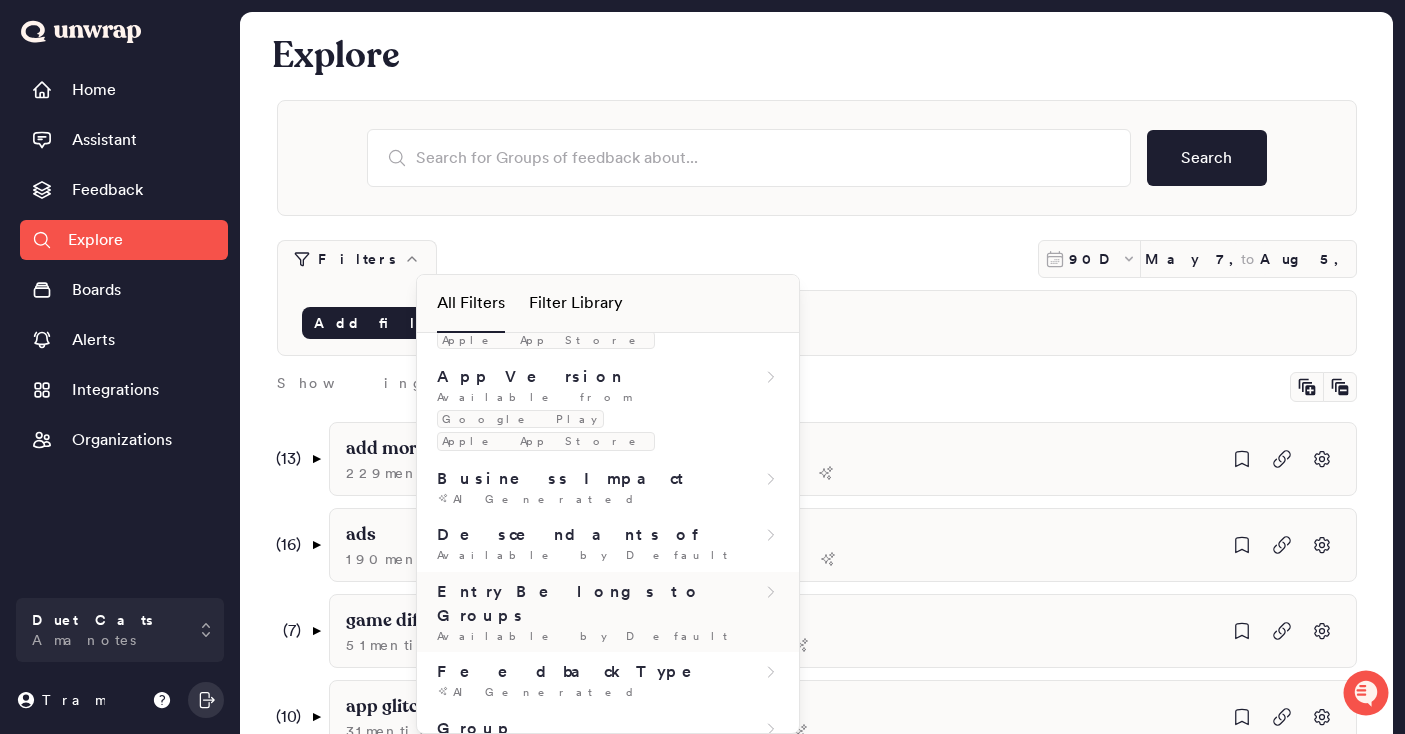 scroll, scrollTop: 0, scrollLeft: 0, axis: both 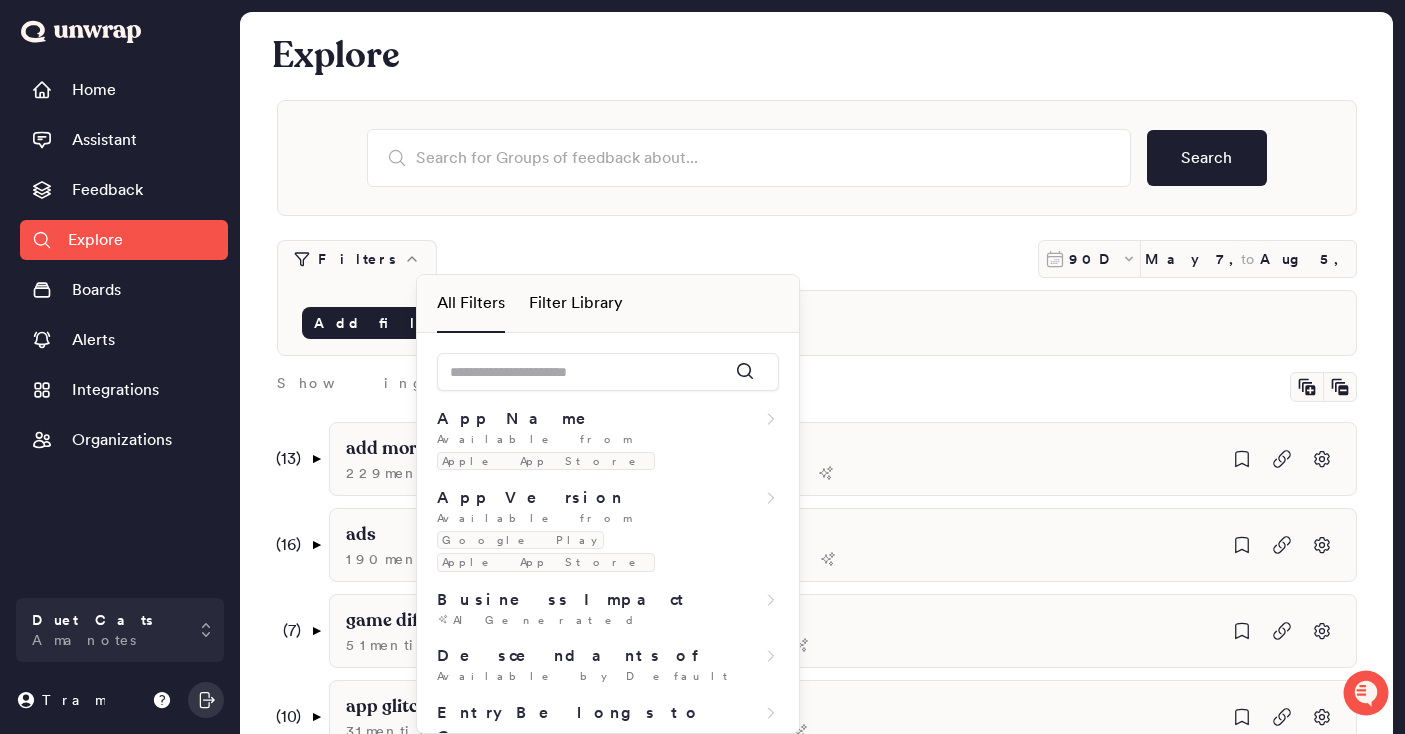 click on "Filter Library" at bounding box center (576, 303) 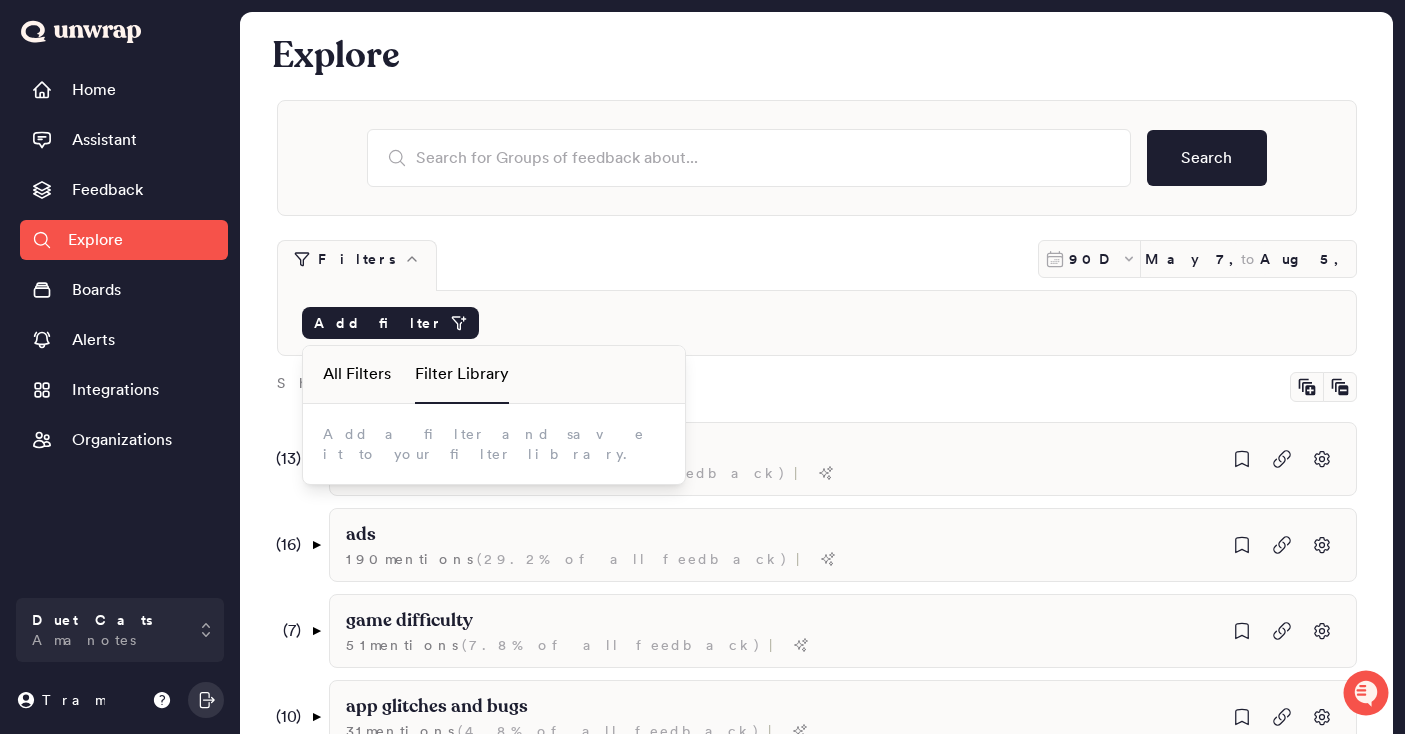 click on "All Filters" at bounding box center [357, 374] 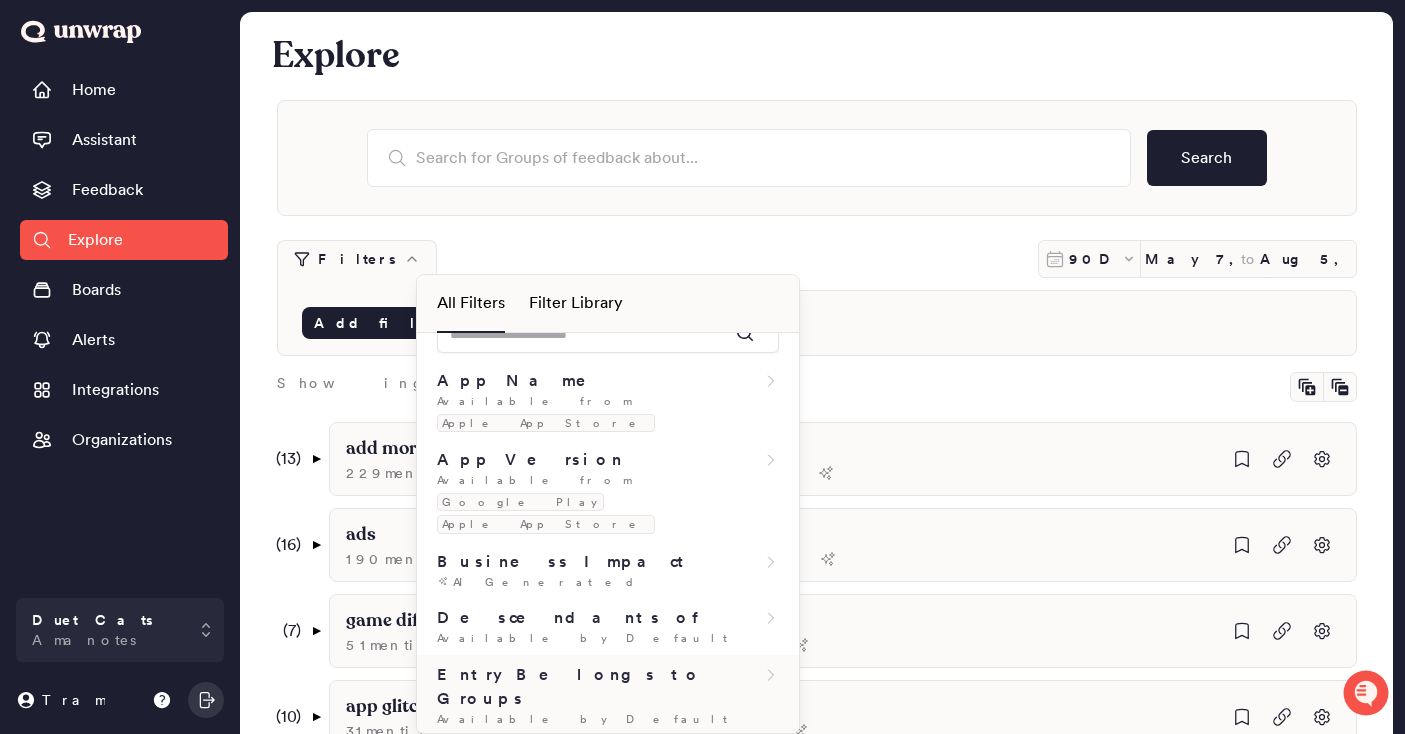 scroll, scrollTop: 36, scrollLeft: 0, axis: vertical 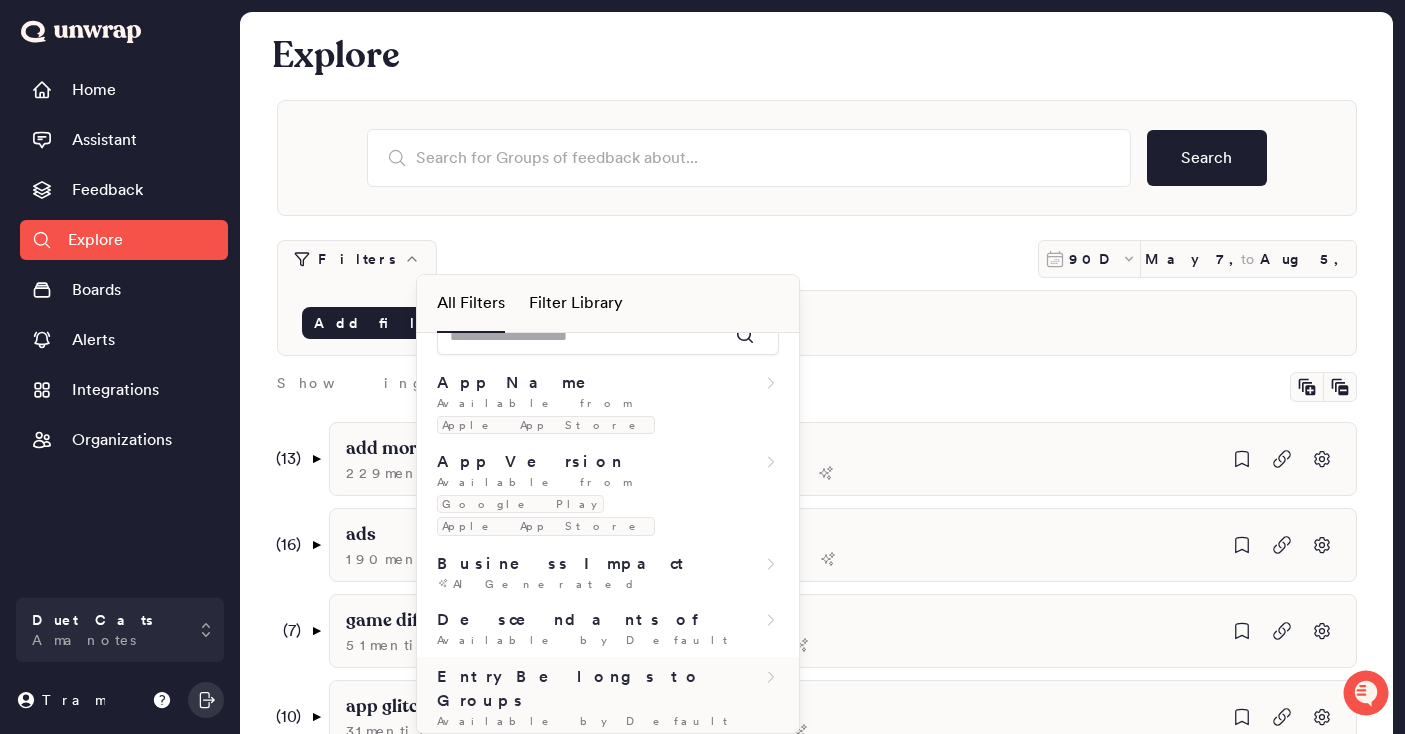 click on "Entry Belongs to Groups" at bounding box center (608, 689) 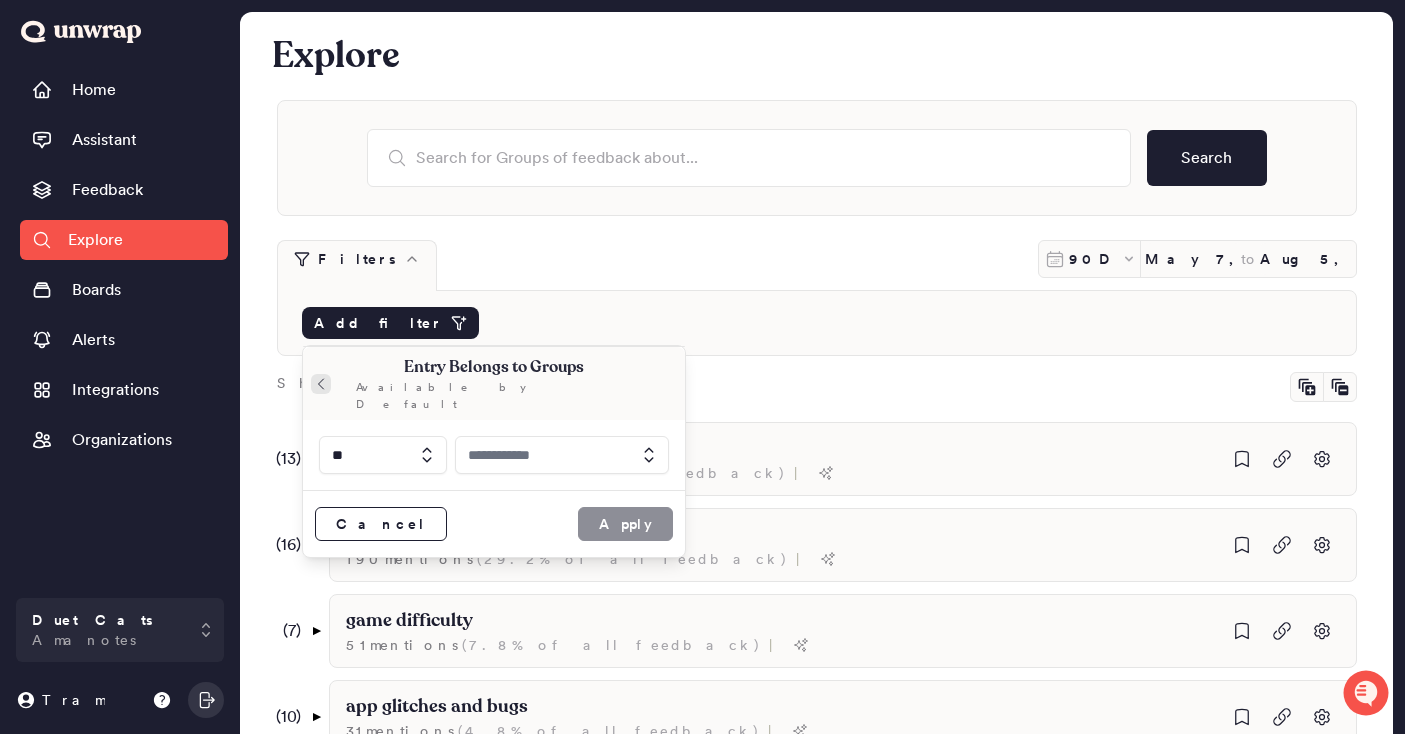 click 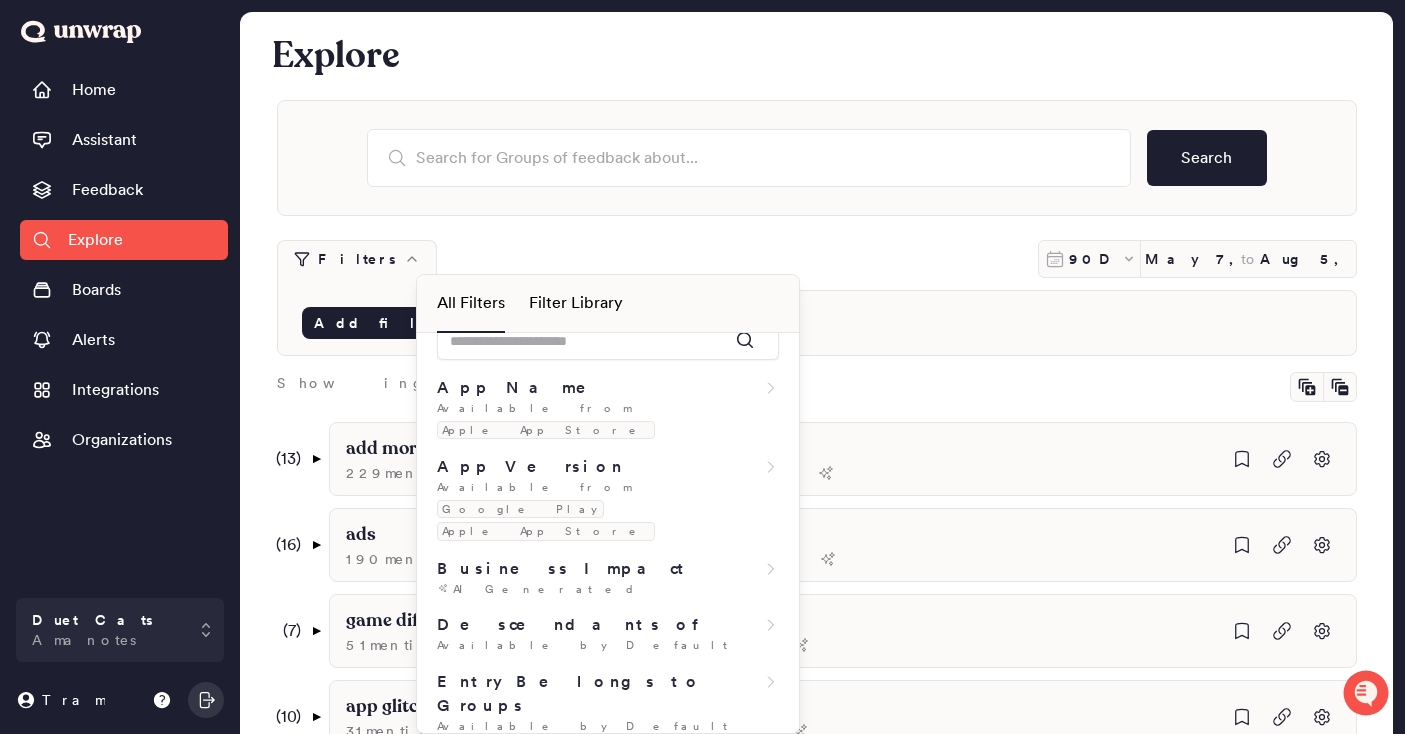scroll, scrollTop: 34, scrollLeft: 0, axis: vertical 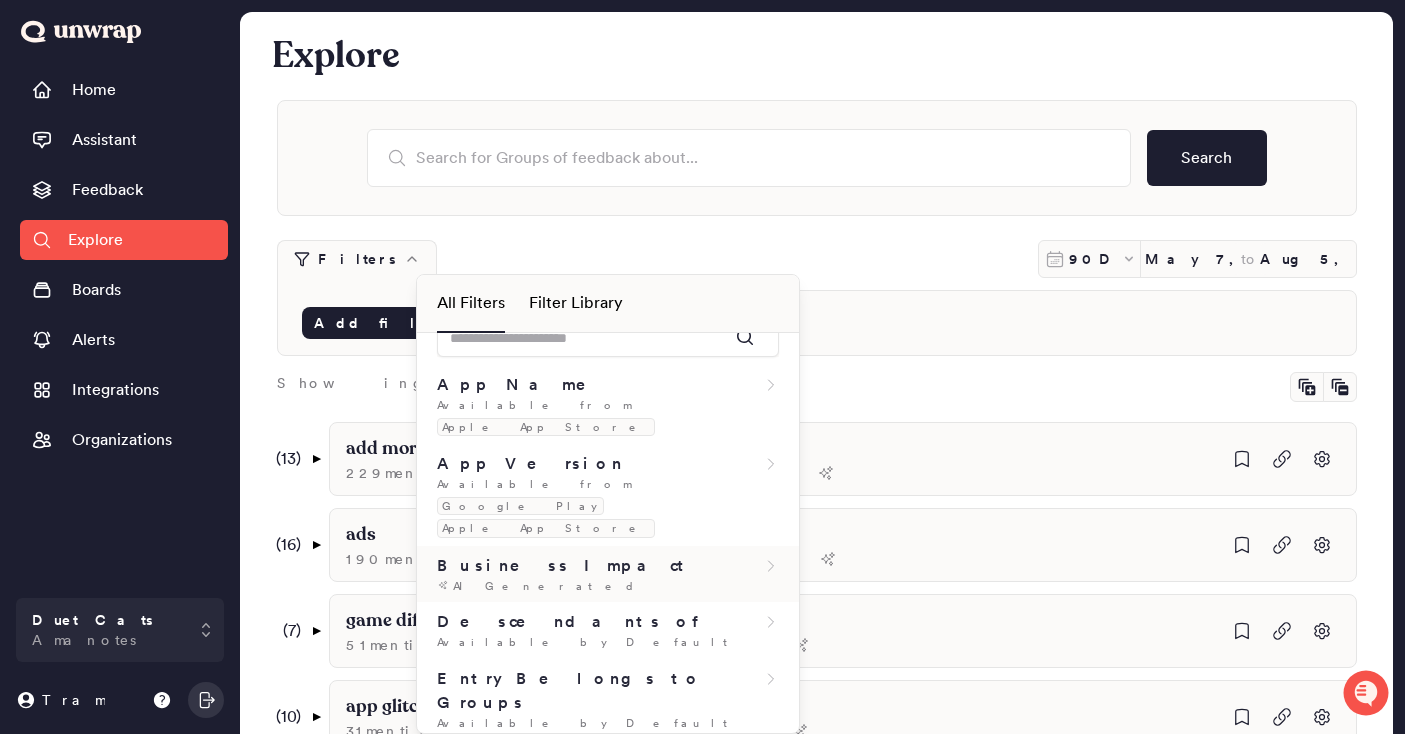 click on "Business Impact AI Generated" at bounding box center [608, 574] 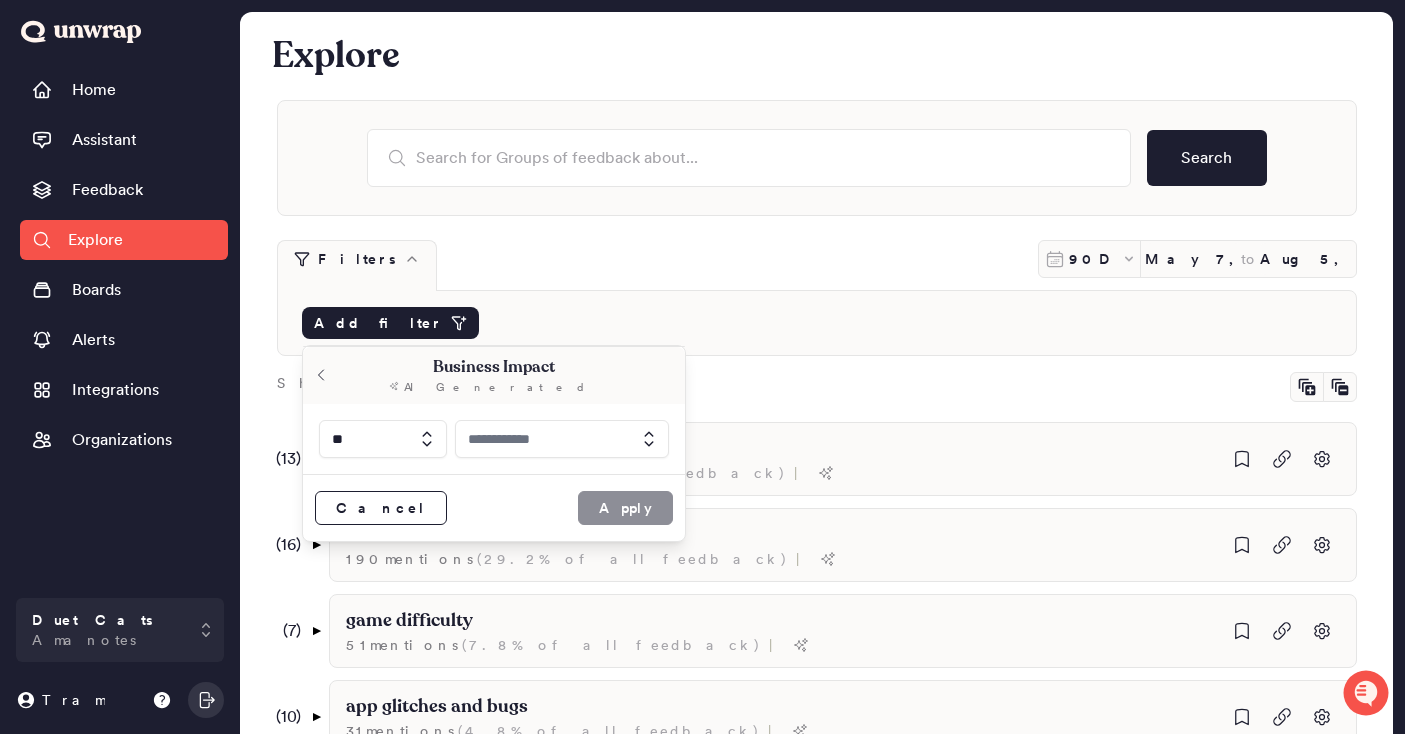 click at bounding box center (562, 439) 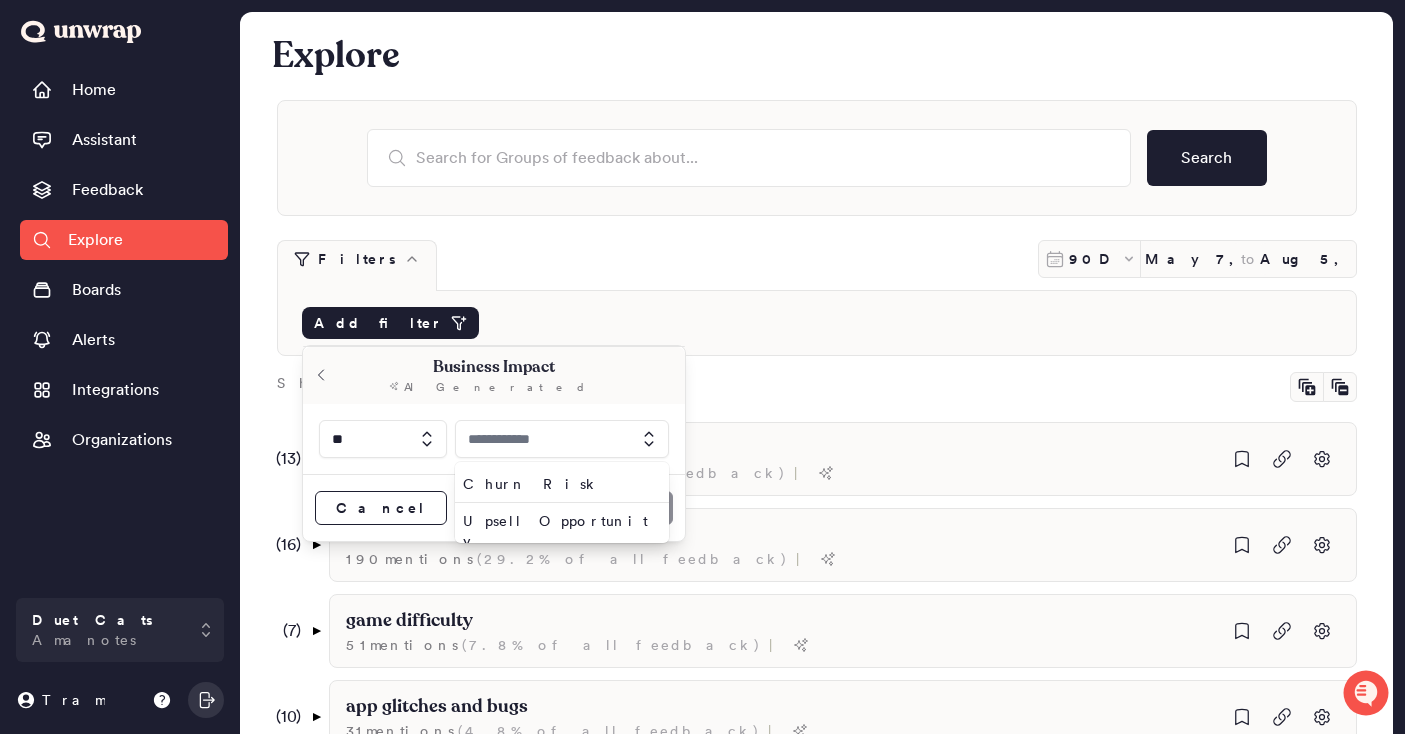 click on "** Churn Risk Upsell Opportunity" at bounding box center (494, 439) 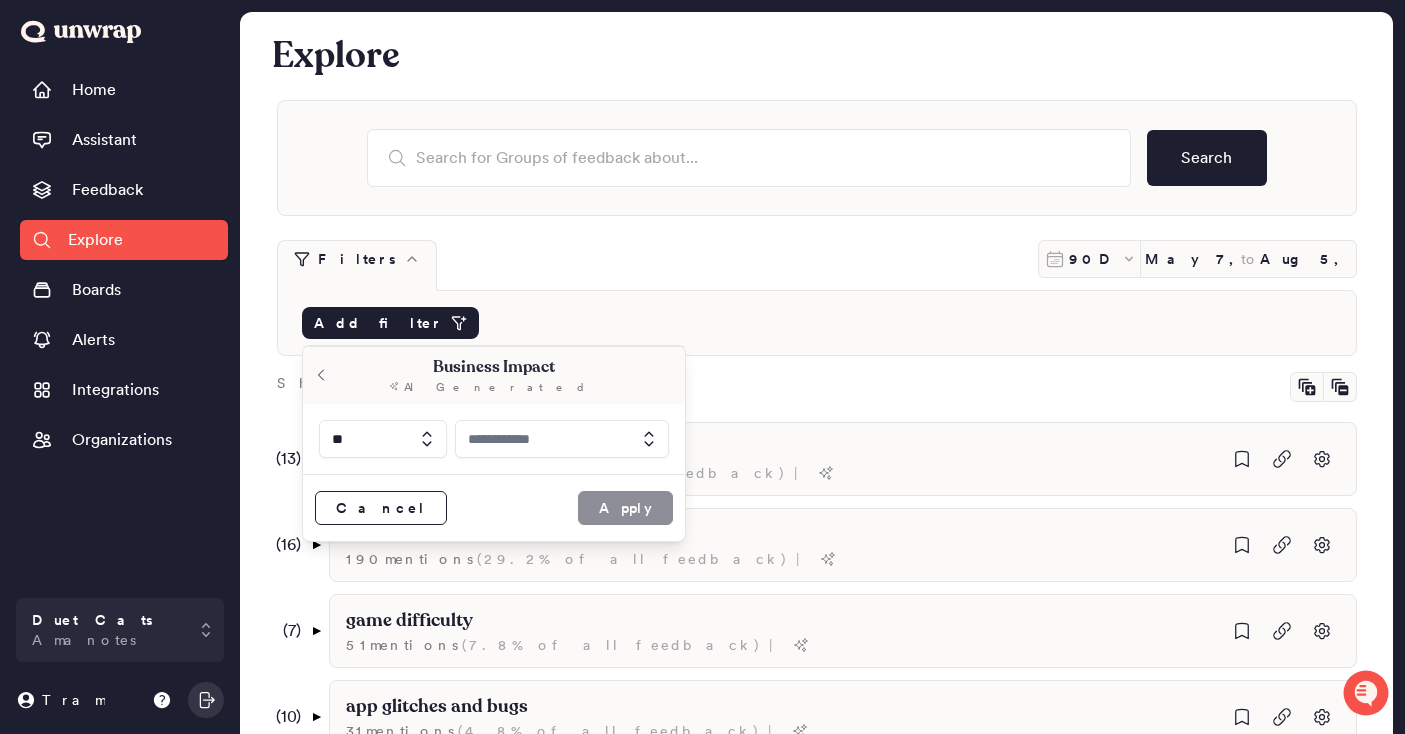 click at bounding box center (562, 439) 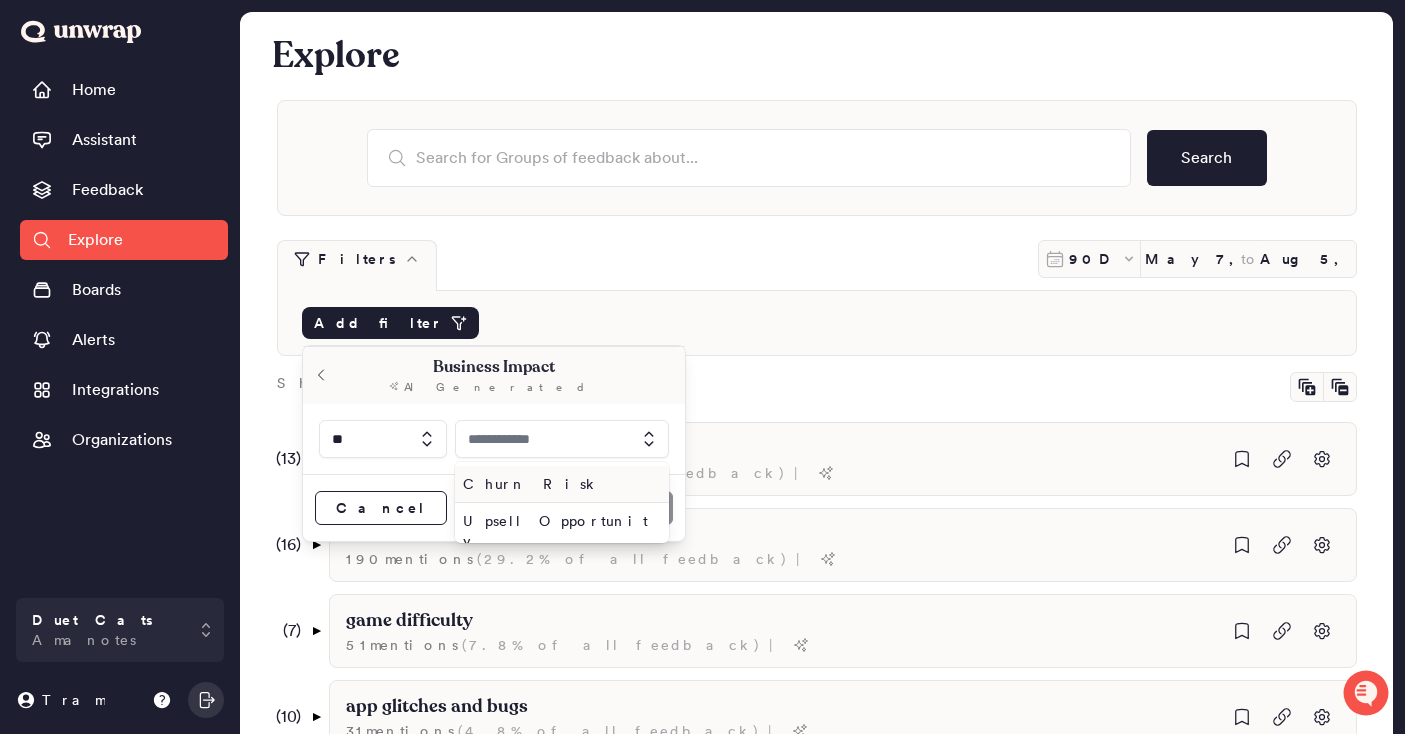 click on "Churn Risk" at bounding box center [558, 484] 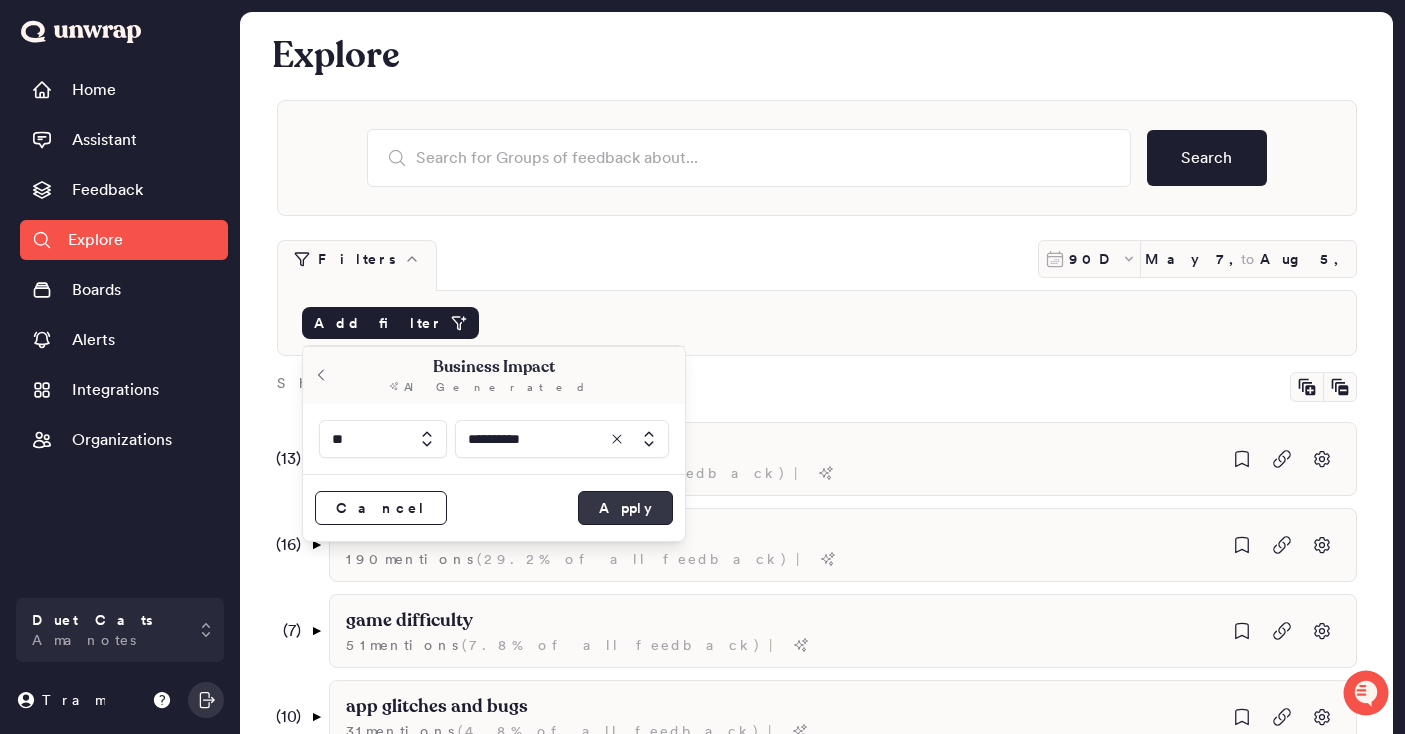 click on "Apply" at bounding box center [625, 508] 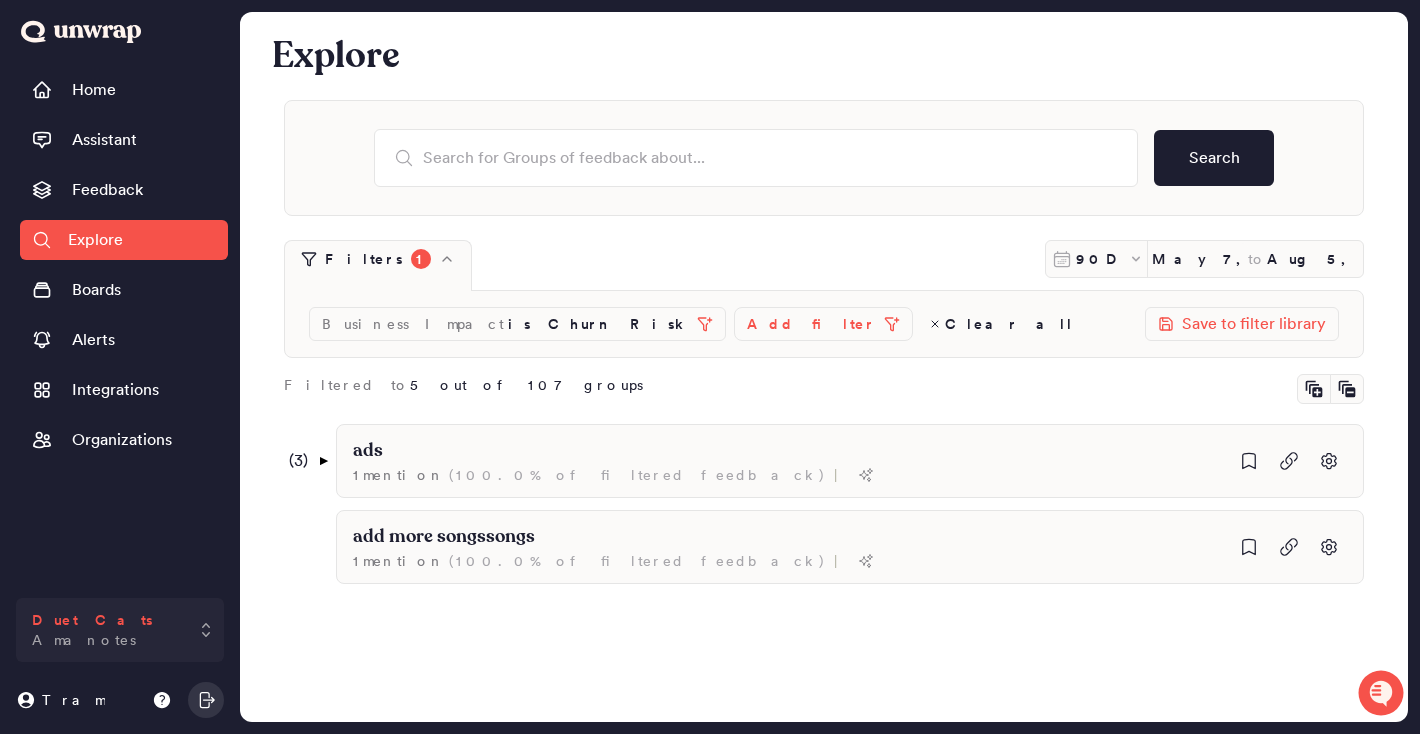 click on "Duet Cats Amanotes" at bounding box center [120, 630] 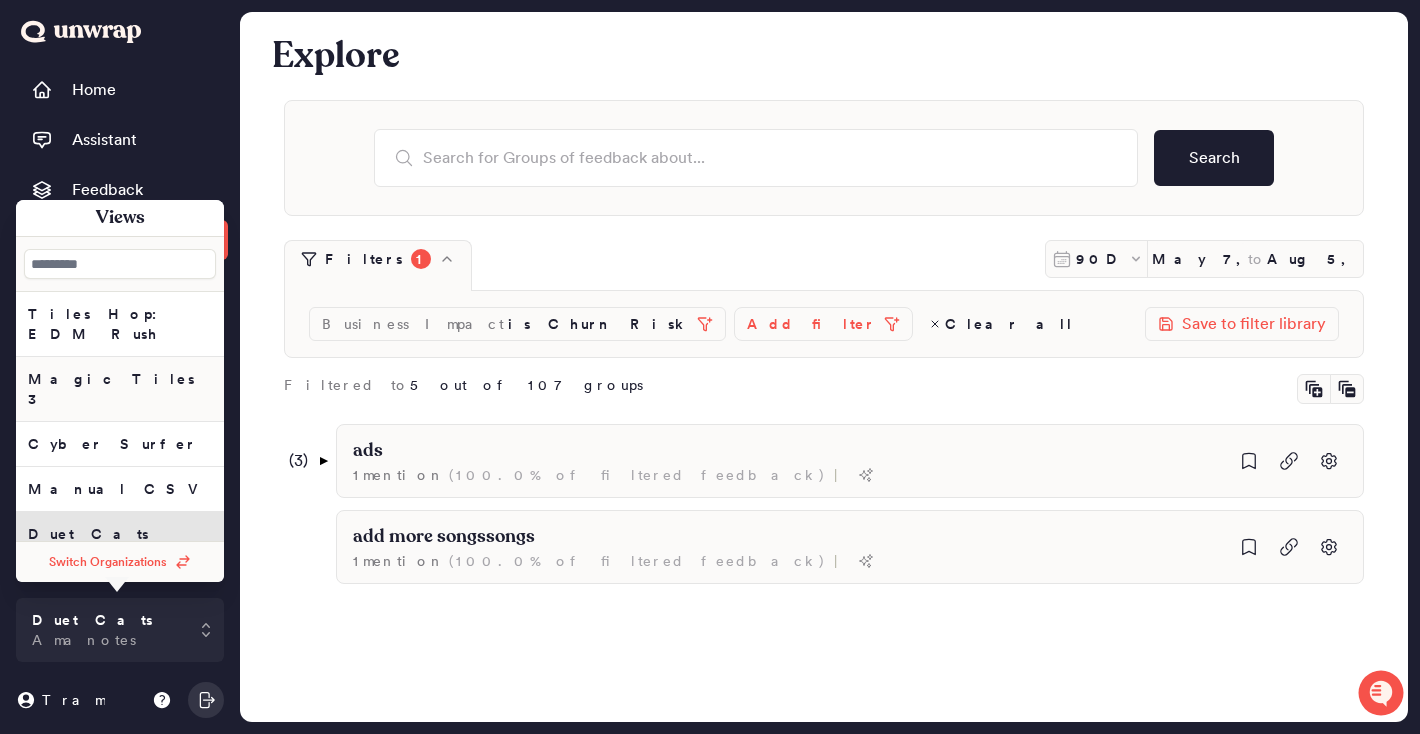 click on "Magic Tiles 3" at bounding box center (120, 324) 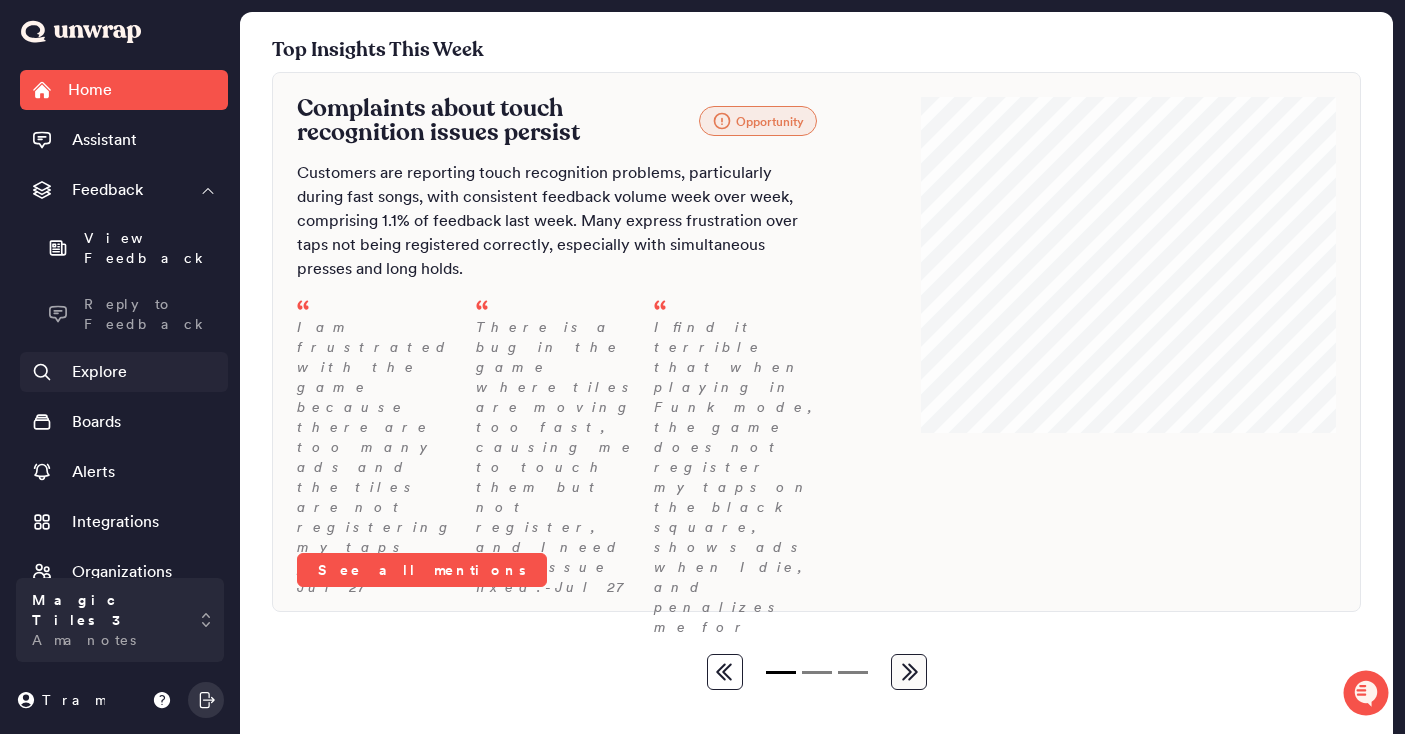 click on "Explore" at bounding box center (124, 372) 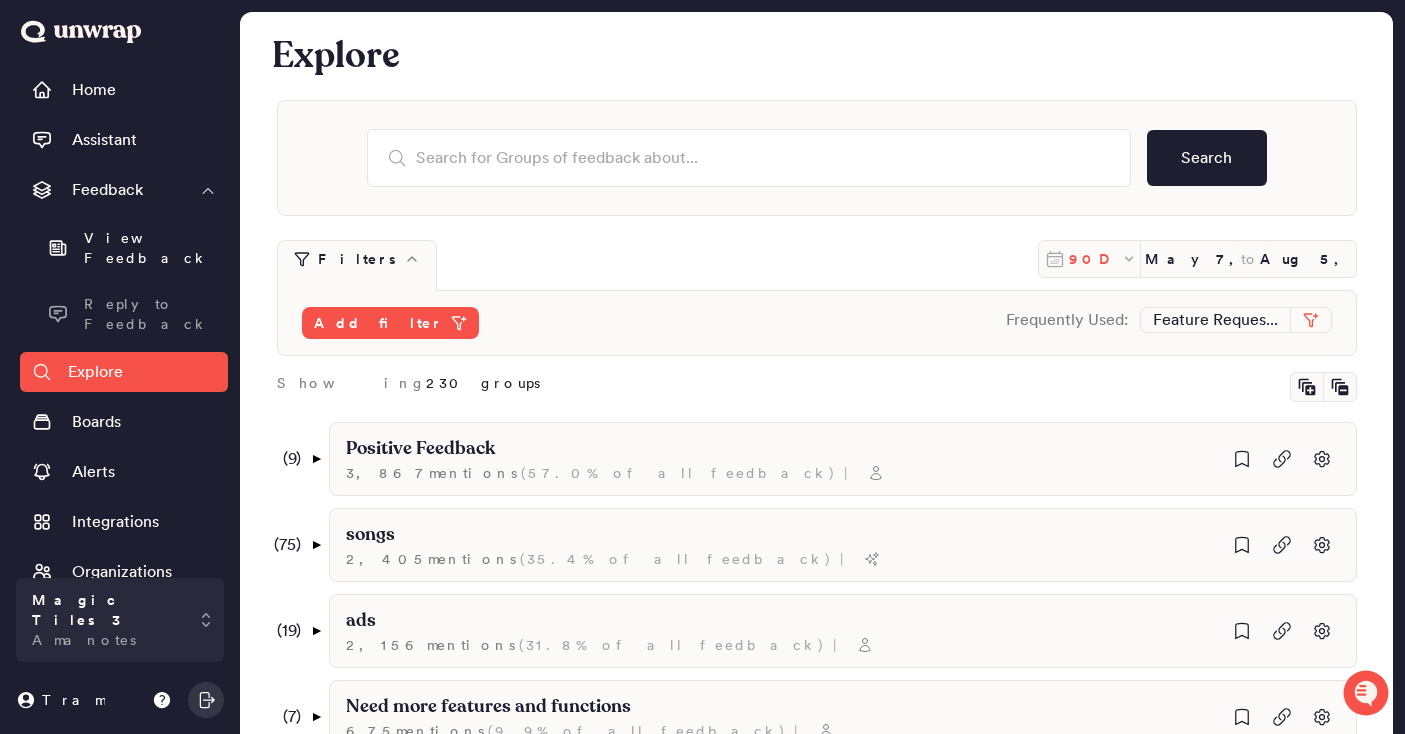click on "90D" at bounding box center (1095, 259) 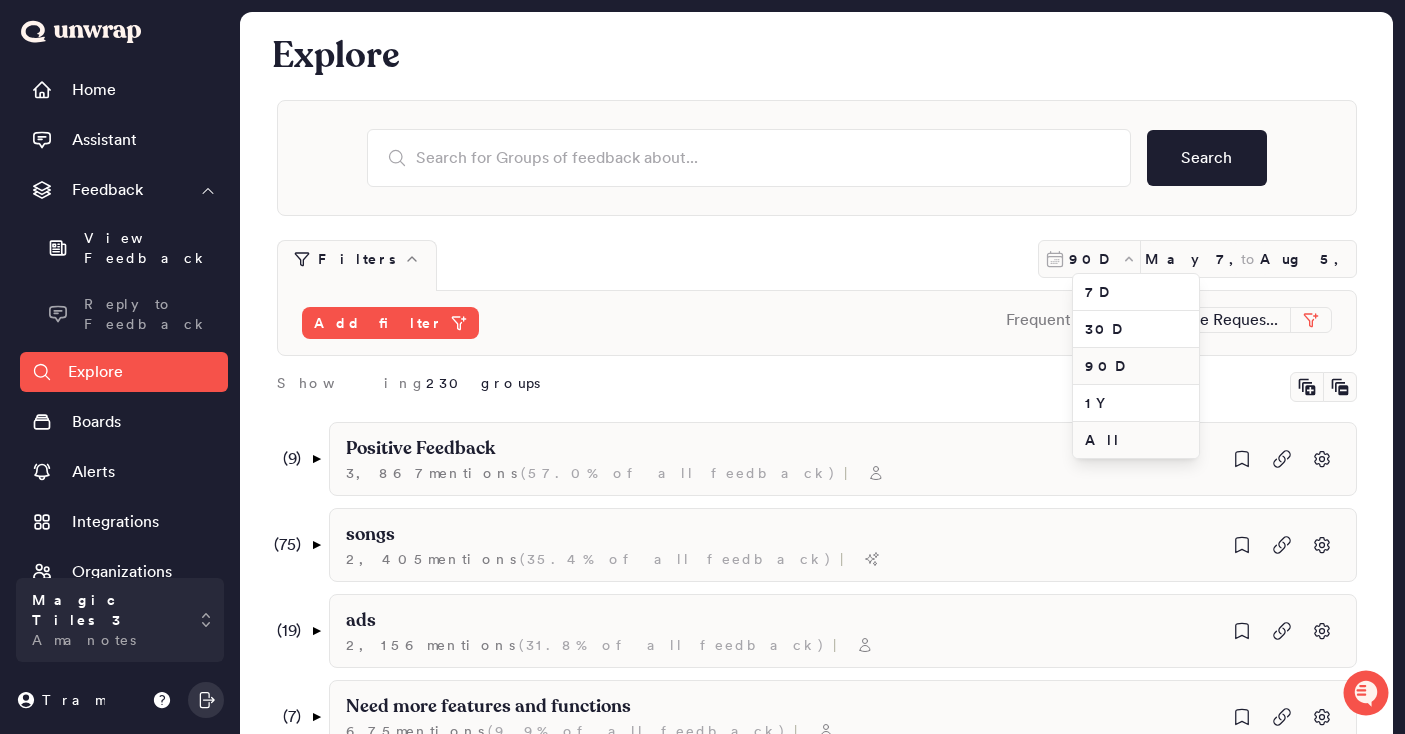 click on "All" at bounding box center (1136, 440) 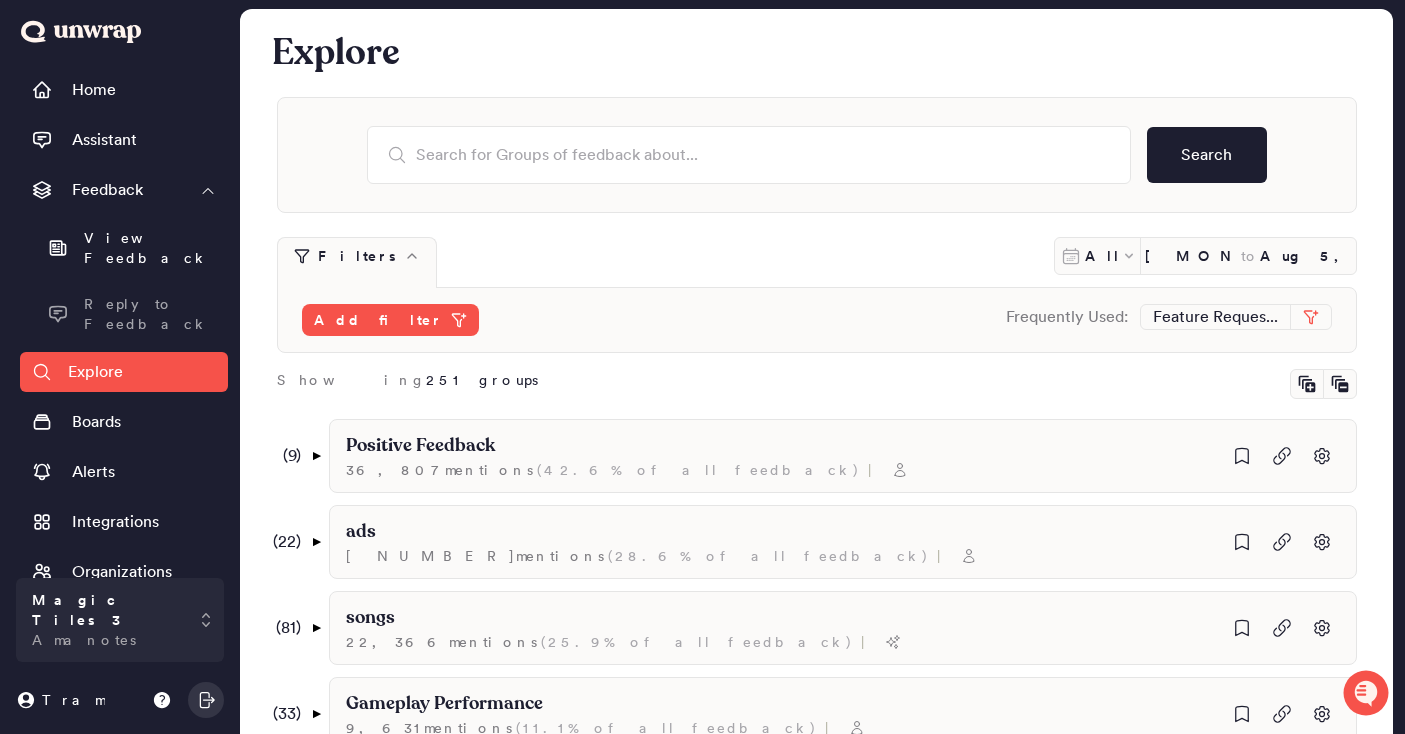 scroll, scrollTop: 4, scrollLeft: 0, axis: vertical 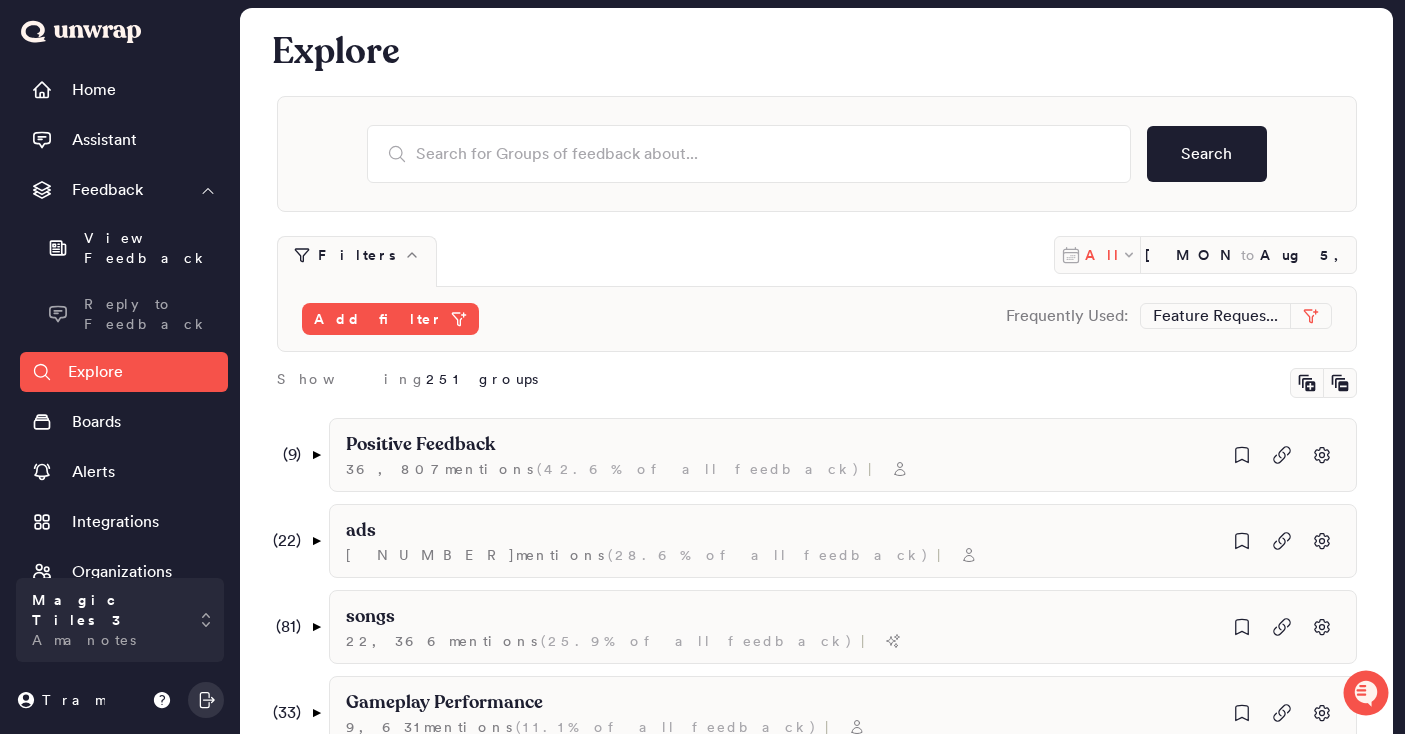 click on "All" at bounding box center [1103, 255] 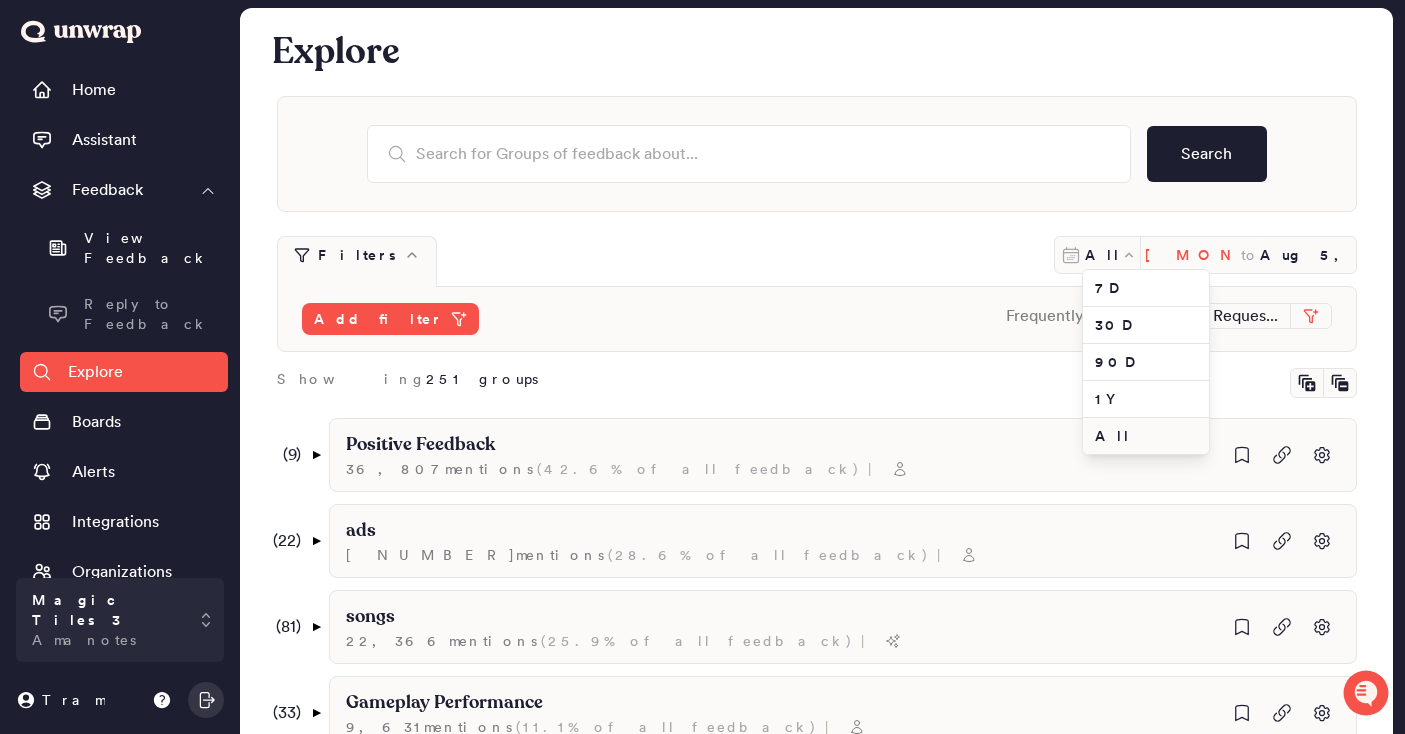 click on "[MONTH] [DAY], [YEAR]" at bounding box center [1193, 255] 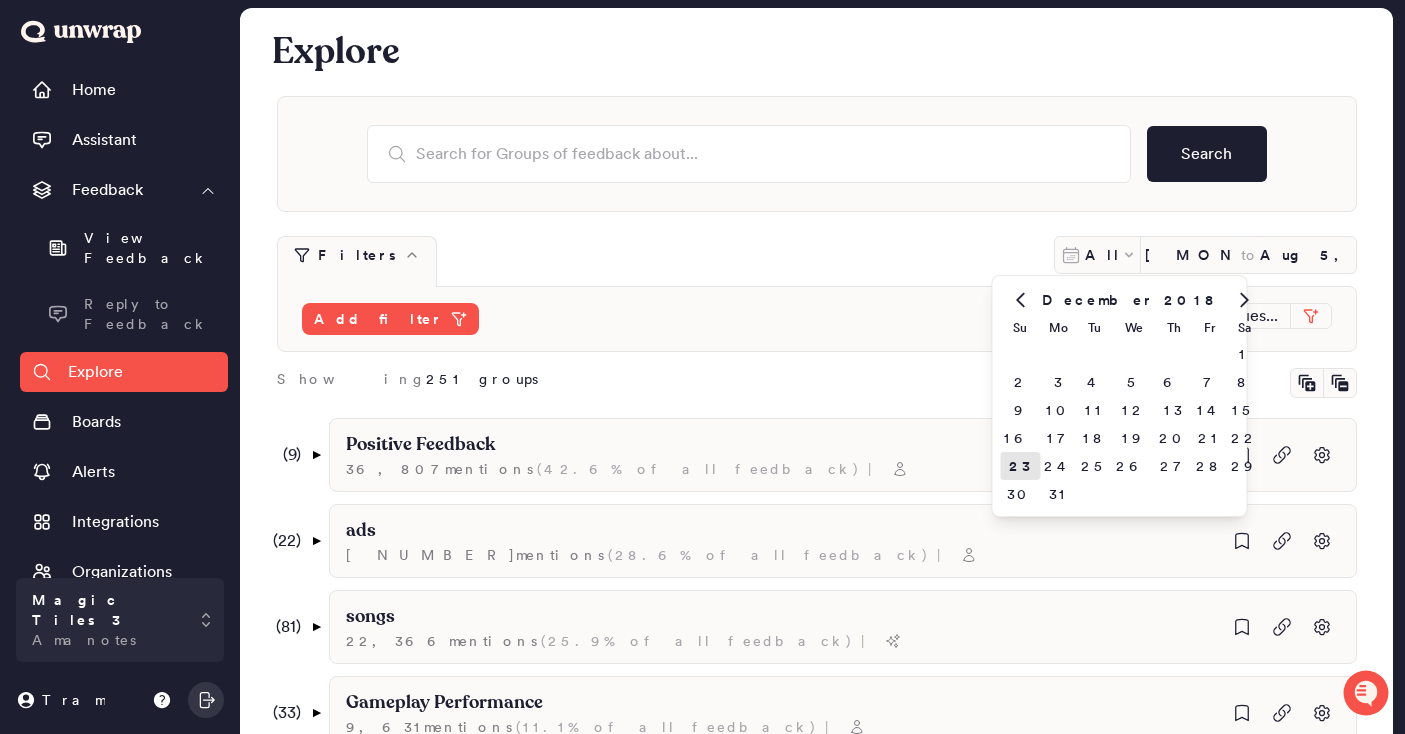 click 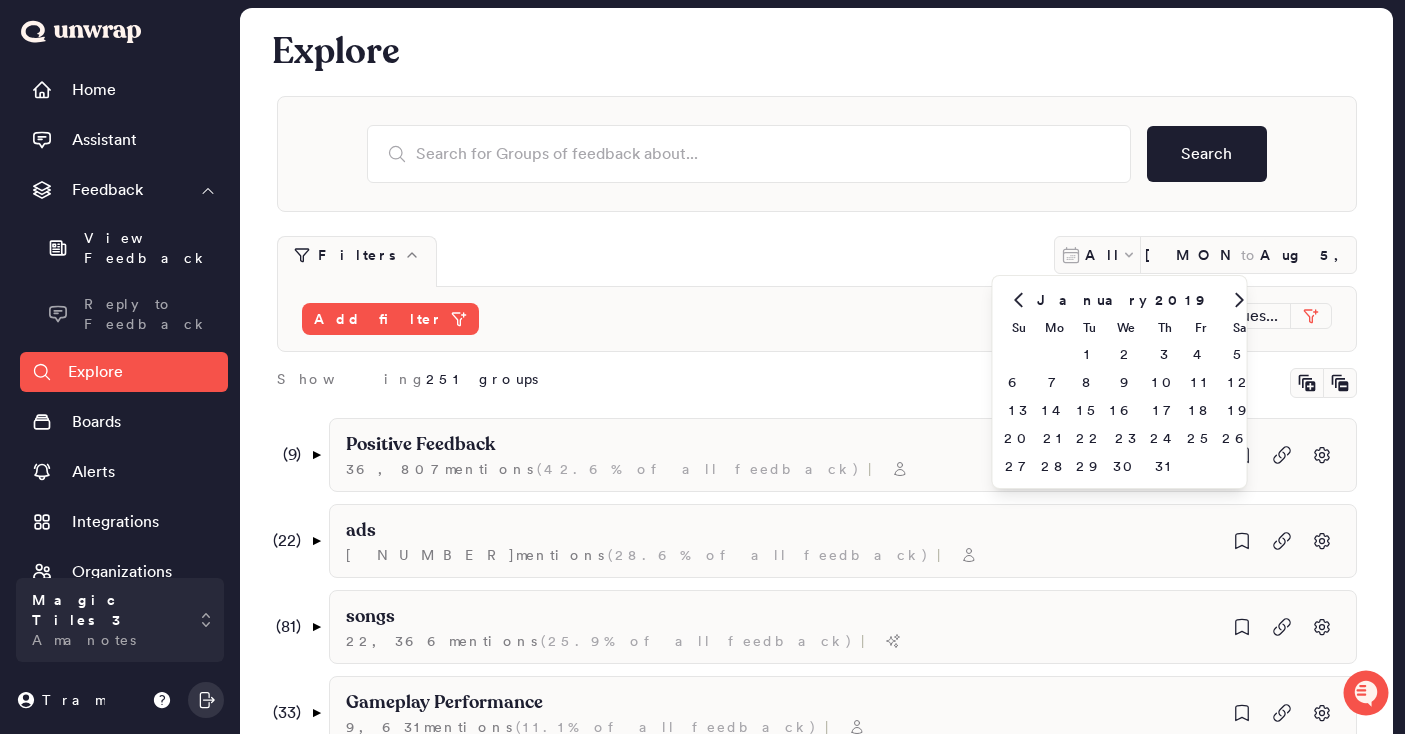 click 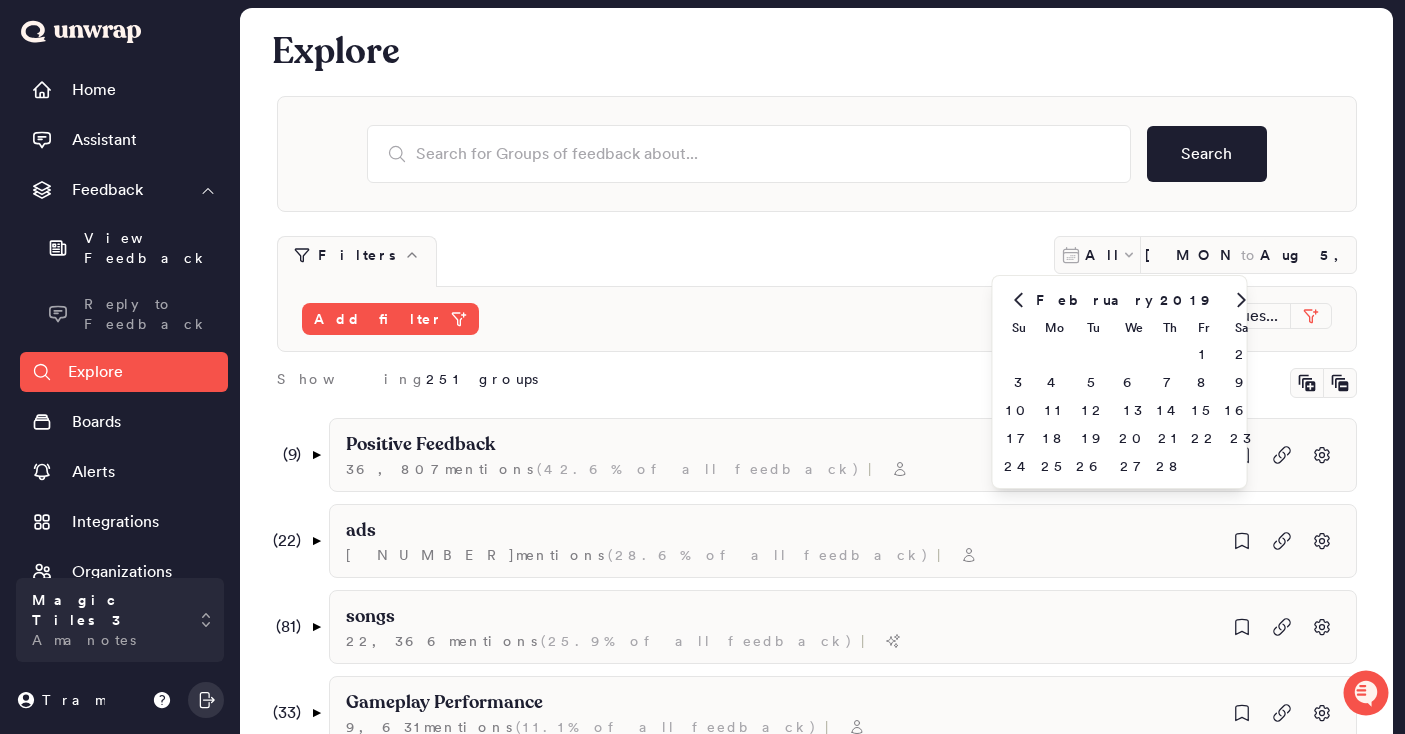 click 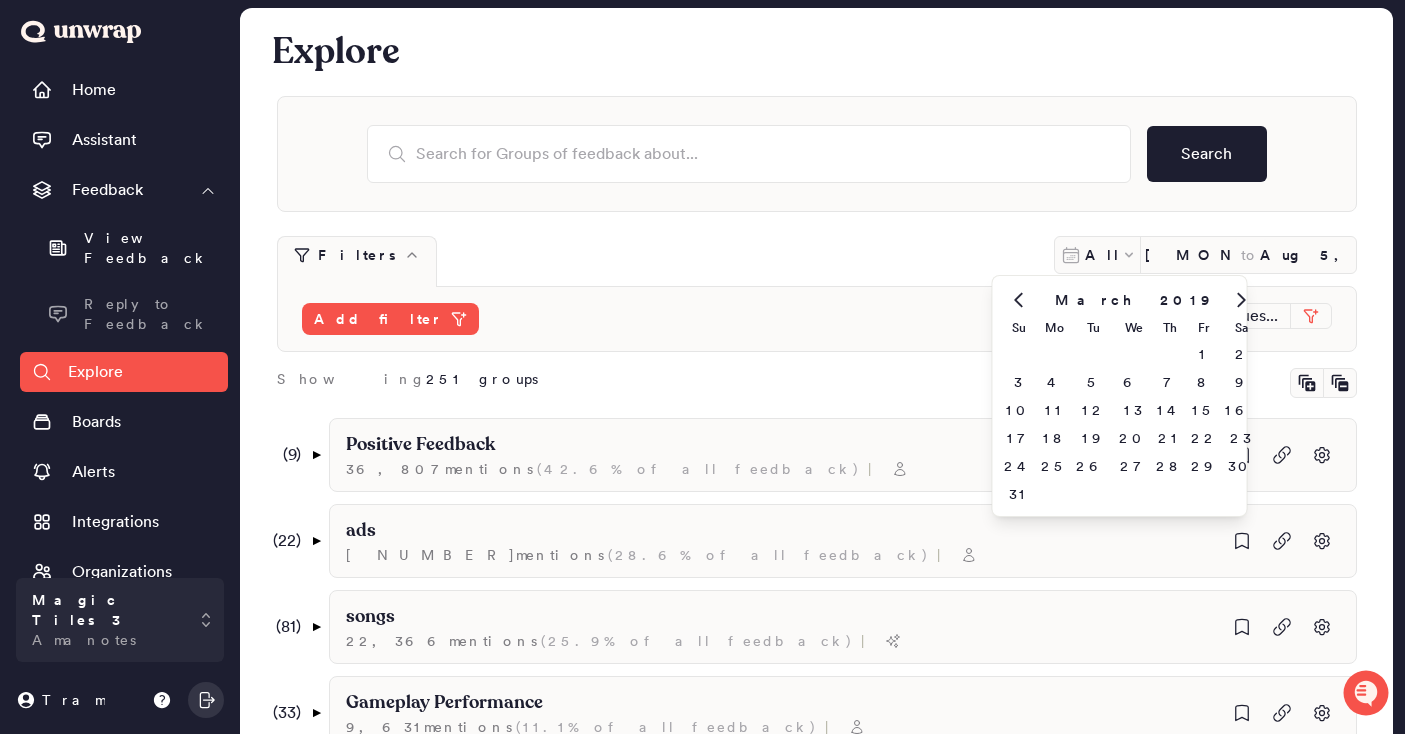 click 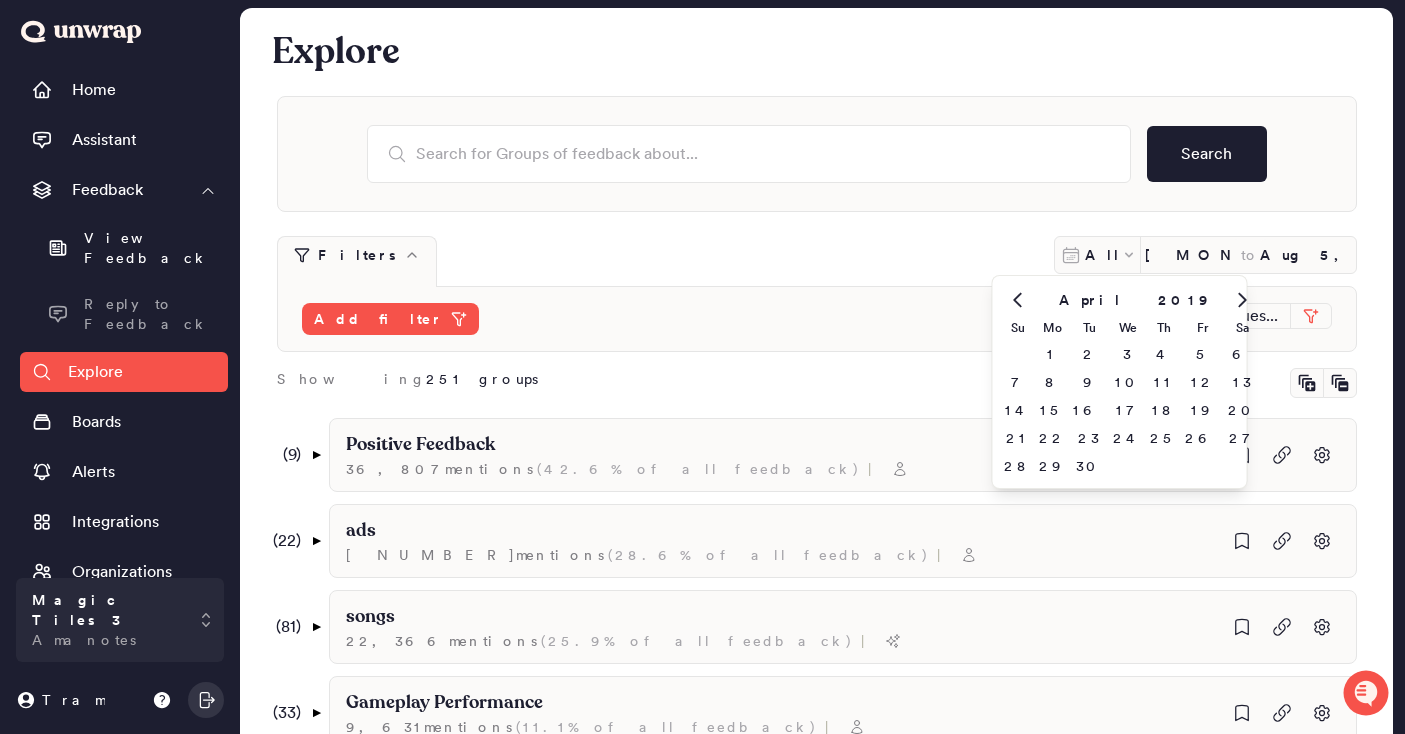 click 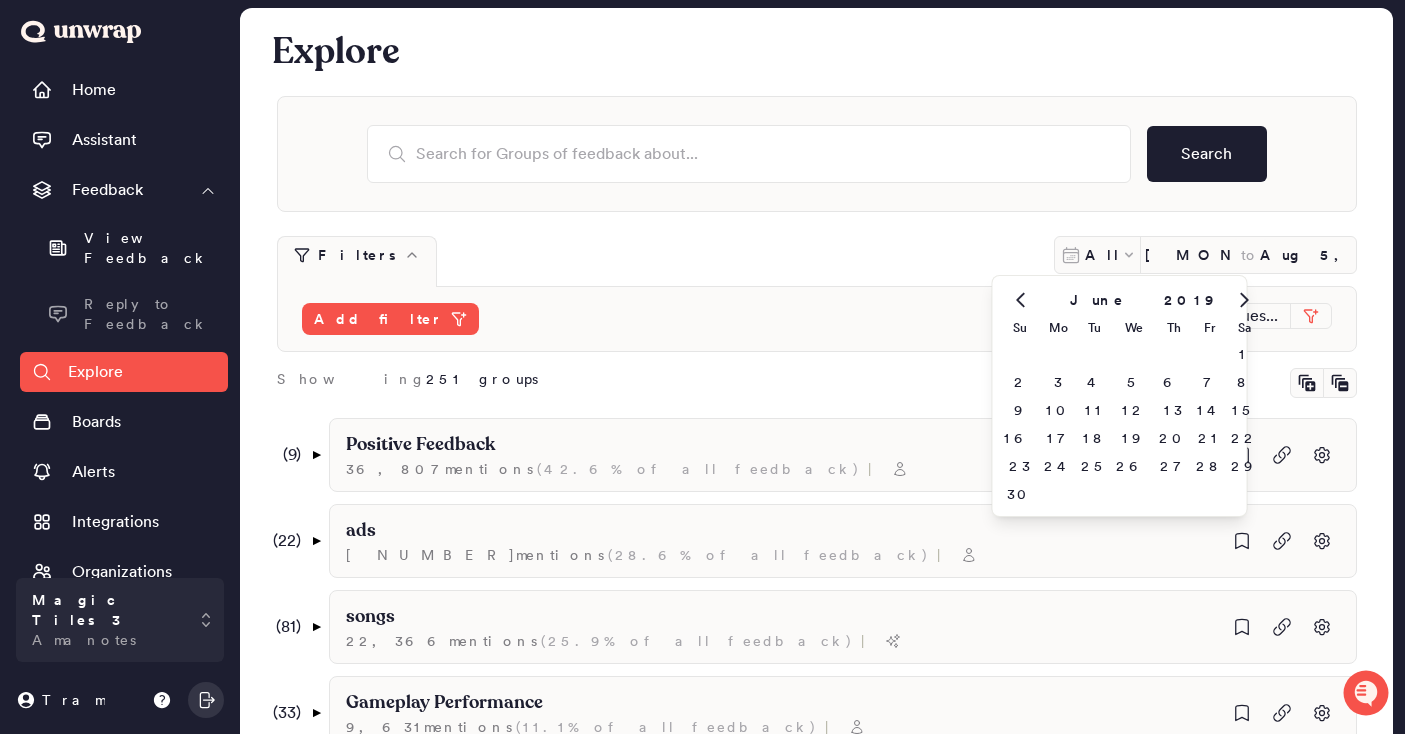 click 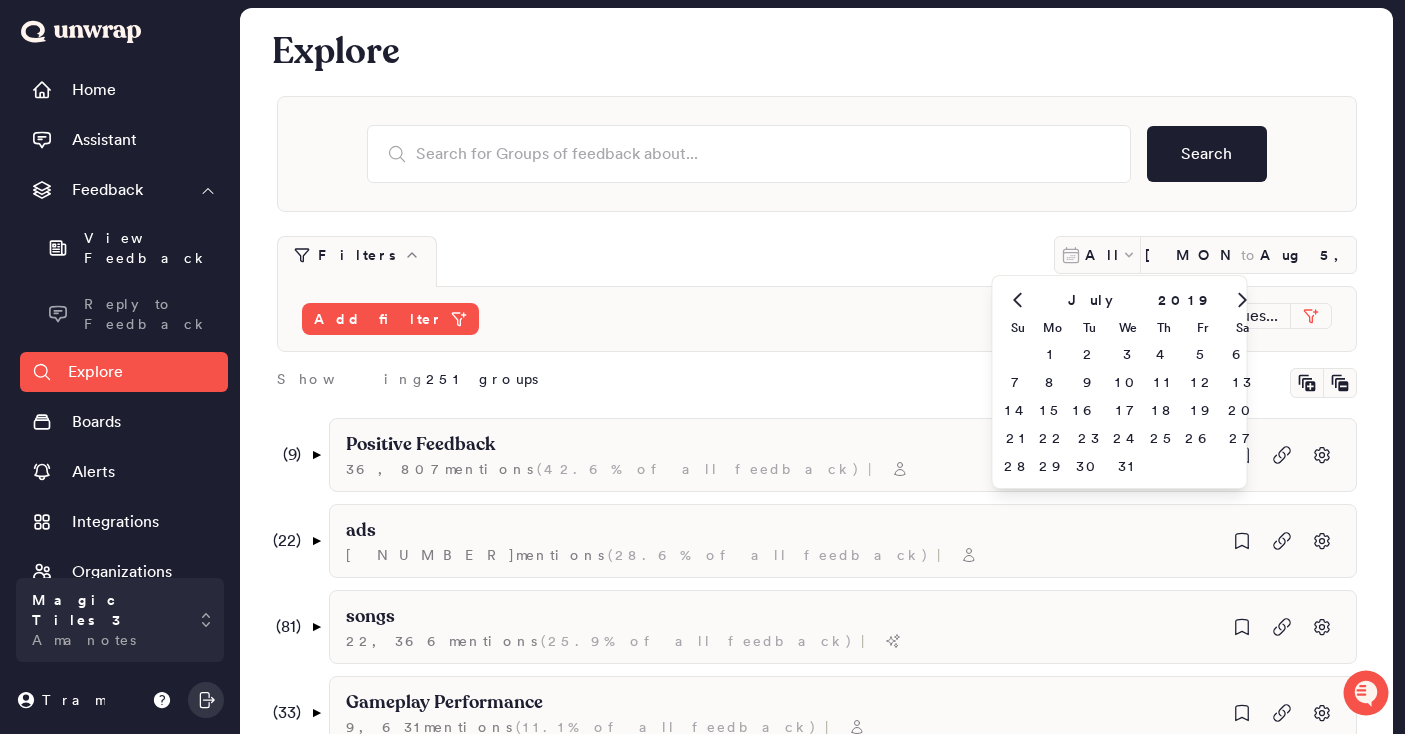 click 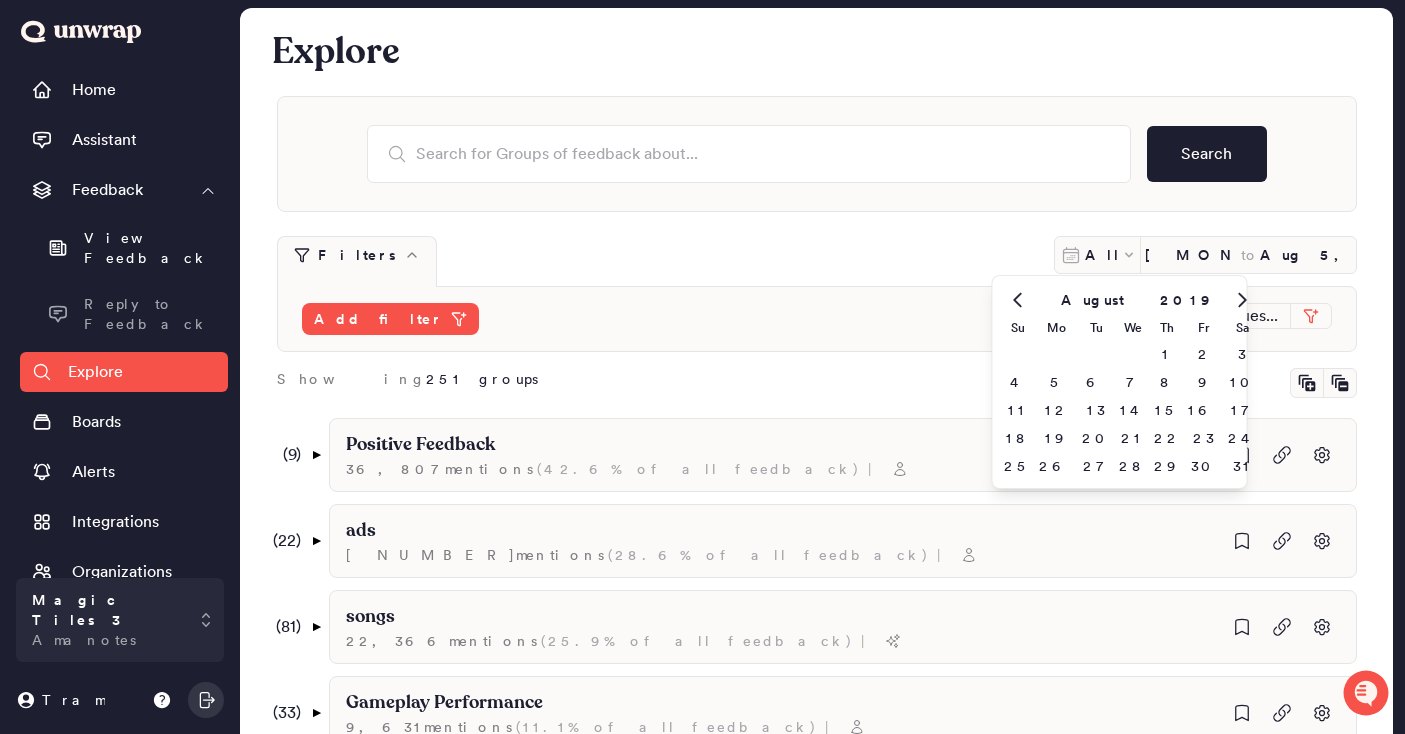 click 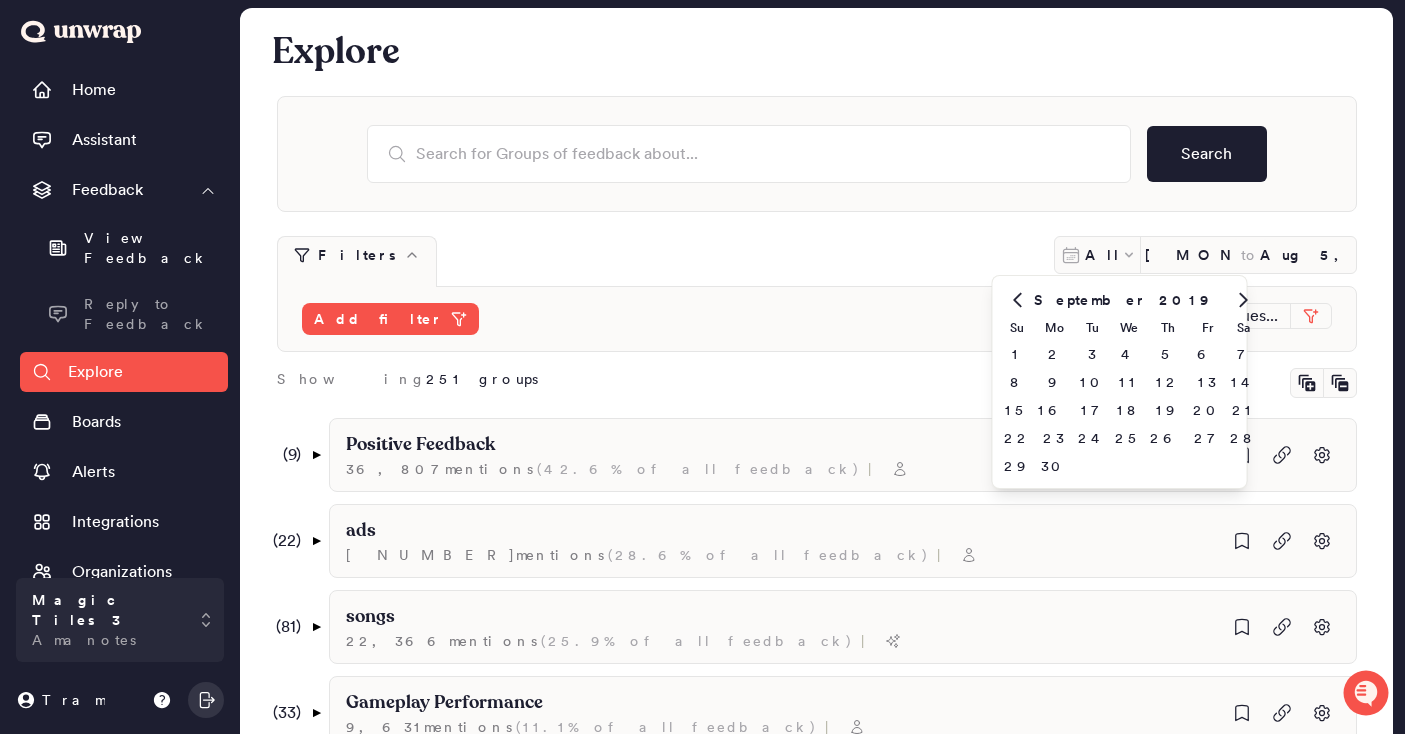 click 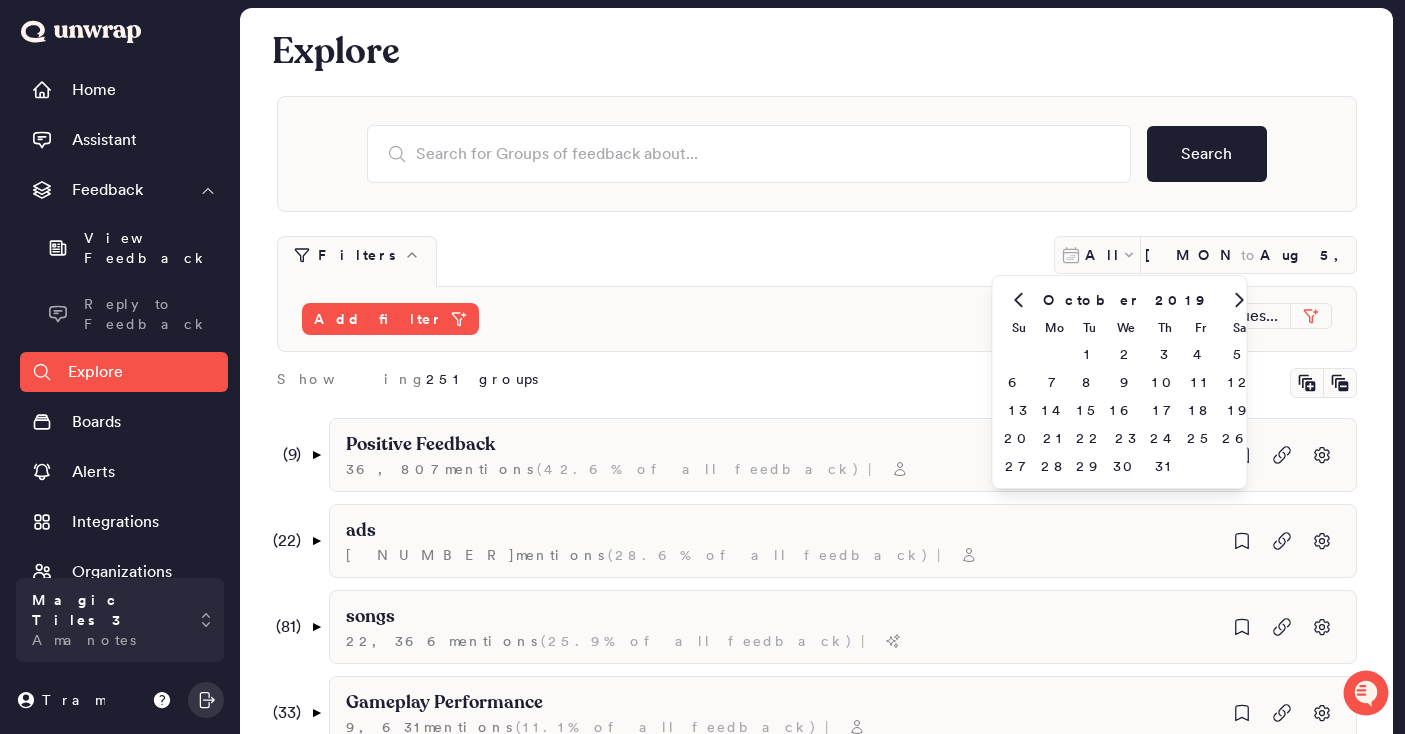 click 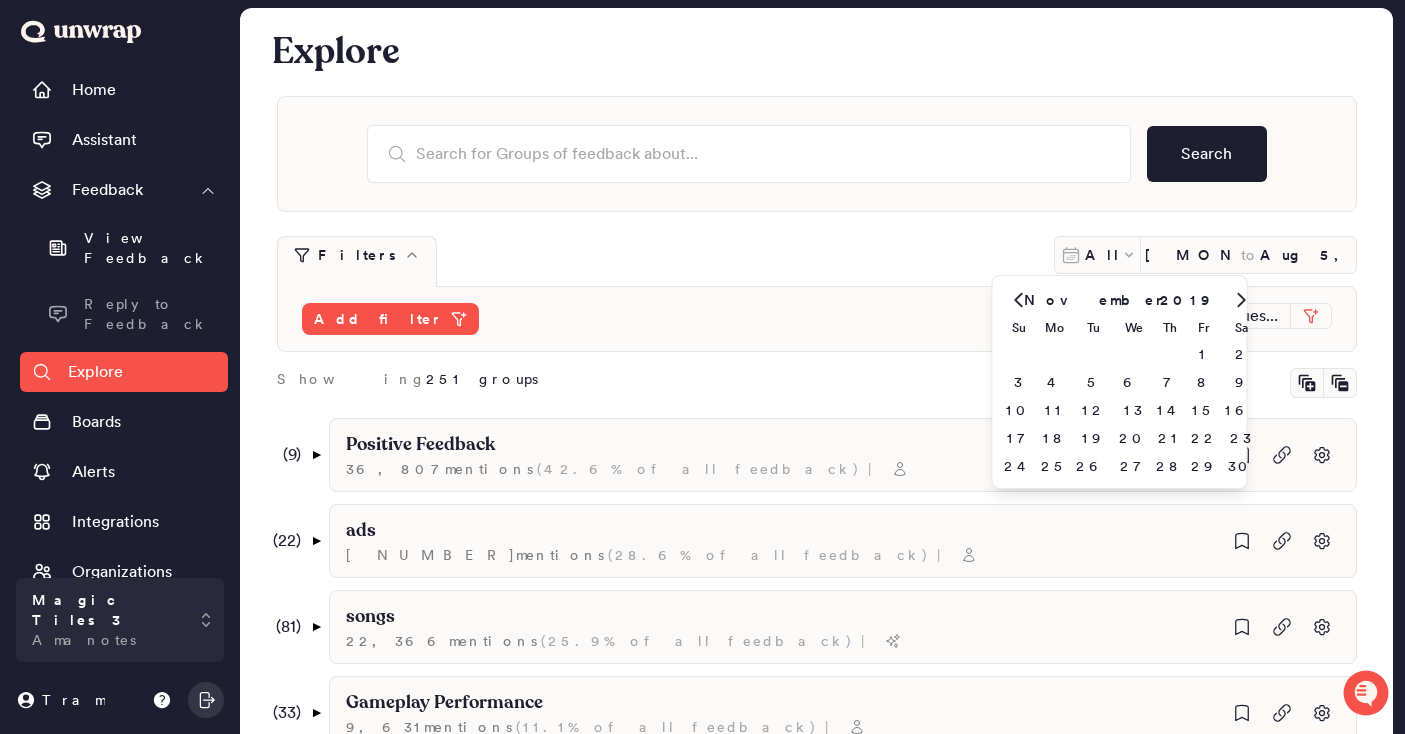 click 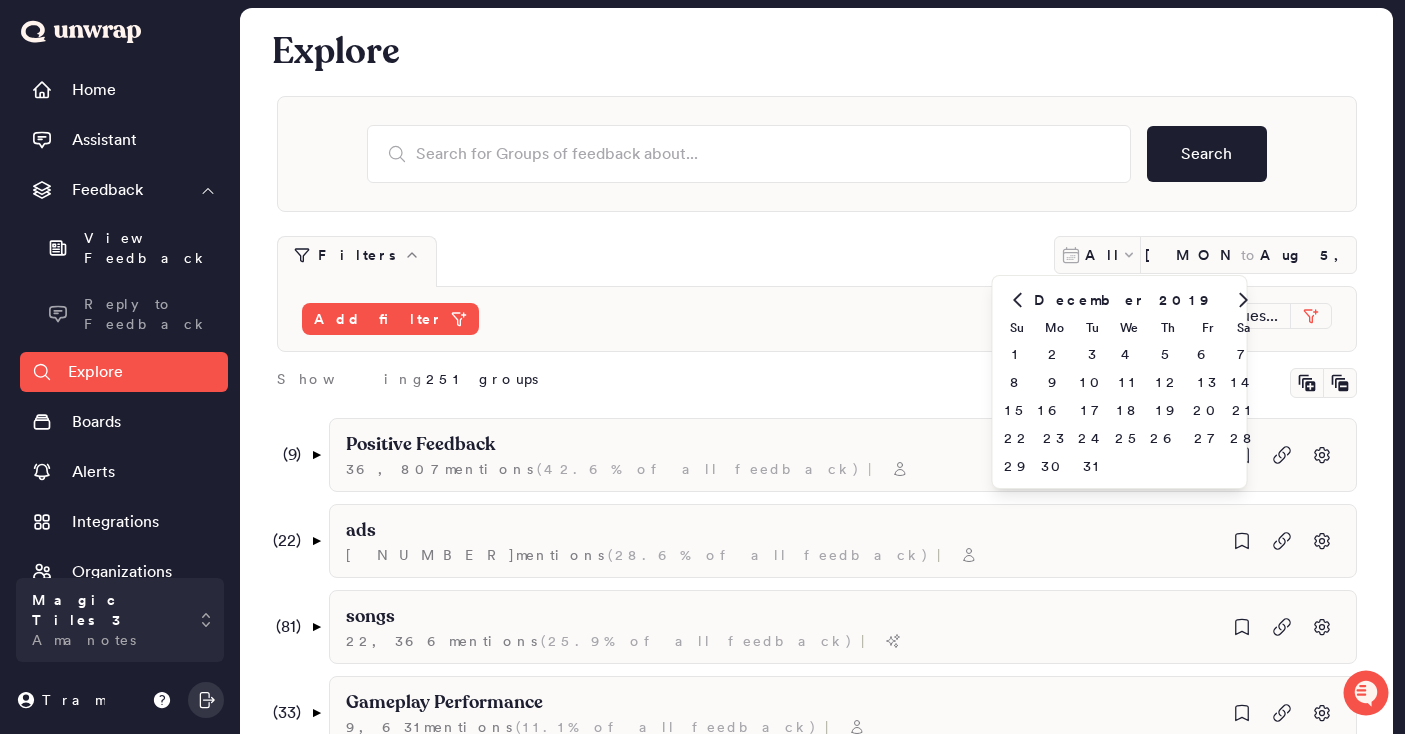 click 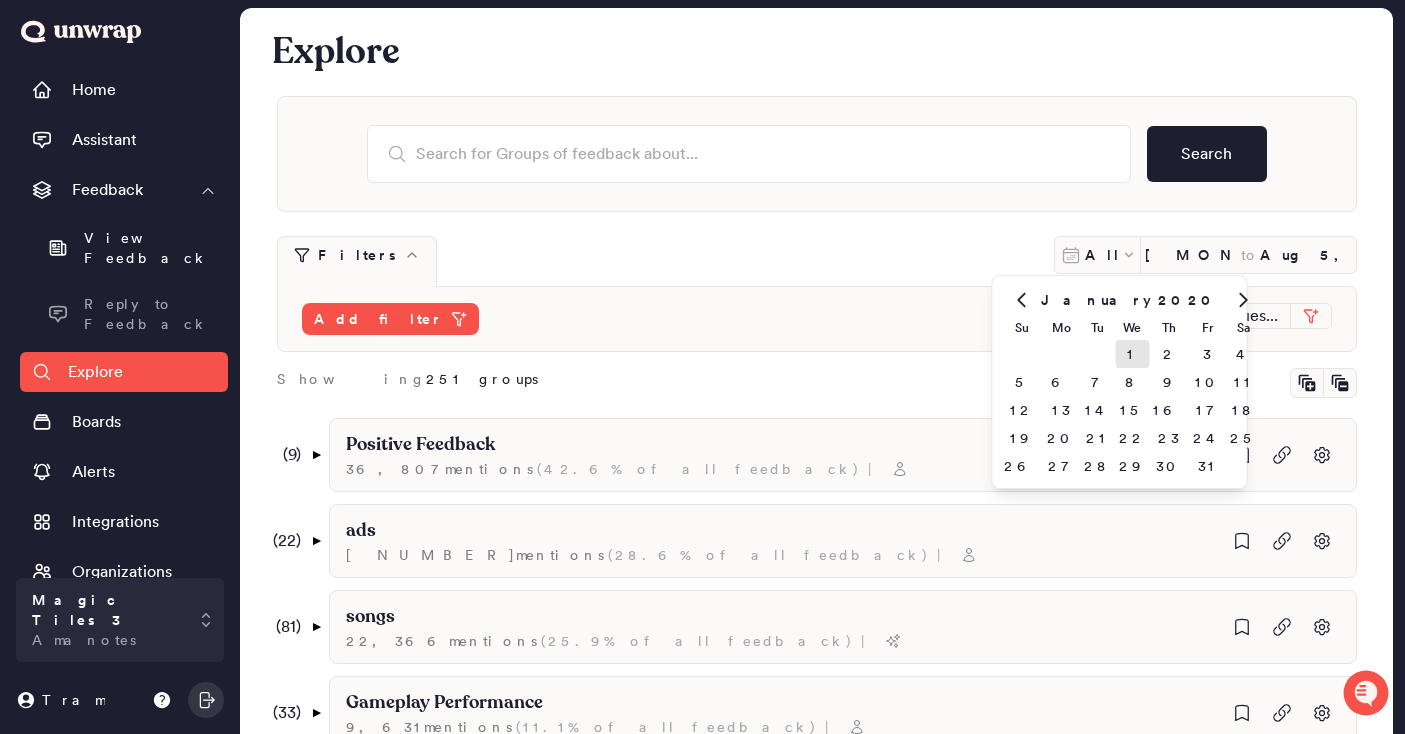 click on "1" at bounding box center [1132, 354] 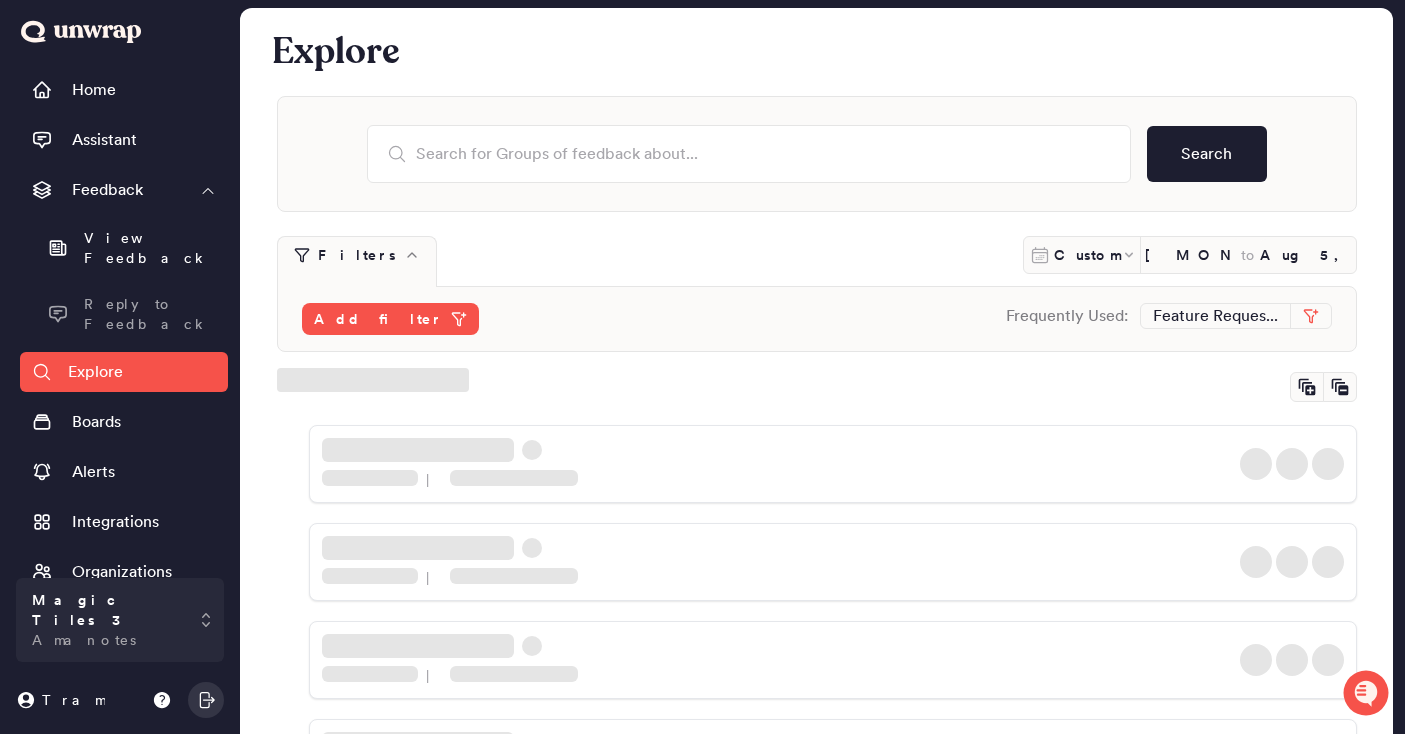 click on "Filters Custom [DATE] to [DATE]" at bounding box center [817, 261] 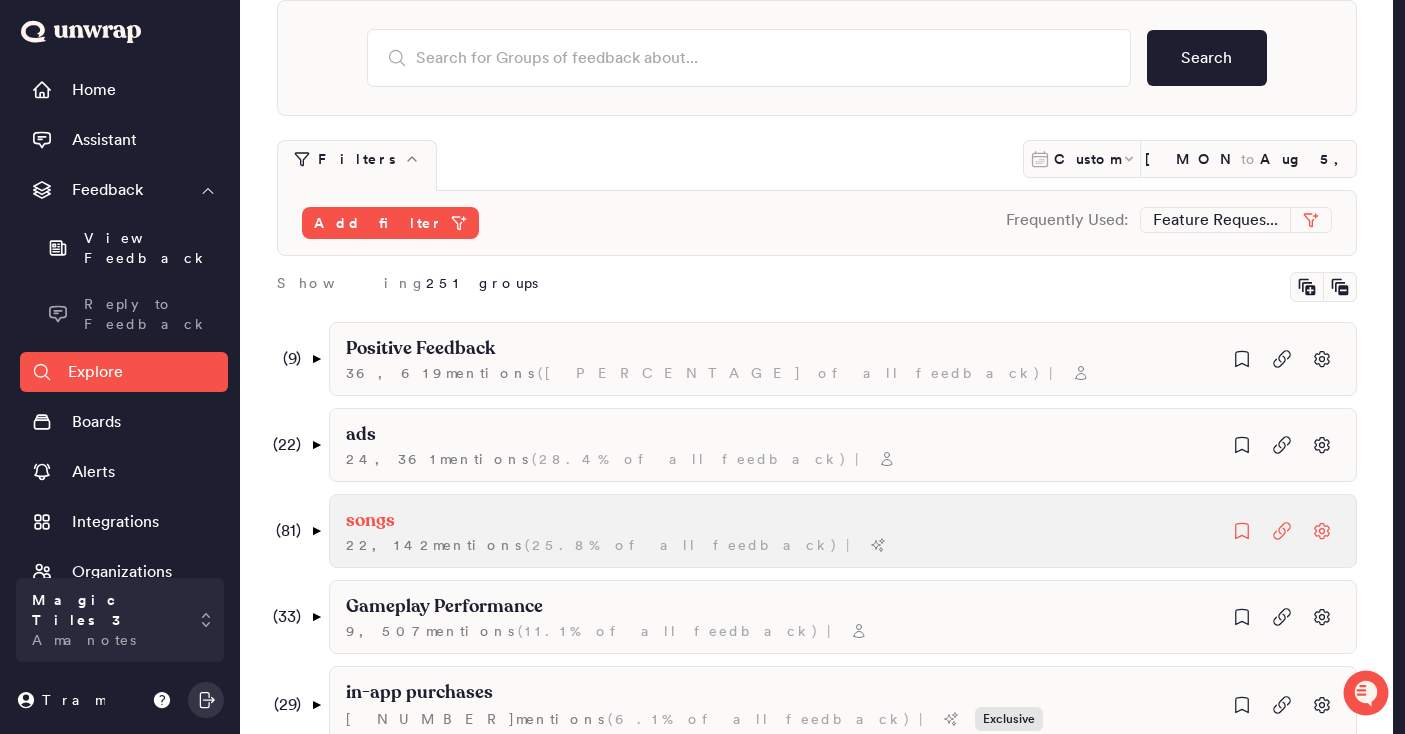 scroll, scrollTop: 0, scrollLeft: 0, axis: both 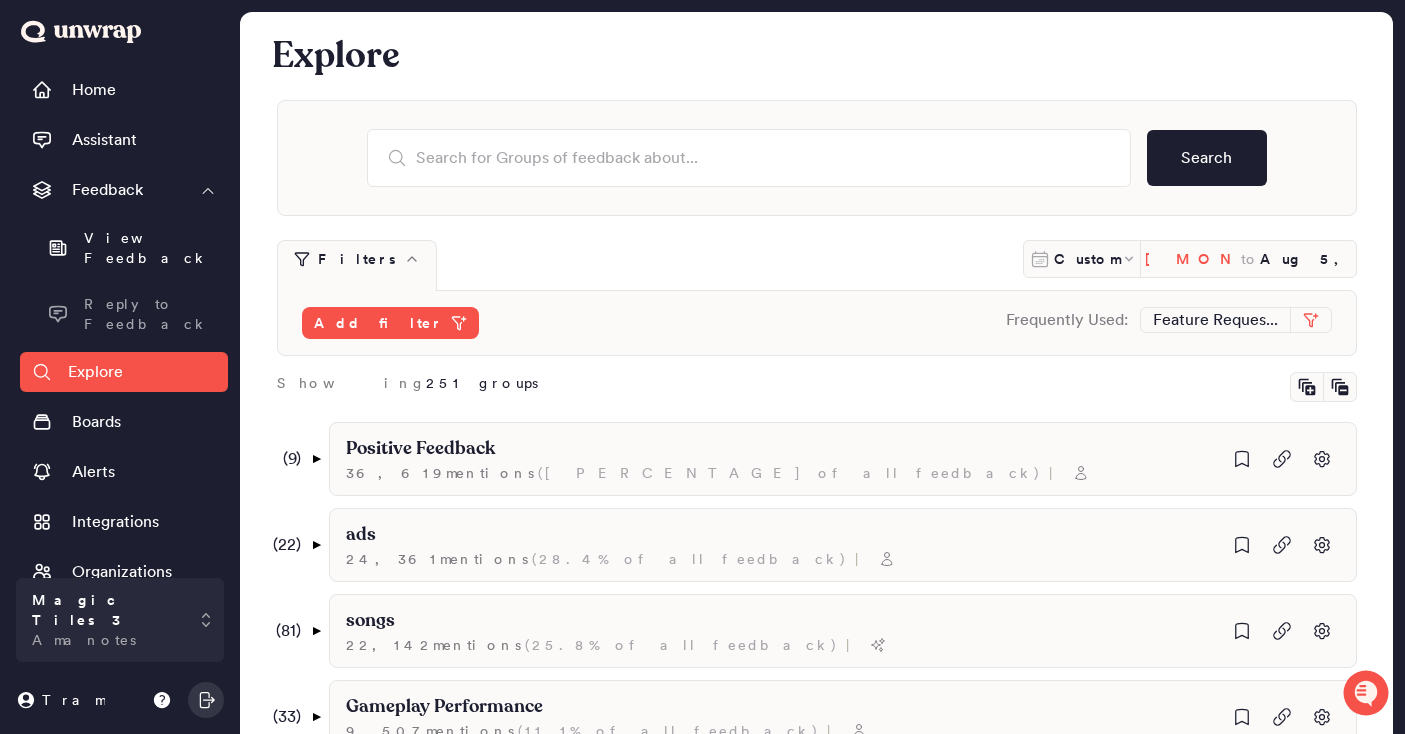 click on "[MONTH] [DAY], [YEAR]" at bounding box center [1193, 259] 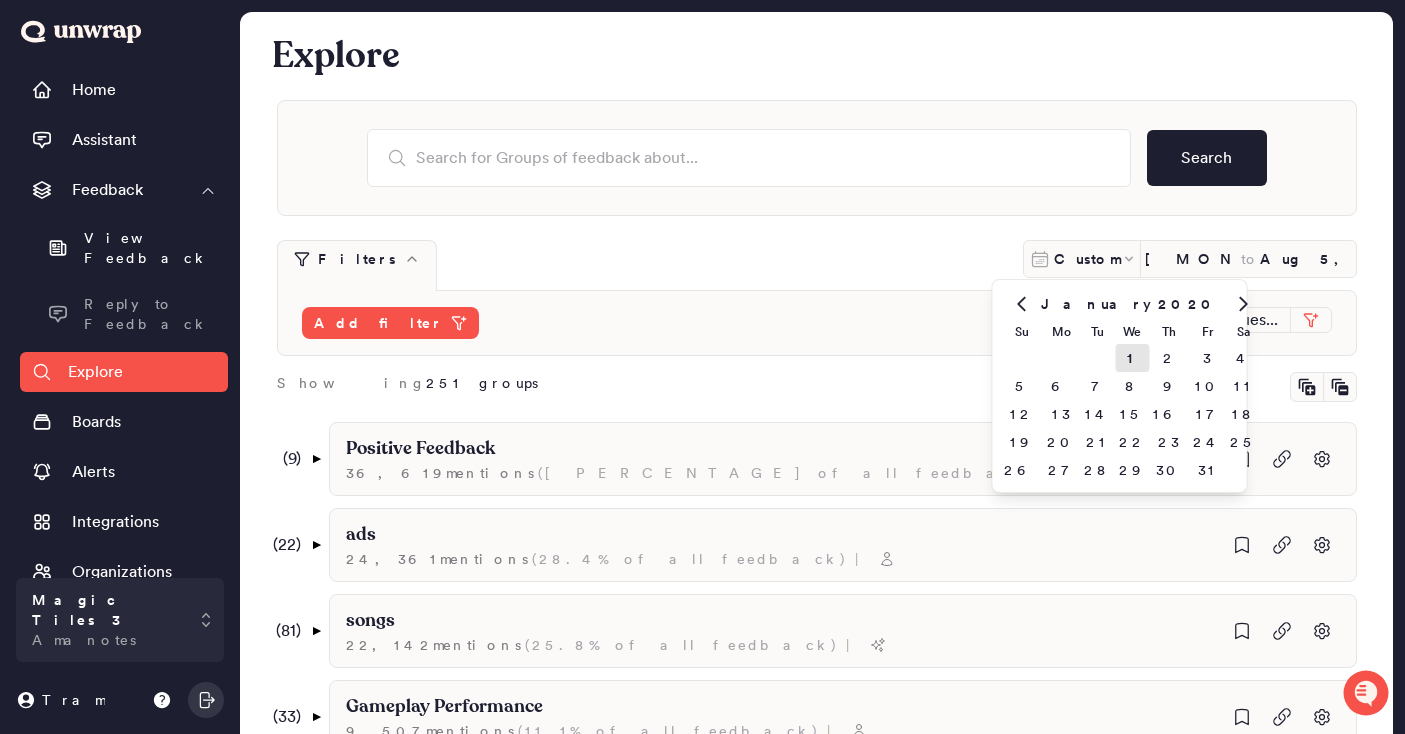 click 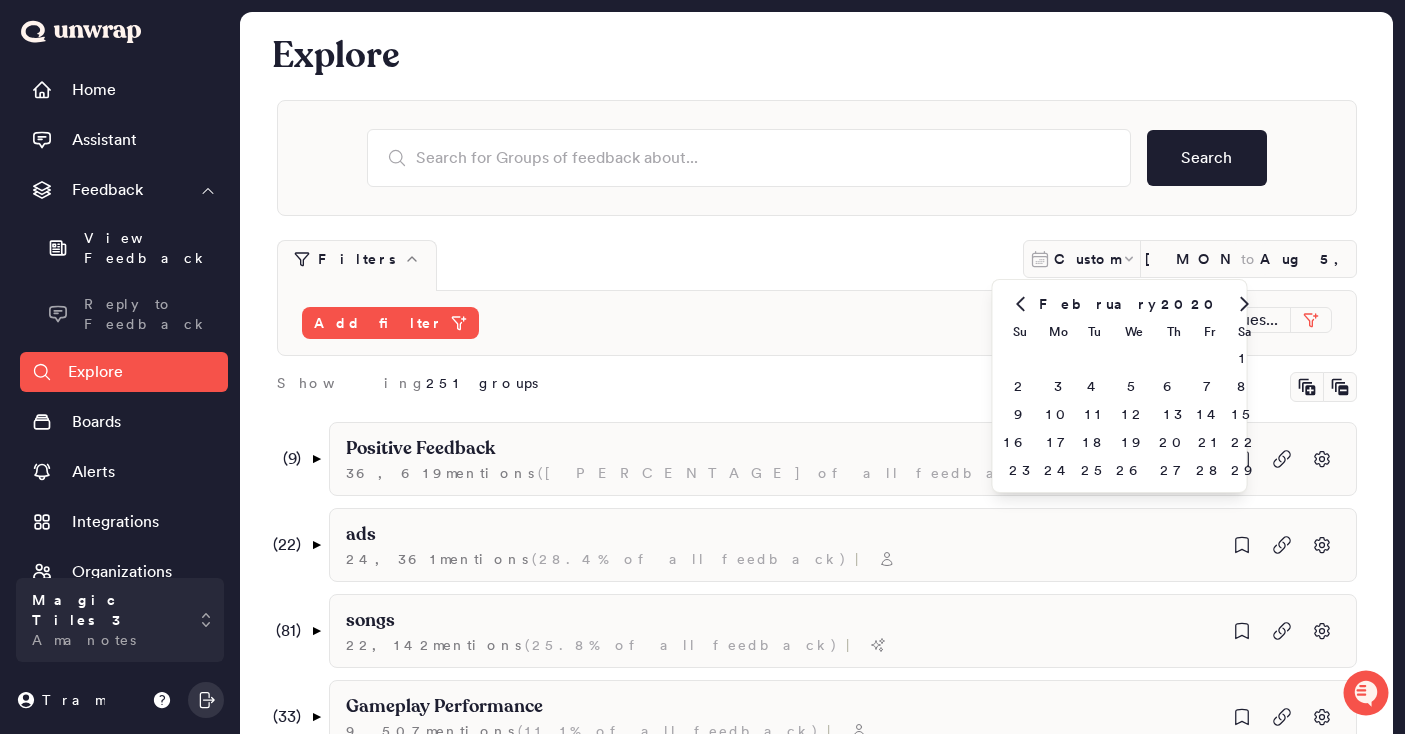 click 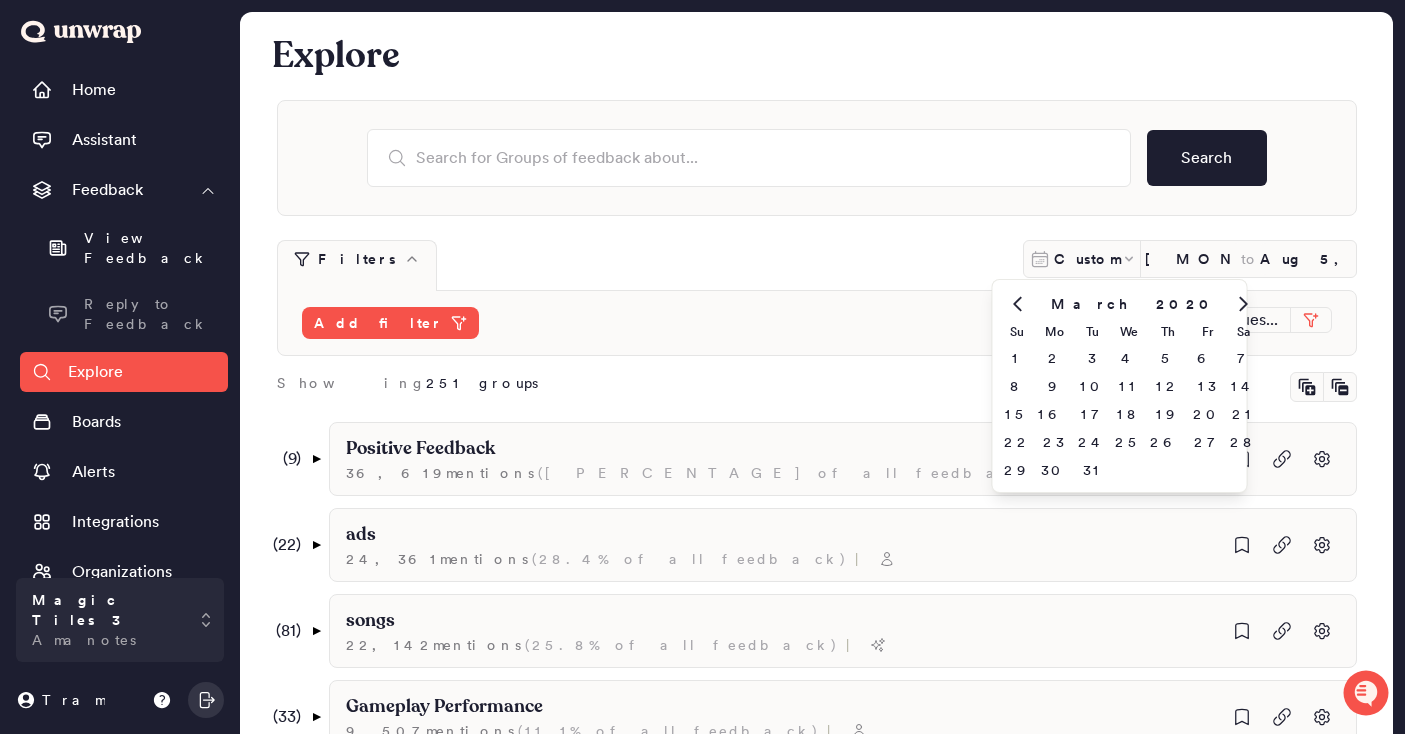 click 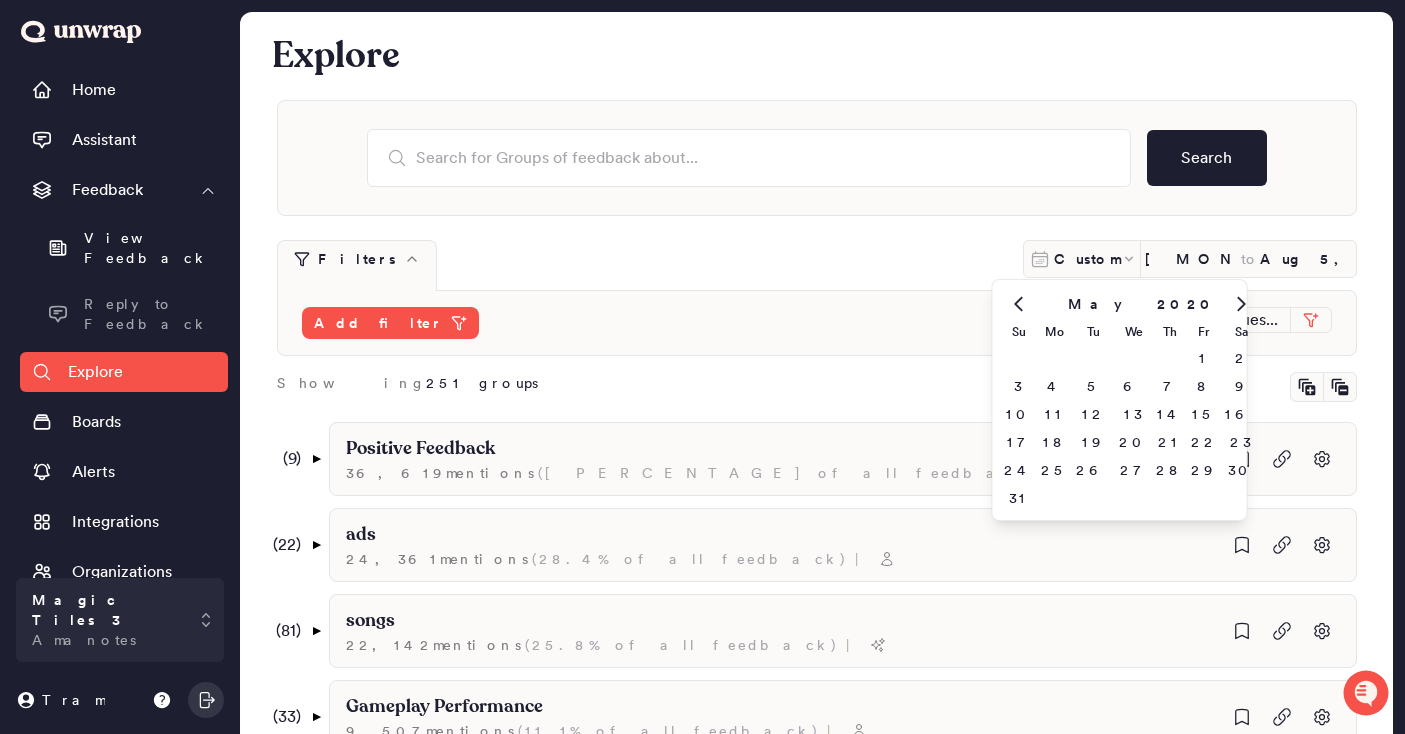 click on "2020" at bounding box center (1186, 304) 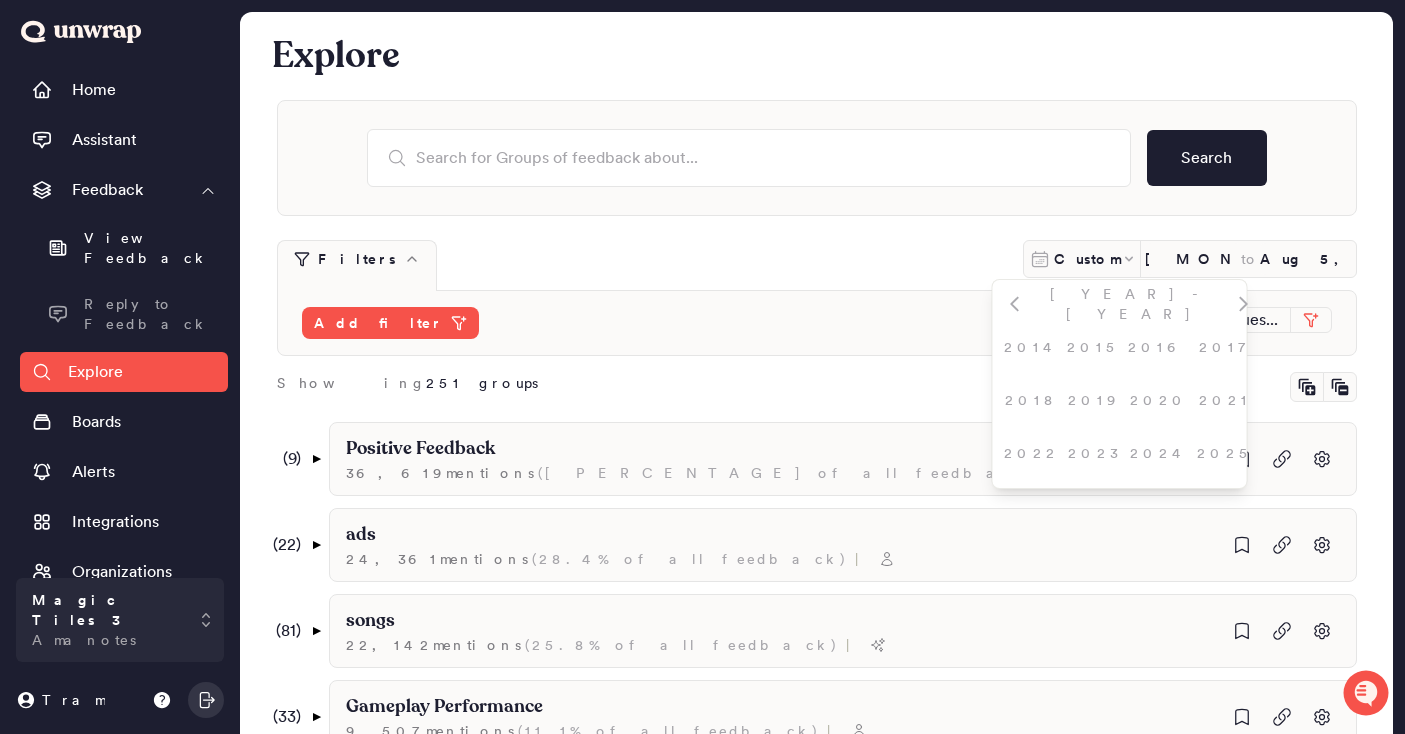 click on "2023" at bounding box center (1093, 453) 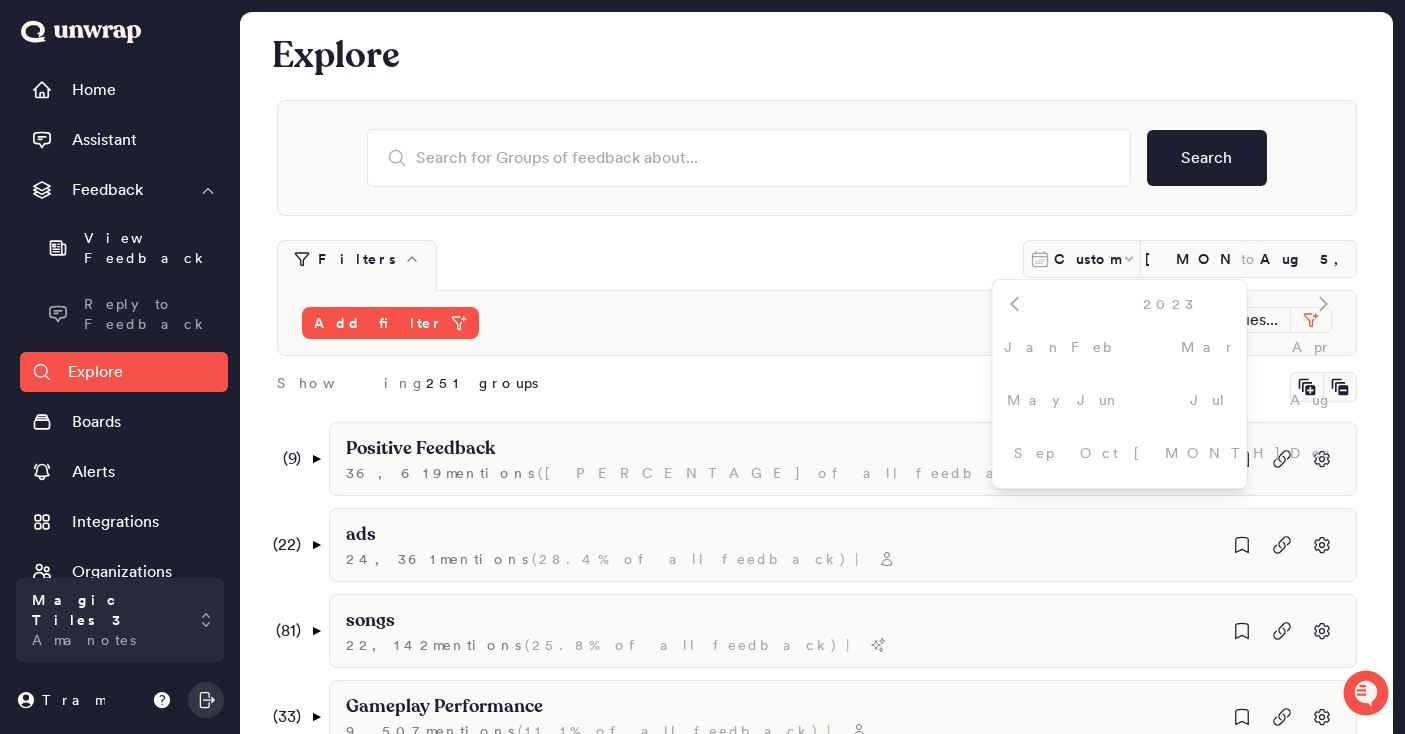 click on "Jan" at bounding box center [1033, 346] 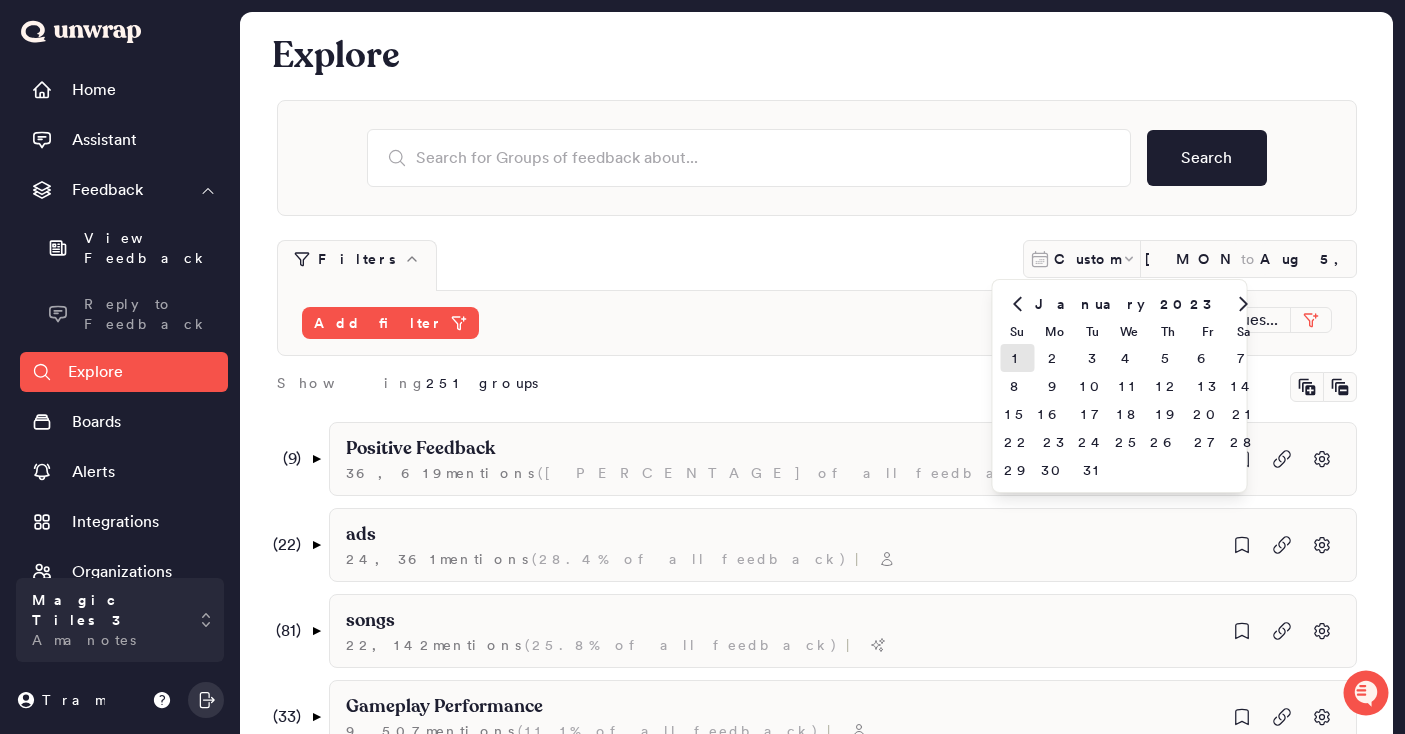 click on "1" at bounding box center [1017, 358] 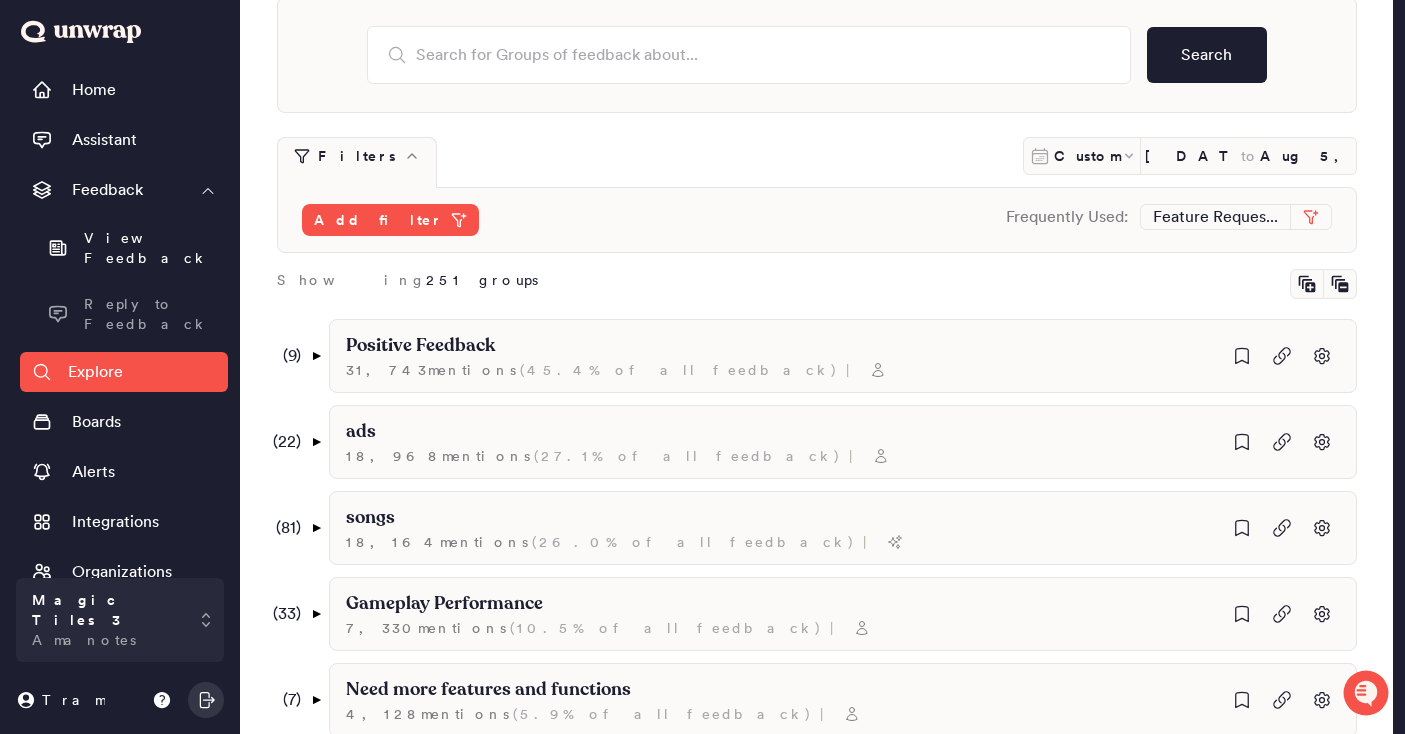 scroll, scrollTop: 113, scrollLeft: 0, axis: vertical 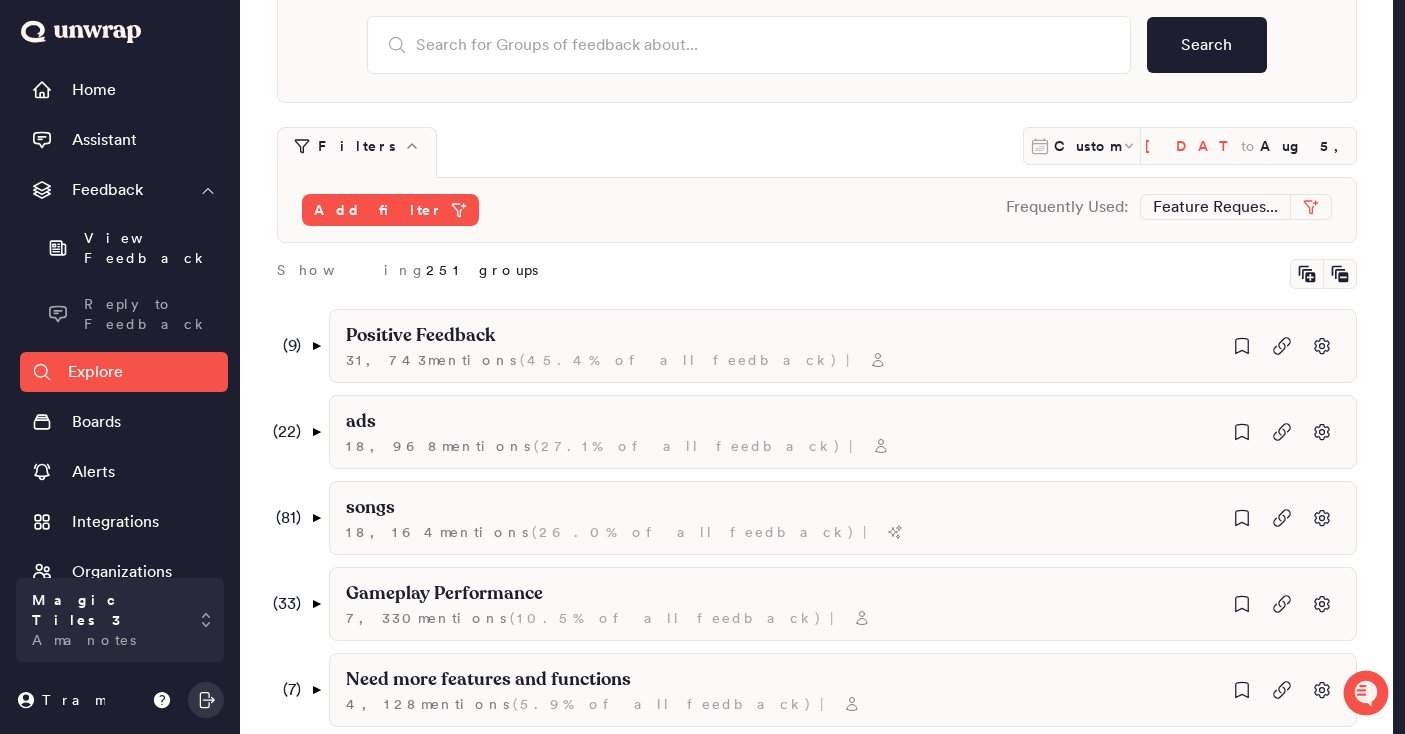 click on "[DATE]" at bounding box center (1193, 146) 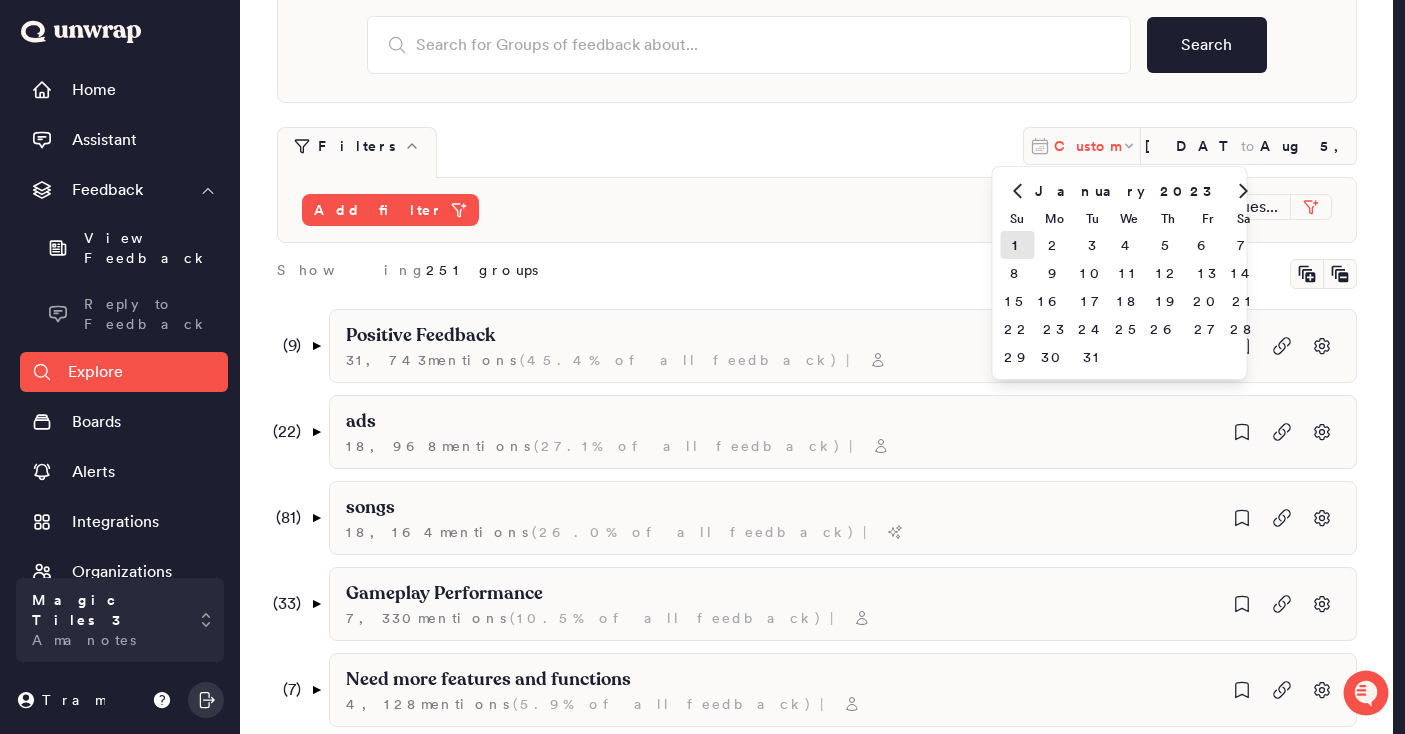 click on "Custom" at bounding box center (1087, 146) 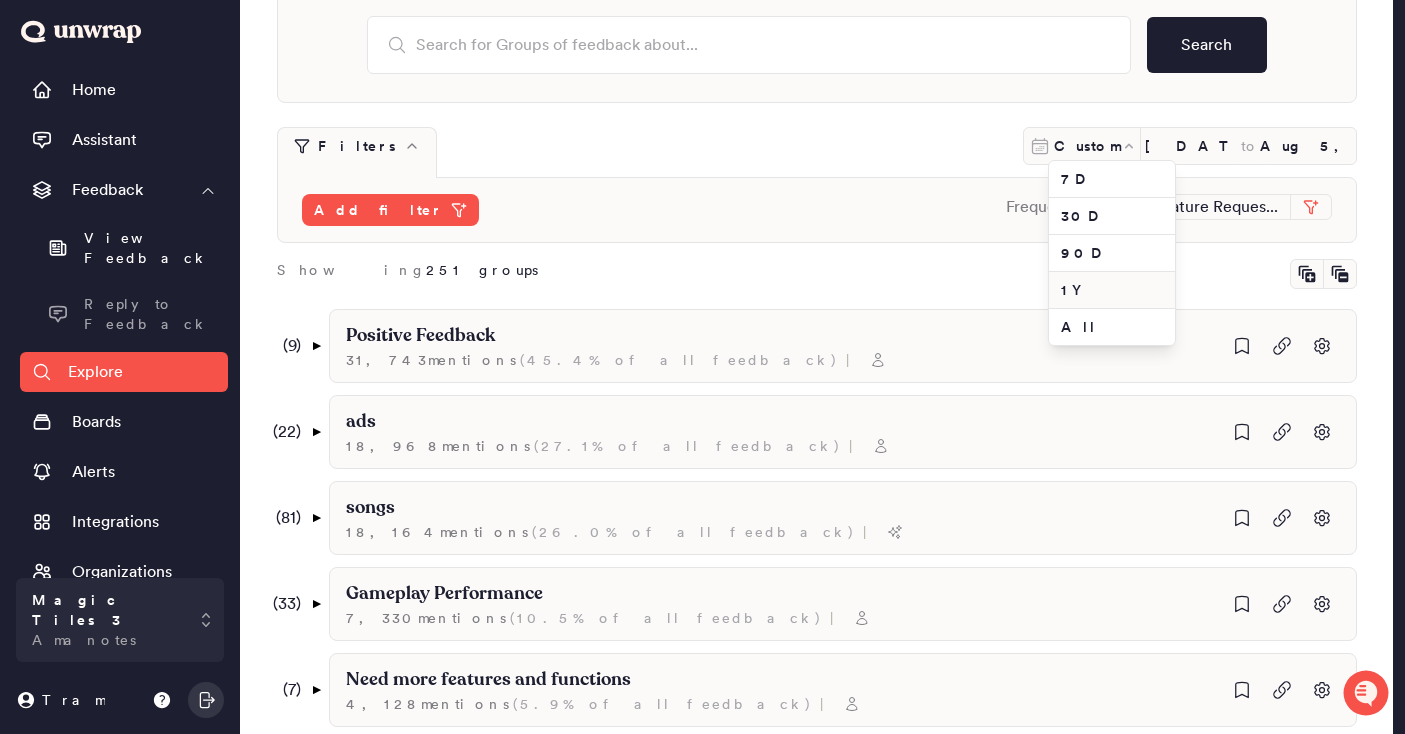 click on "1Y" at bounding box center (1112, 290) 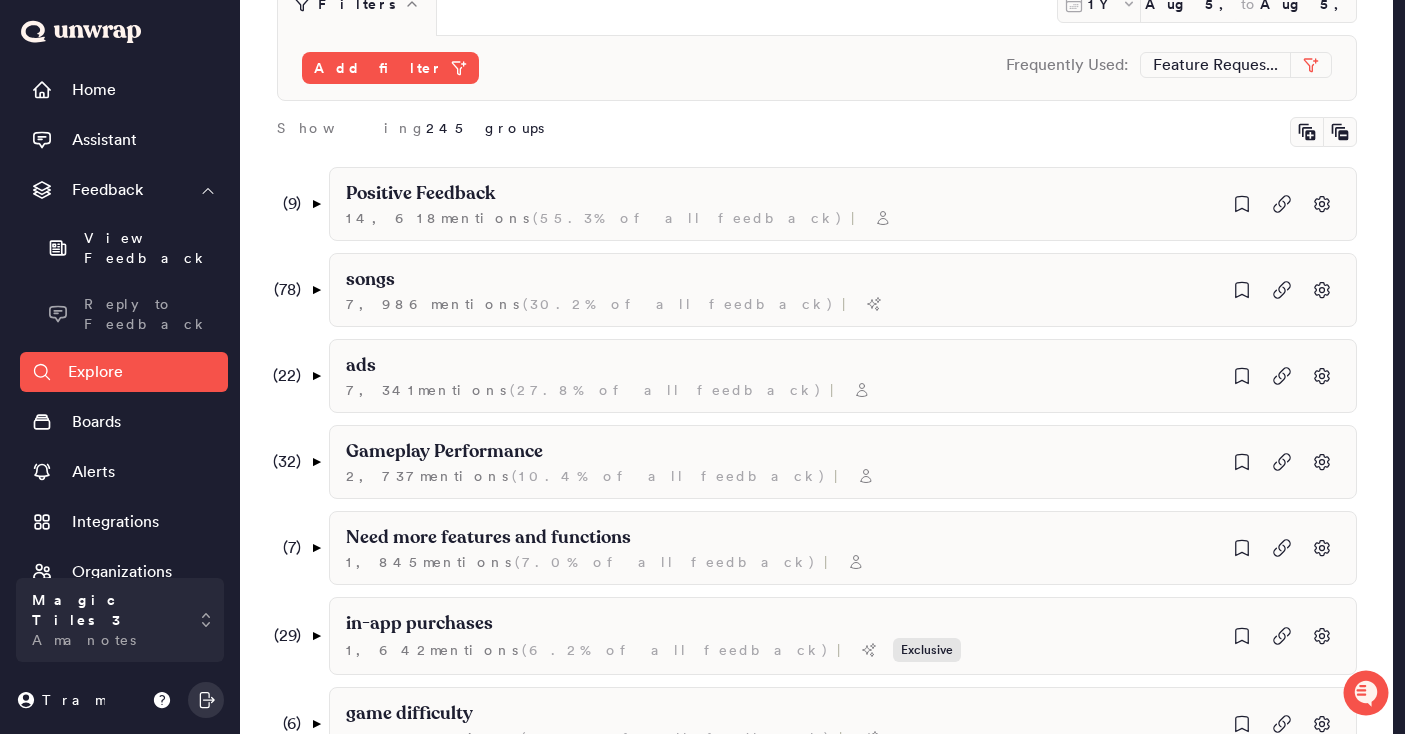 scroll, scrollTop: 256, scrollLeft: 0, axis: vertical 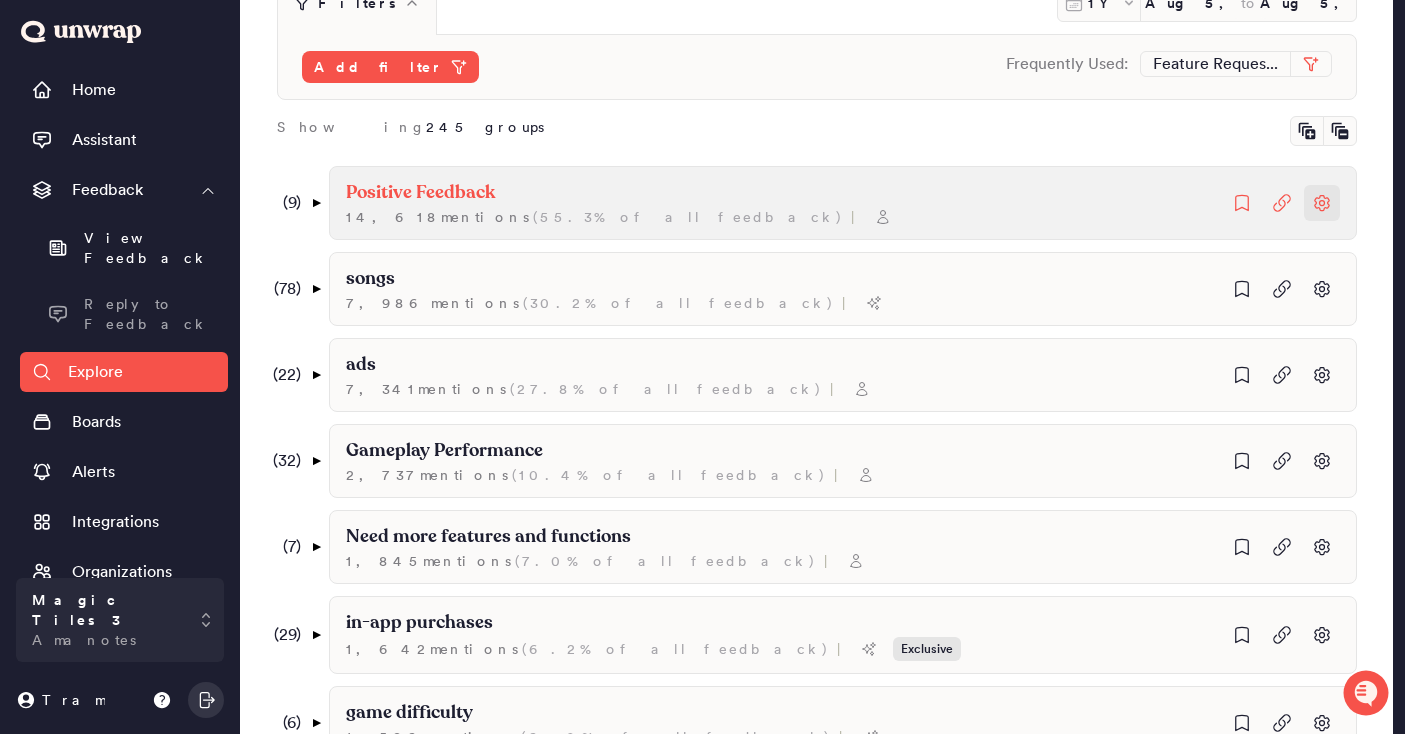 click at bounding box center [1322, 203] 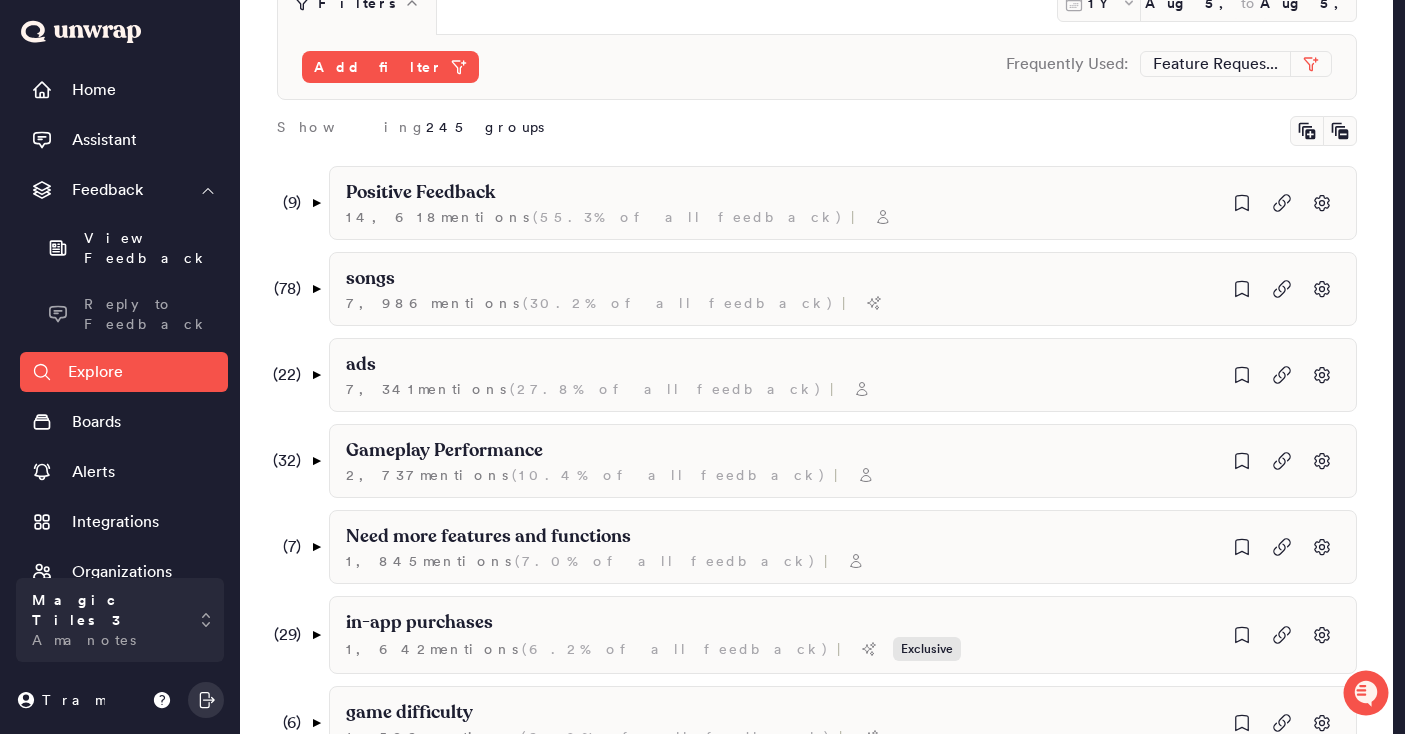 click on "Showing [NUMBER] groups" at bounding box center (817, 131) 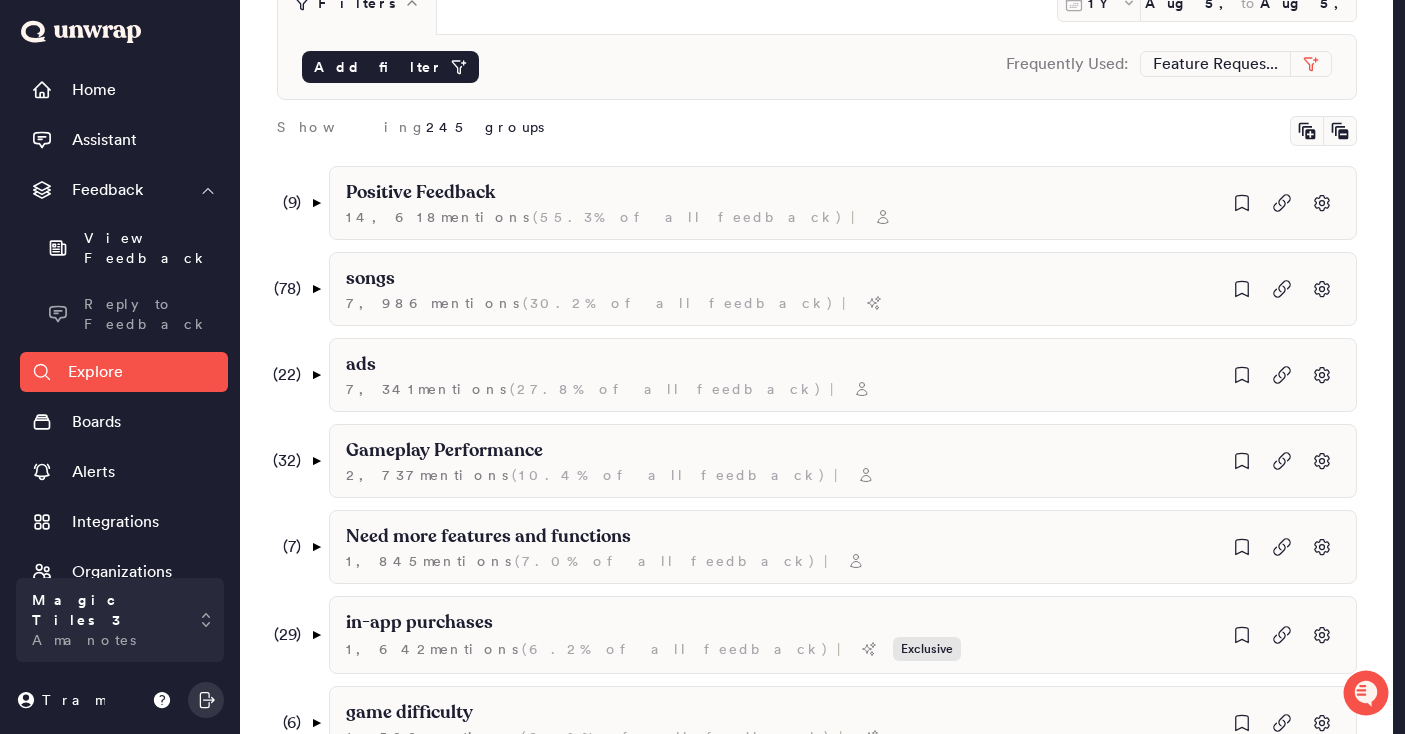 click on "Add filter" at bounding box center [378, 67] 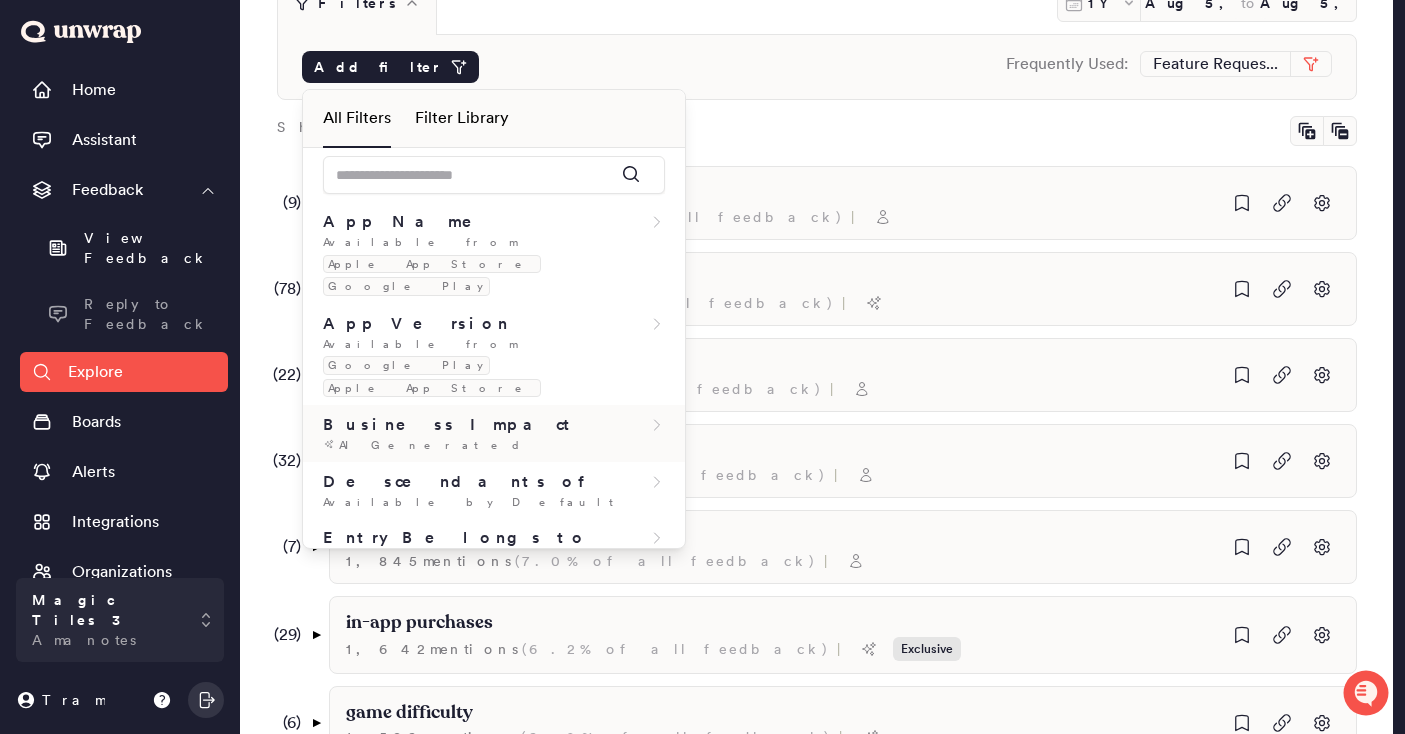scroll, scrollTop: 8, scrollLeft: 0, axis: vertical 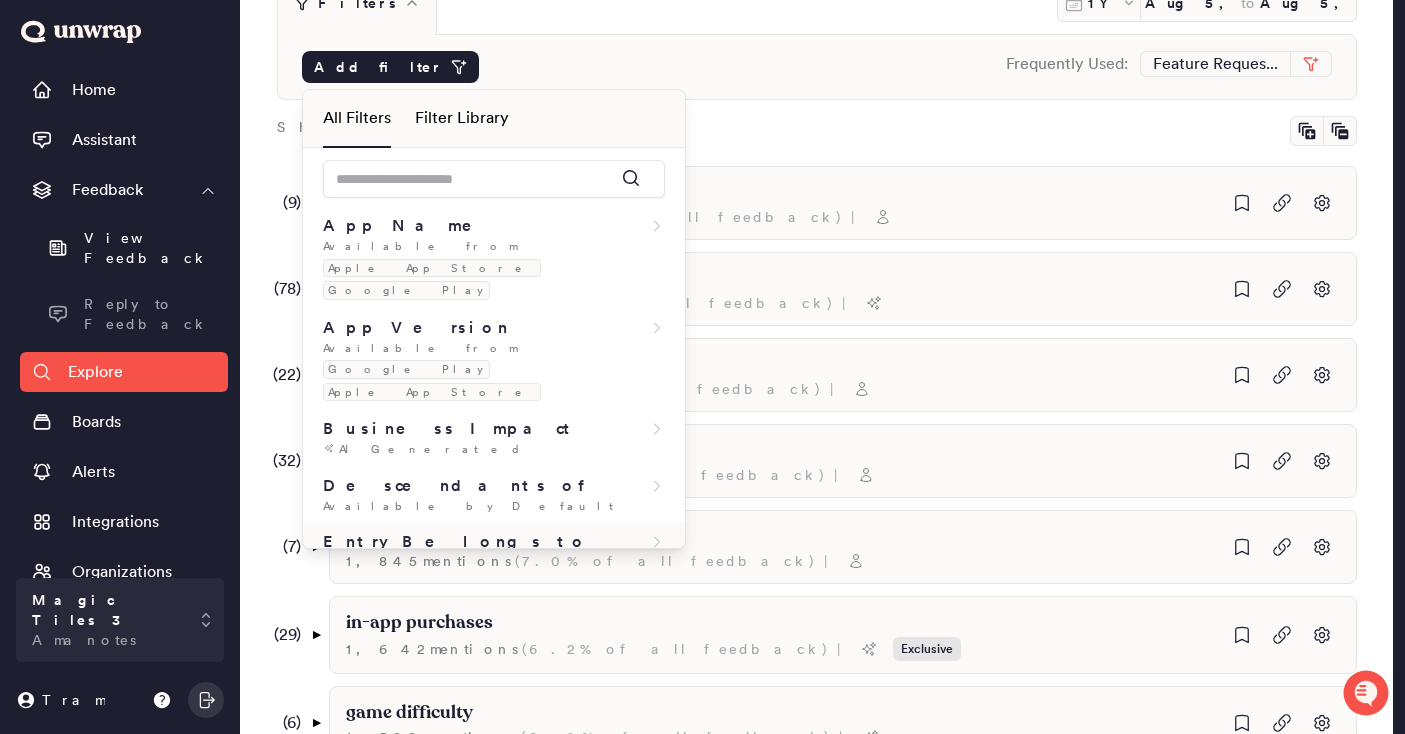 click on "Entry Belongs to Groups" at bounding box center [494, 554] 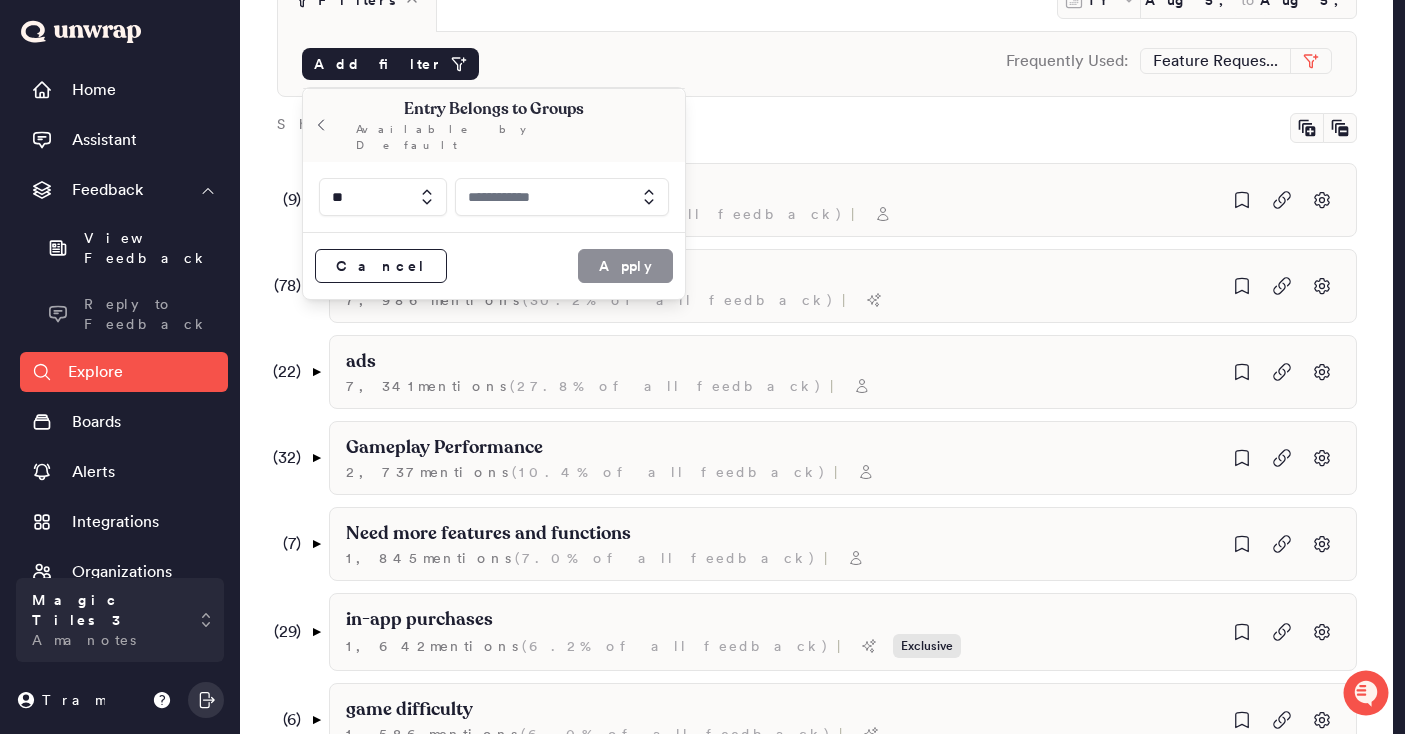 scroll, scrollTop: 260, scrollLeft: 0, axis: vertical 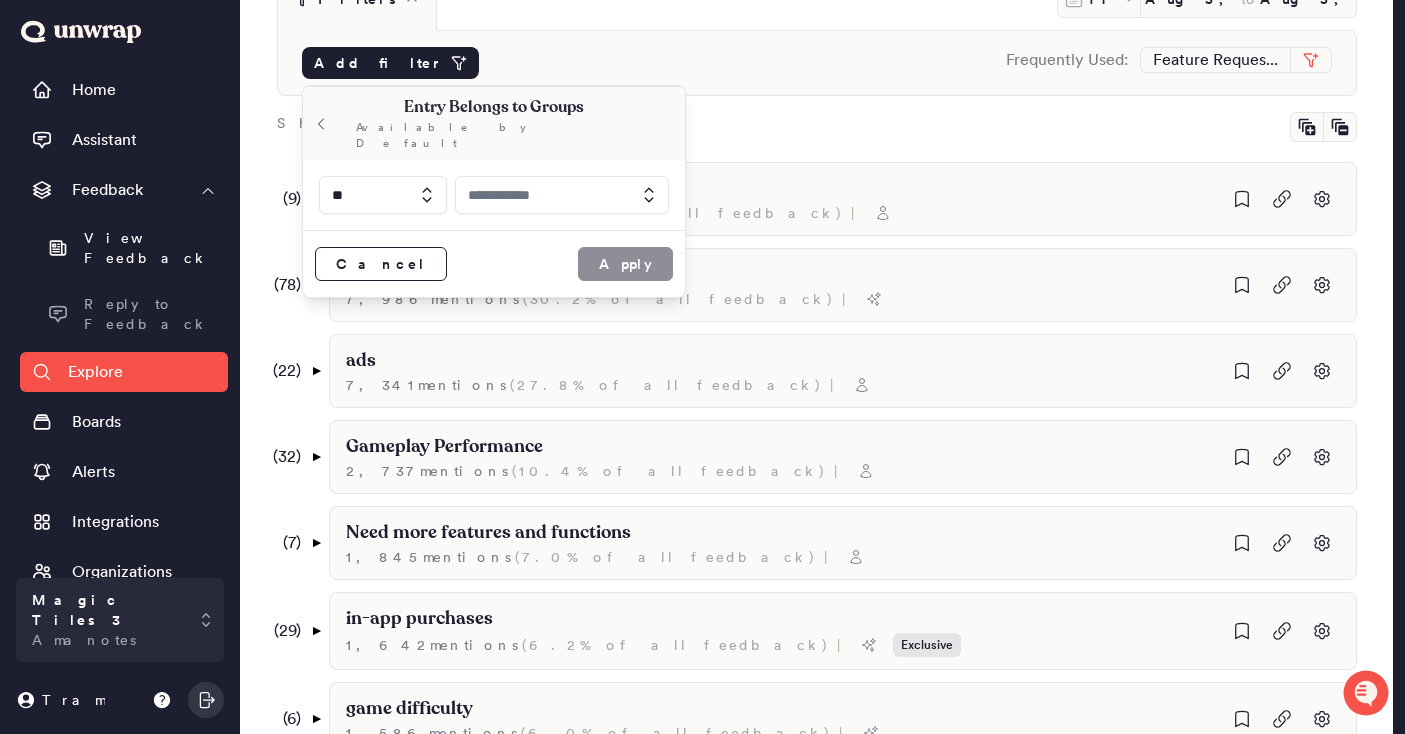 click at bounding box center [562, 195] 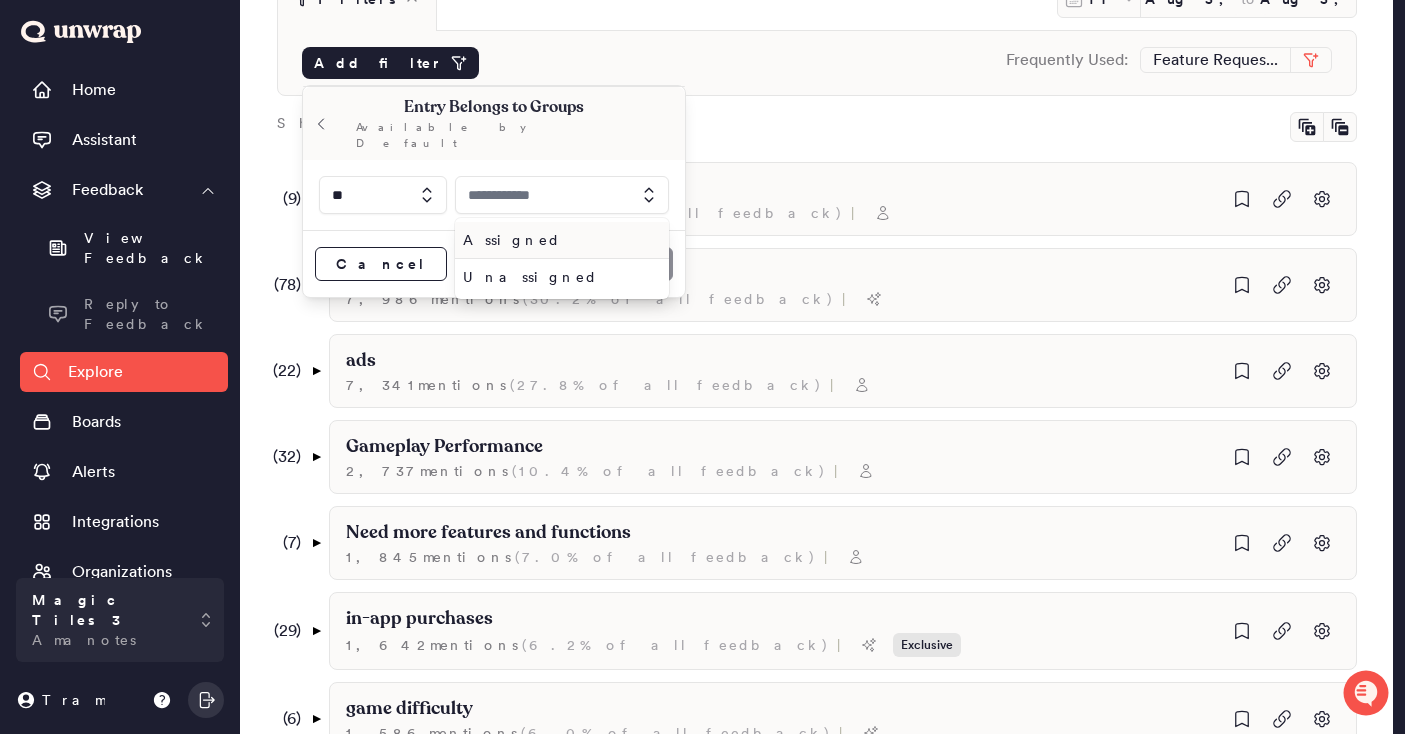 click at bounding box center (562, 195) 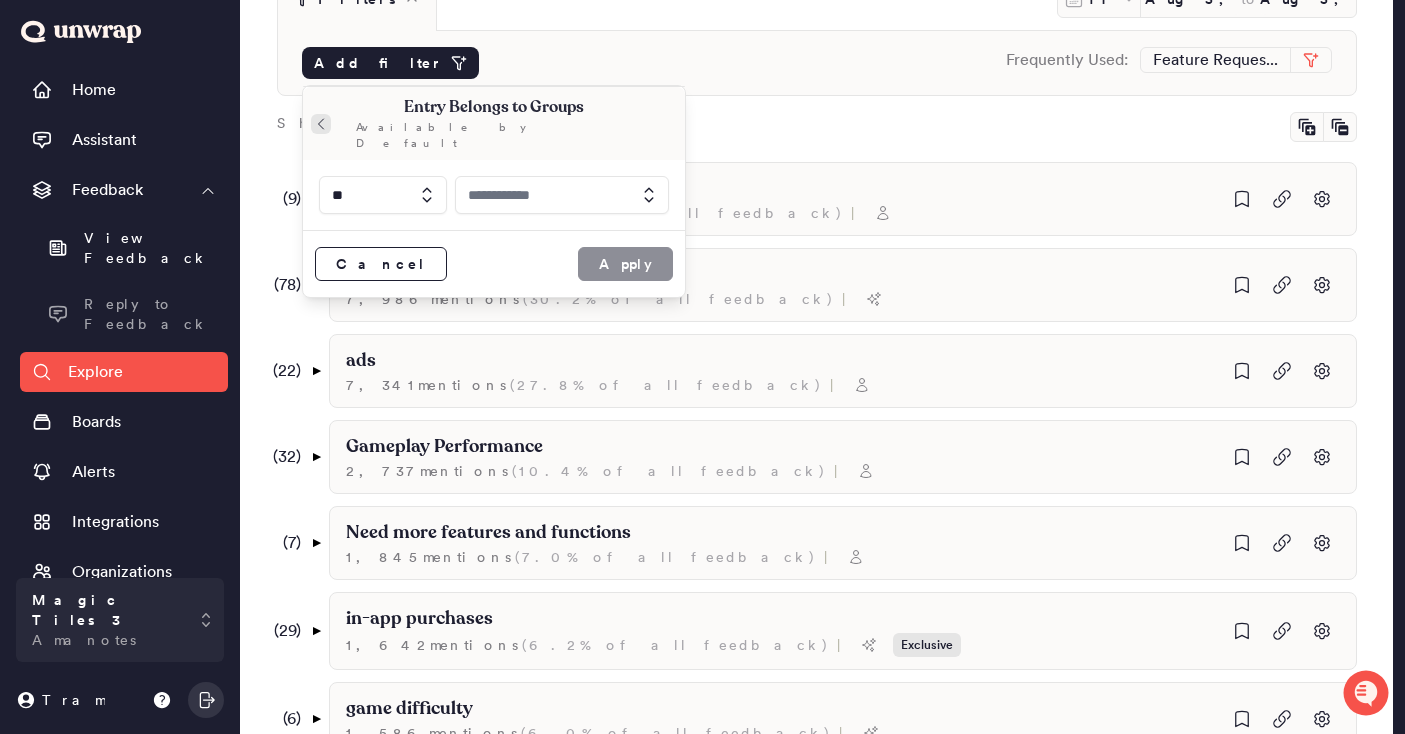 click 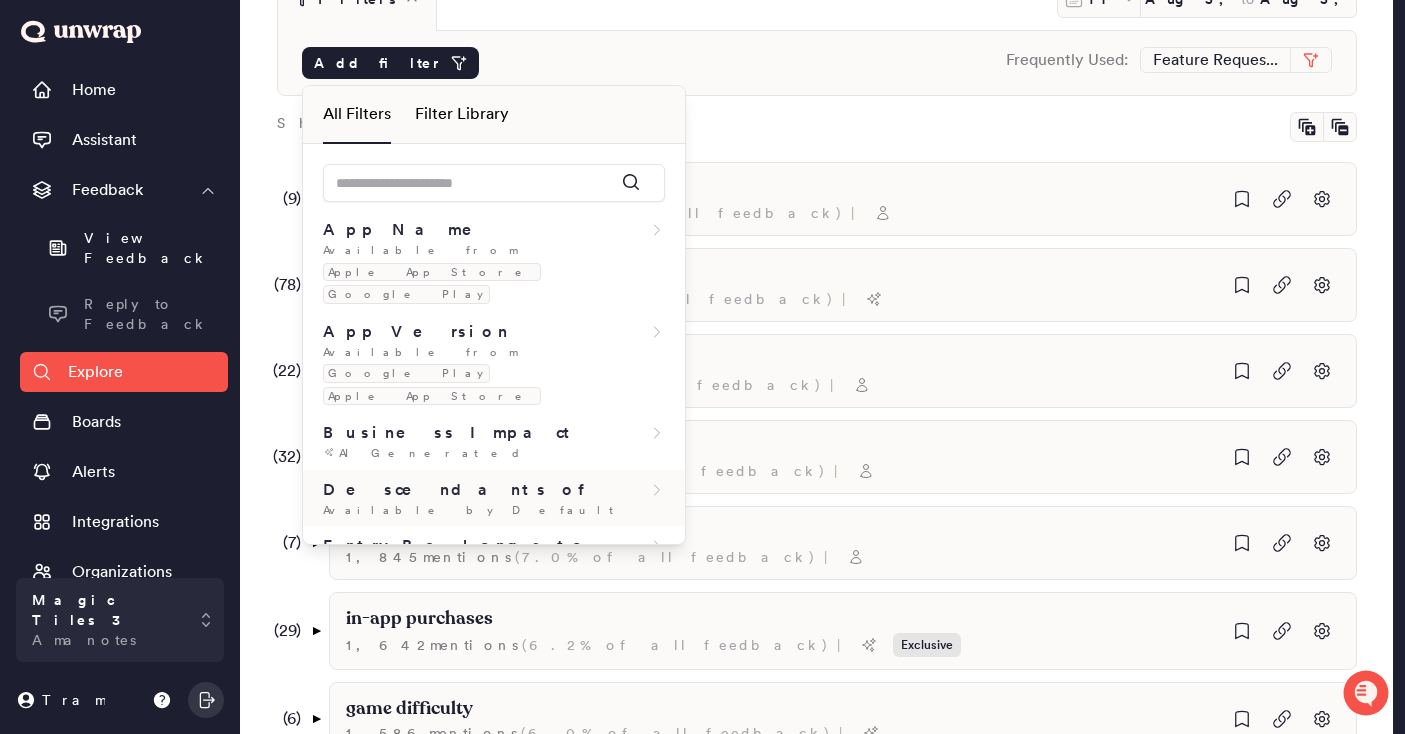 scroll, scrollTop: 168, scrollLeft: 0, axis: vertical 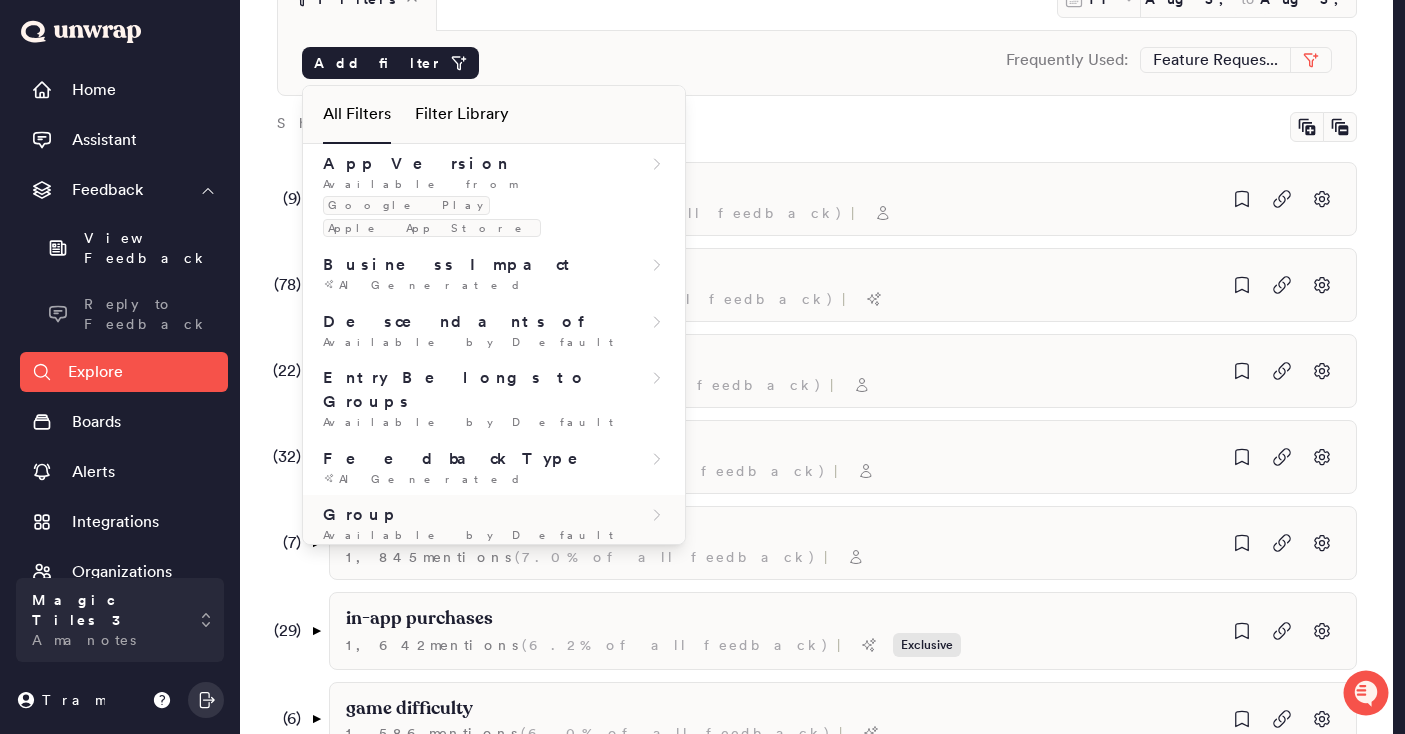 click on "Available by Default" at bounding box center [494, 535] 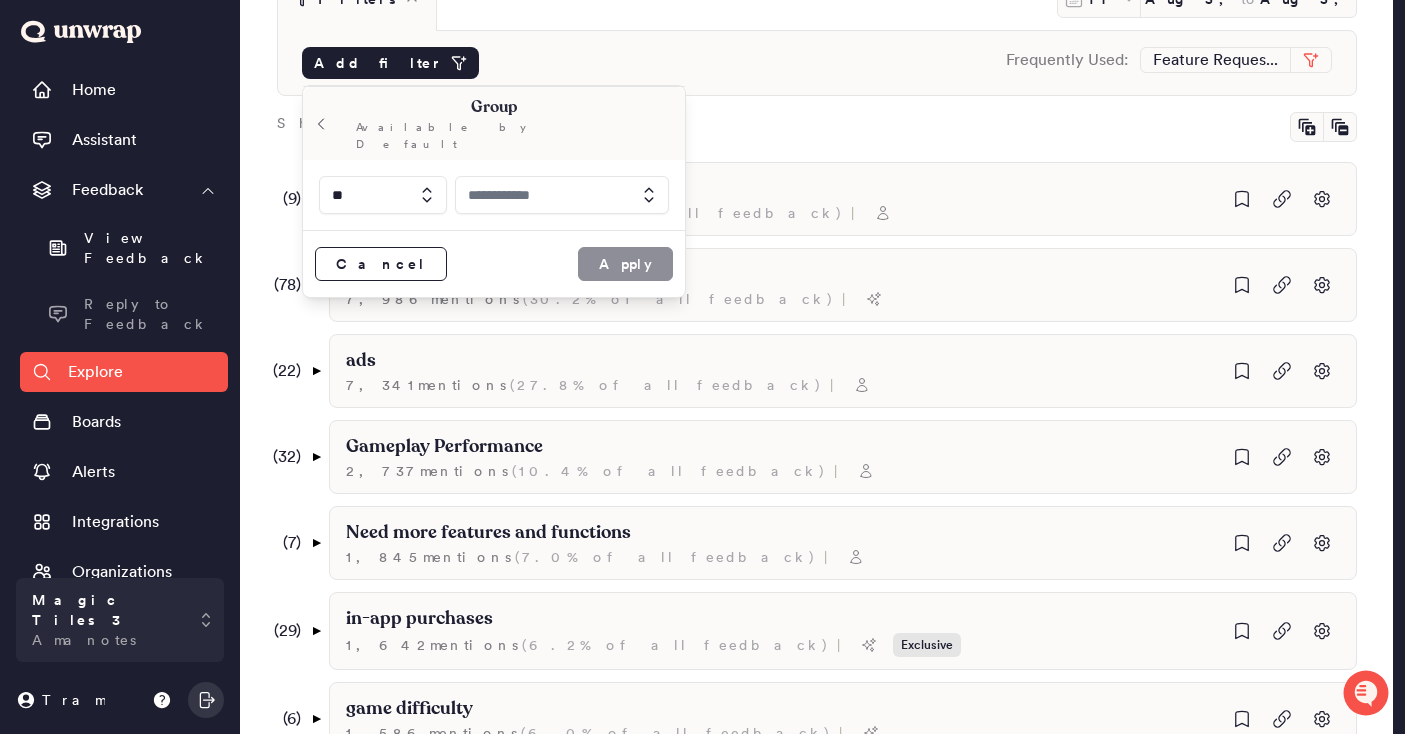 click at bounding box center (562, 195) 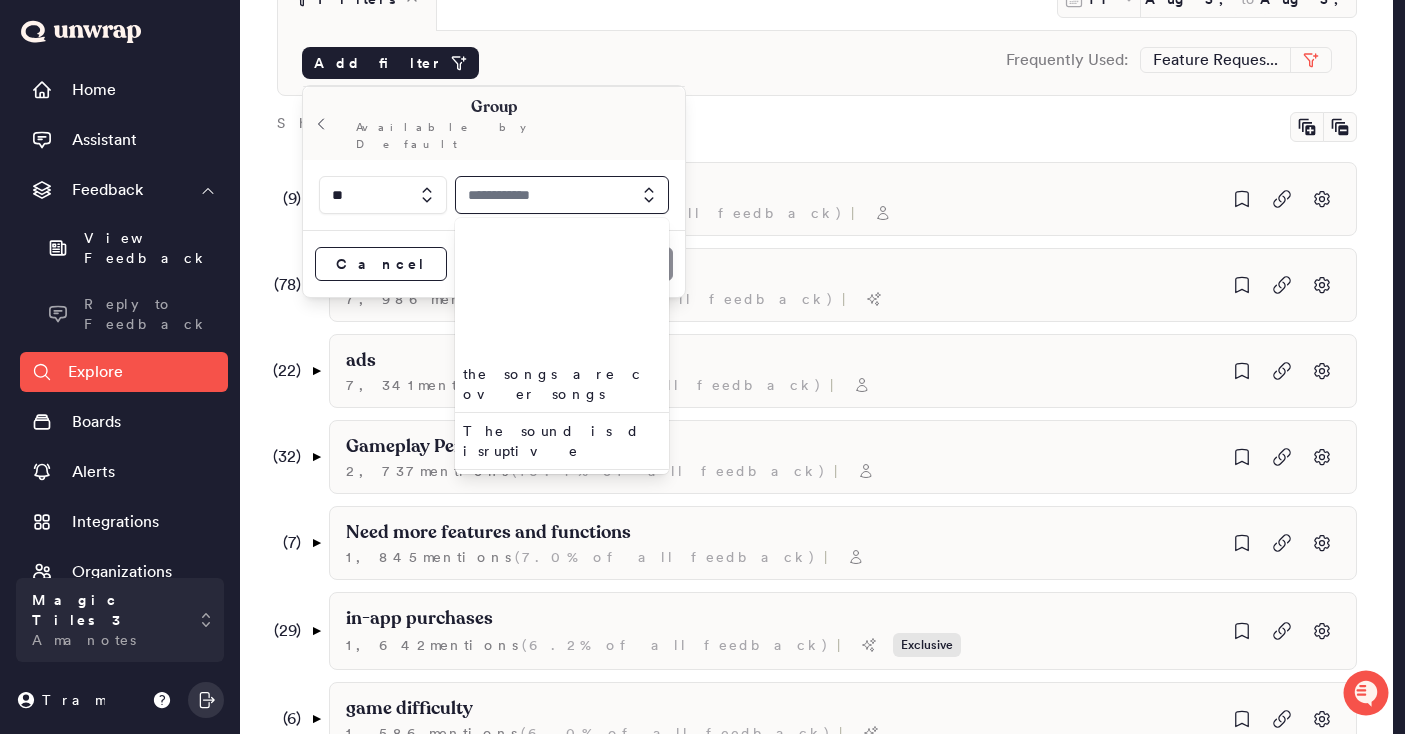scroll, scrollTop: 11394, scrollLeft: 0, axis: vertical 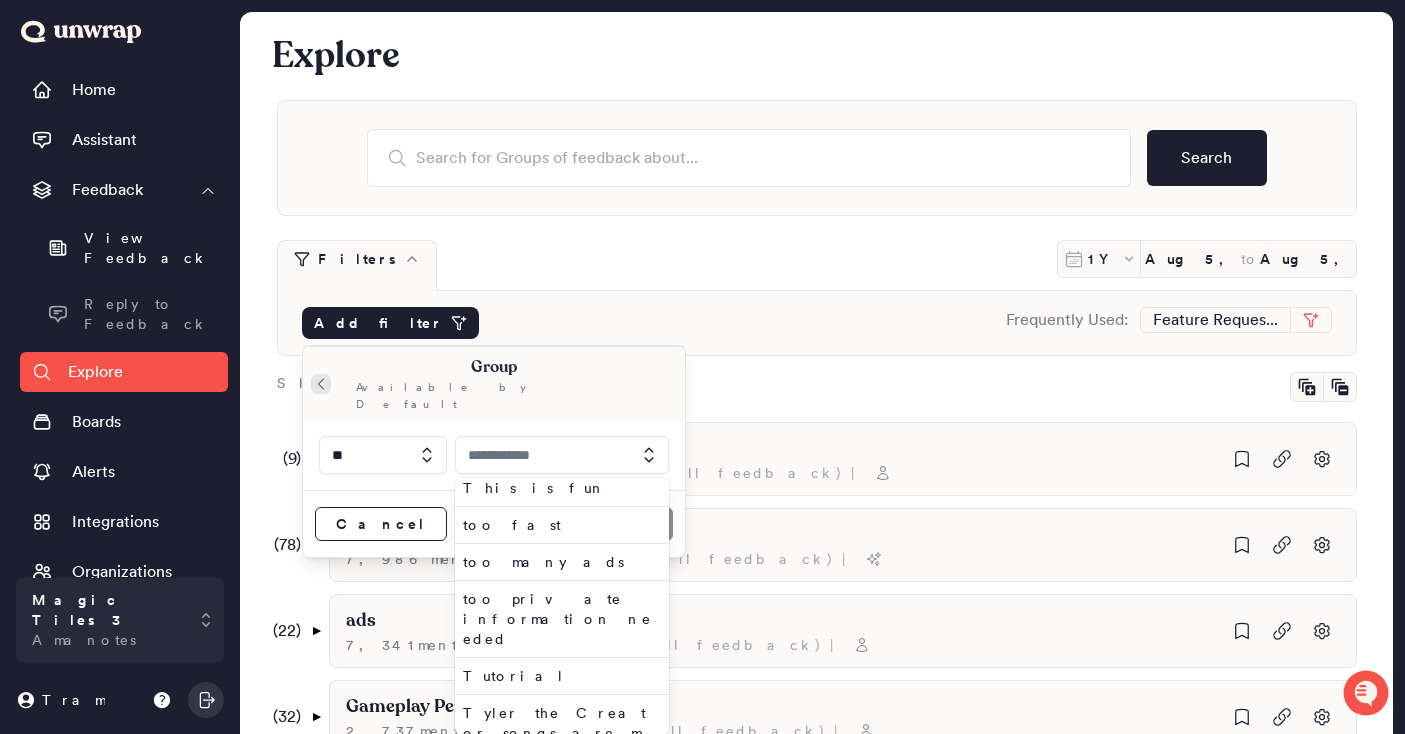 click 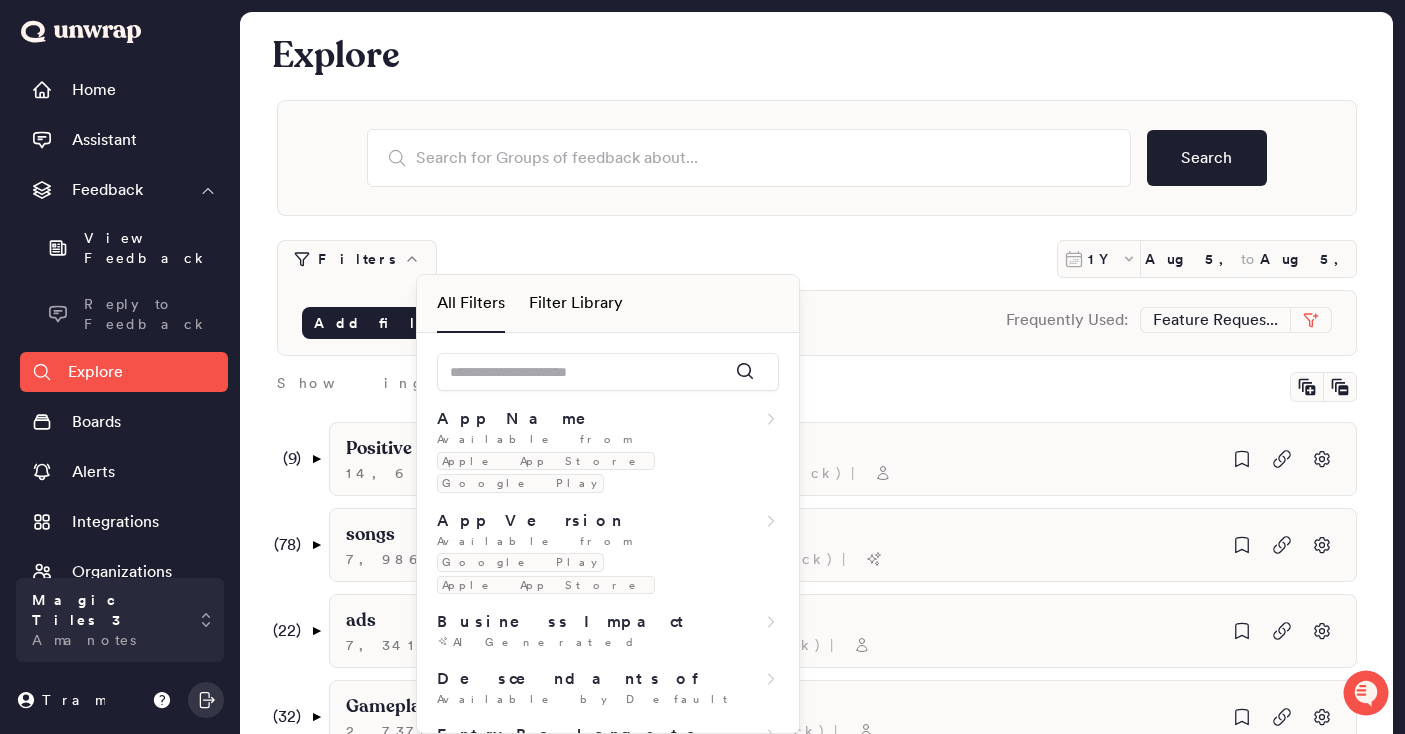 click on "( [NUMBER] ) ▼ Positive Feedback [NUMBER]  mention s   ( [PERCENTAGE]% of all feedback ) | Good/ amazing game [NUMBER]  mention s   ( [PERCENTAGE]% of all feedback ) | I love this game [NUMBER]  mention s   ( [PERCENTAGE]% of all feedback ) | This is fun [NUMBER]  mention s   ( [PERCENTAGE]% of all feedback ) | I will recommend it [NUMBER]  mention s   ( [PERCENTAGE]% of all feedback ) | The game helps me relieve stress. [NUMBER]  mention s   ( [PERCENTAGE]% of all feedback ) | awesome game [NUMBER]  mention s   ( [PERCENTAGE]% of all feedback ) | I want to play with my friends [NUMBER]  mention s   ( [PERCENTAGE]% of all feedback ) | Must play this game [NUMBER]  mention s   ( [PERCENTAGE]% of all feedback ) | The game is good on a tablet [NUMBER]  mention s   ( [PERCENTAGE]% of all feedback ) | ( [NUMBER] ) ▼ songs [NUMBER]  mention s   ( [PERCENTAGE]% of all feedback ) | ( [NUMBER] ) ▼ needing more songs [NUMBER]  mention s   ( [PERCENTAGE]% of all feedback ) | ( [NUMBER] ) ▼ missing favorite songs [NUMBER]  mention s   ( [PERCENTAGE]% of all feedback ) | [ARTIST] is not in the game [NUMBER]  mention s   ( [PERCENTAGE]% of all feedback ) | [ARTIST] songs are missing [NUMBER]  mention s   (" at bounding box center (817, 1581) 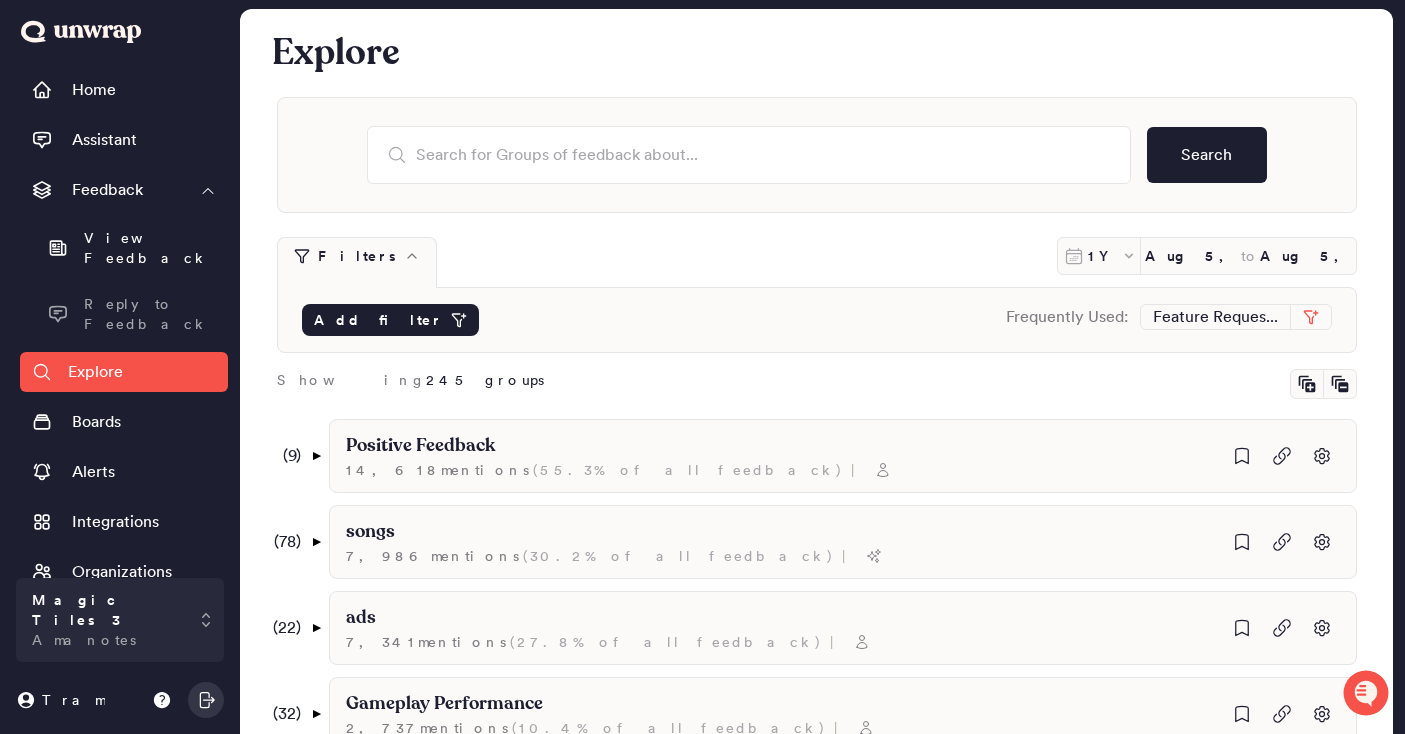scroll, scrollTop: 4, scrollLeft: 0, axis: vertical 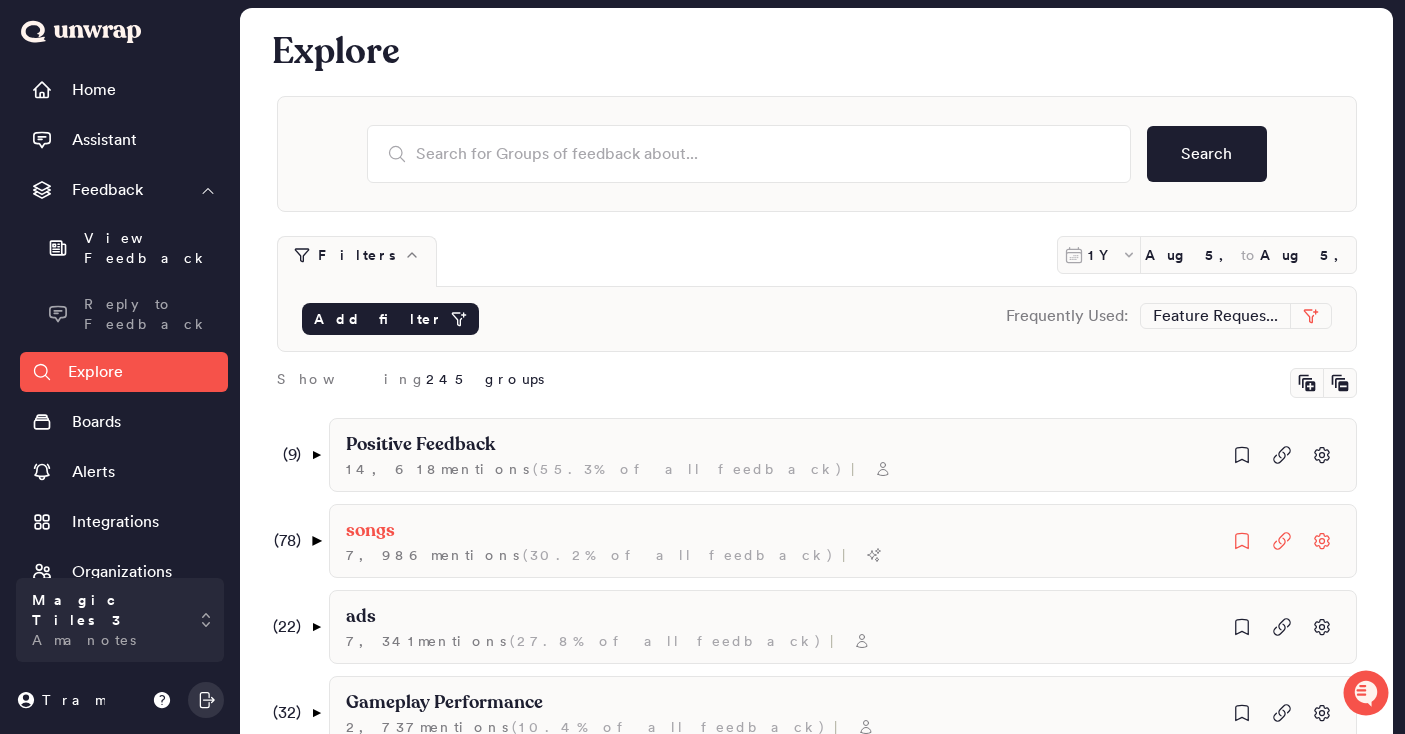 click on "▼" at bounding box center (315, 541) 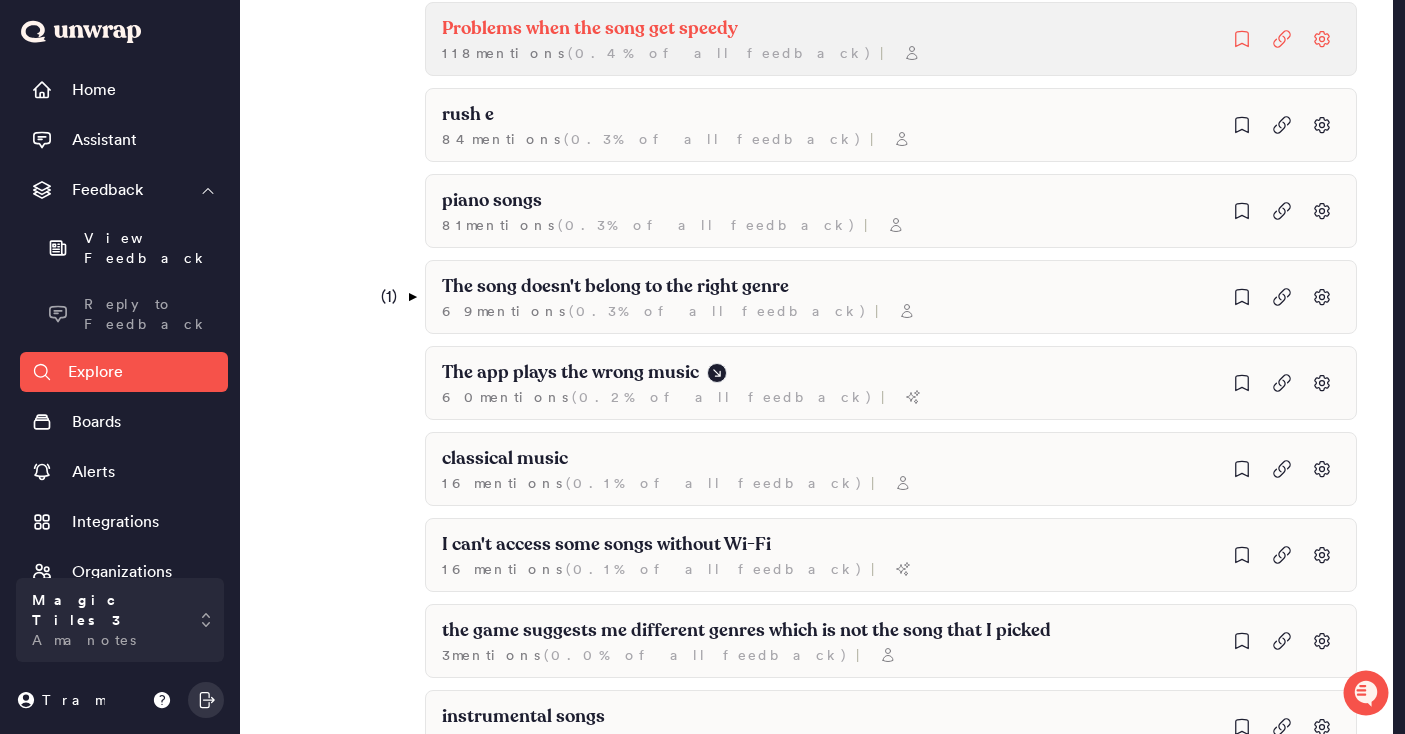scroll, scrollTop: 1548, scrollLeft: 0, axis: vertical 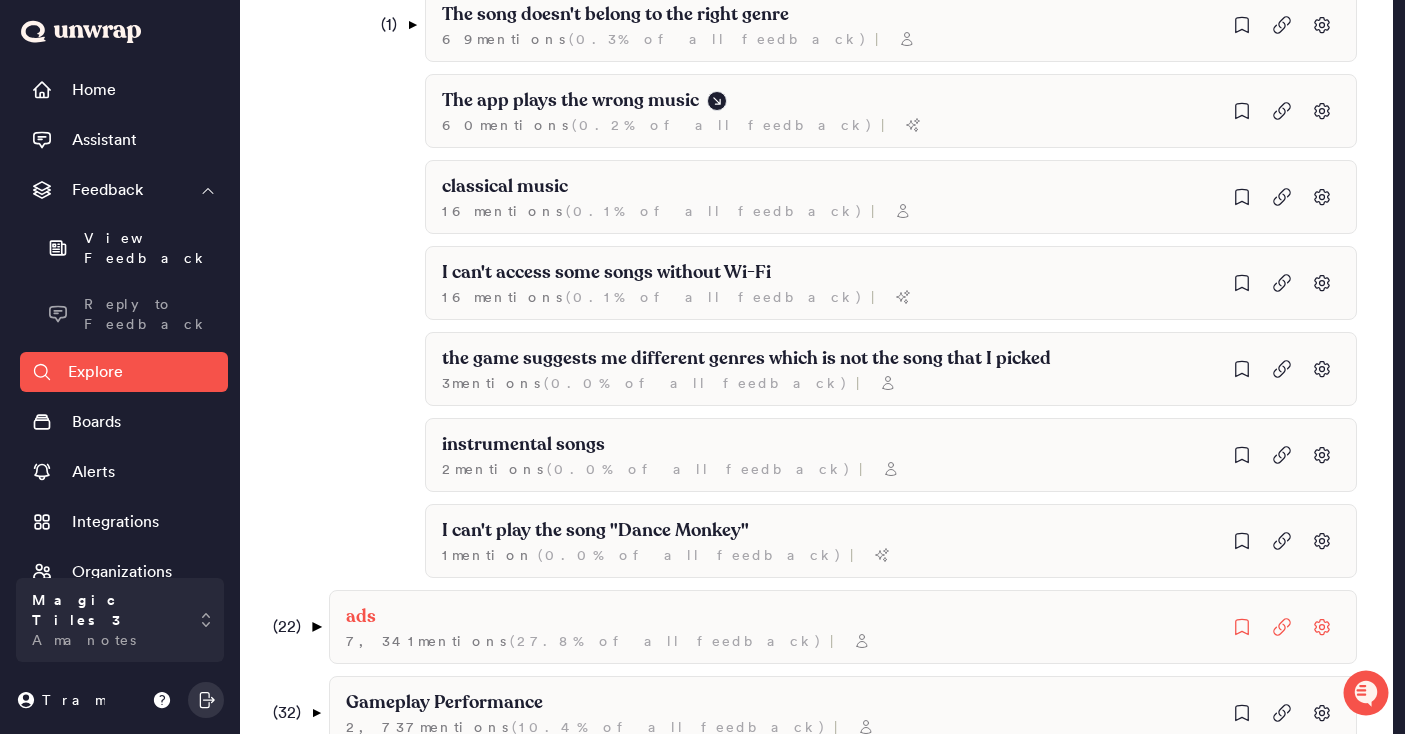 click on "▼" at bounding box center [315, 627] 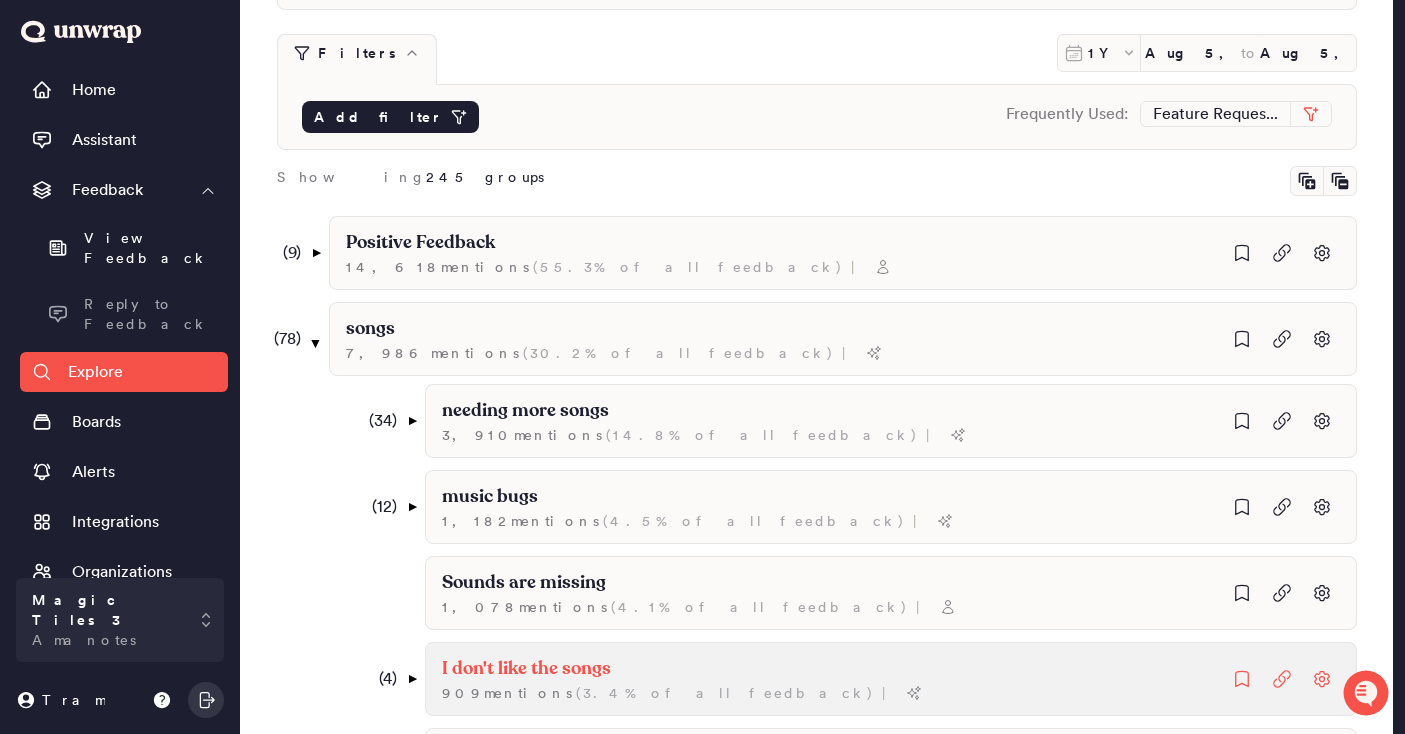 scroll, scrollTop: 0, scrollLeft: 0, axis: both 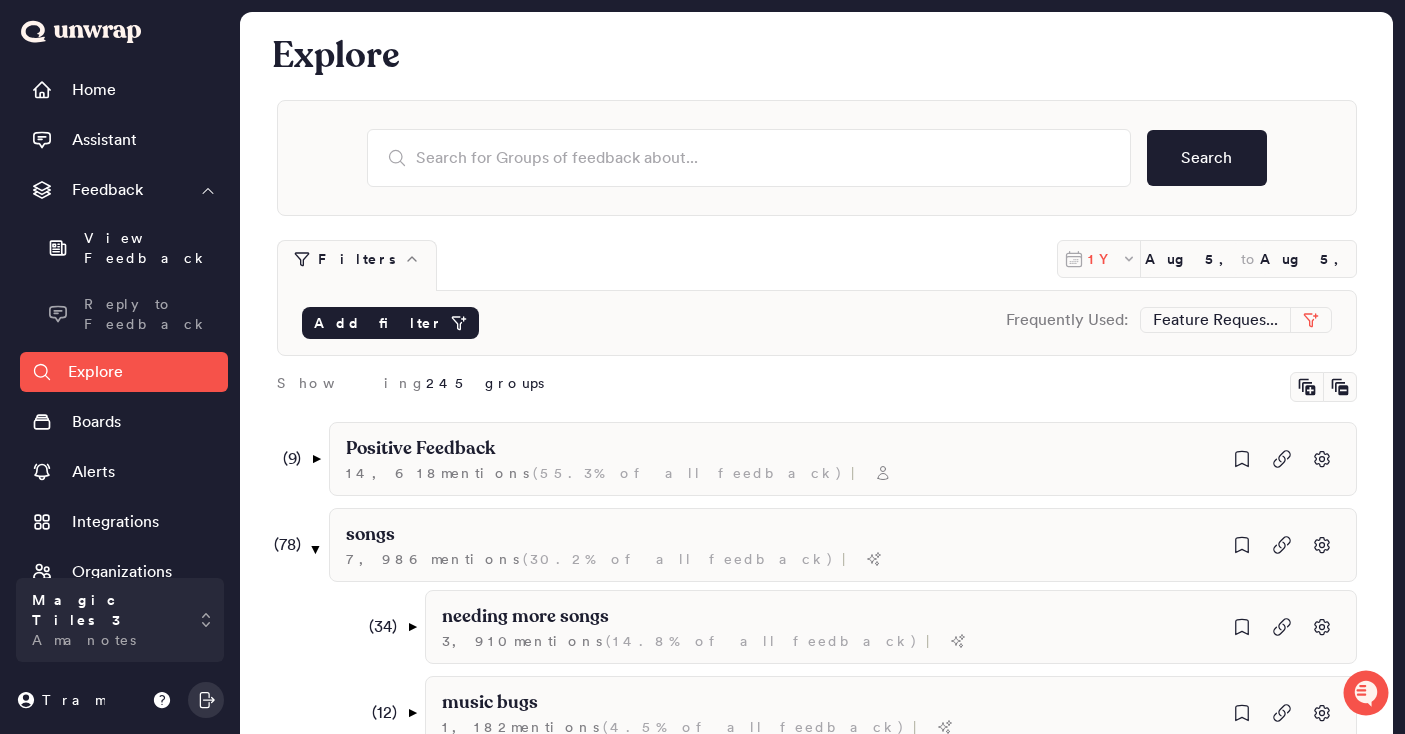 click on "1Y" at bounding box center [1104, 259] 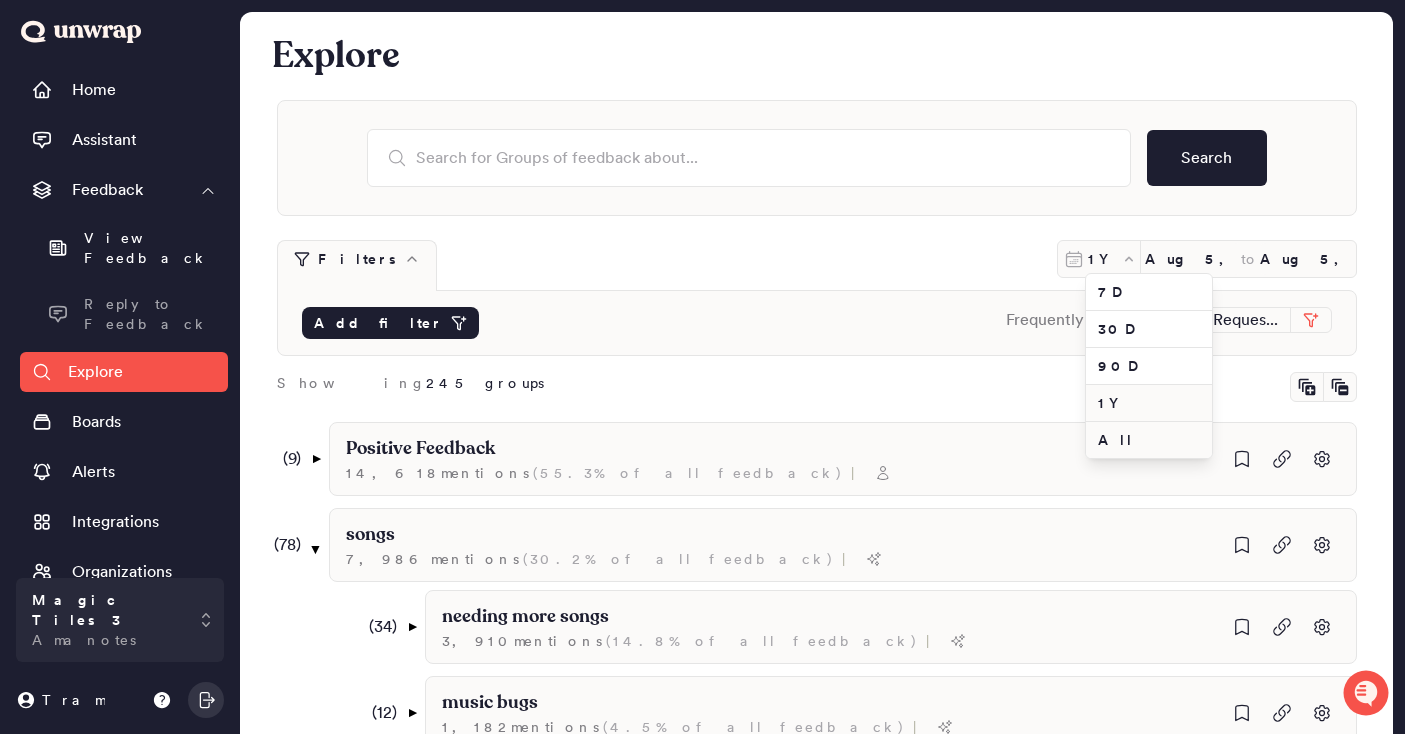 click on "All" at bounding box center (1149, 440) 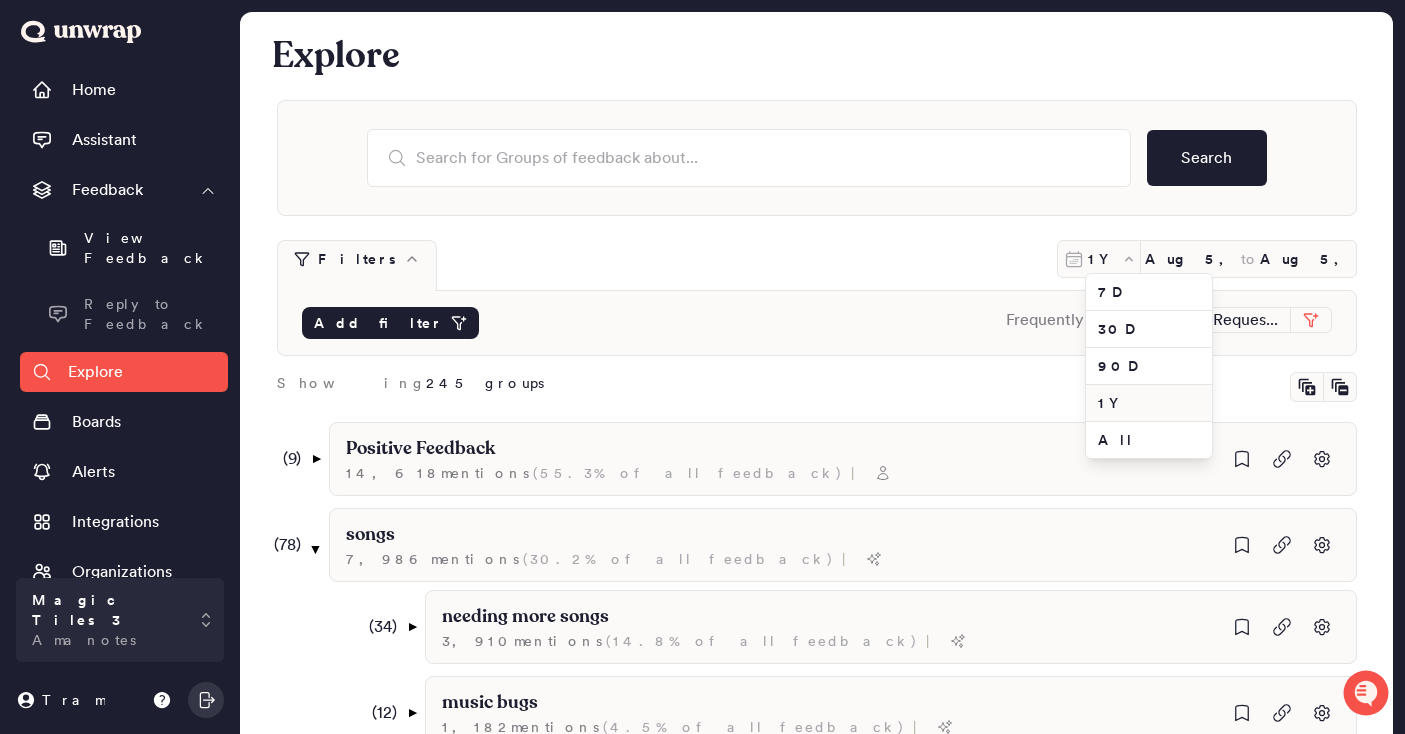 type on "[MONTH] [DAY], [YEAR]" 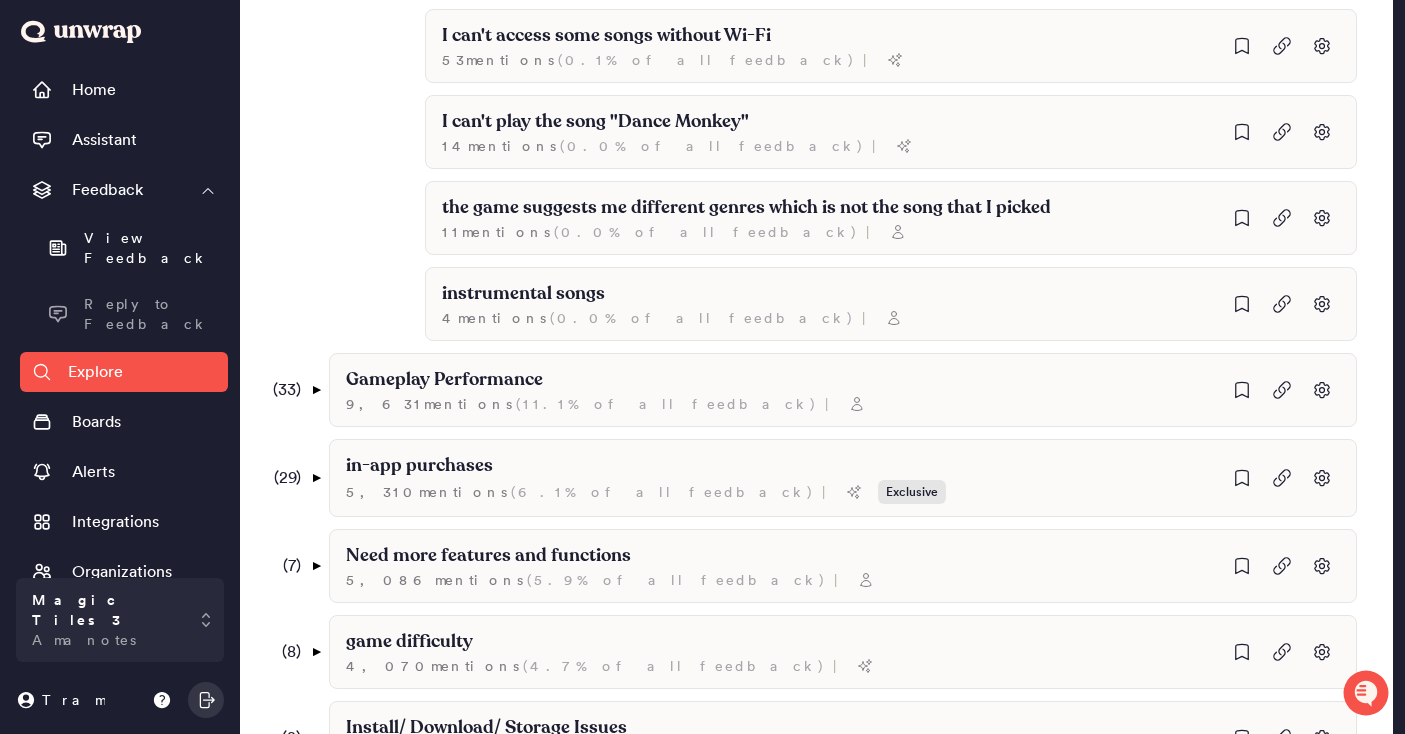 scroll, scrollTop: 2212, scrollLeft: 0, axis: vertical 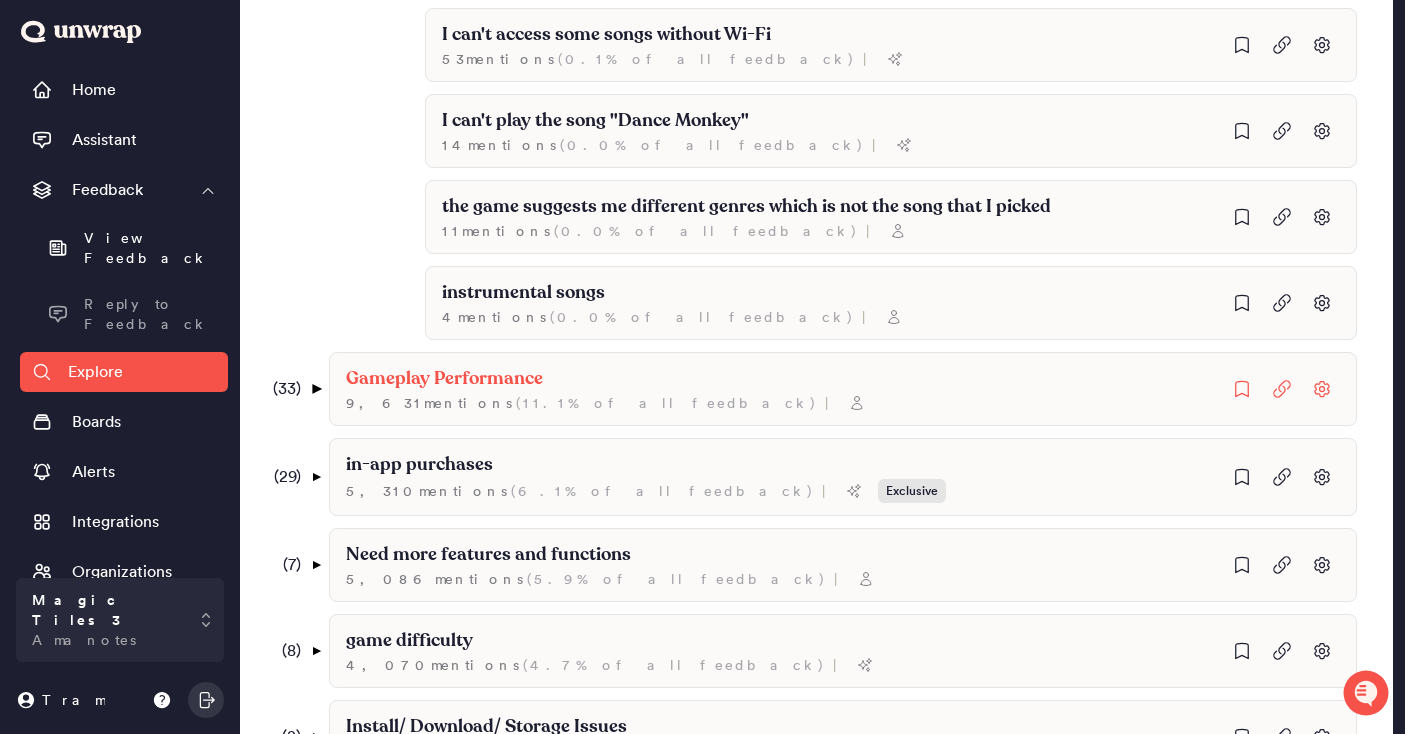 click on "▼" at bounding box center [315, 389] 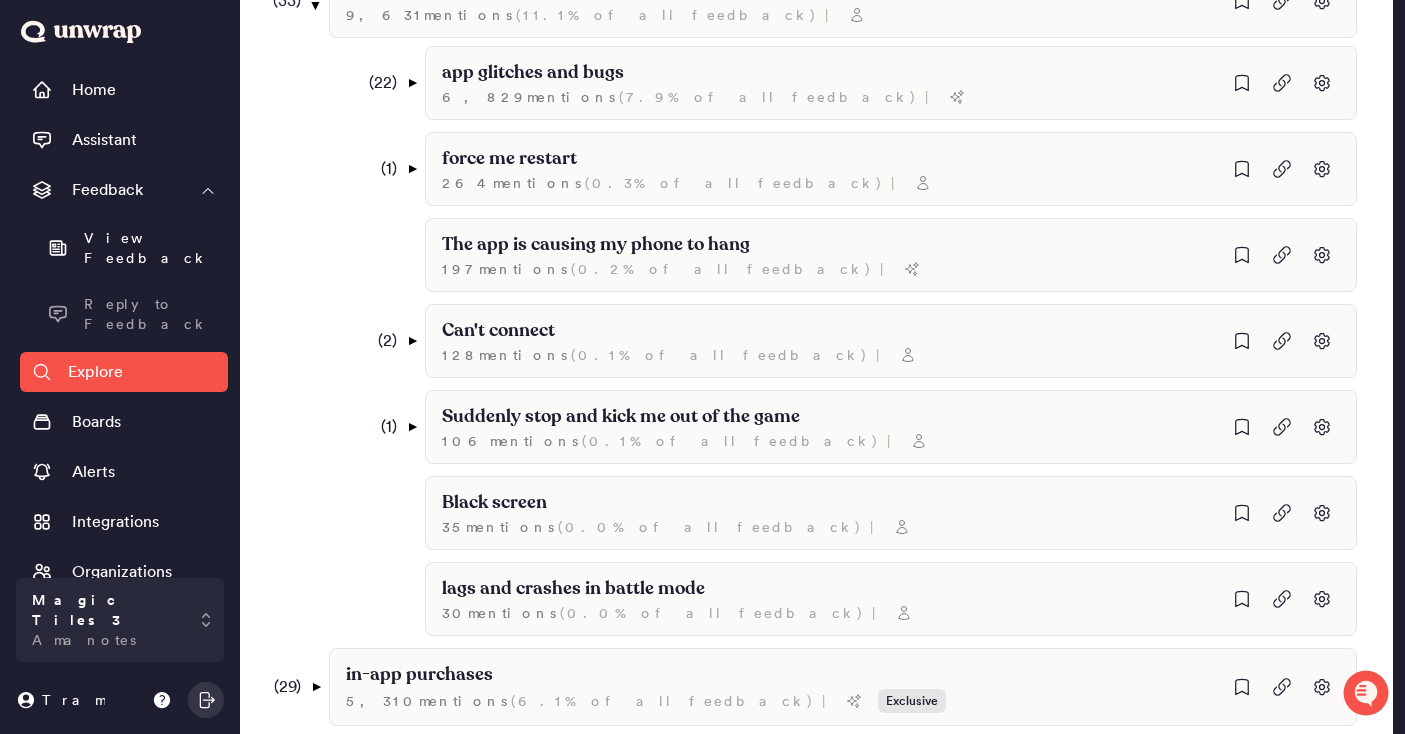 scroll, scrollTop: 2599, scrollLeft: 0, axis: vertical 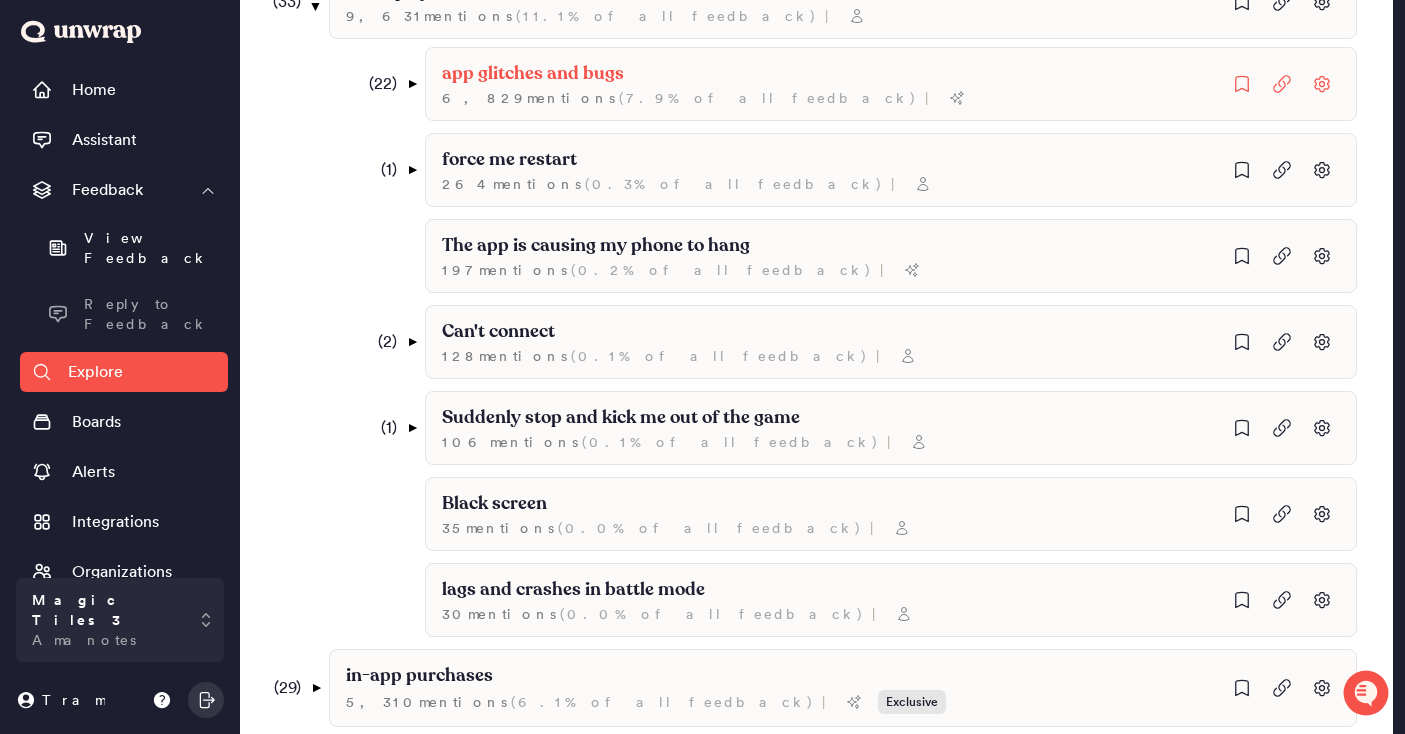 click on "( [NUMBER] )" at bounding box center (379, 84) 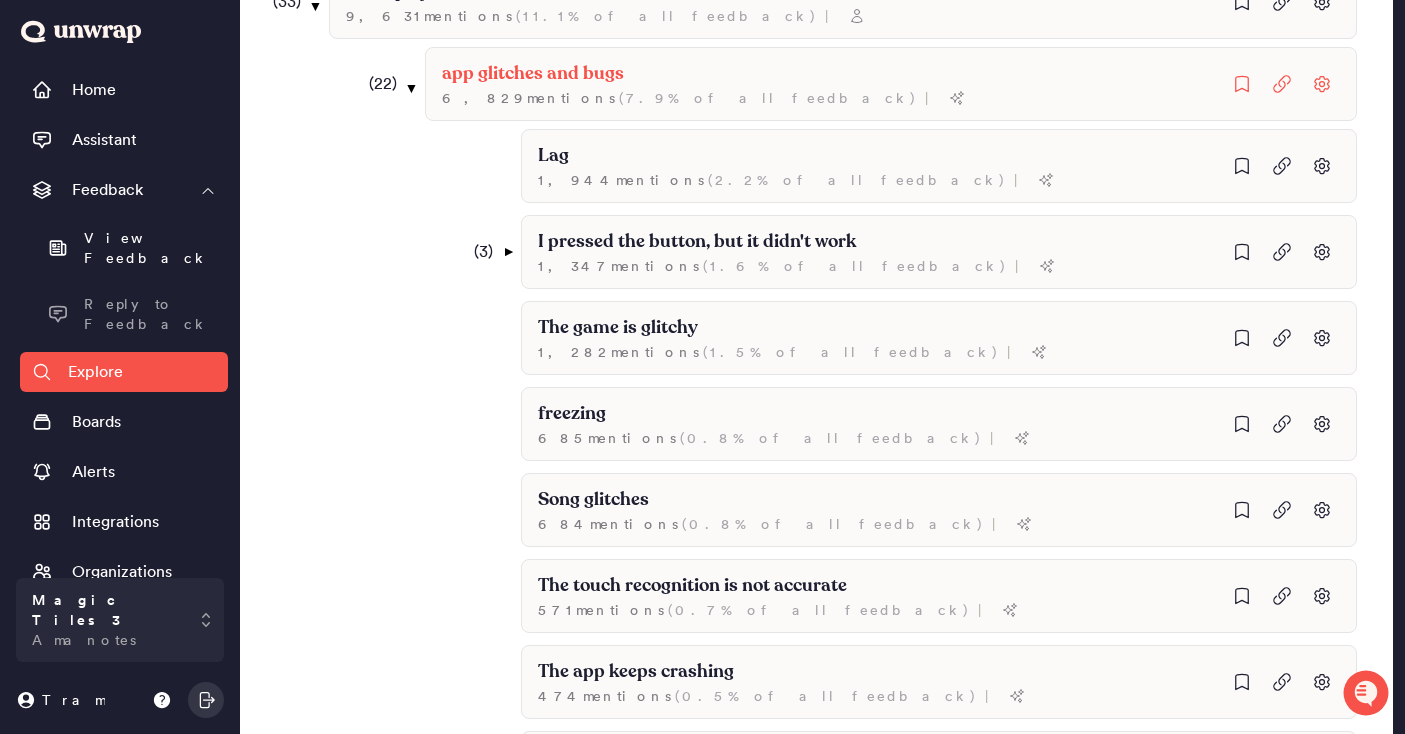 scroll, scrollTop: 2603, scrollLeft: 0, axis: vertical 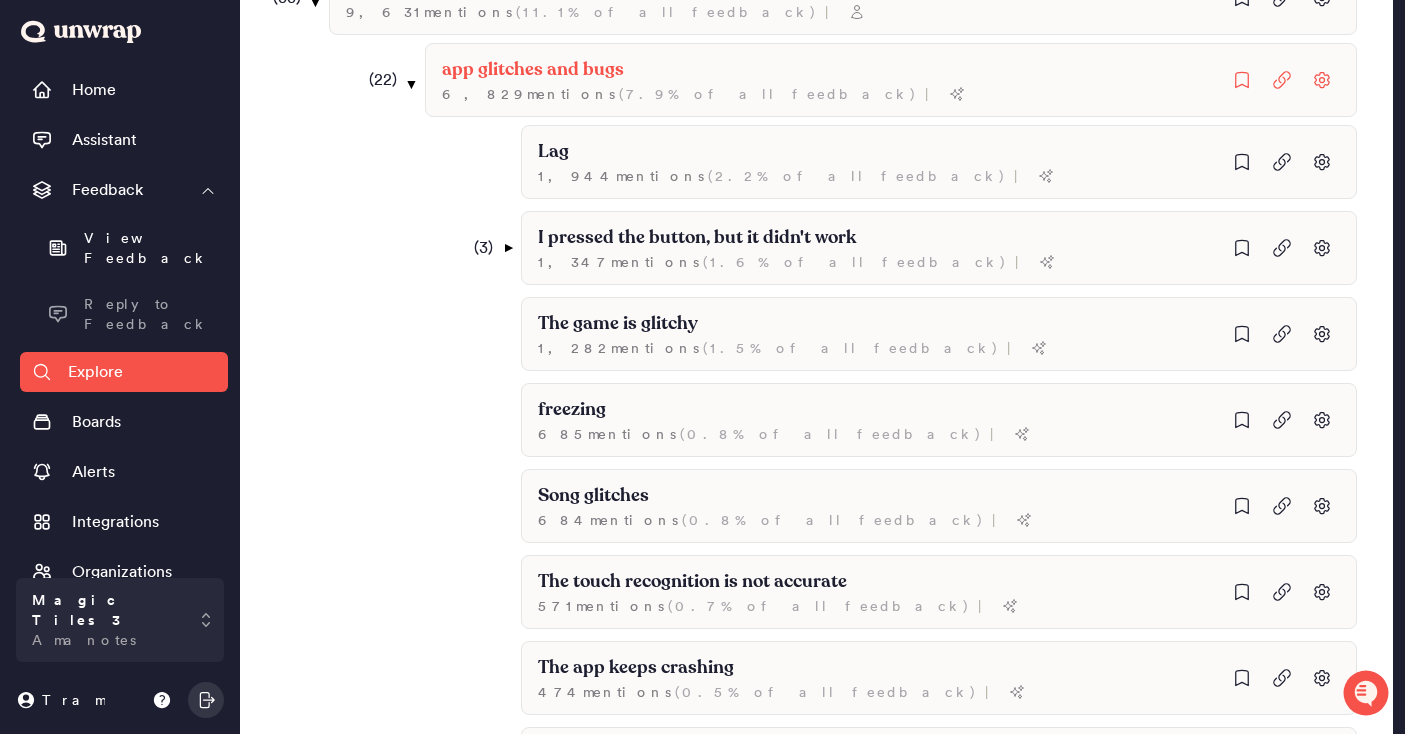 click on "( [NUMBER] )" at bounding box center [379, 80] 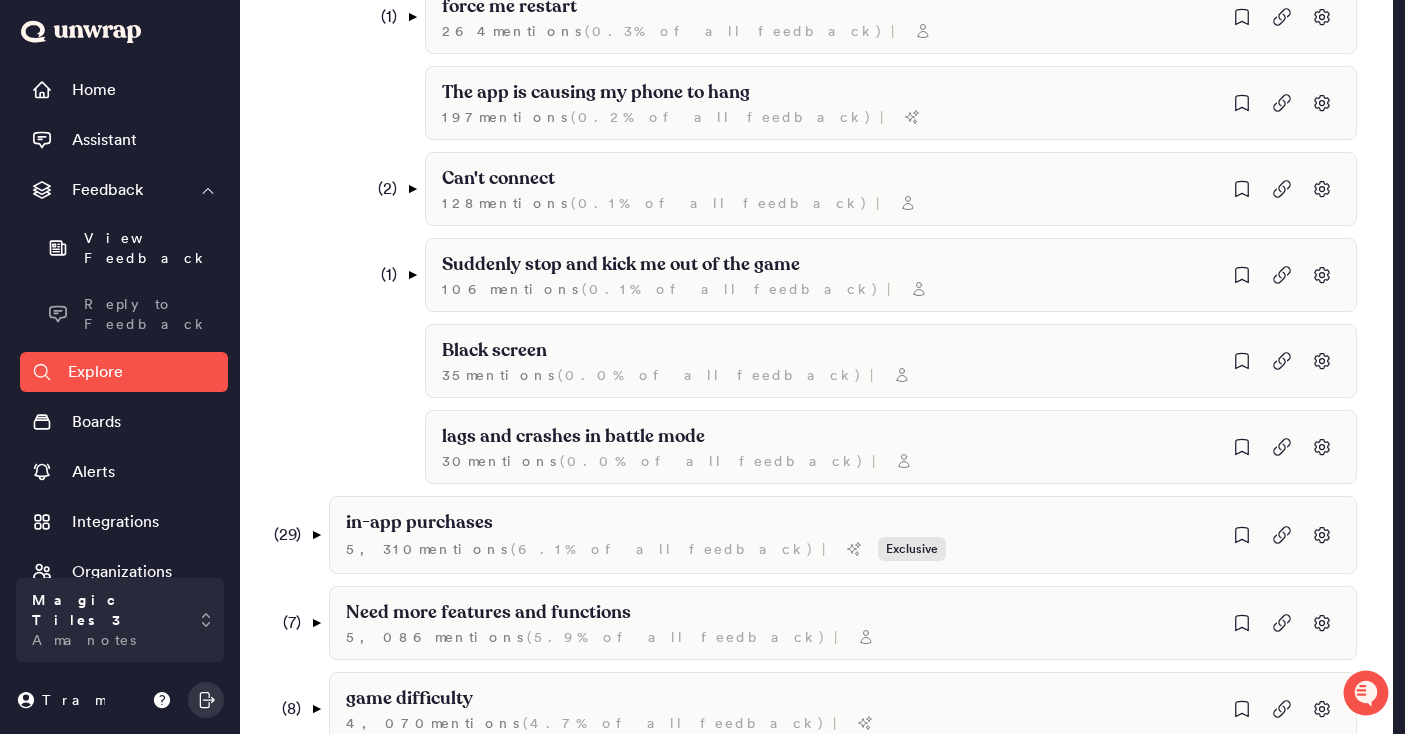 scroll, scrollTop: 2824, scrollLeft: 0, axis: vertical 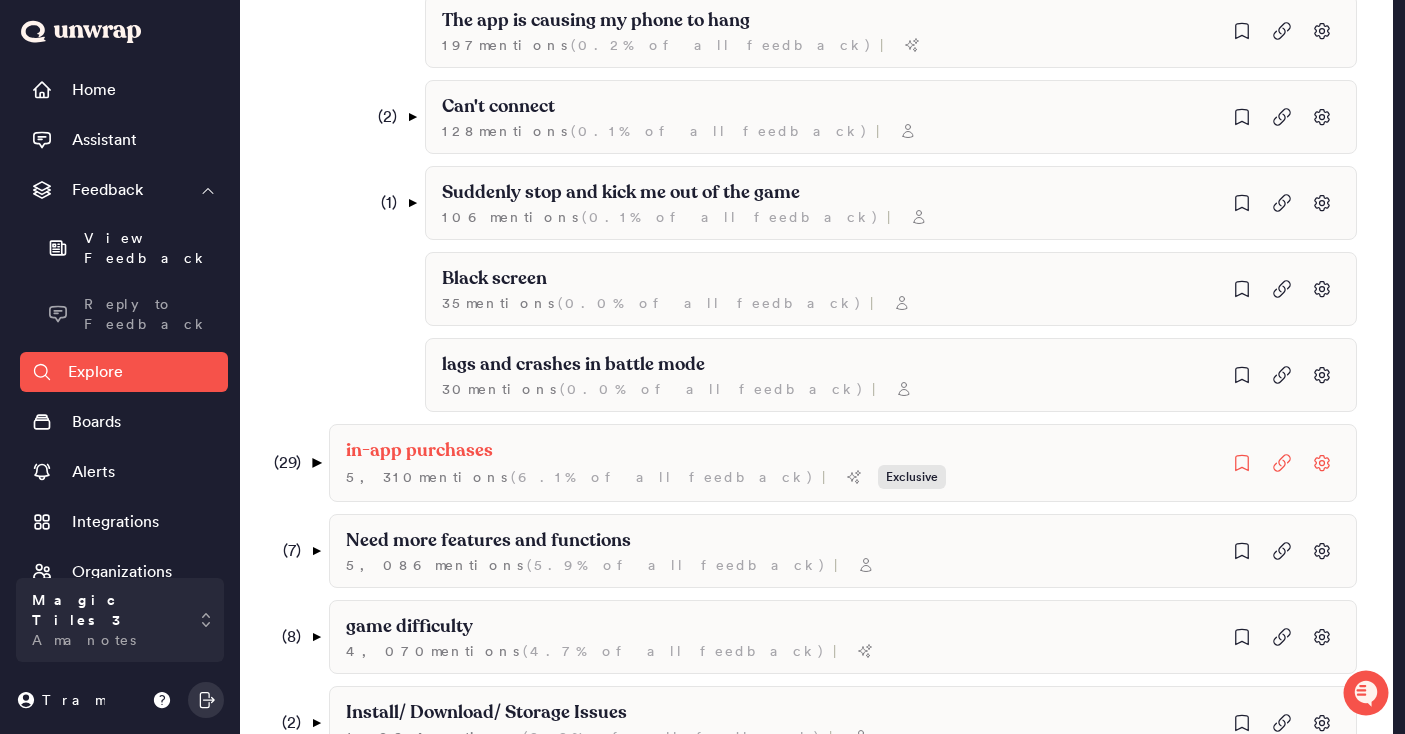 click on "▼" at bounding box center (315, 463) 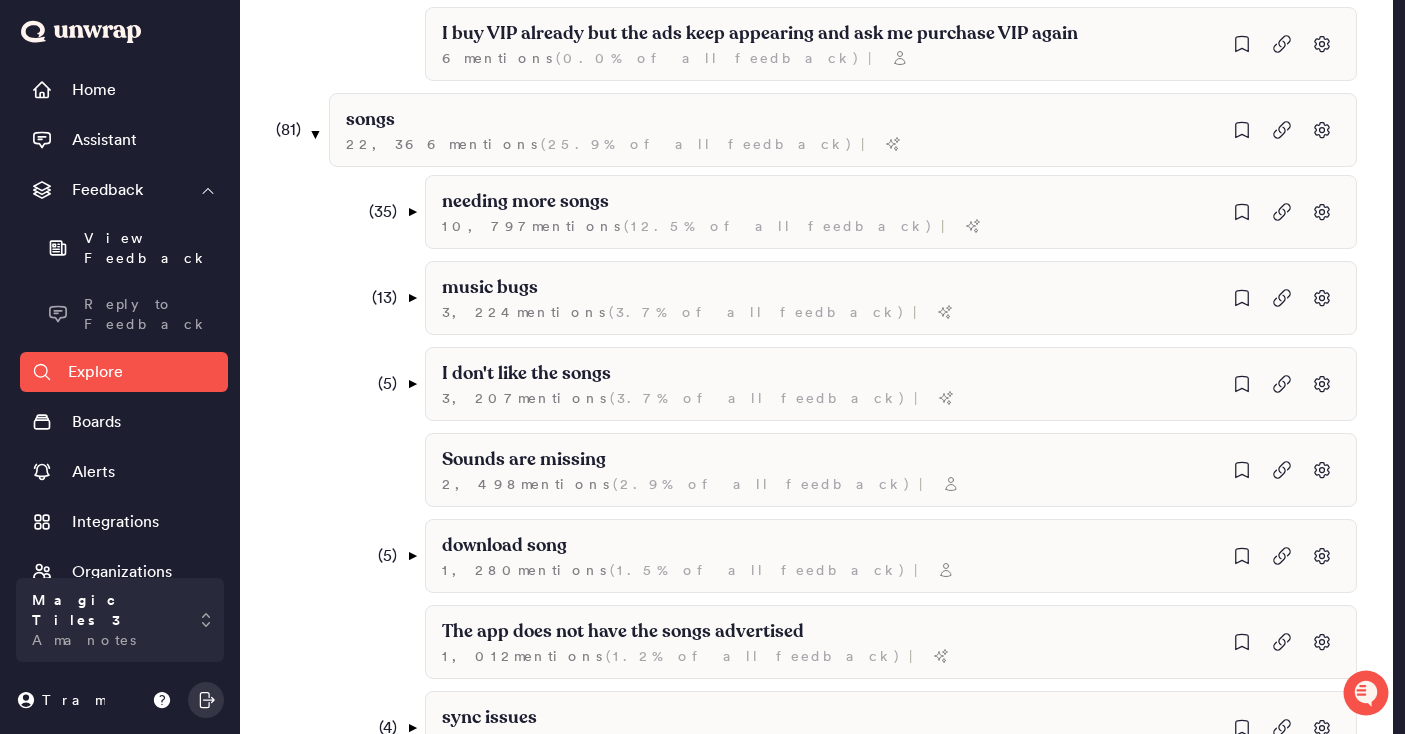 scroll, scrollTop: 693, scrollLeft: 0, axis: vertical 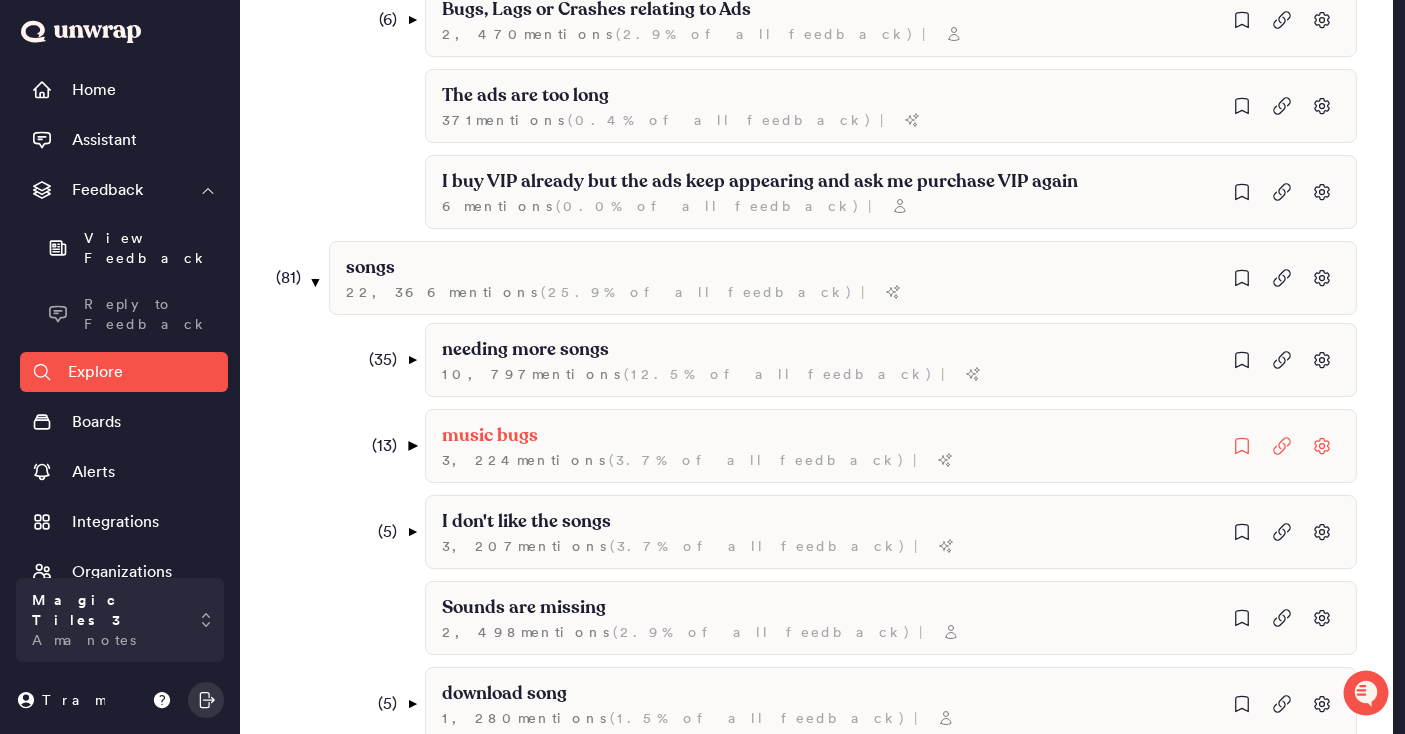 click on "▼" at bounding box center (411, 446) 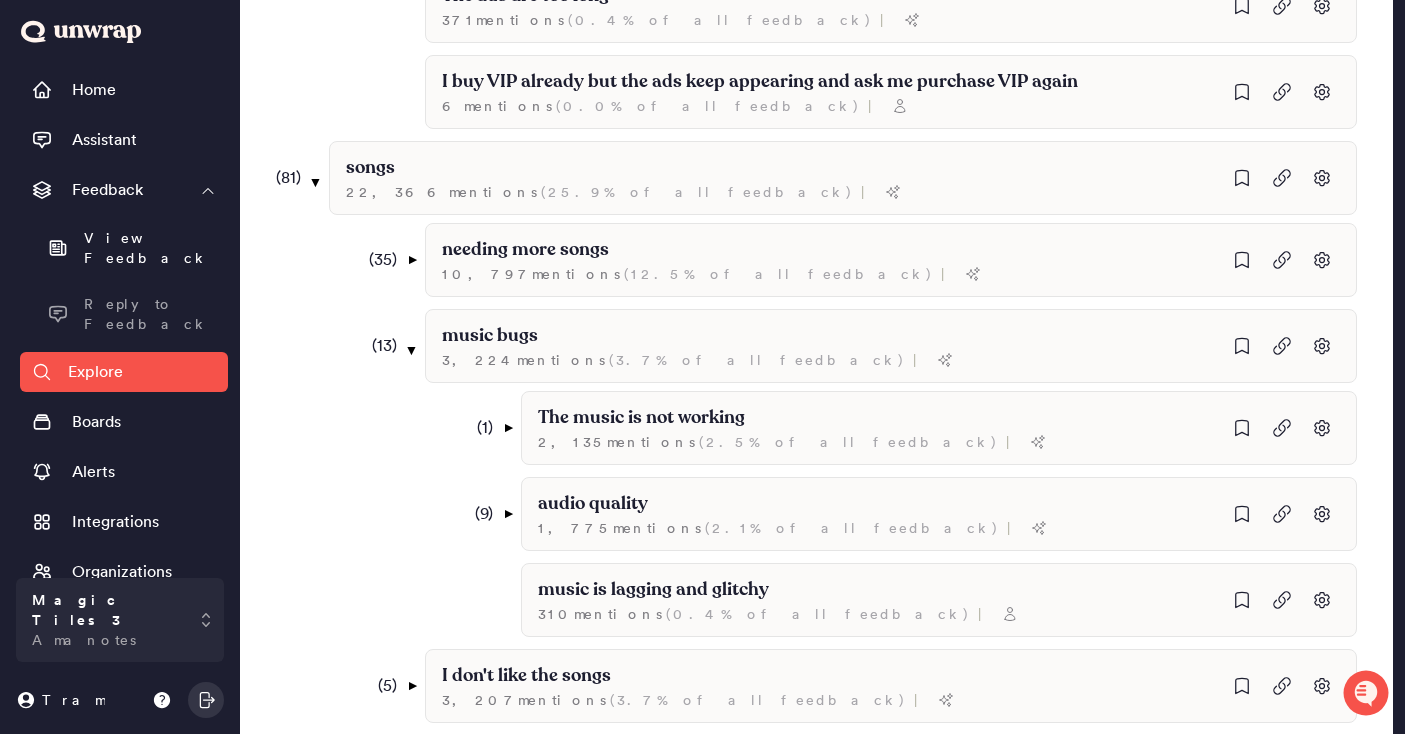 scroll, scrollTop: 794, scrollLeft: 0, axis: vertical 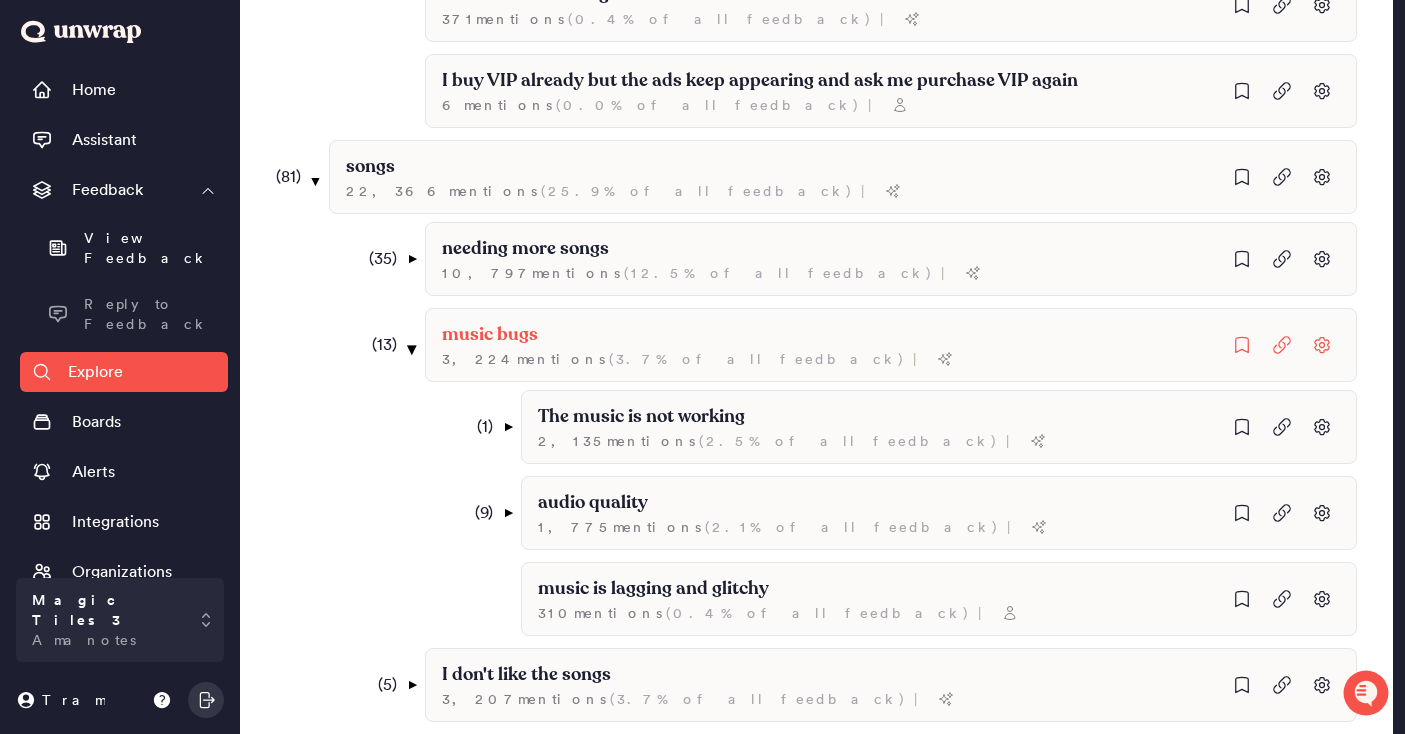 click on "▼" at bounding box center (411, 349) 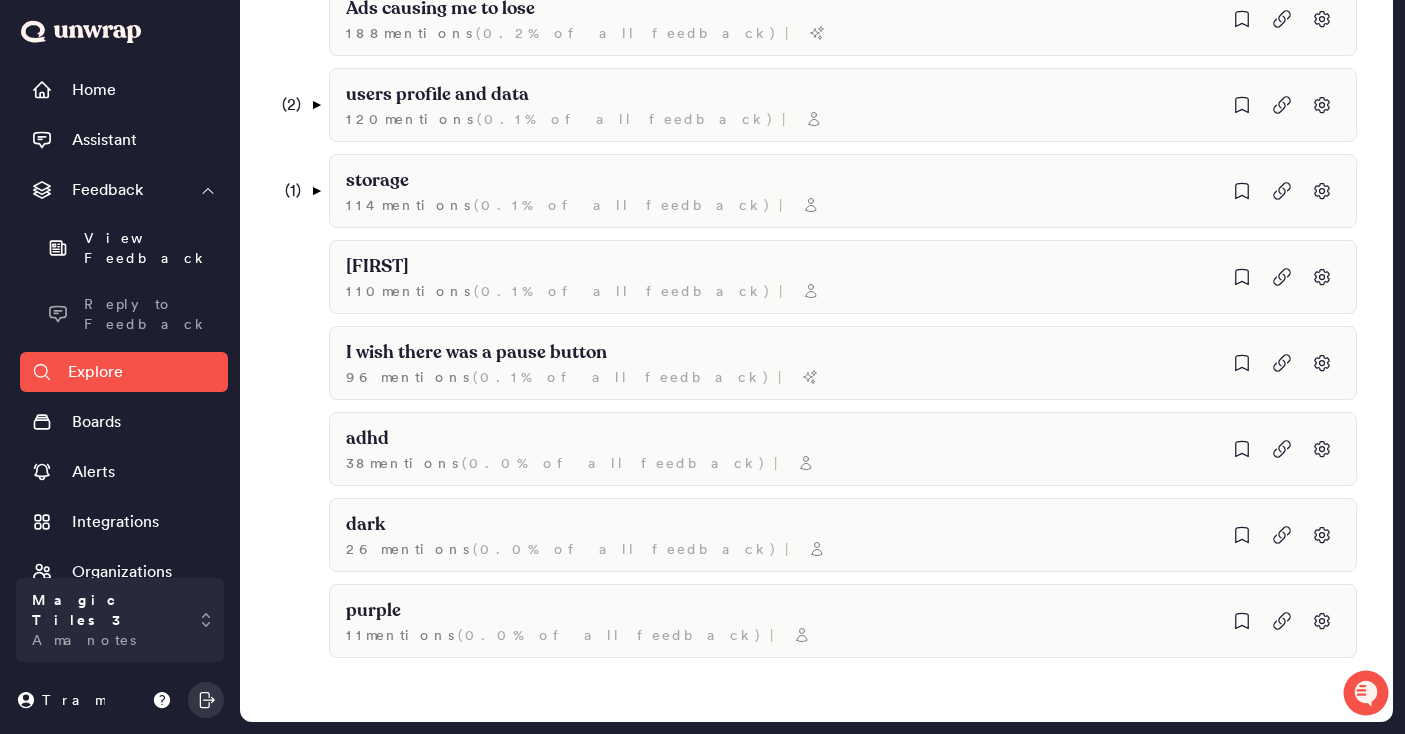 scroll, scrollTop: 0, scrollLeft: 0, axis: both 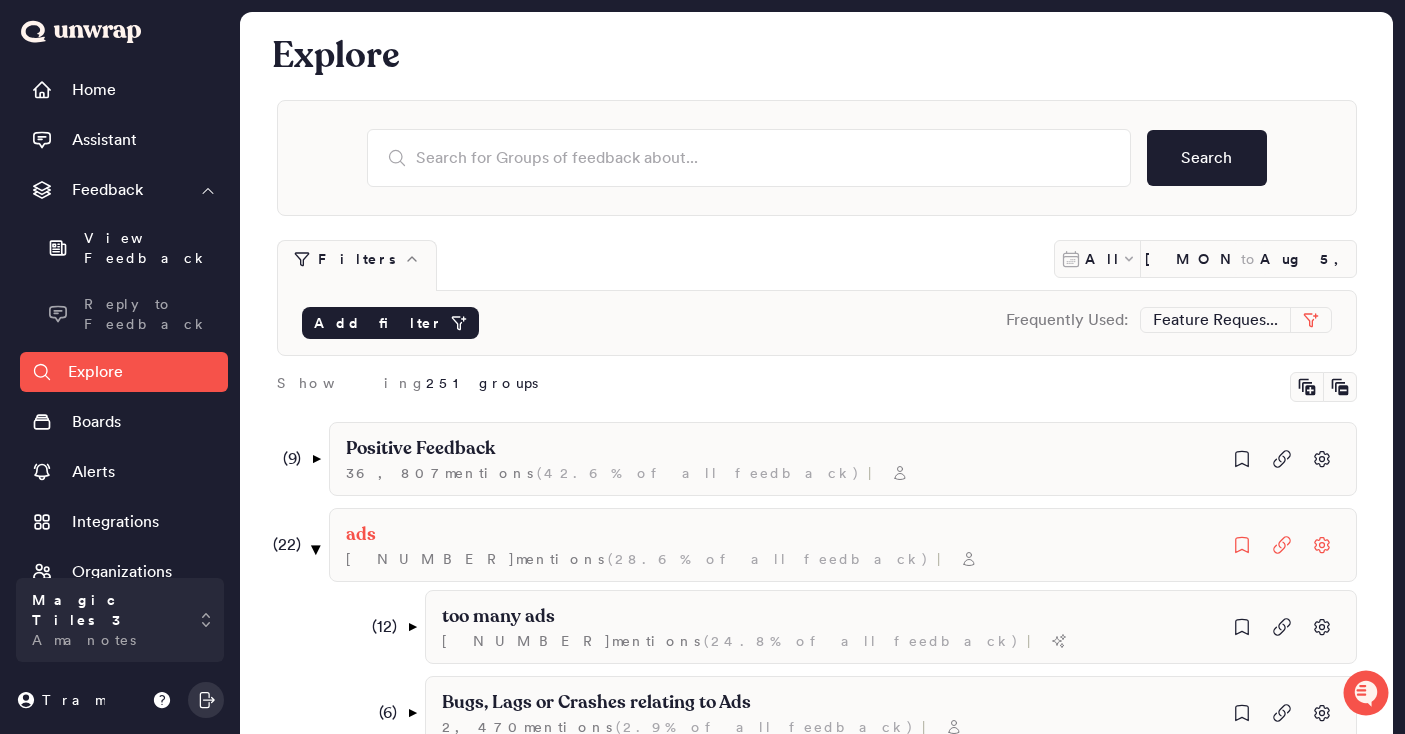 click on "▼" at bounding box center [315, 549] 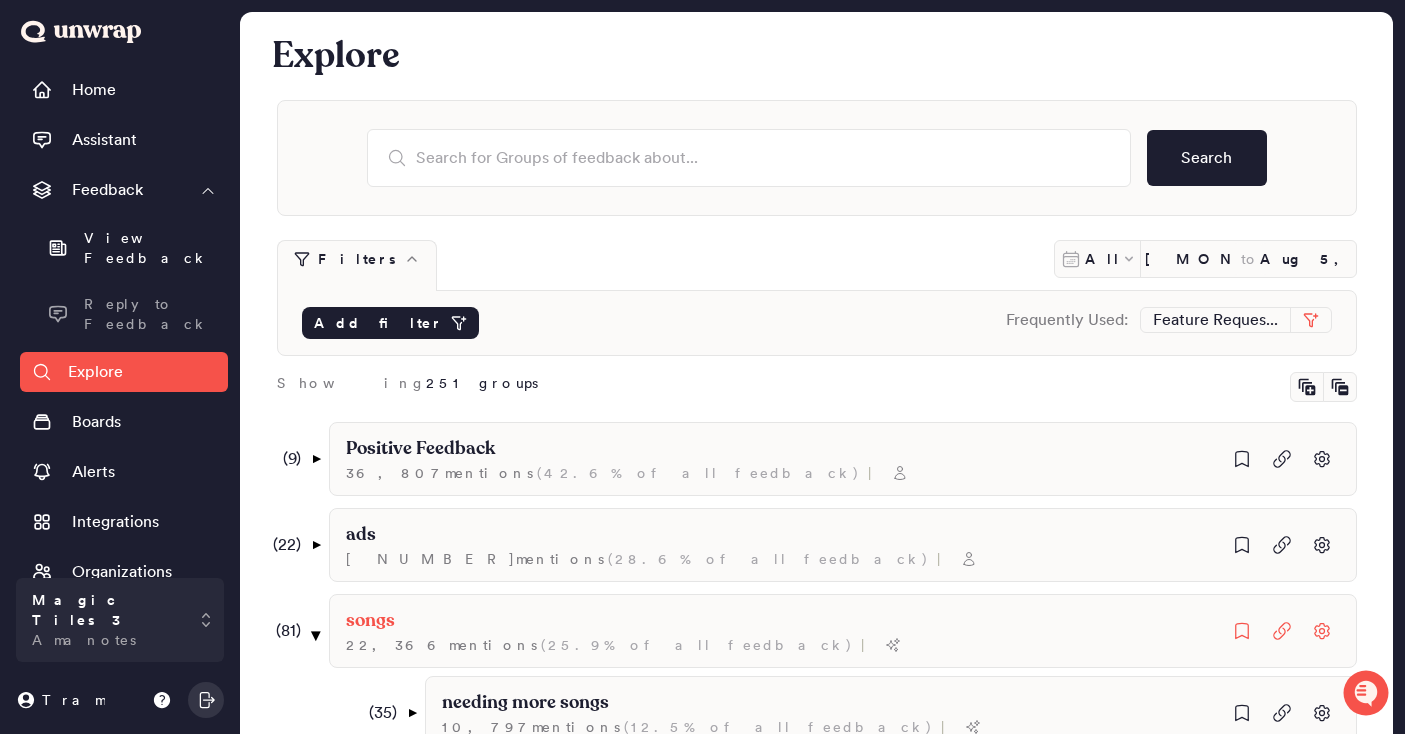 click on "▼" at bounding box center (315, 635) 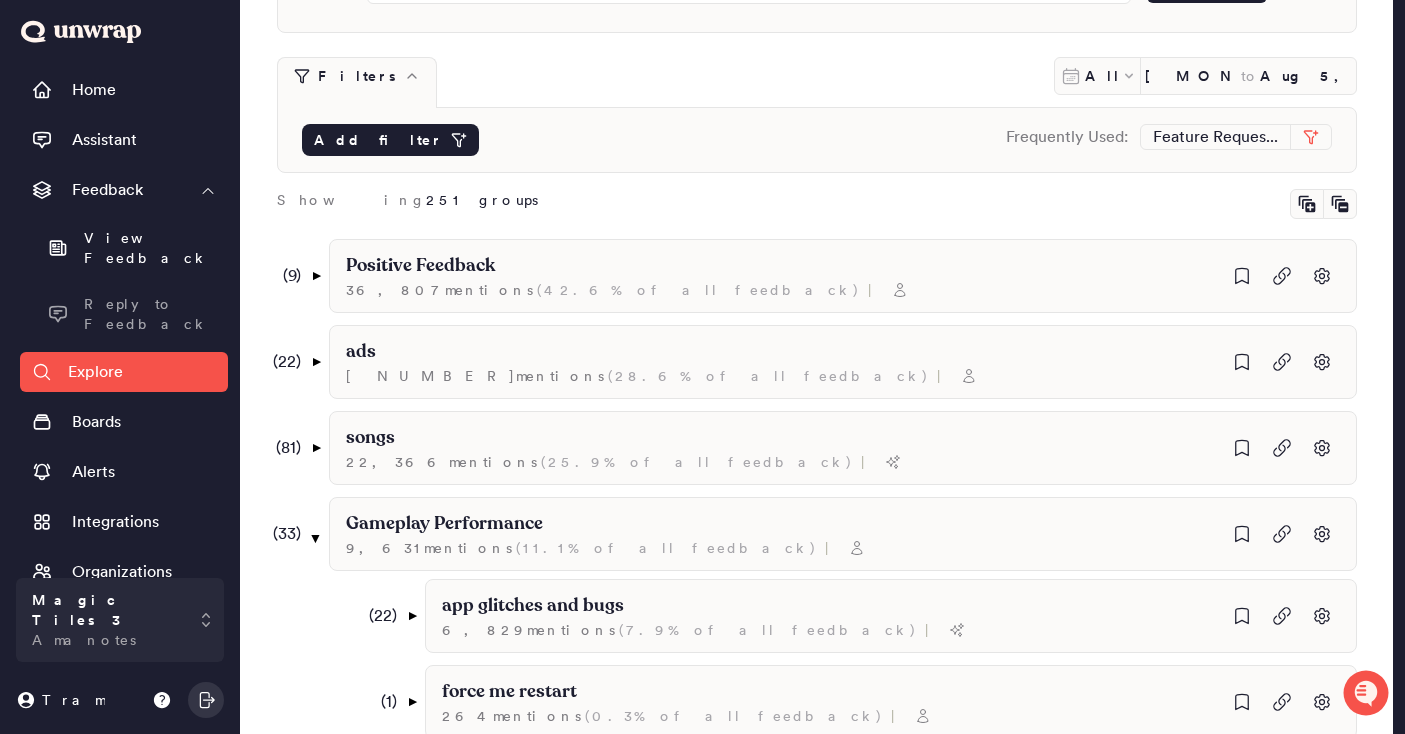 scroll, scrollTop: 185, scrollLeft: 0, axis: vertical 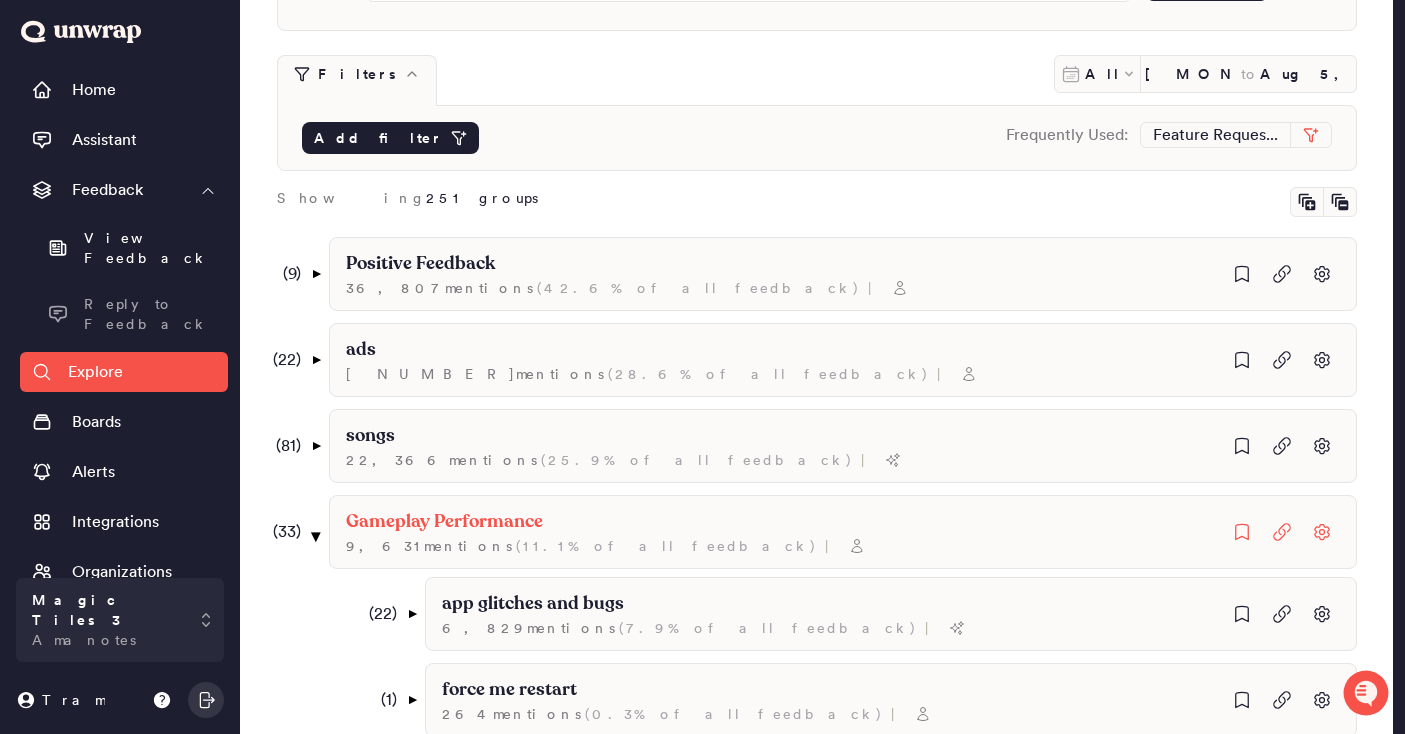 click on "▼" at bounding box center (315, 536) 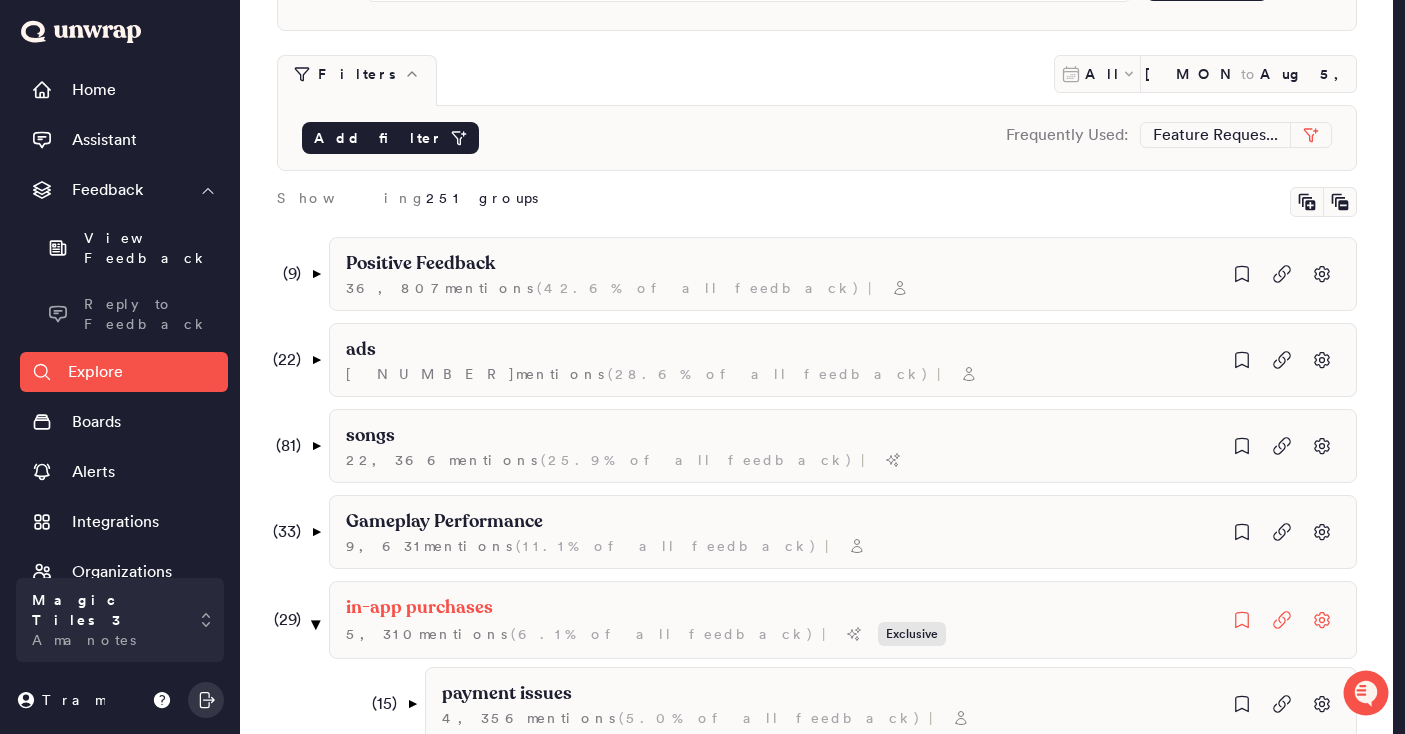 click on "▼" at bounding box center (315, 624) 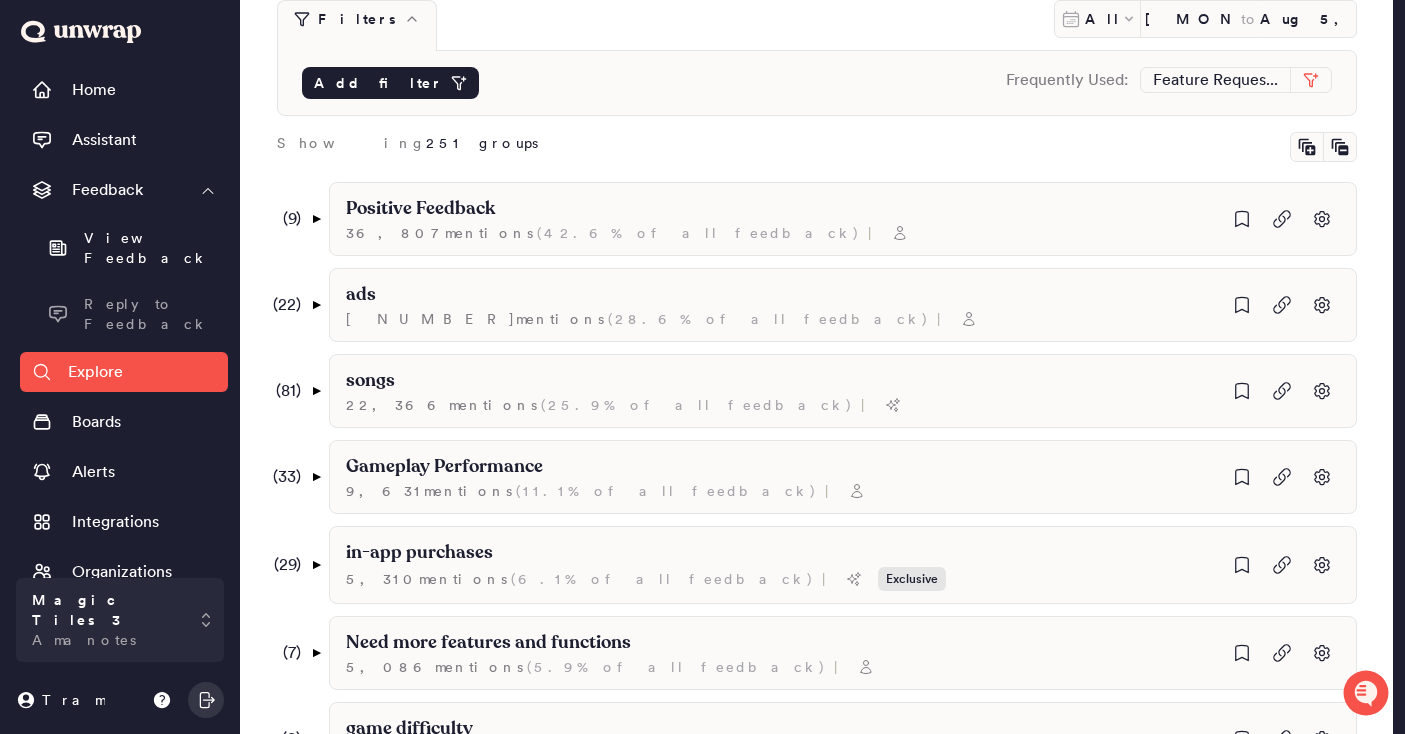 scroll, scrollTop: 257, scrollLeft: 0, axis: vertical 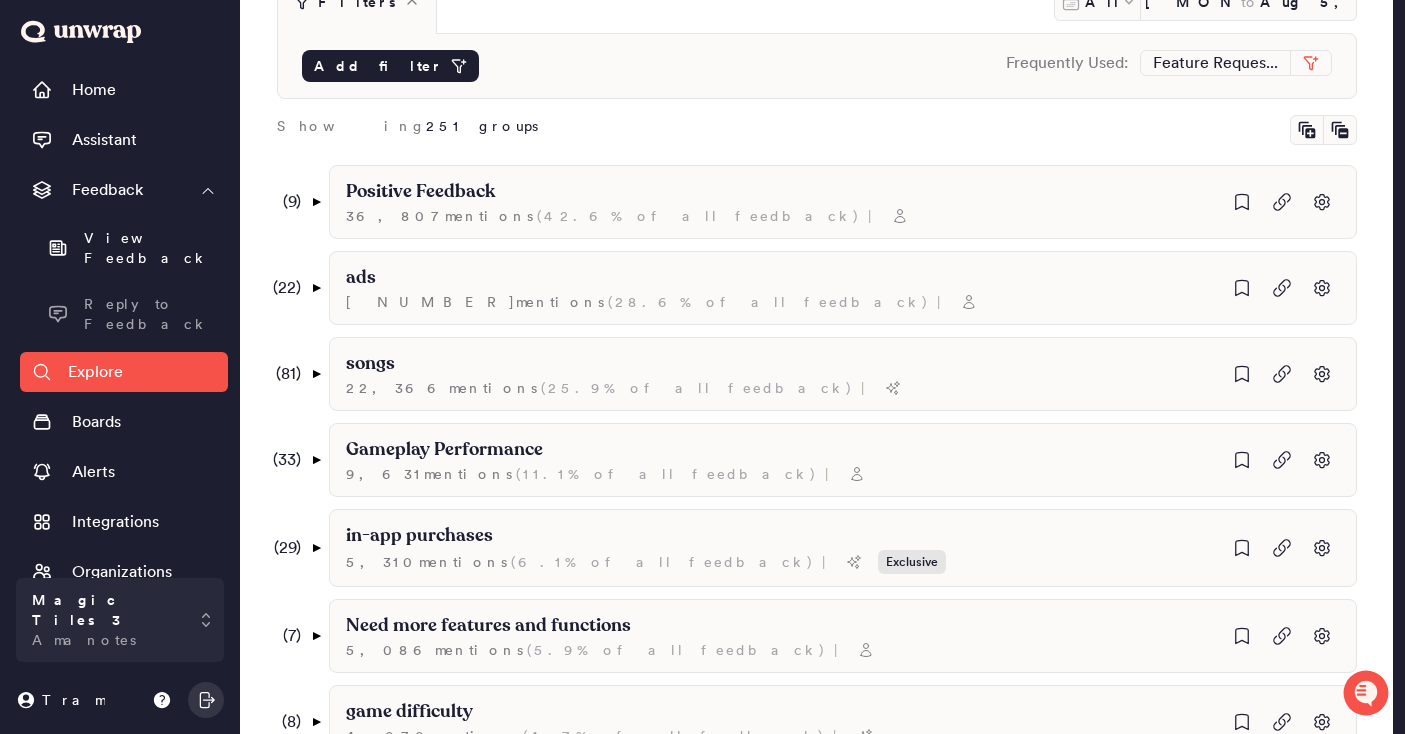 click on "Add filter" at bounding box center (390, 66) 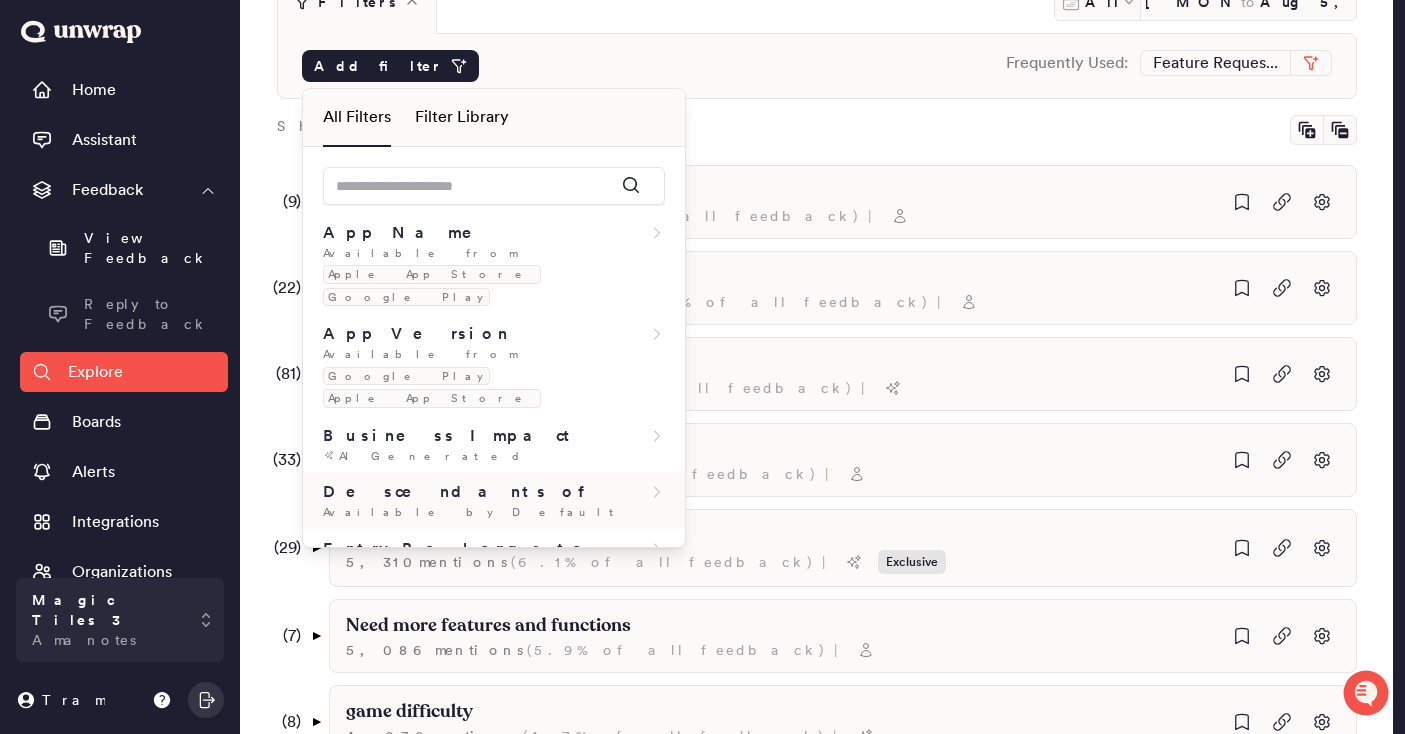 scroll, scrollTop: 31, scrollLeft: 0, axis: vertical 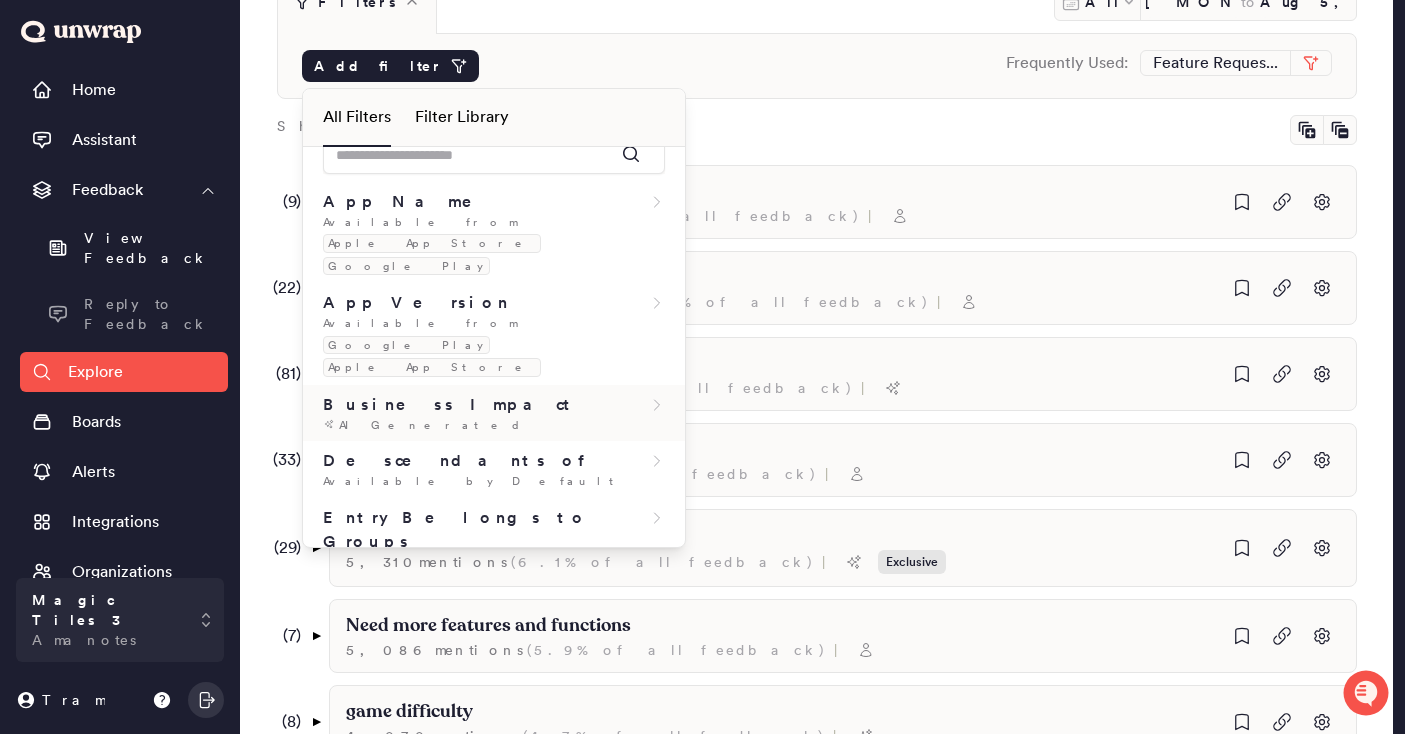 click on "Business Impact" at bounding box center [494, 405] 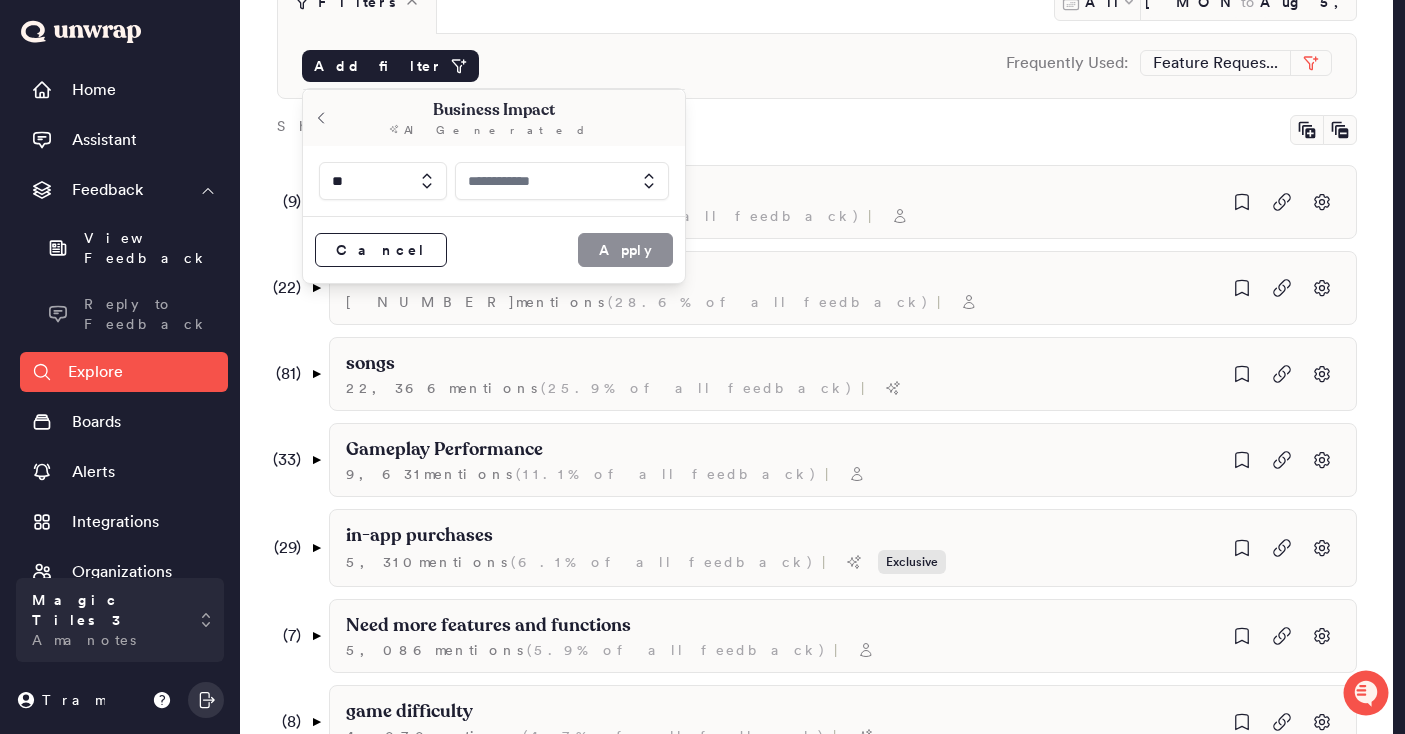 click at bounding box center [562, 181] 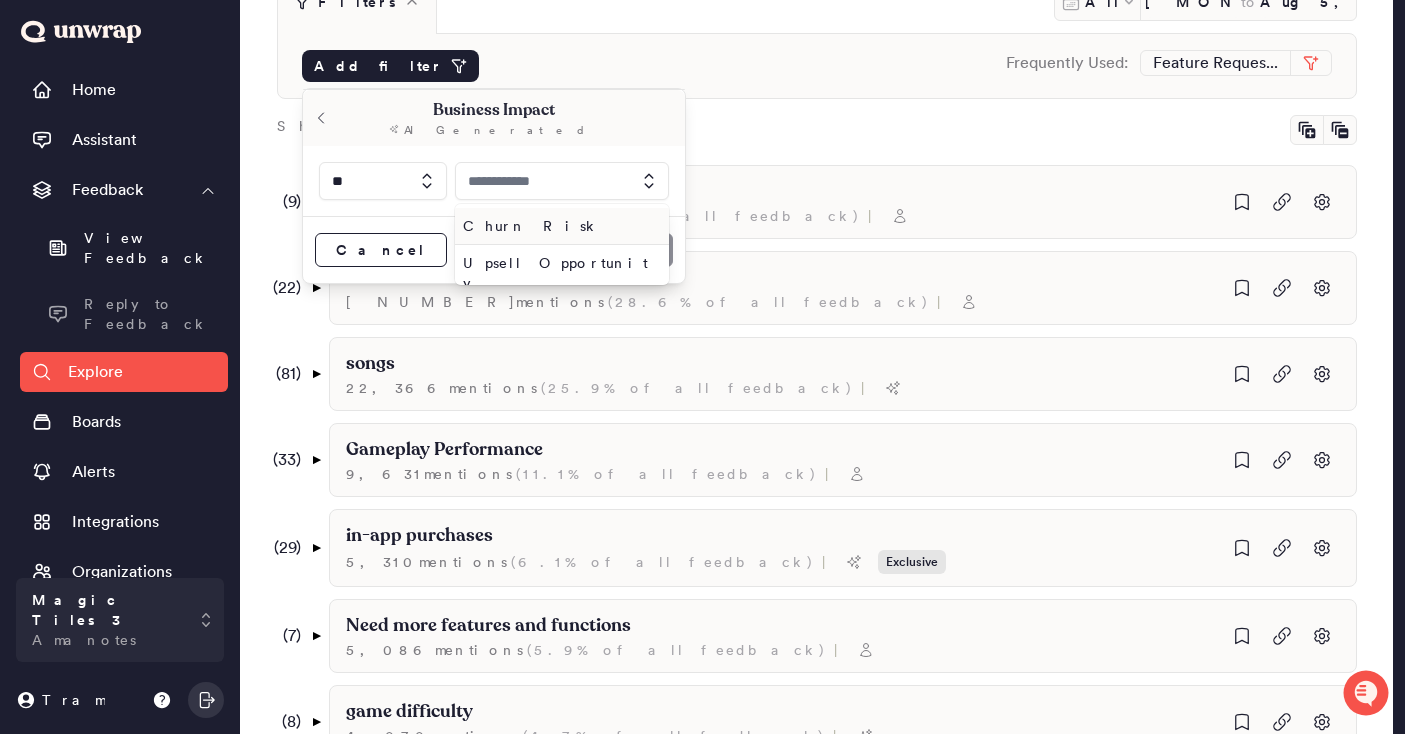 click on "Churn Risk" at bounding box center (558, 226) 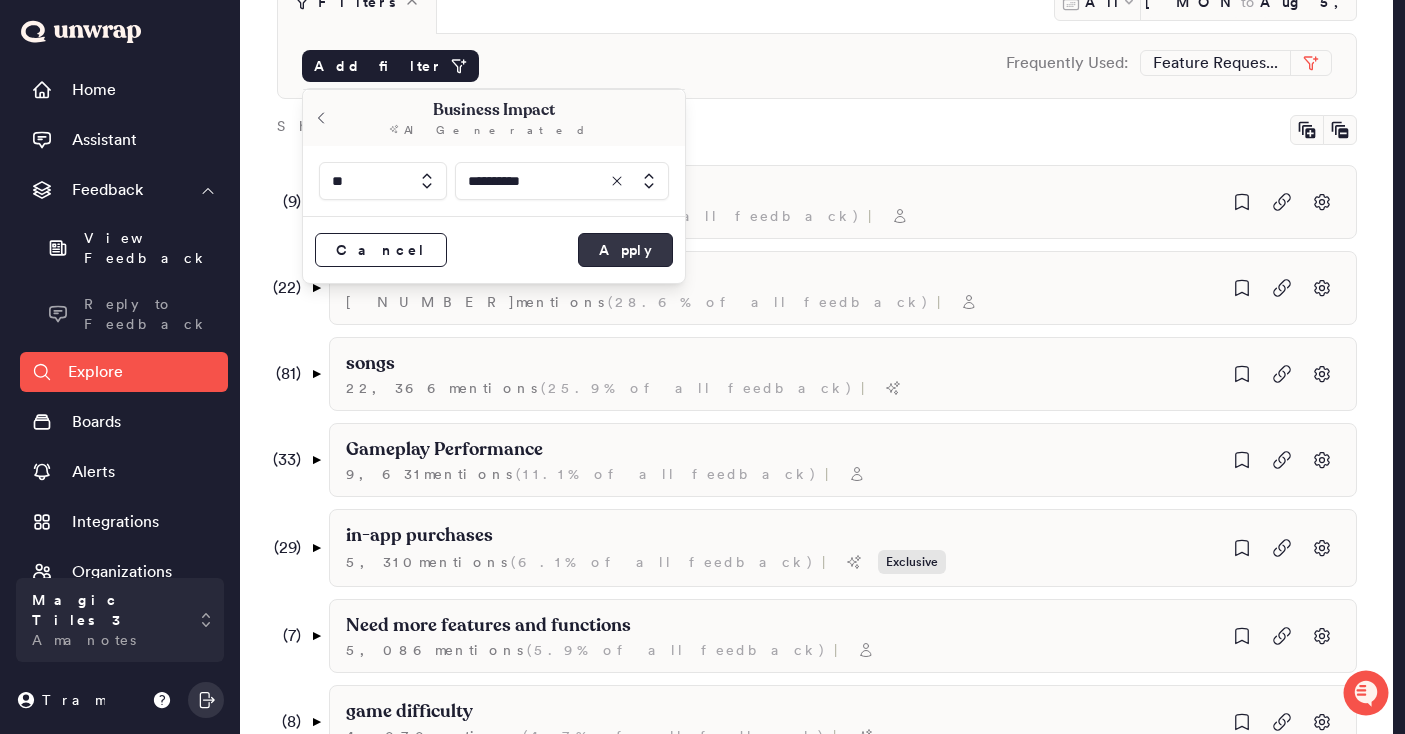 click on "Apply" at bounding box center (625, 250) 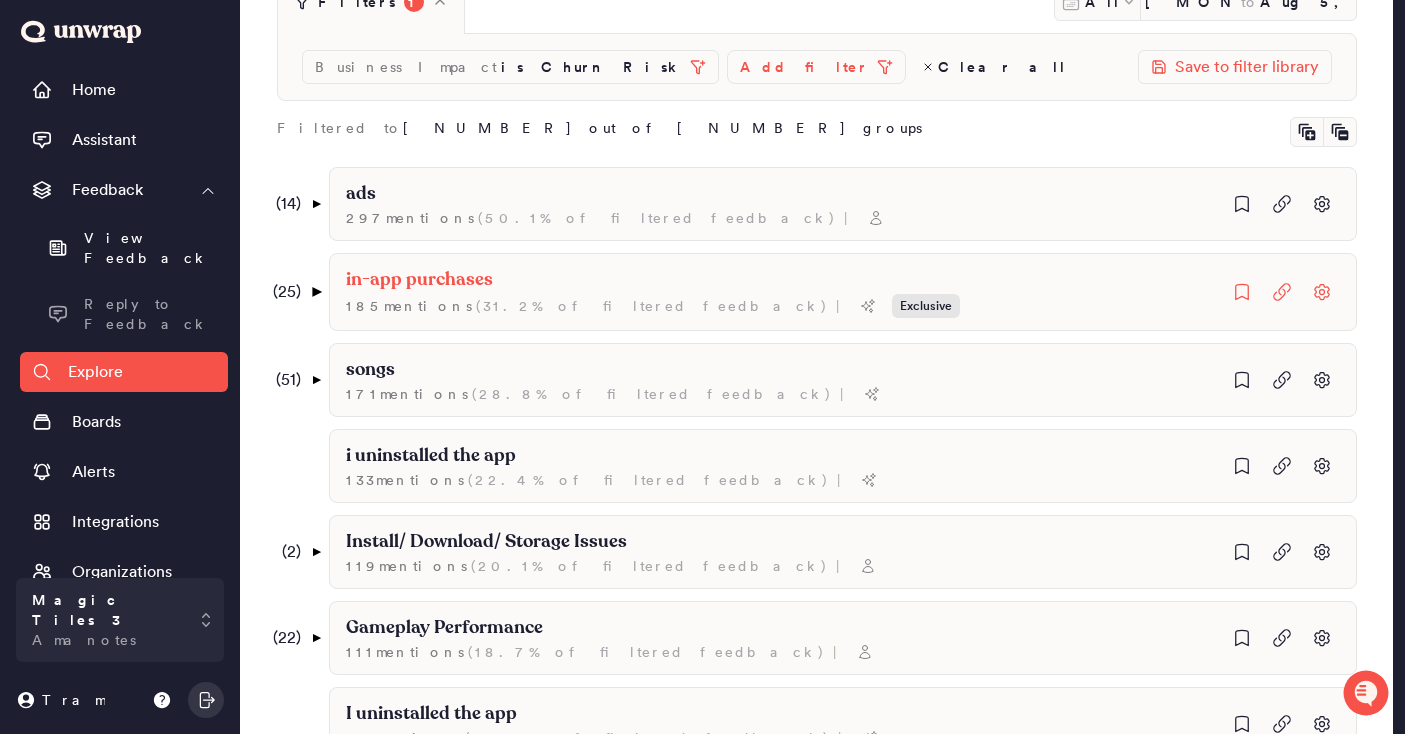 click on "▼" at bounding box center [315, 292] 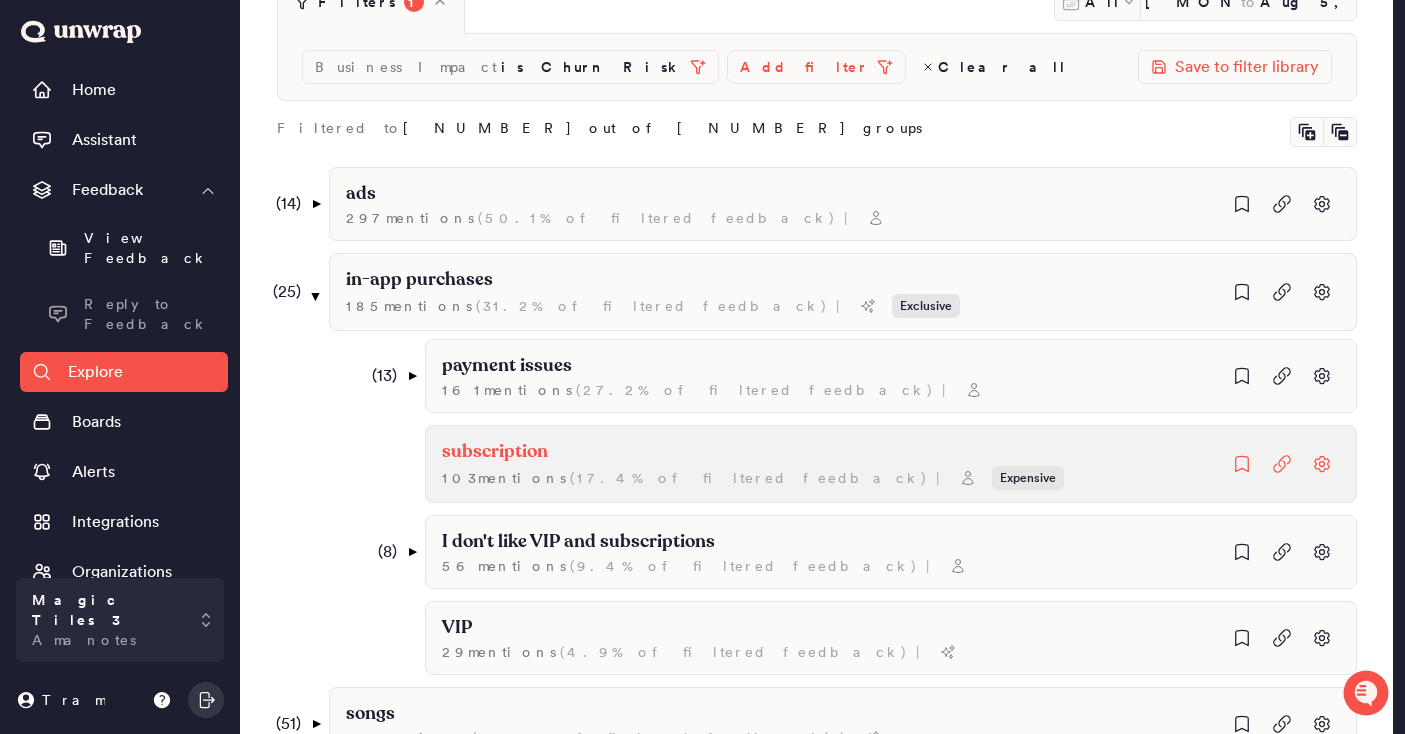 click on "subscription" at bounding box center [507, 366] 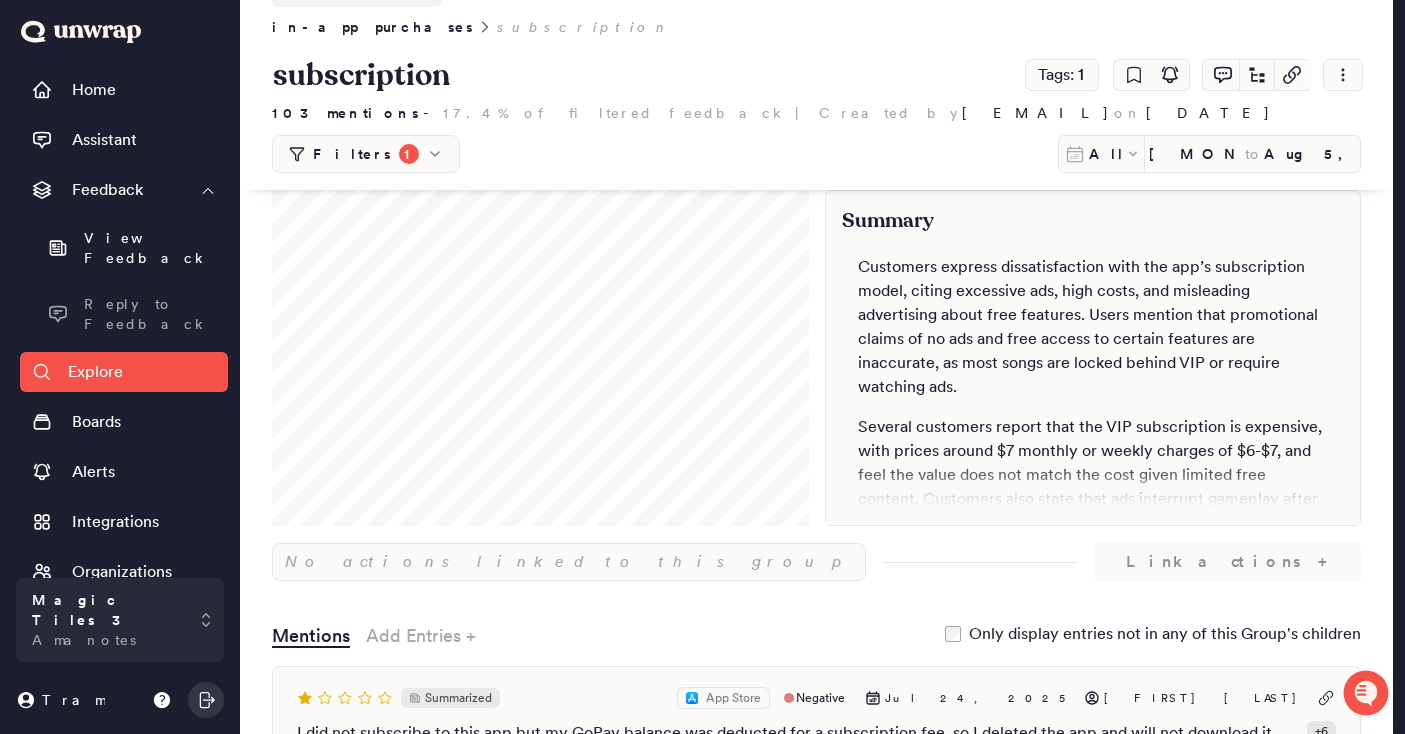 scroll, scrollTop: 0, scrollLeft: 0, axis: both 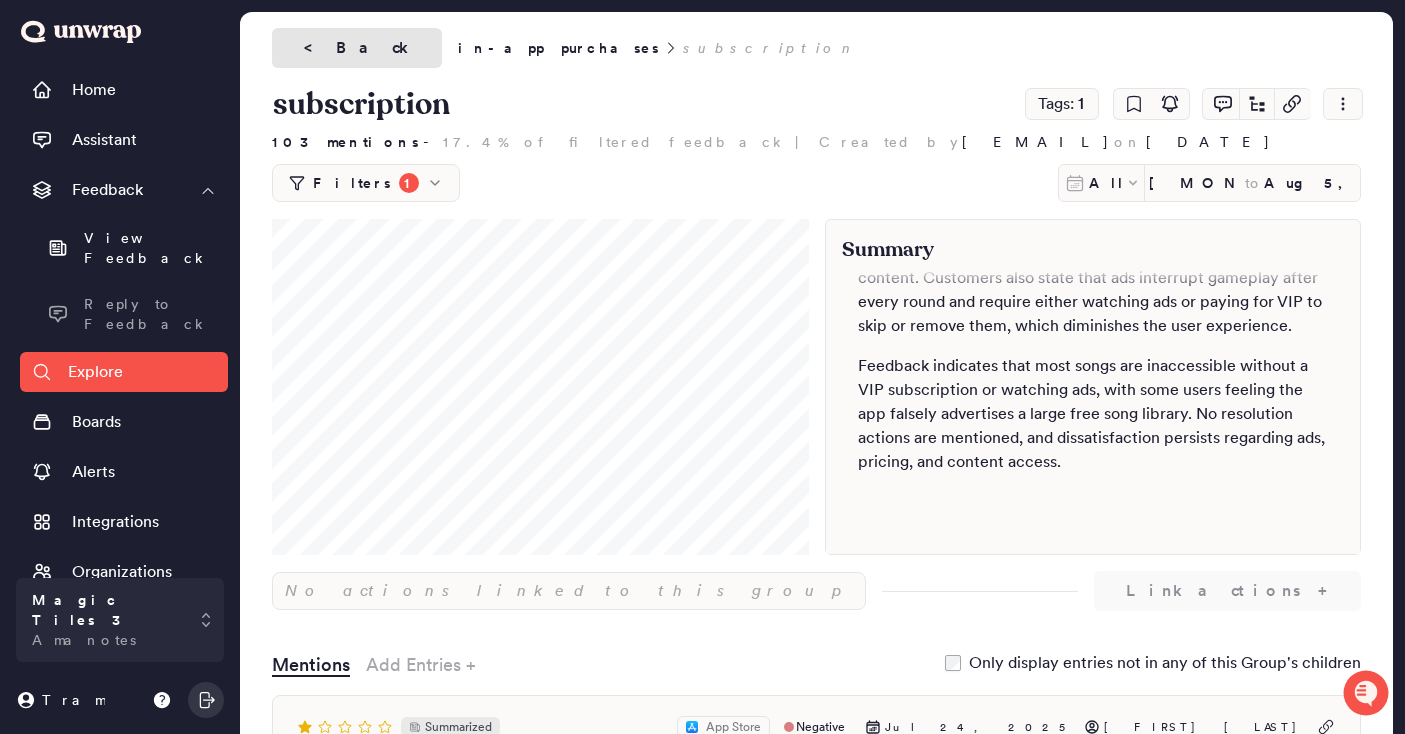 click on "<" at bounding box center [316, 48] 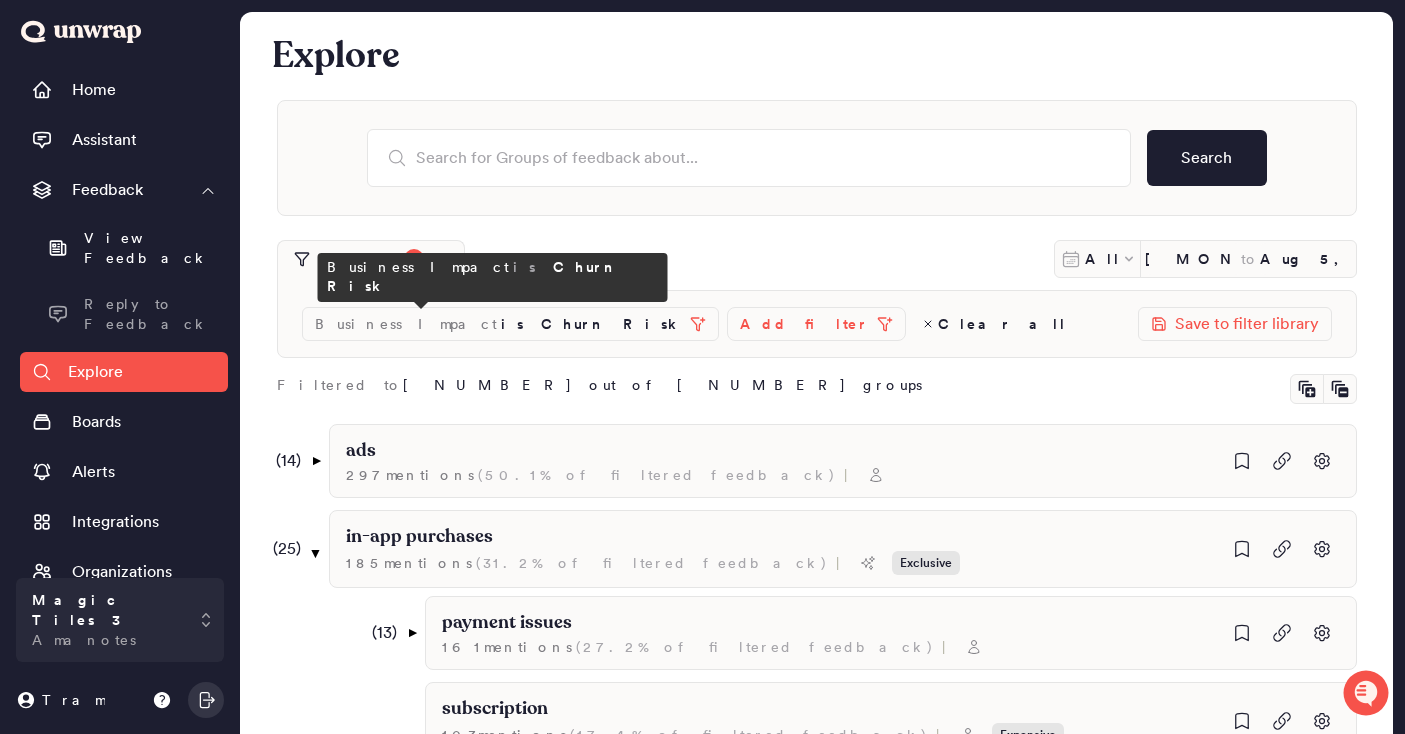 scroll, scrollTop: 257, scrollLeft: 0, axis: vertical 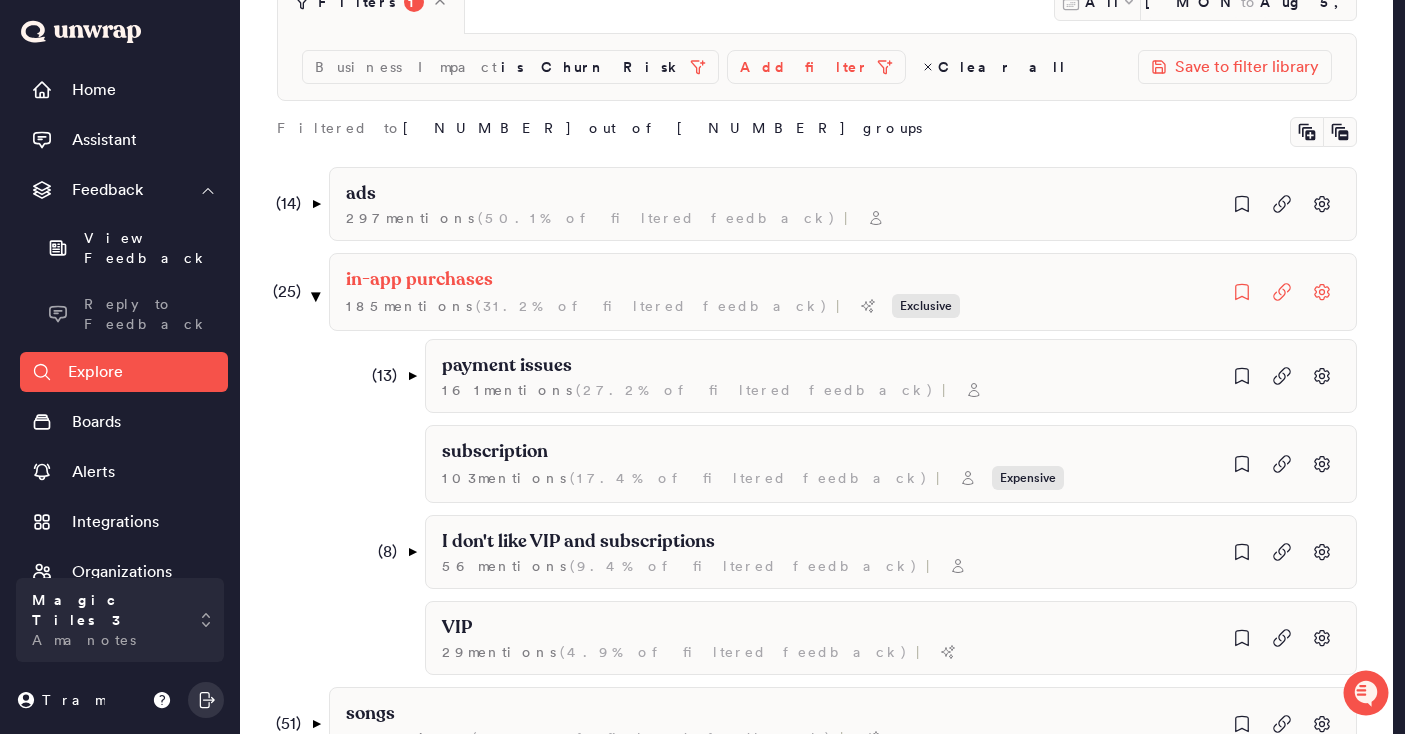 click on "▼" at bounding box center (315, 296) 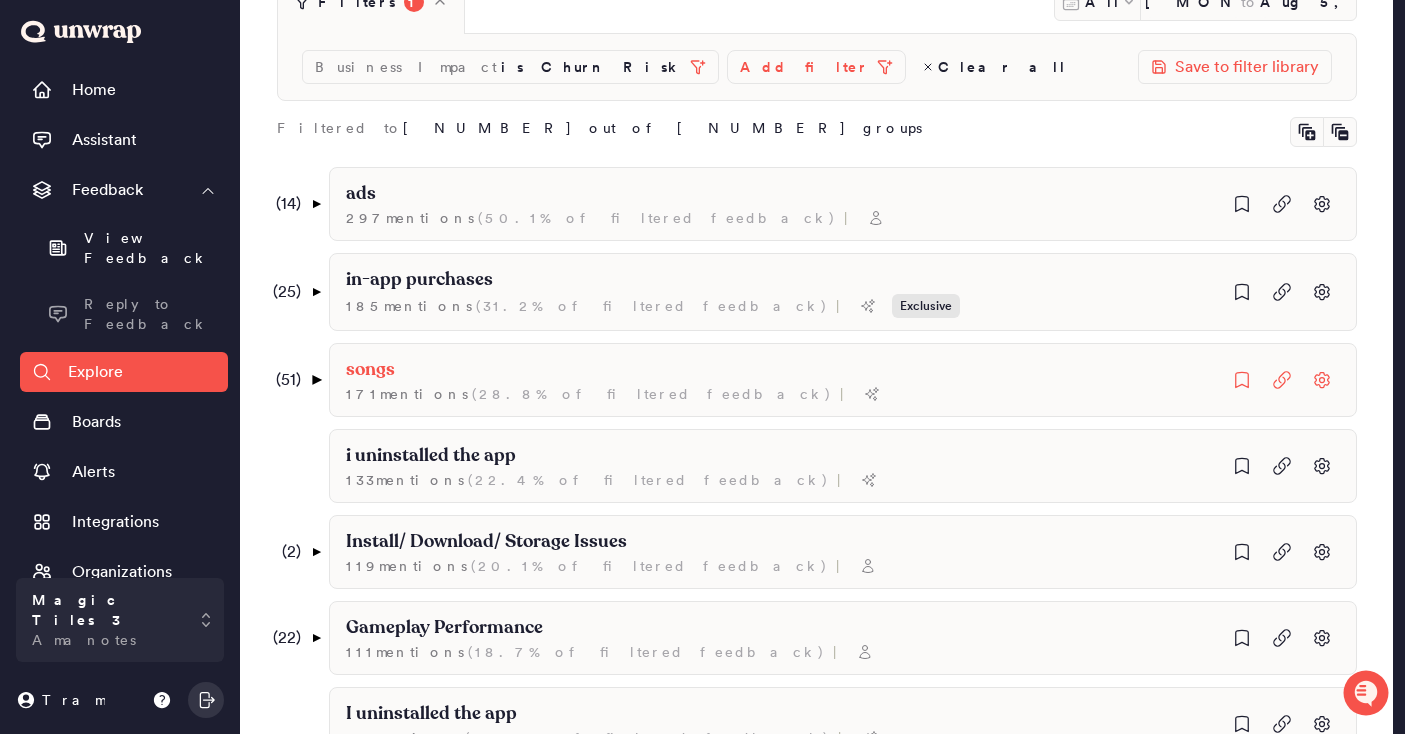 click on "▼" at bounding box center [315, 380] 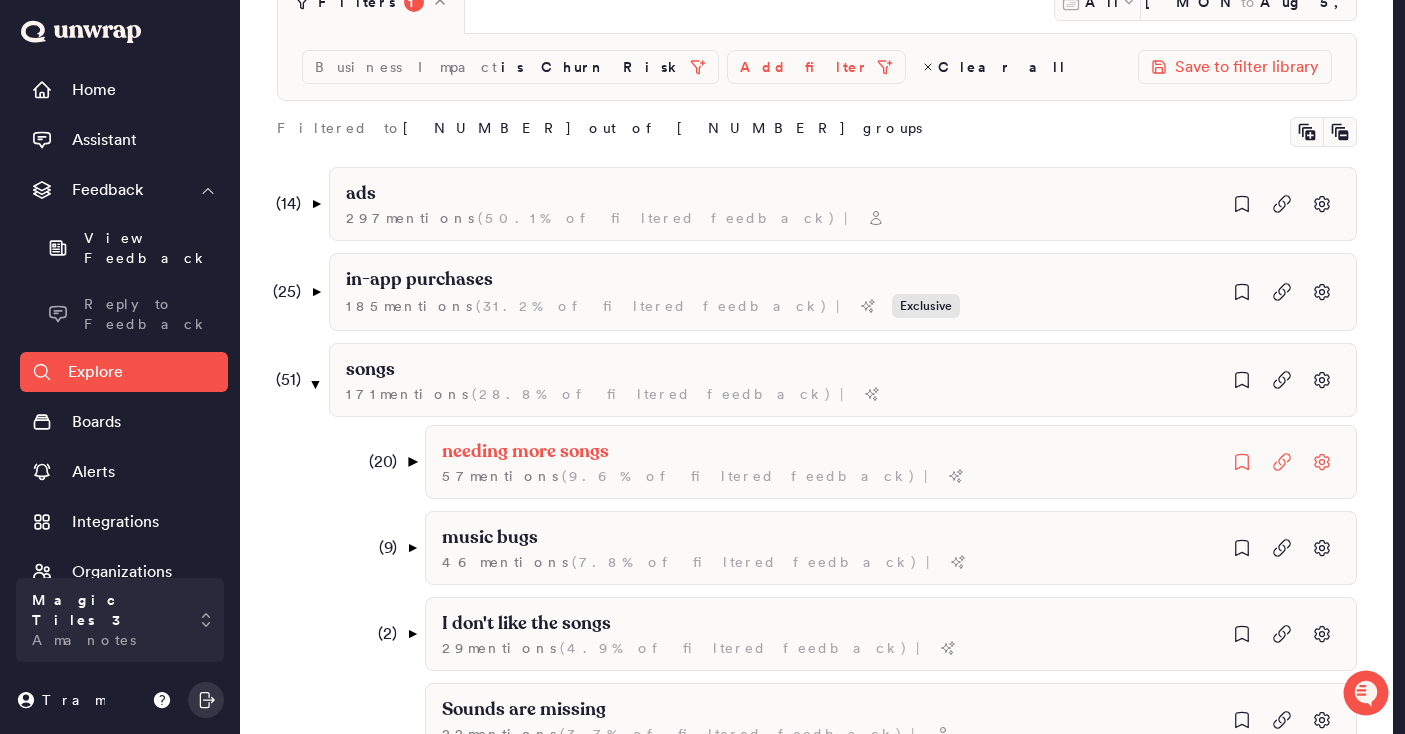 click on "▼" at bounding box center (411, 462) 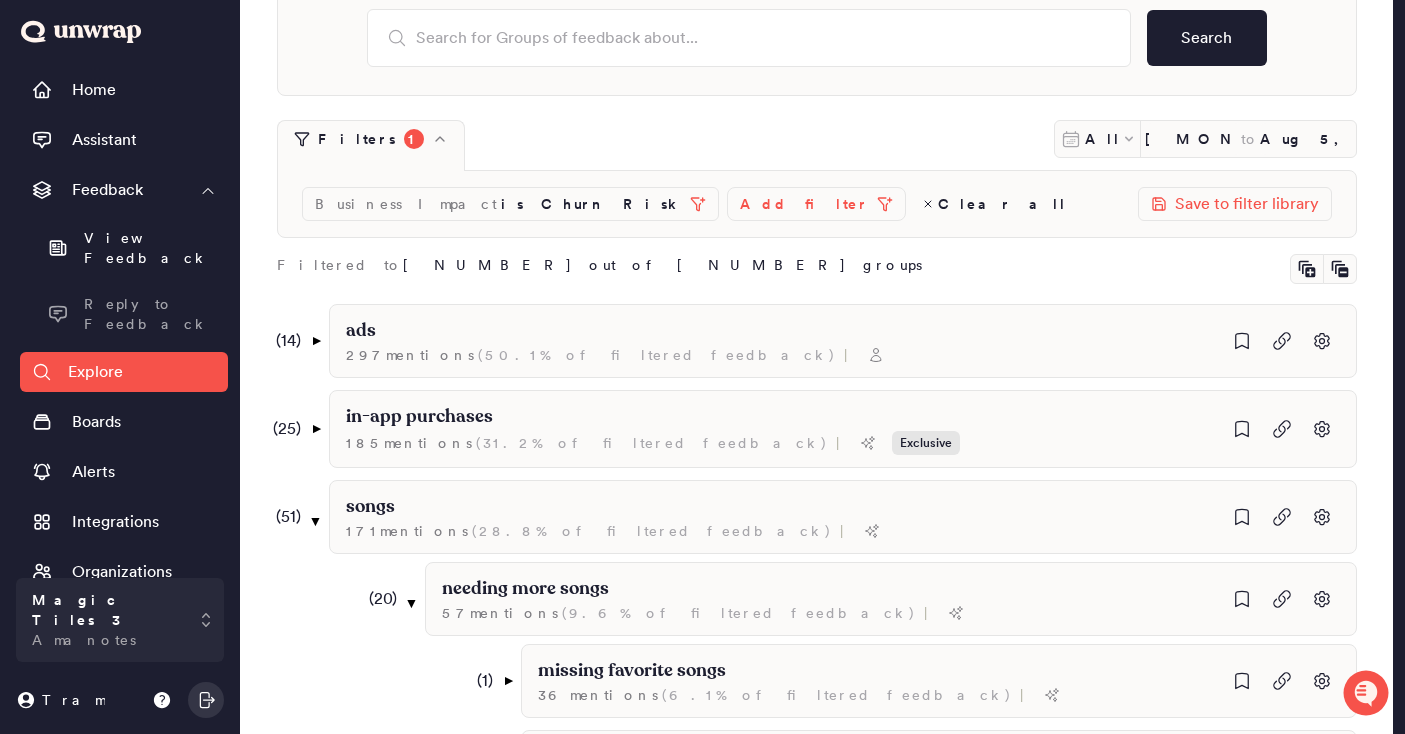 scroll, scrollTop: 16, scrollLeft: 0, axis: vertical 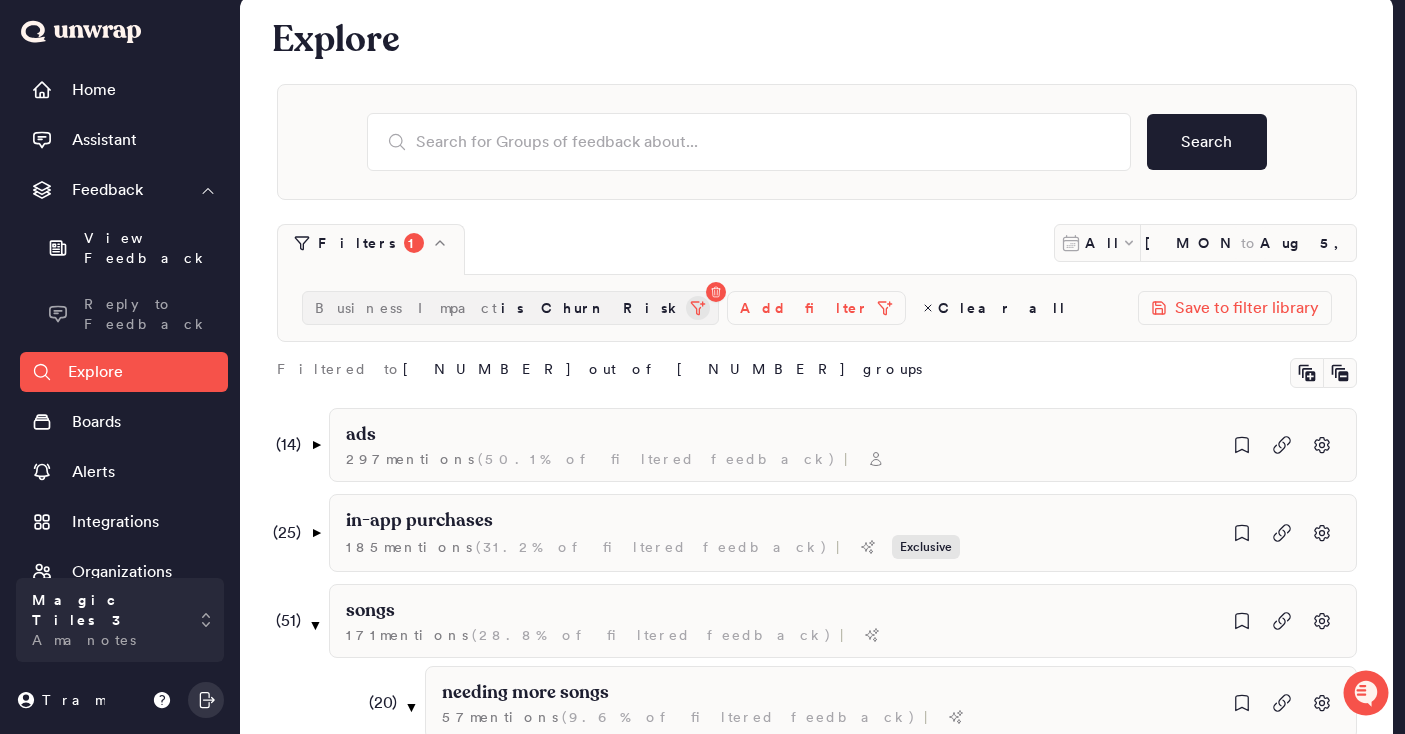 click at bounding box center [698, 308] 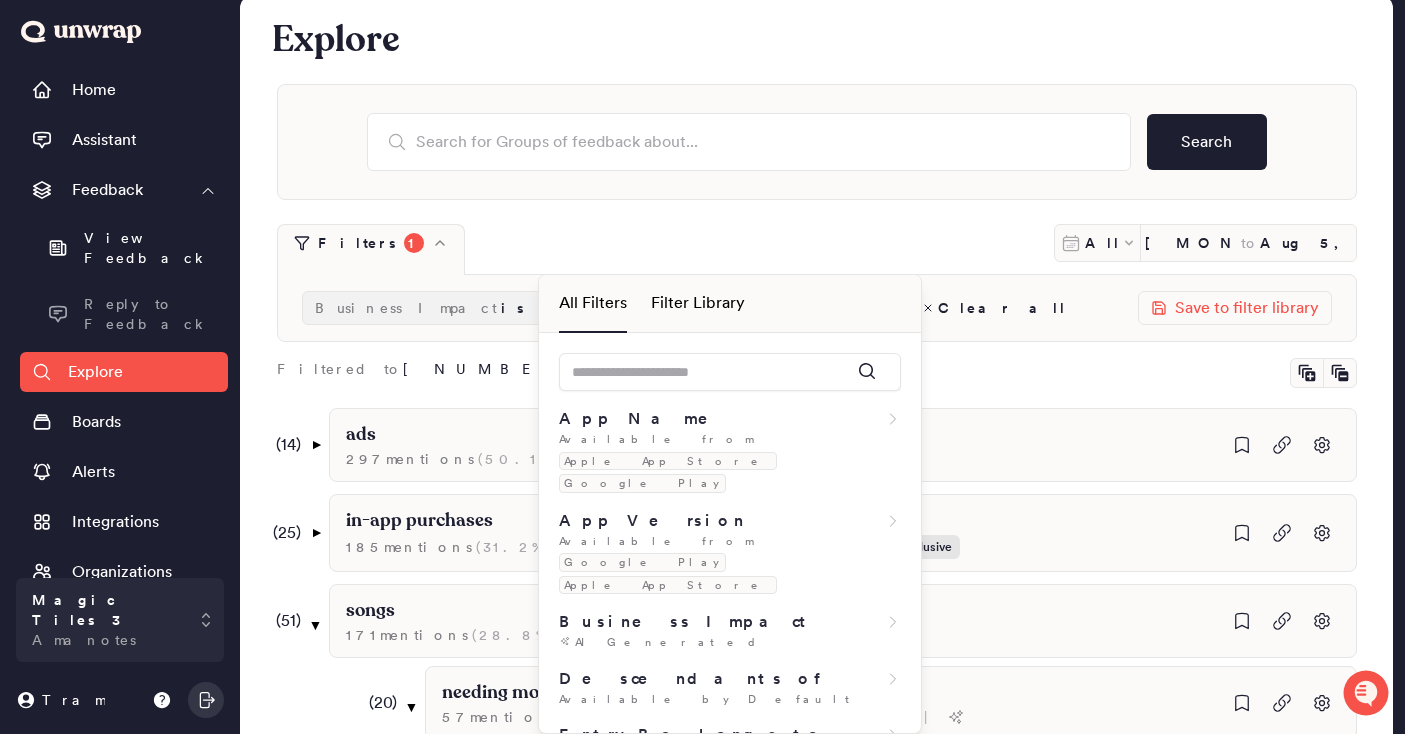 click on "Business Impact is Churn Risk" at bounding box center (498, 308) 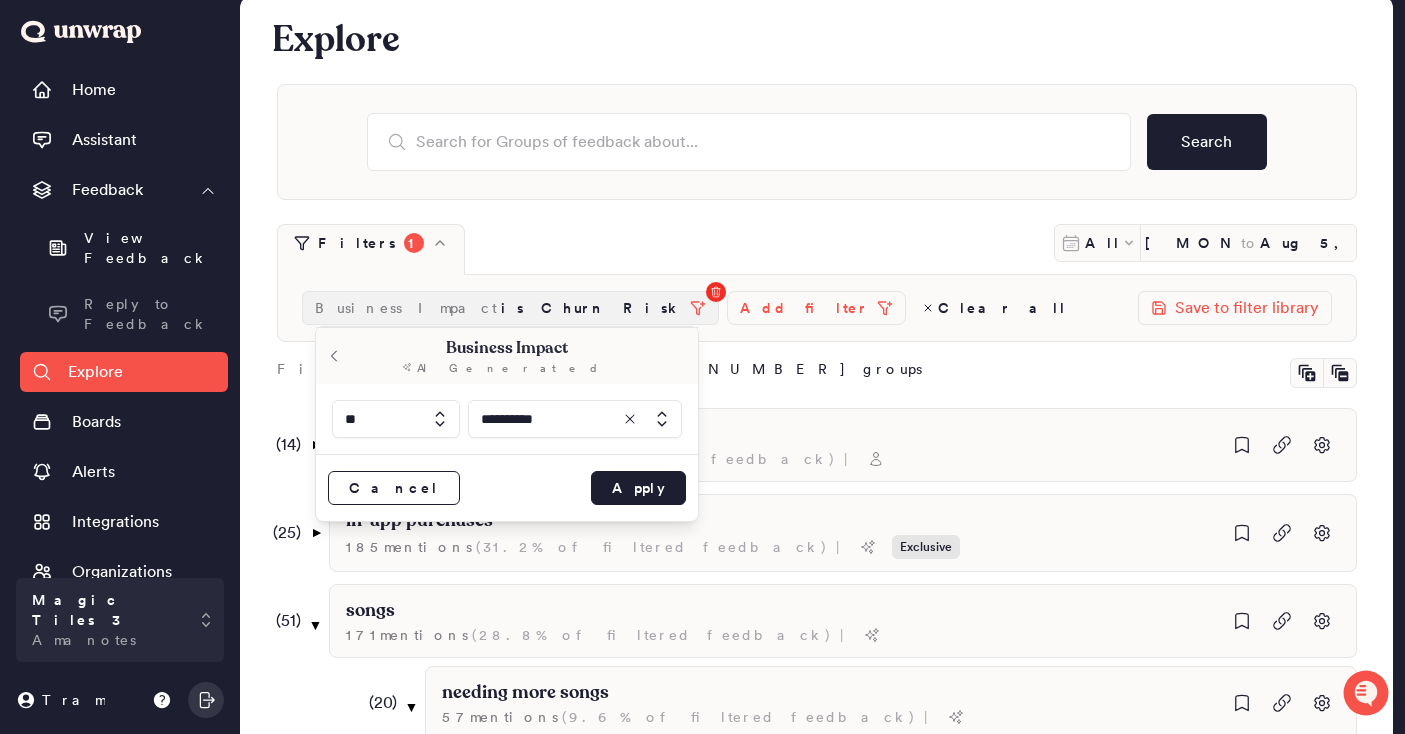 click 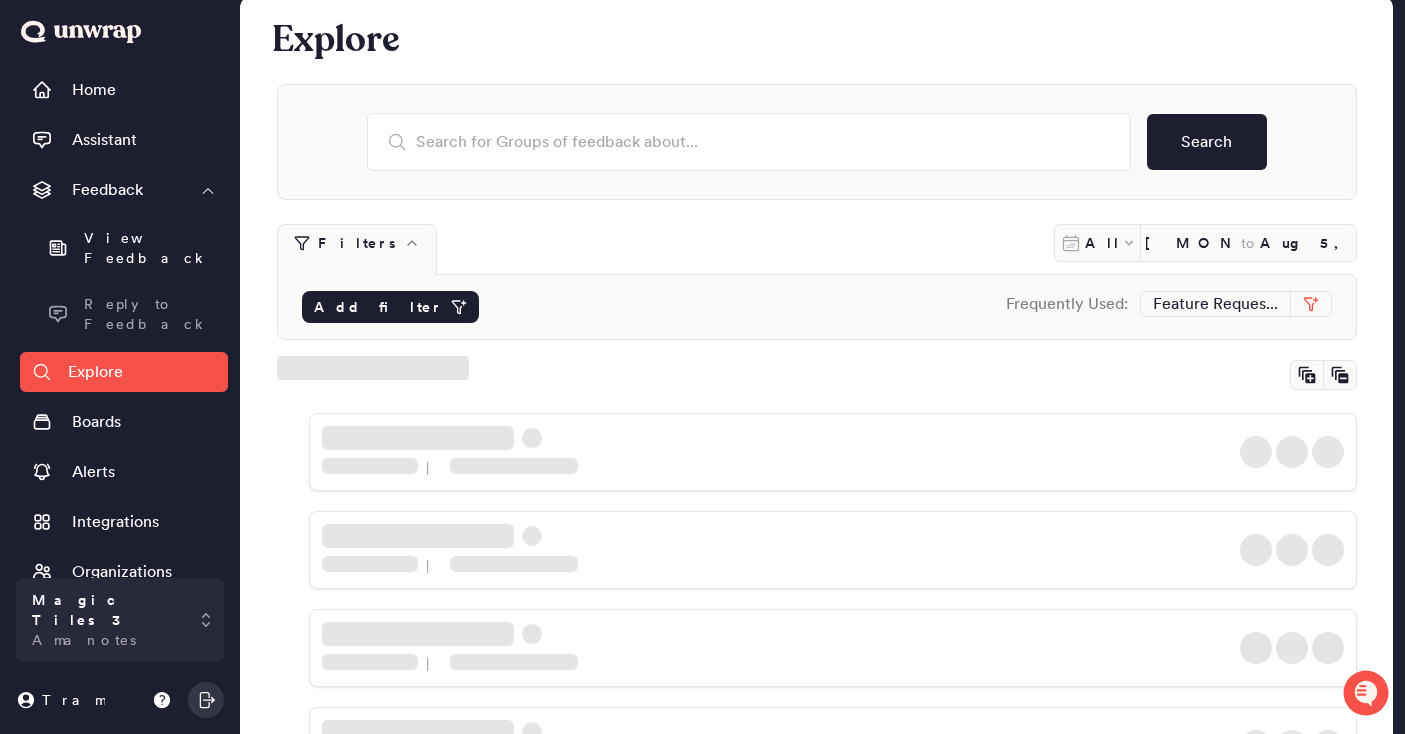 click 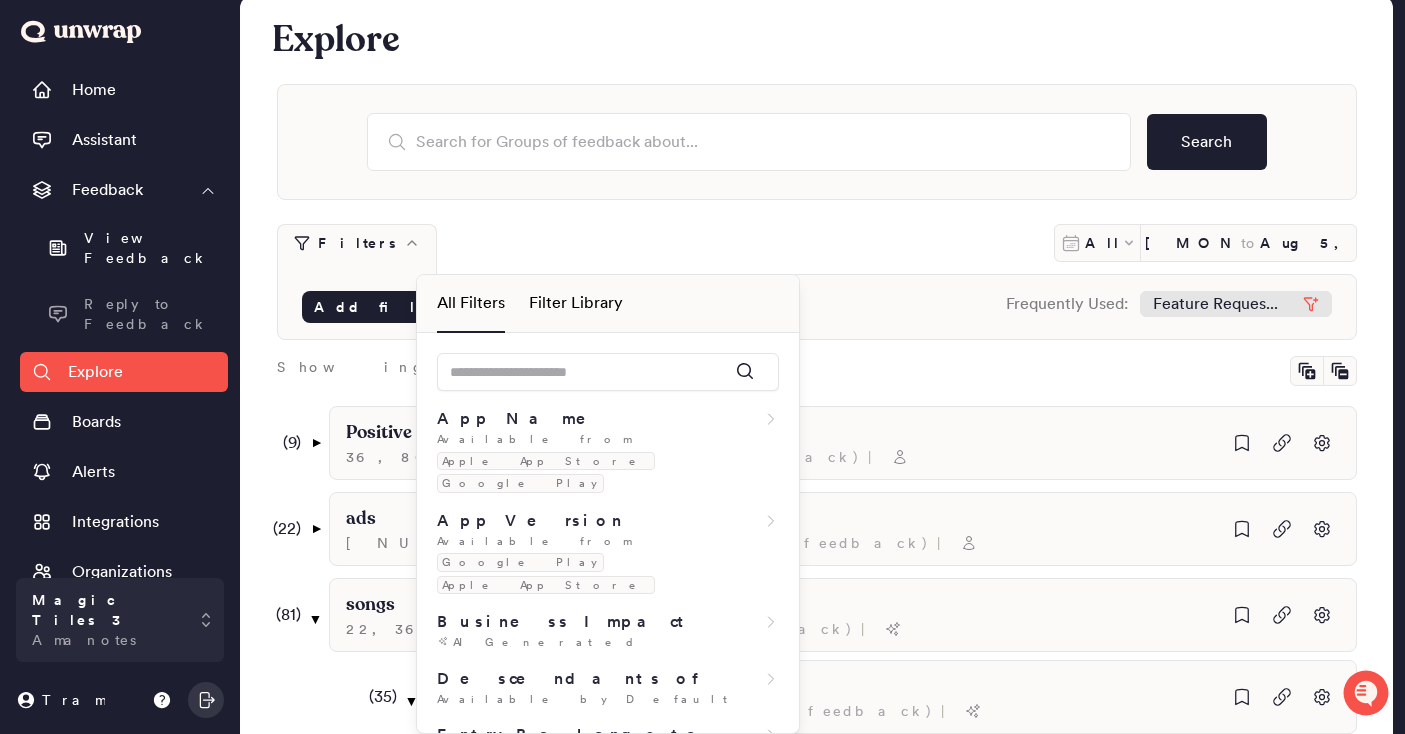 click on "Feature Reques..." at bounding box center (1215, 304) 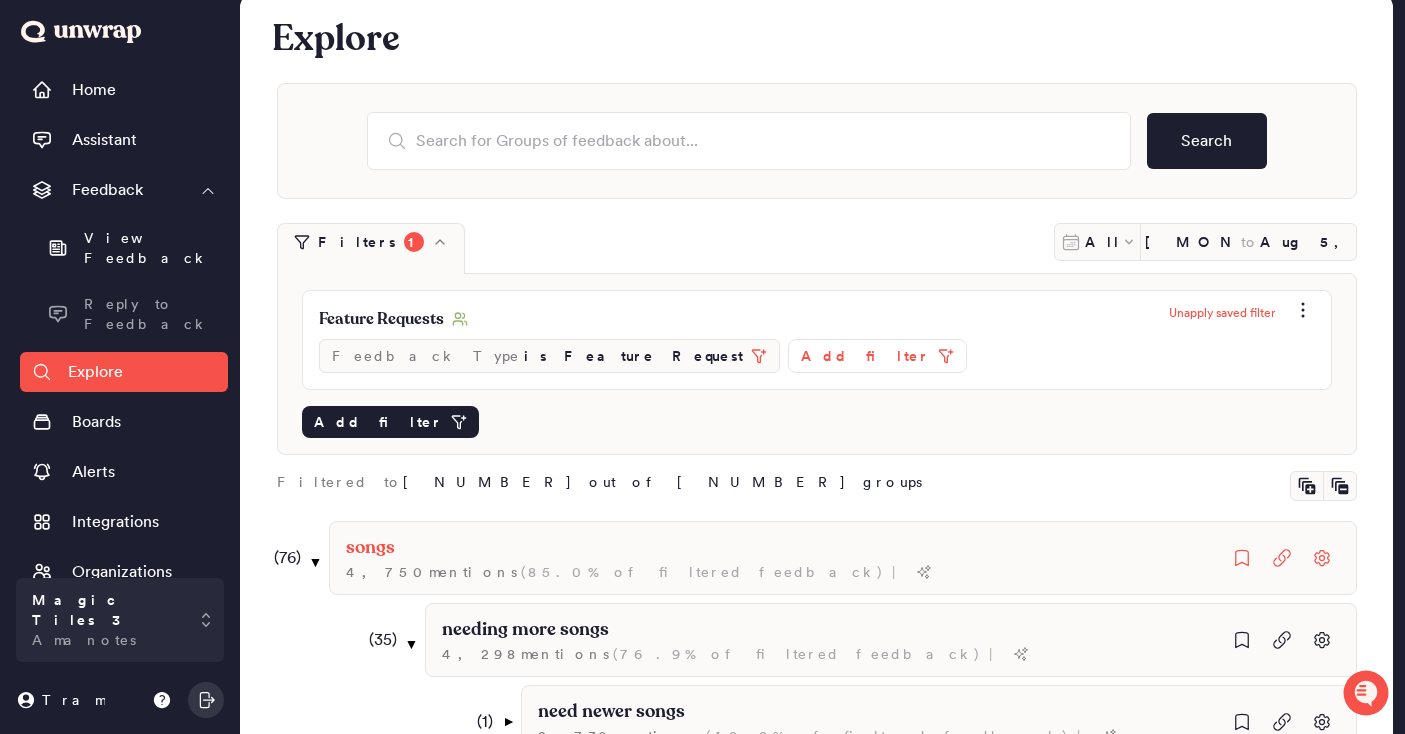 scroll, scrollTop: 16, scrollLeft: 0, axis: vertical 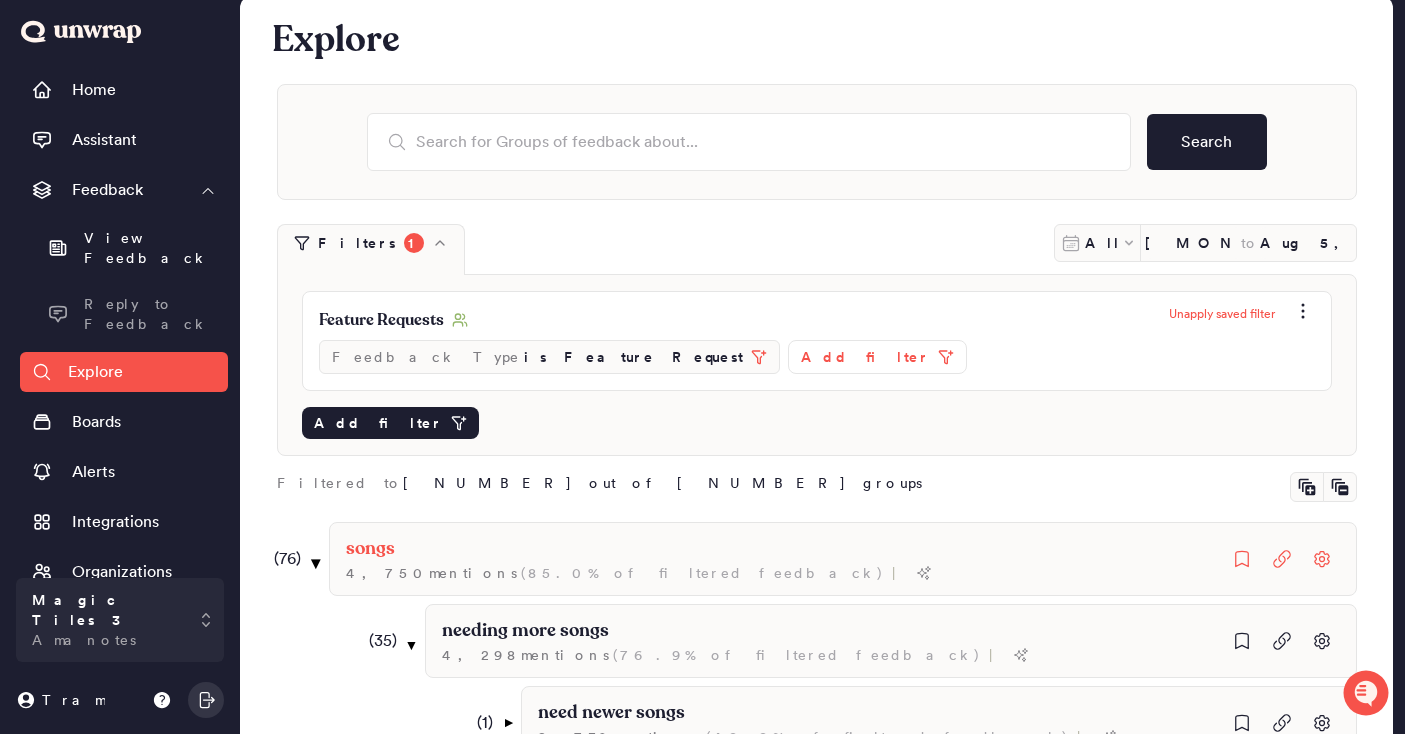 click on "▼" at bounding box center [315, 563] 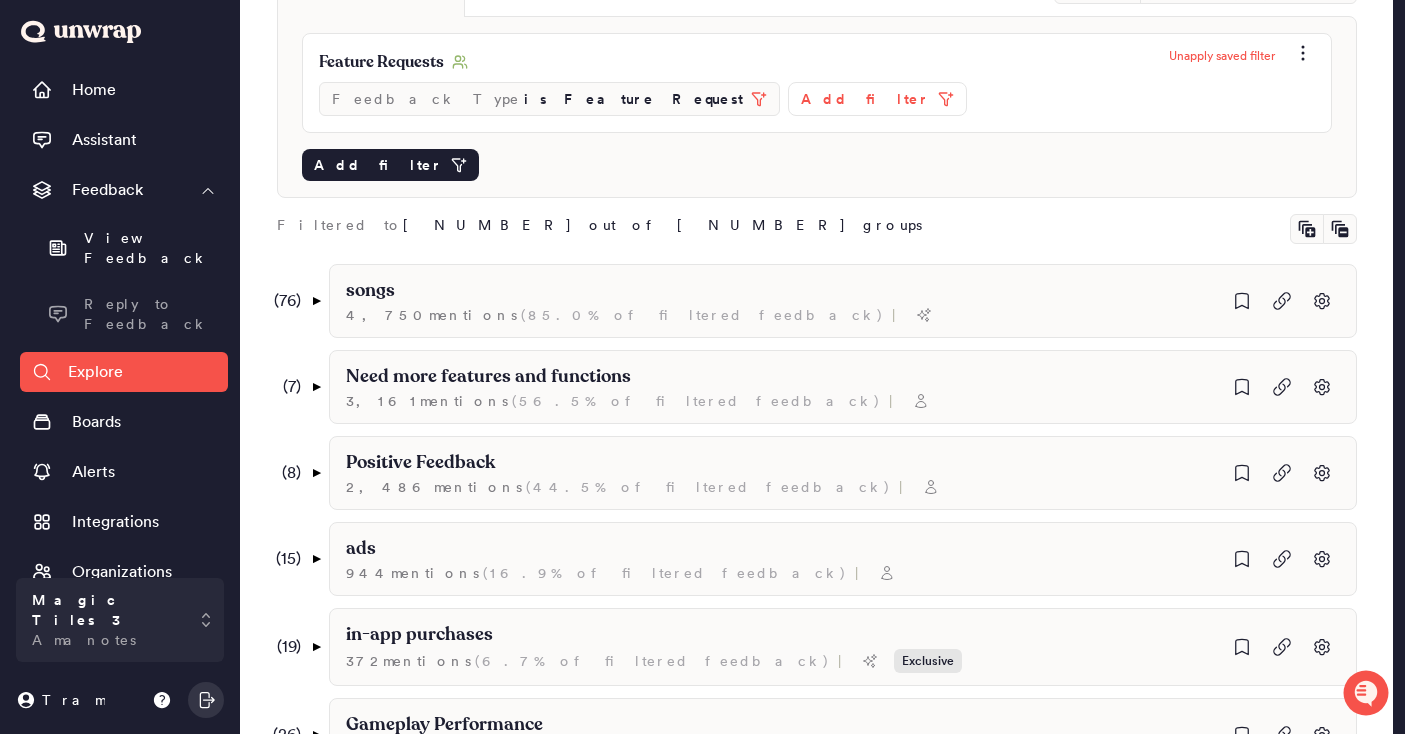 scroll, scrollTop: 324, scrollLeft: 0, axis: vertical 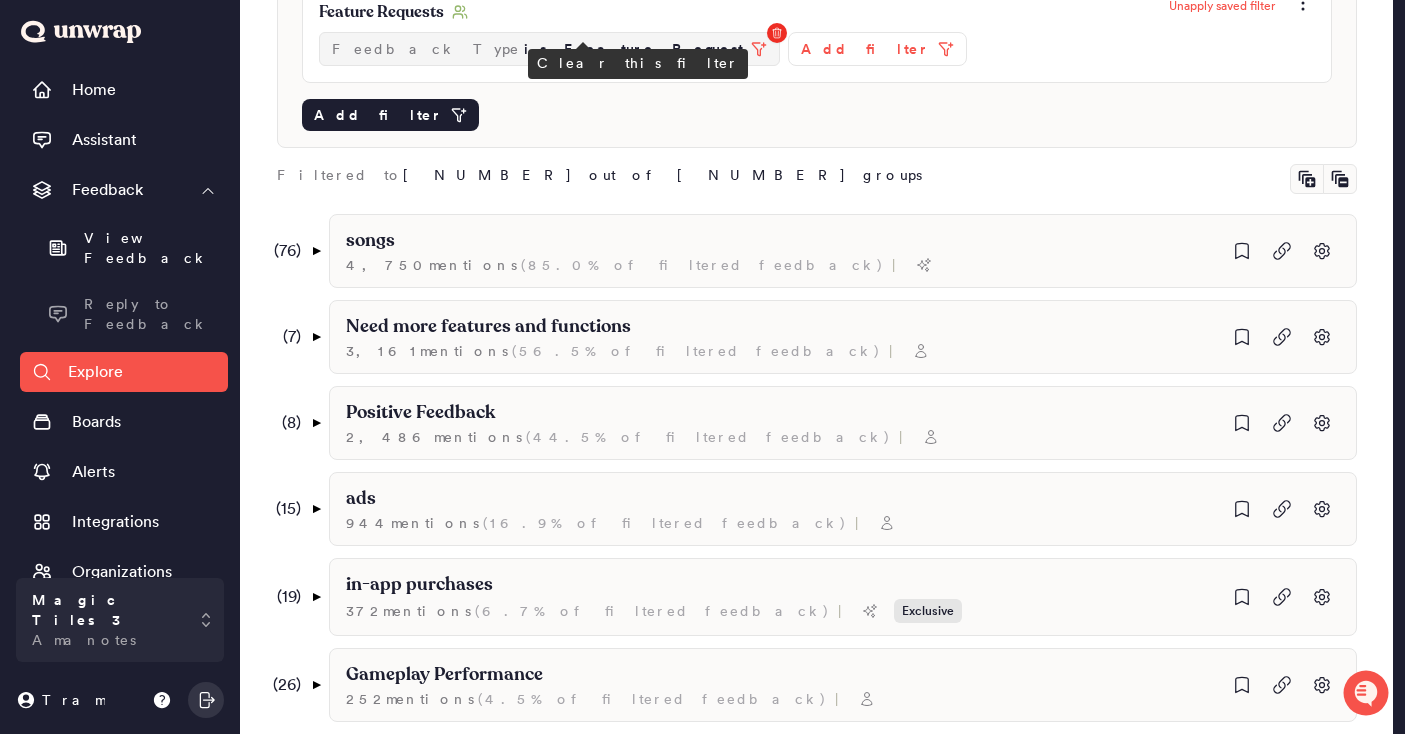 click 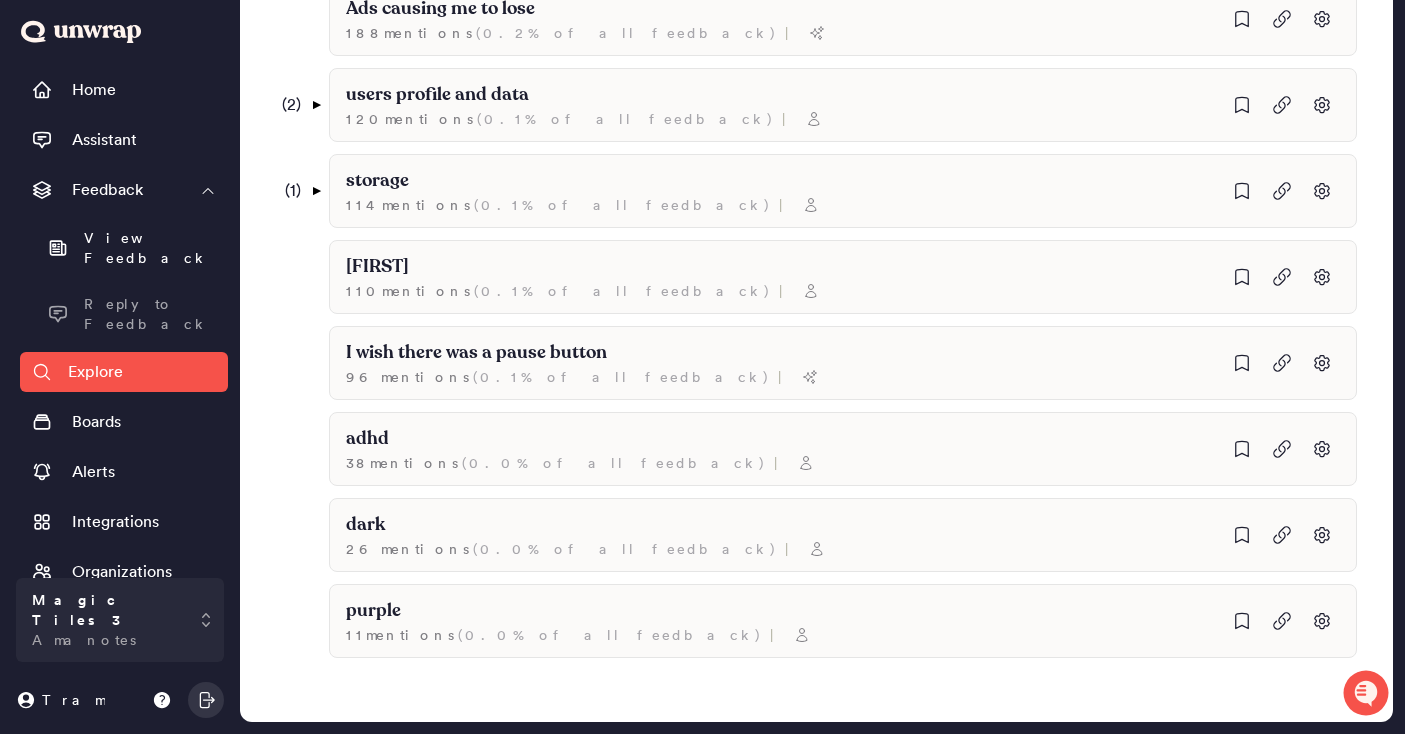scroll, scrollTop: 464, scrollLeft: 0, axis: vertical 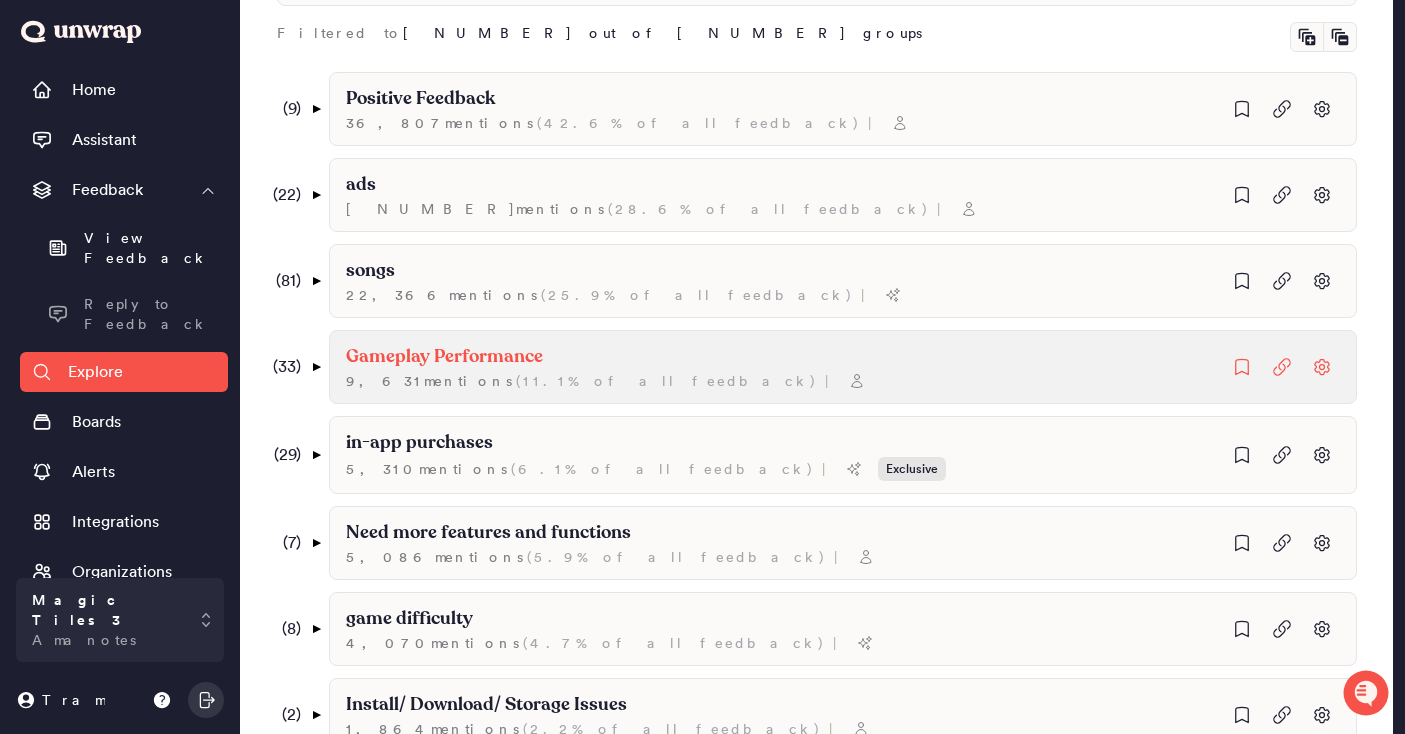 click on "Gameplay Performance" at bounding box center [420, 99] 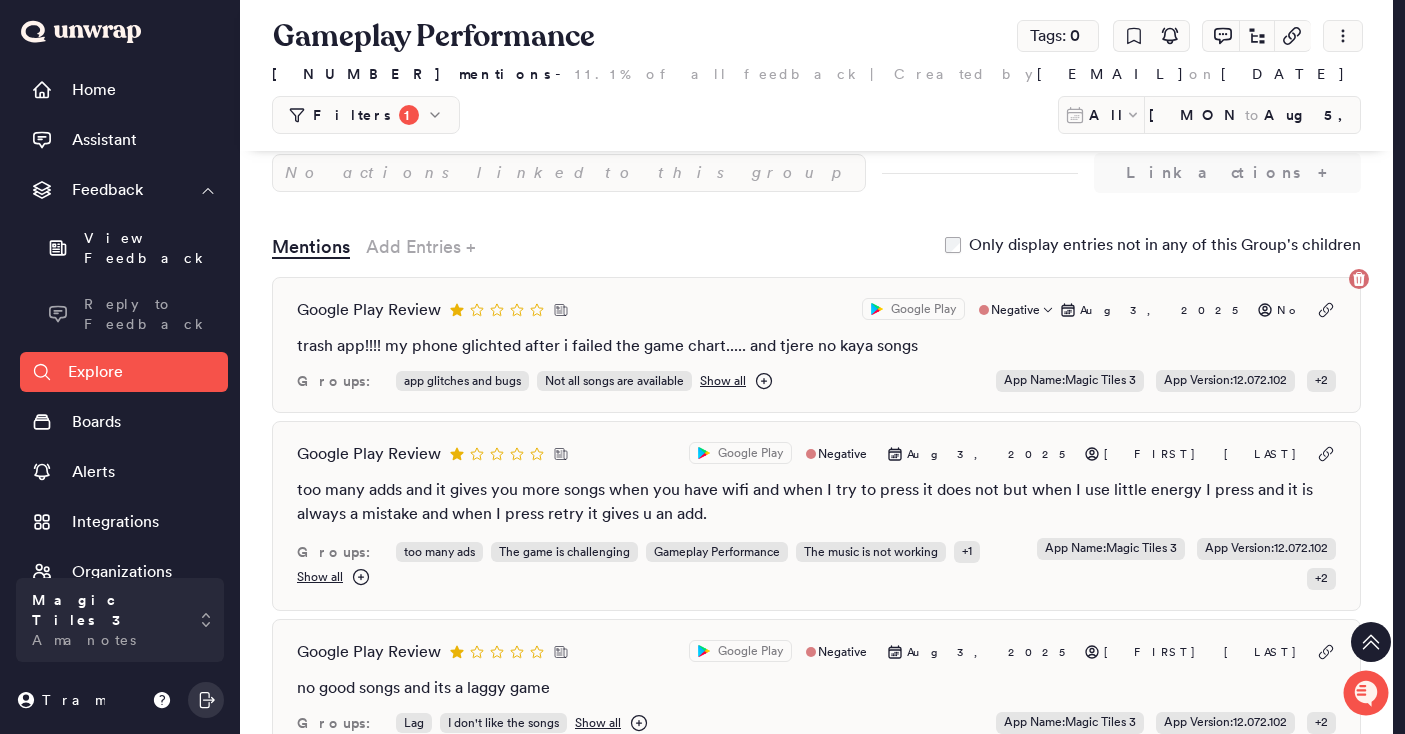 scroll, scrollTop: 0, scrollLeft: 0, axis: both 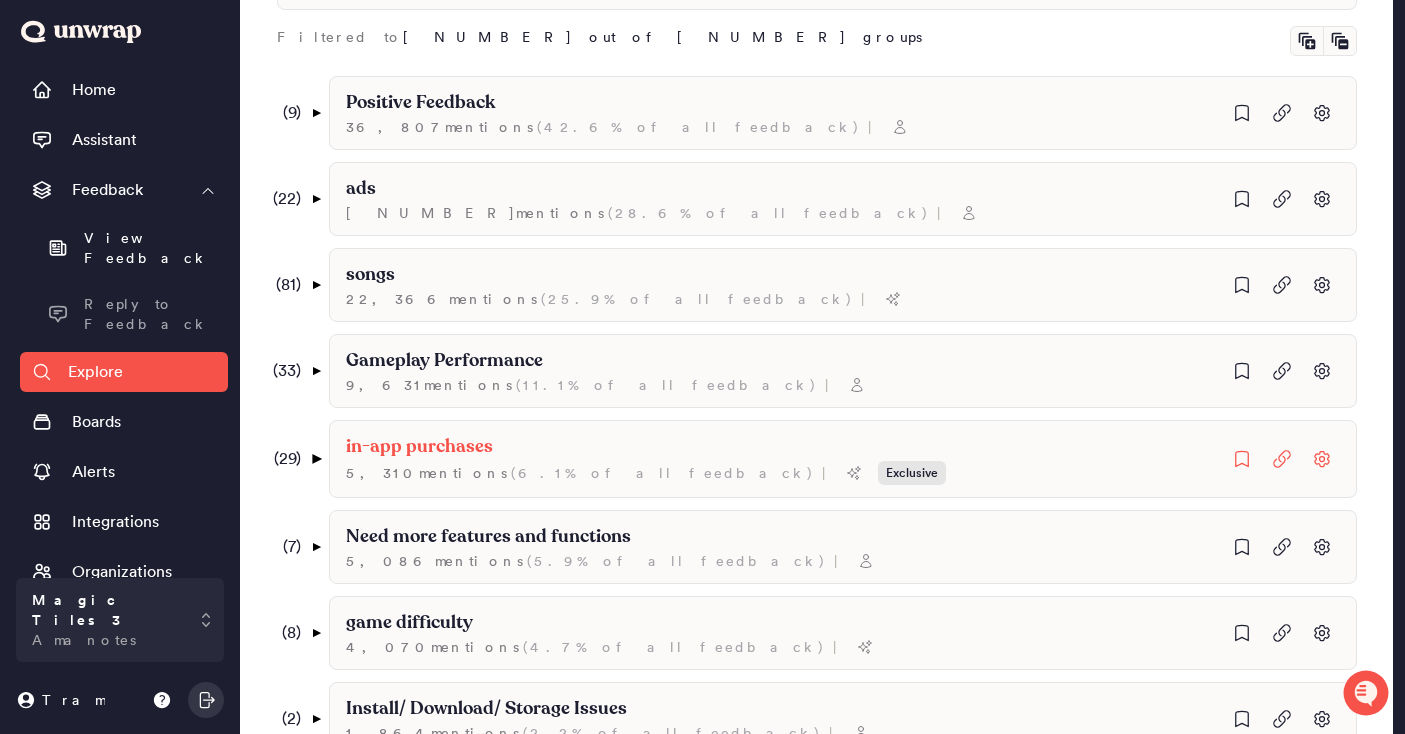 click on "▼" at bounding box center (315, 459) 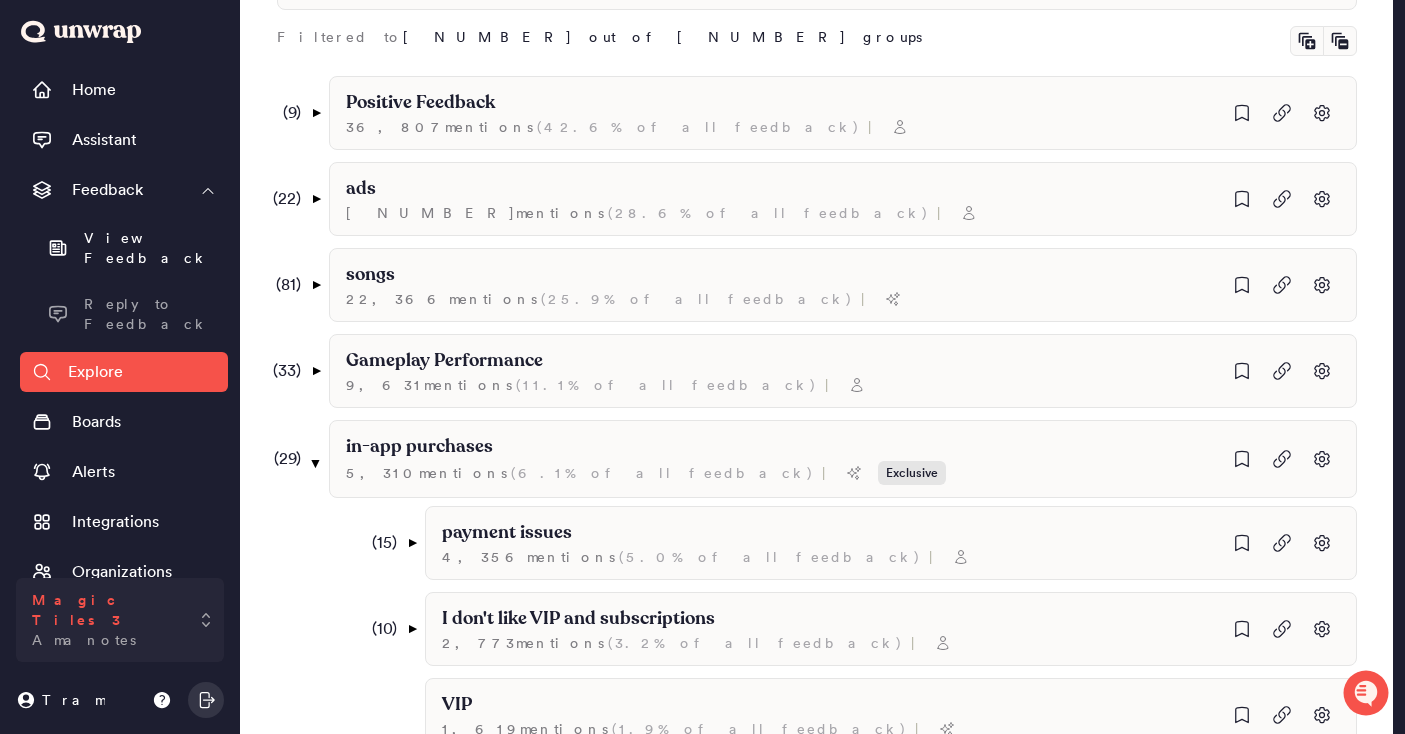 click on "Magic Tiles 3" at bounding box center [106, 610] 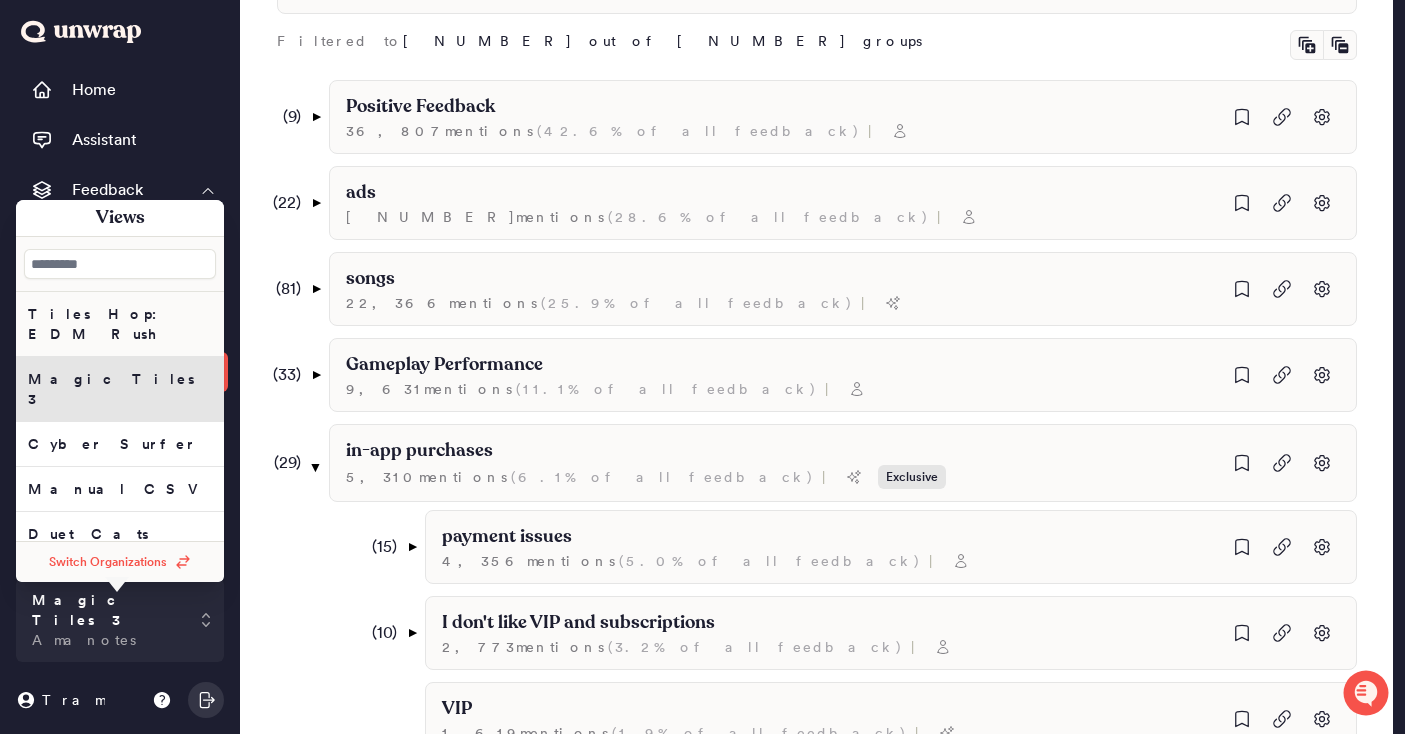 scroll, scrollTop: 456, scrollLeft: 0, axis: vertical 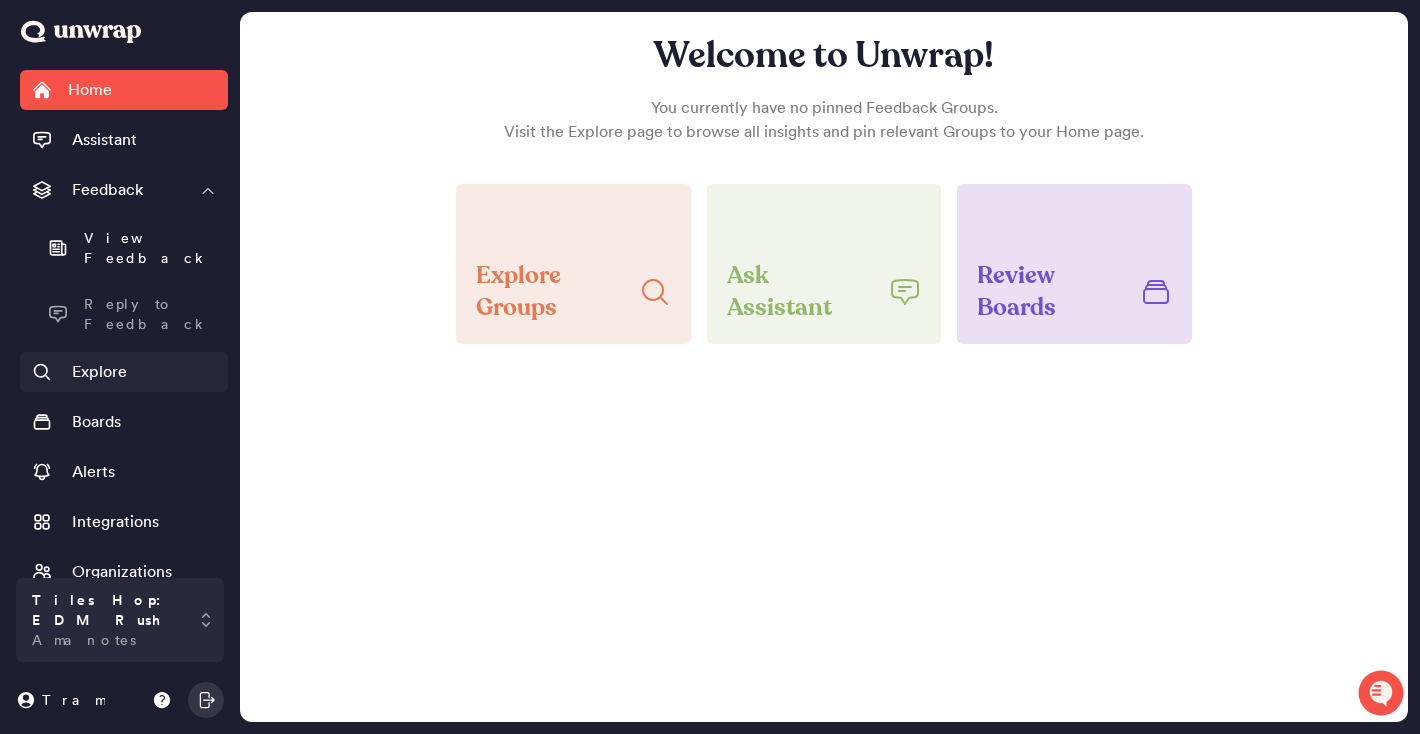click on "Explore" at bounding box center [99, 372] 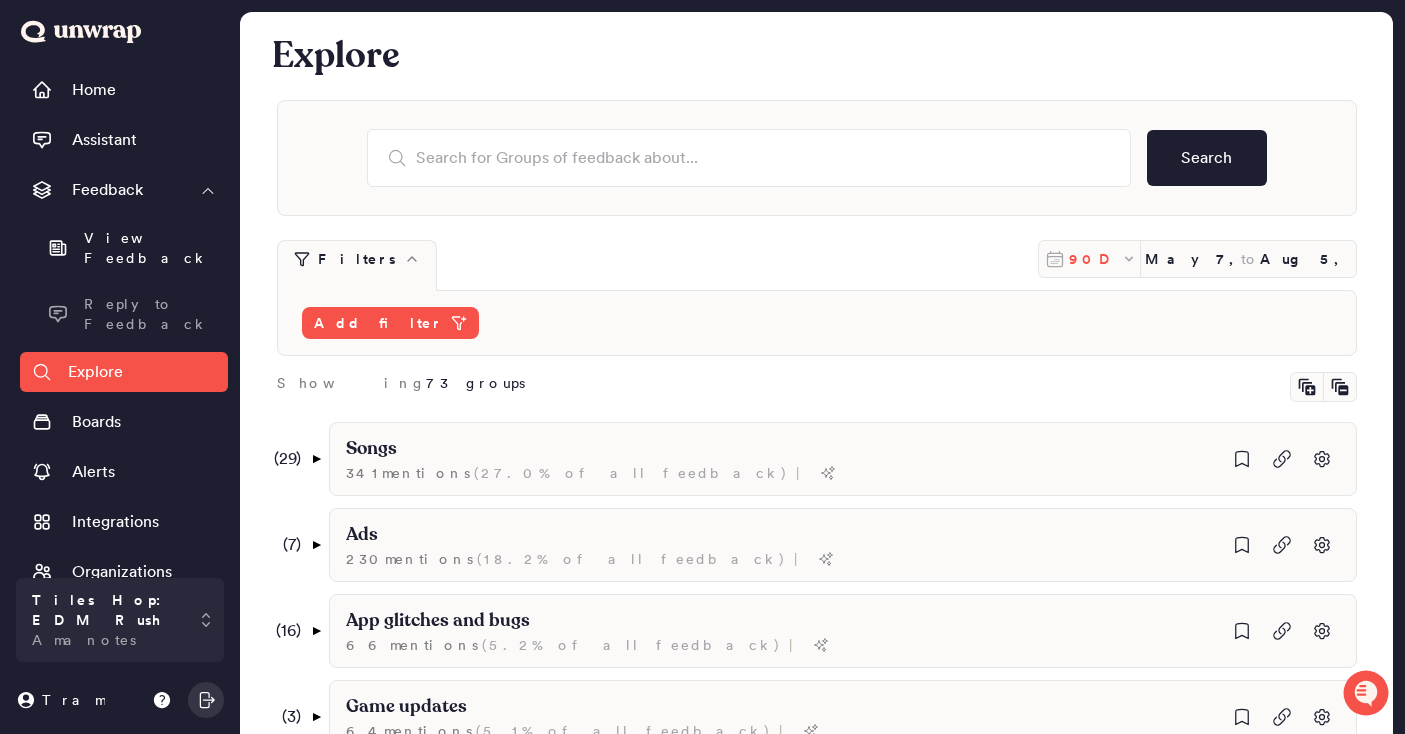 scroll, scrollTop: 4, scrollLeft: 0, axis: vertical 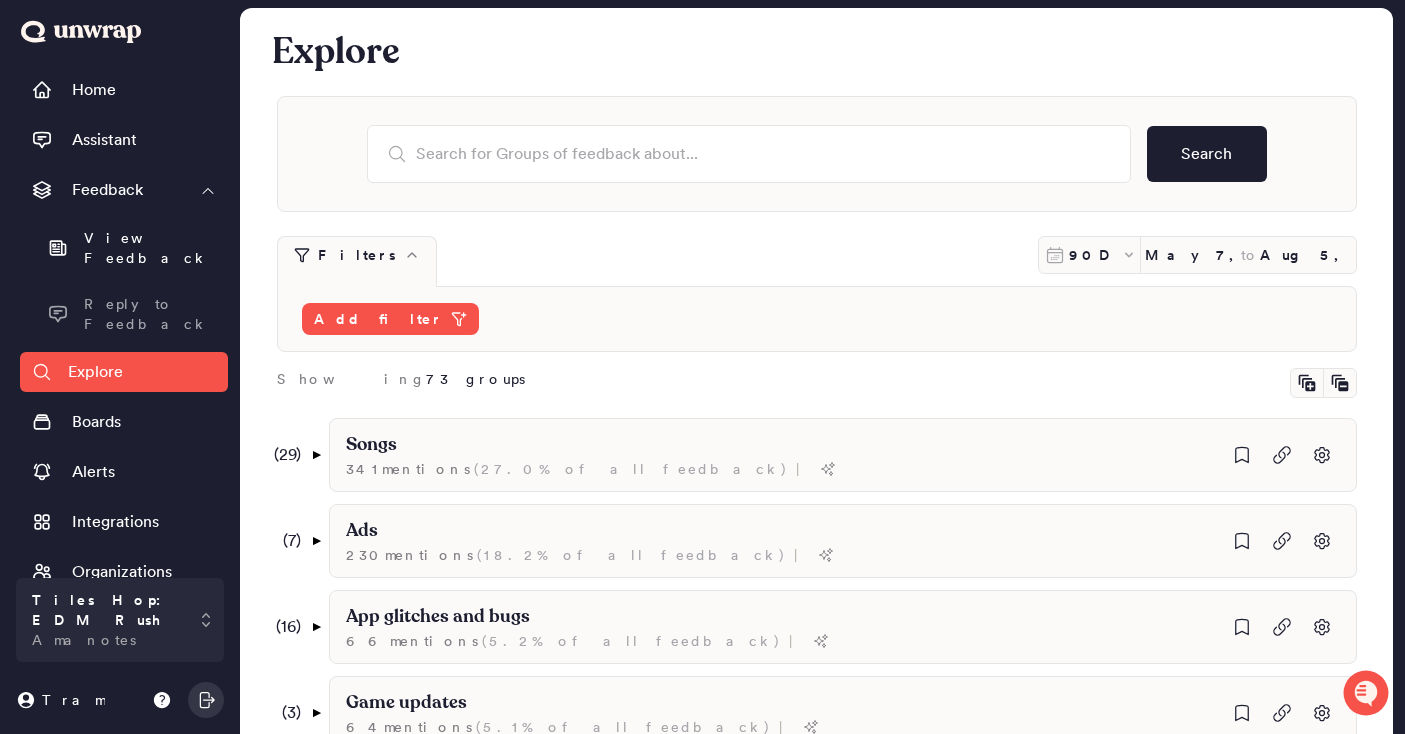 click on "[DURATION] [DATE] to [DATE]" at bounding box center (1197, 255) 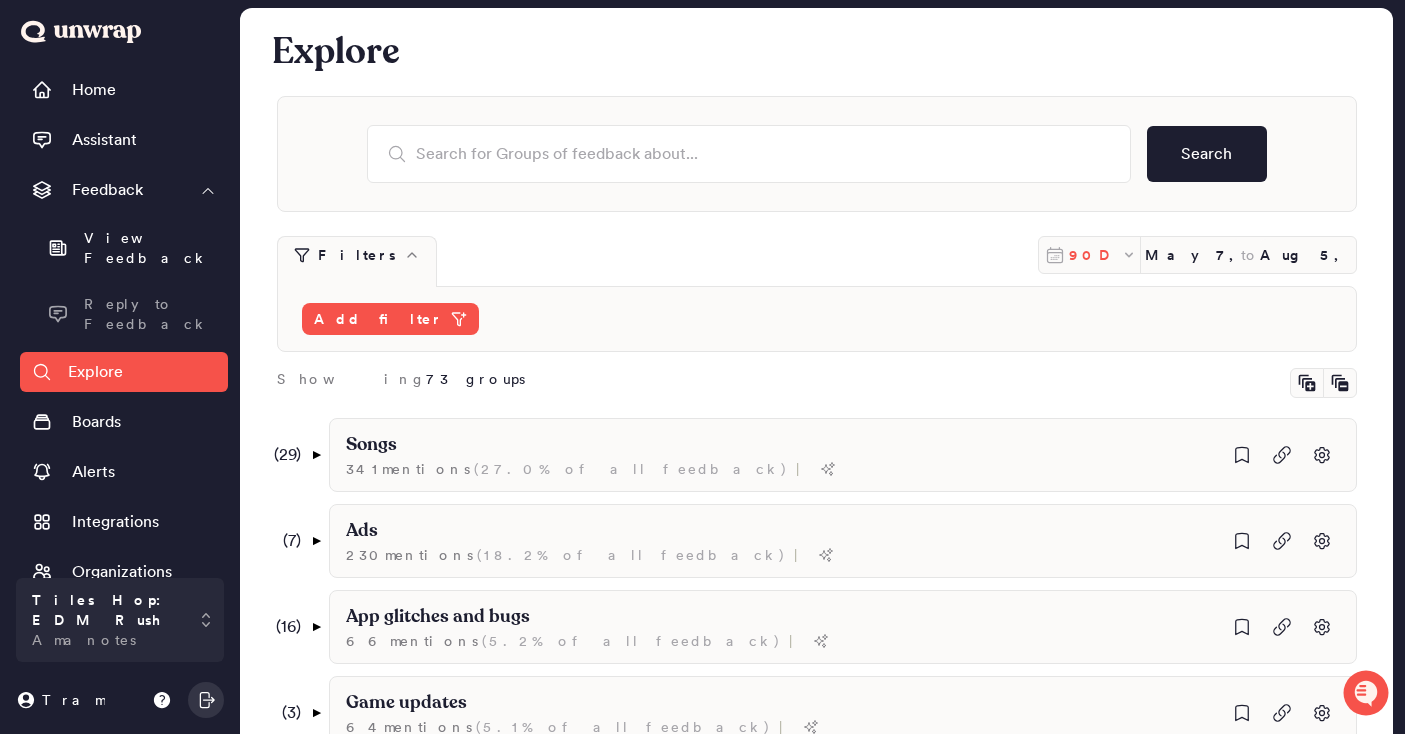 click on "90D" at bounding box center (1095, 255) 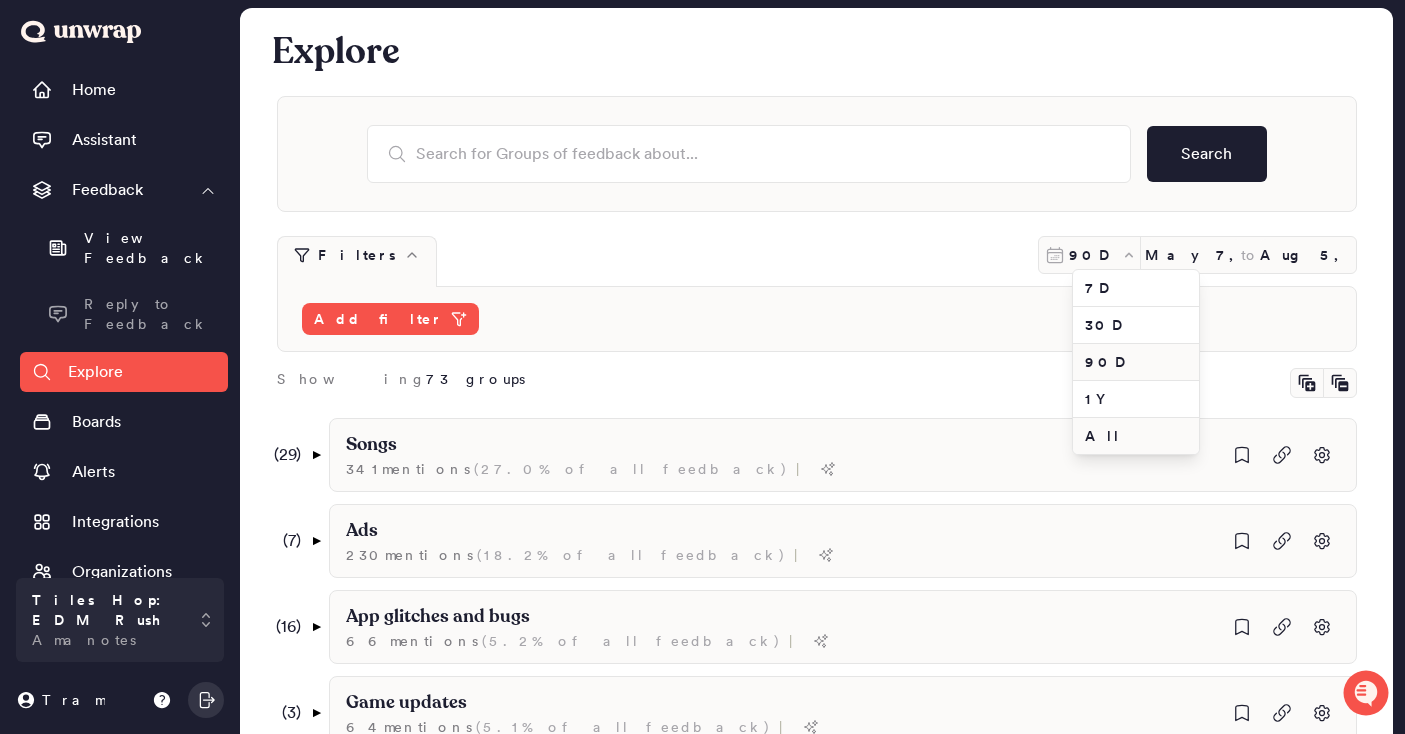 click on "All" at bounding box center [1136, 436] 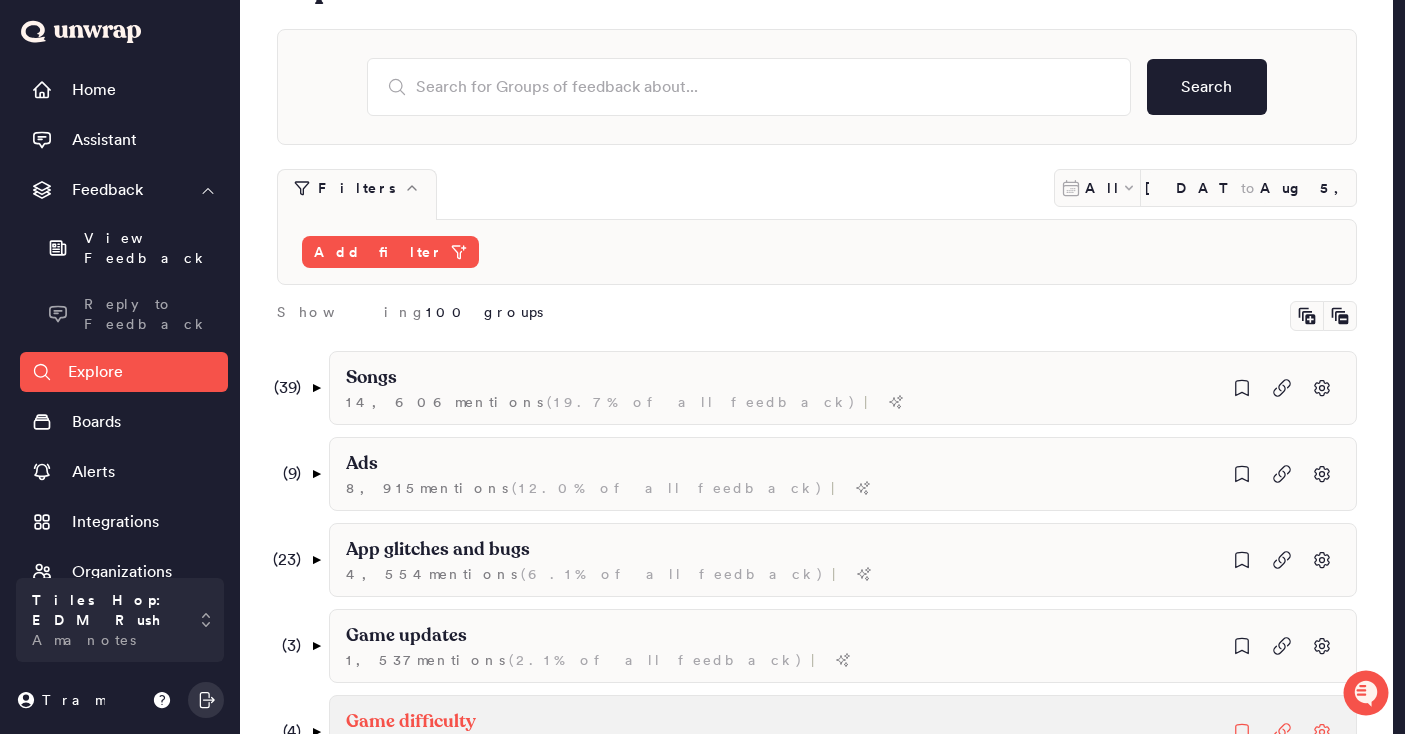 scroll, scrollTop: 0, scrollLeft: 0, axis: both 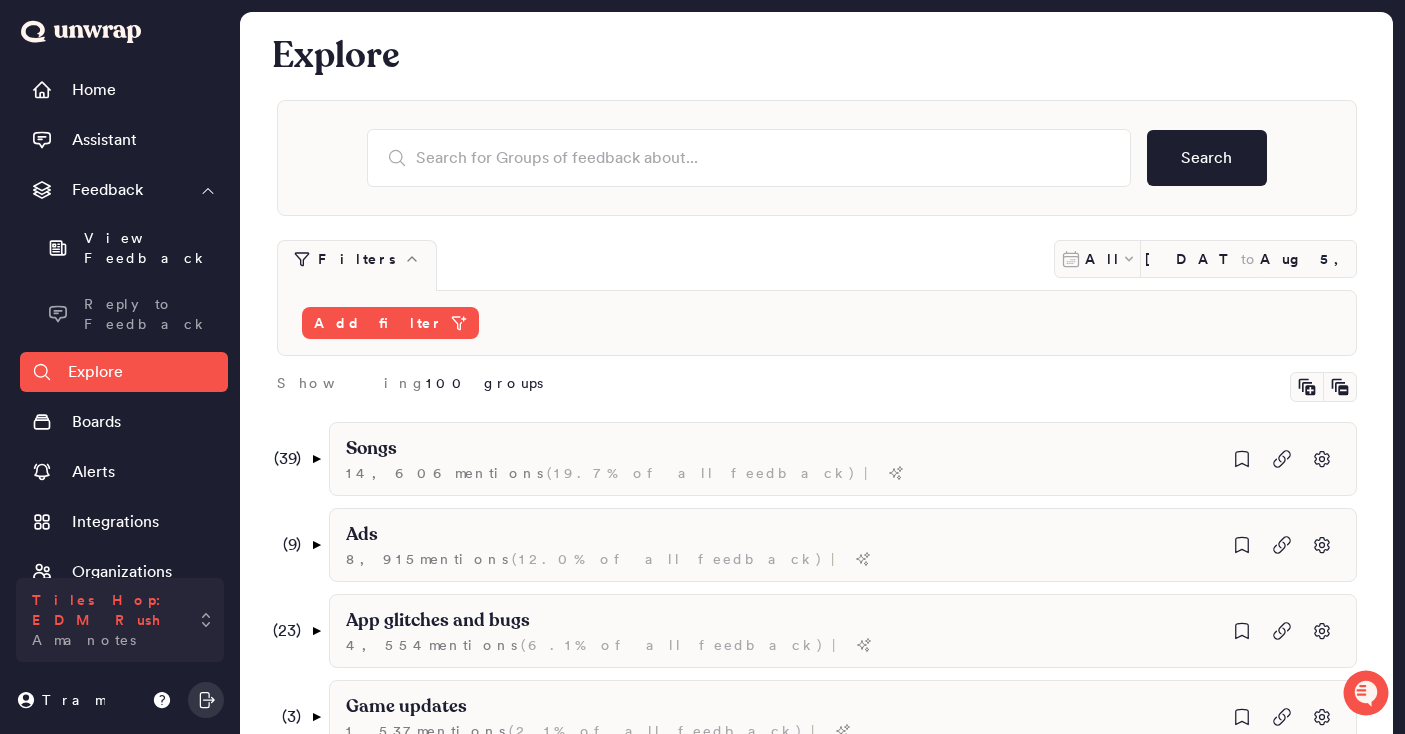 click on "Tiles Hop: EDM Rush Amanotes" at bounding box center [106, 620] 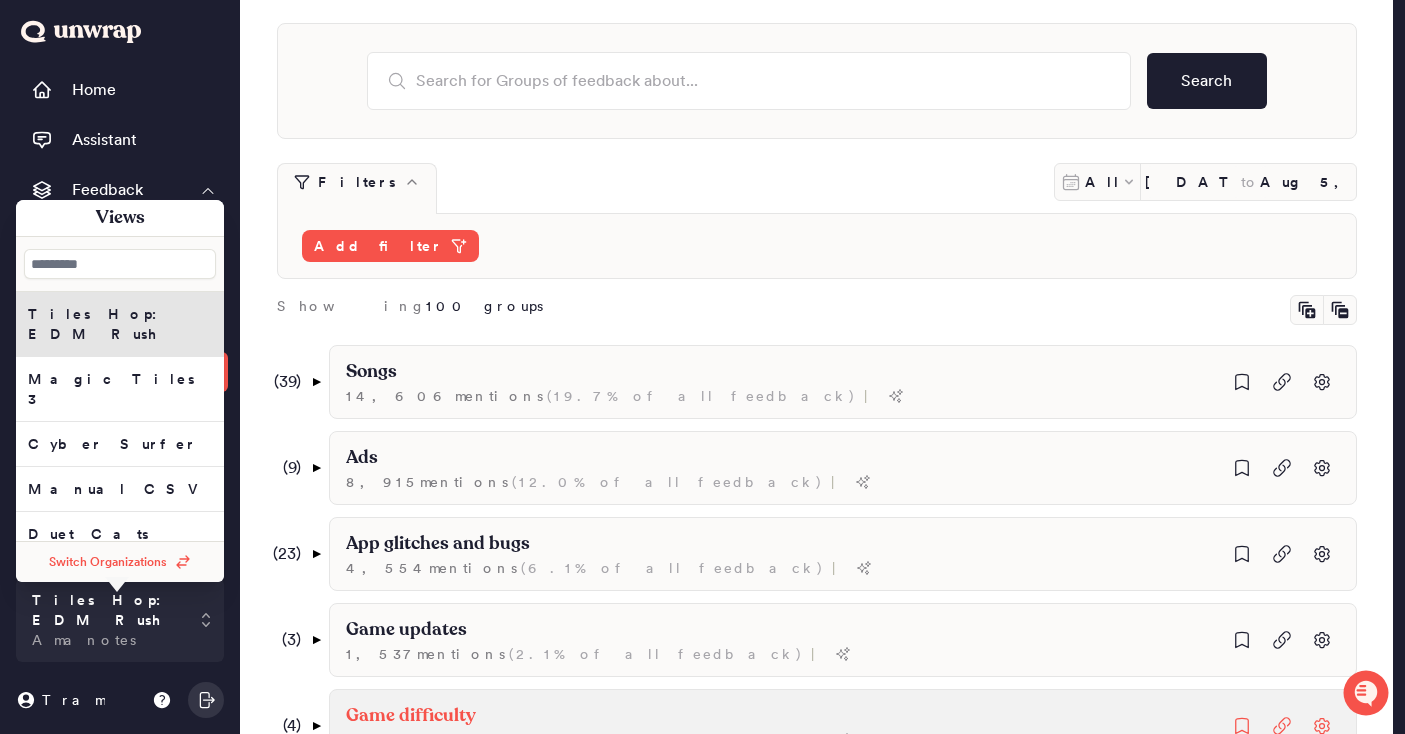 scroll, scrollTop: 192, scrollLeft: 0, axis: vertical 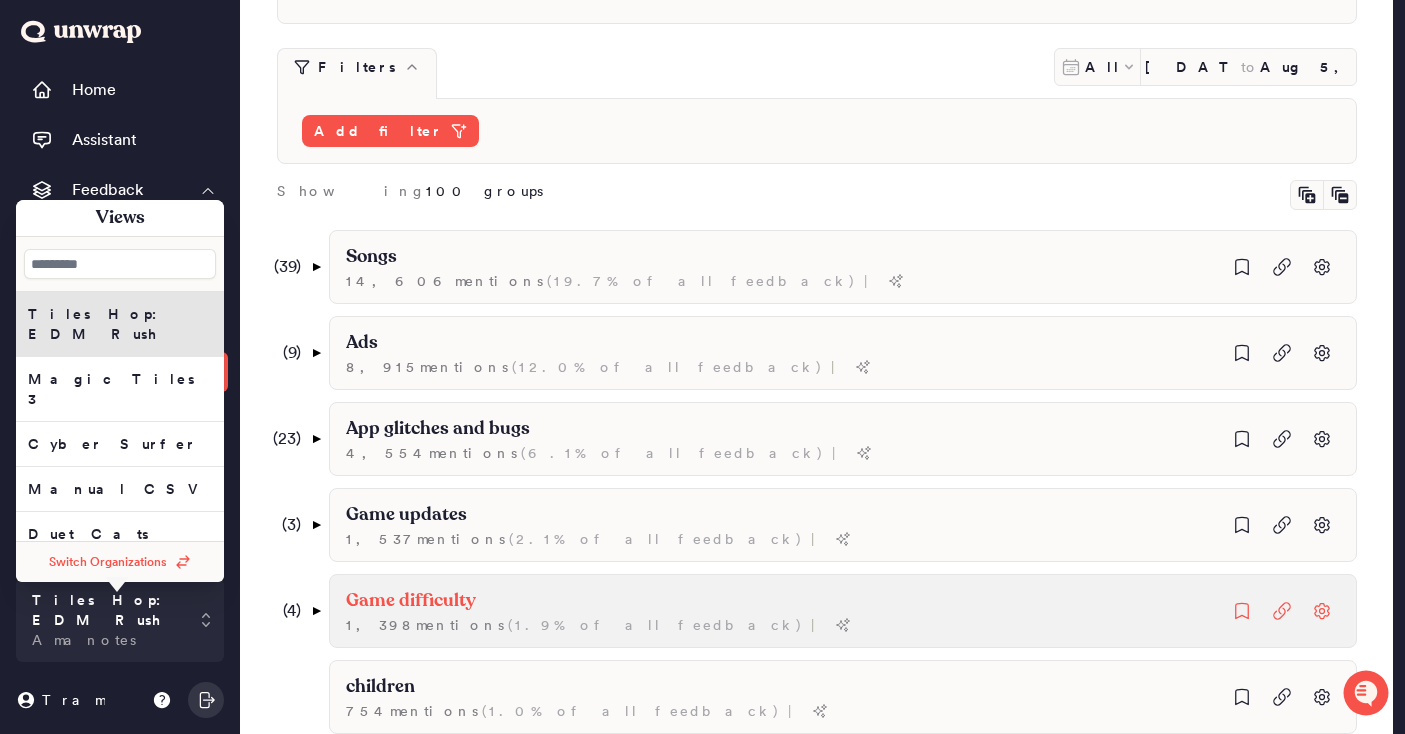 click on "Game difficulty 1,398 mentions ( 1.9% of all feedback ) |" at bounding box center [843, 267] 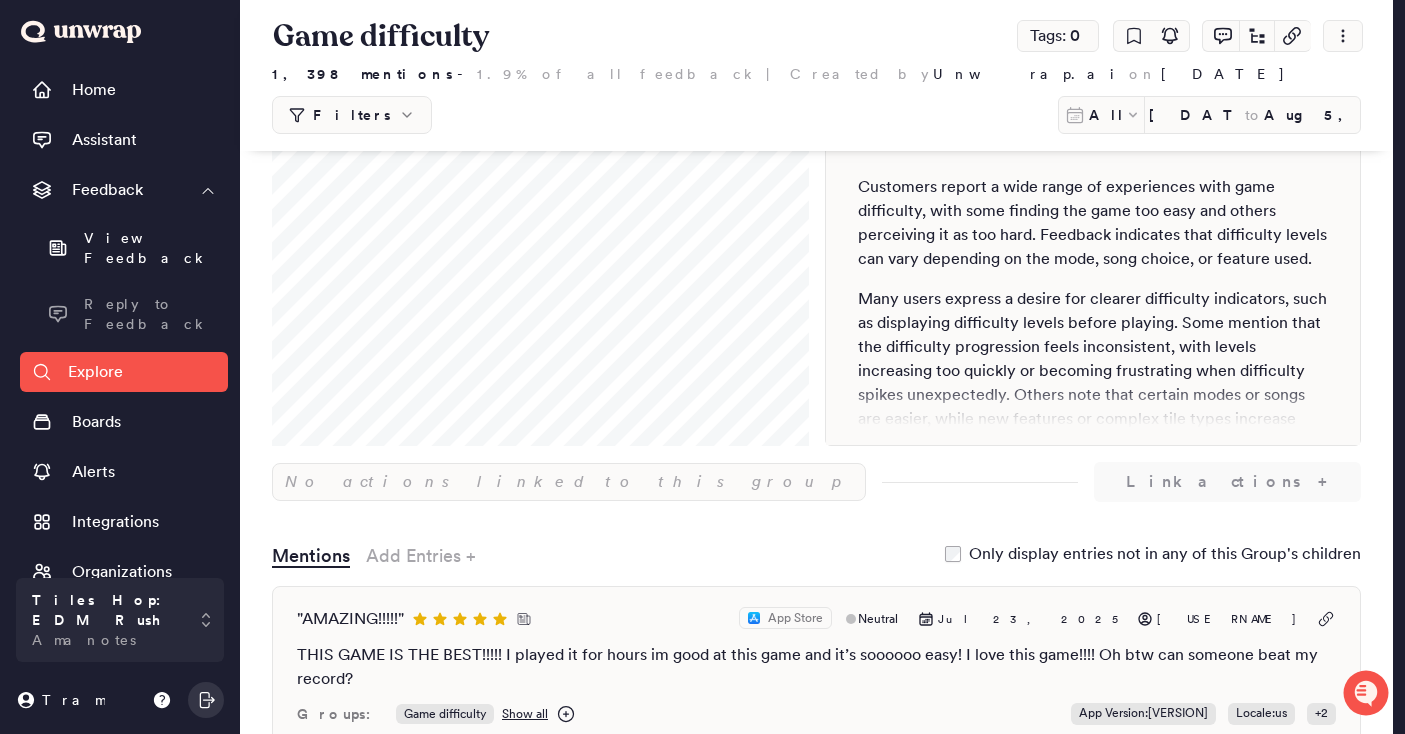 scroll, scrollTop: 0, scrollLeft: 0, axis: both 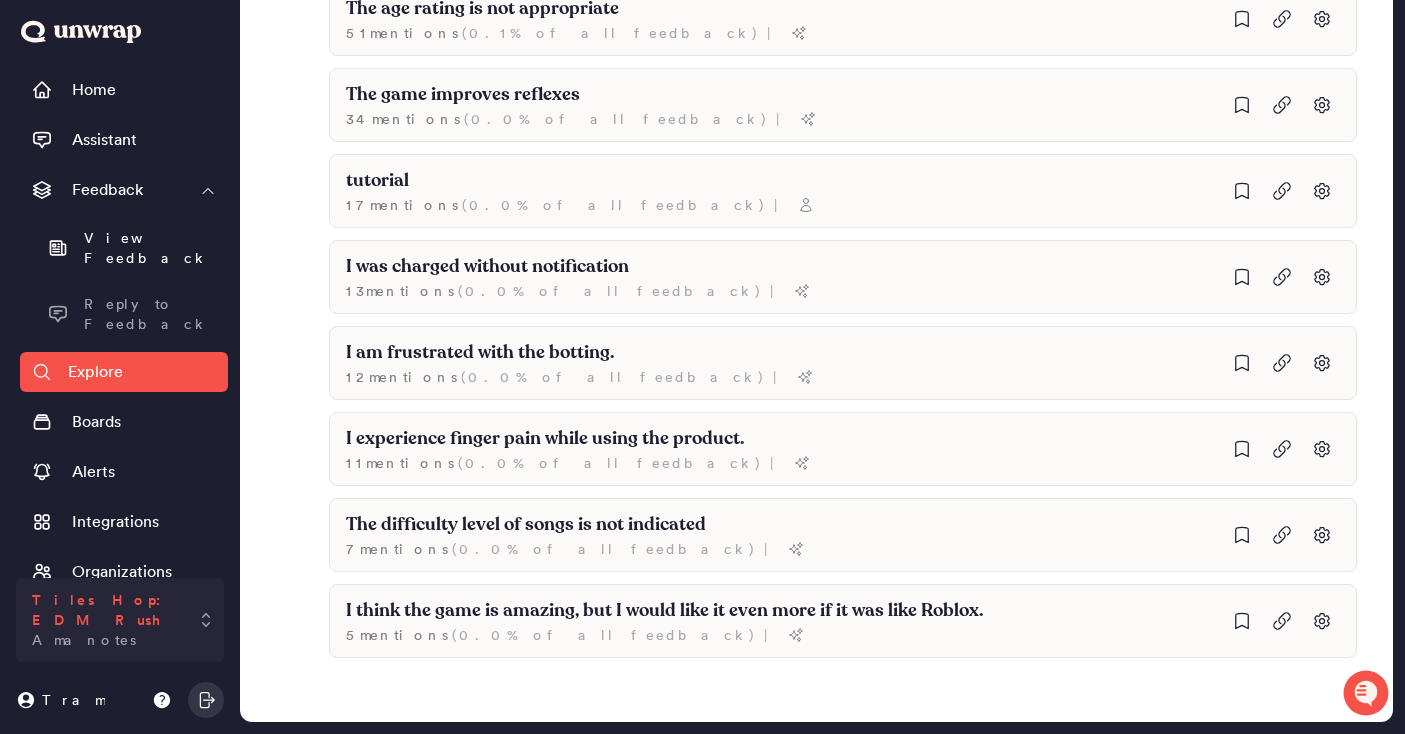 click on "Tiles Hop: EDM Rush" at bounding box center (106, 610) 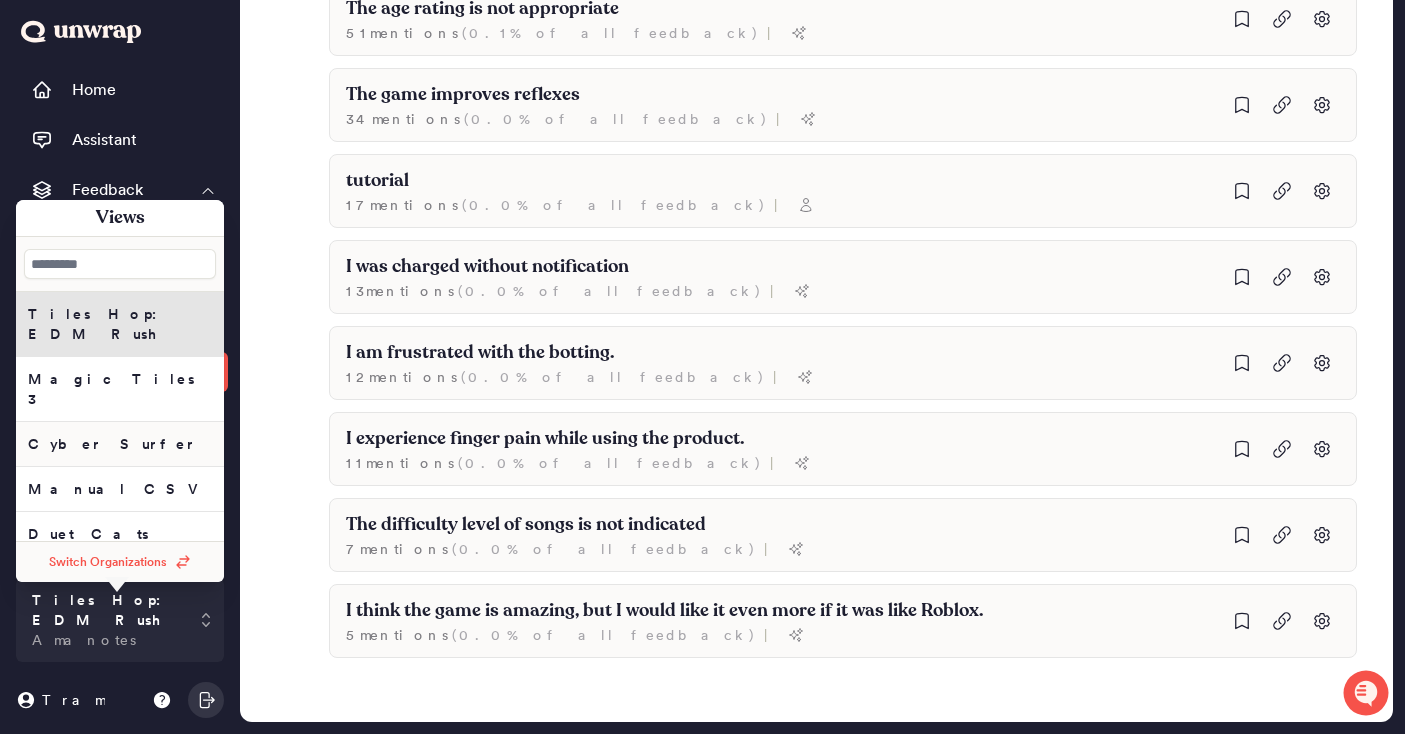 click on "Cyber Surfer" at bounding box center [120, 389] 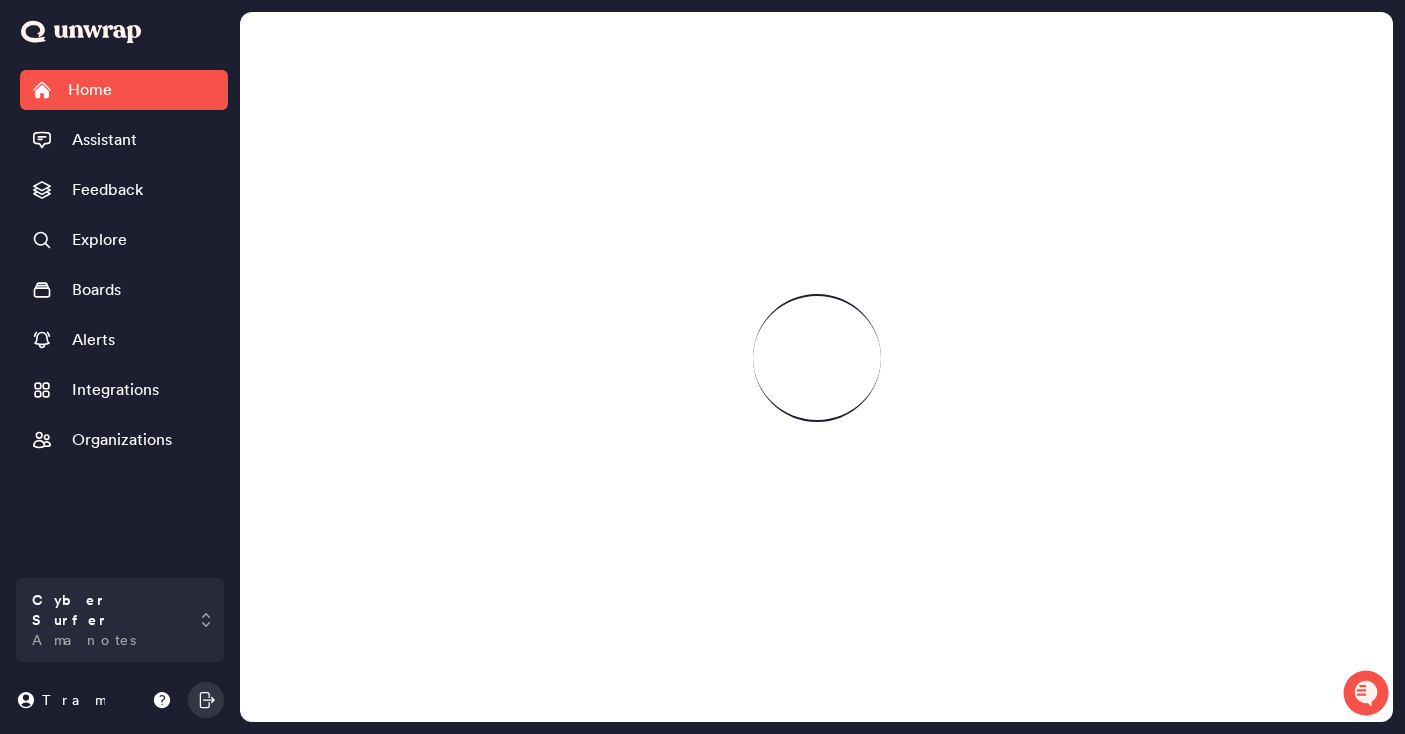 scroll, scrollTop: 0, scrollLeft: 0, axis: both 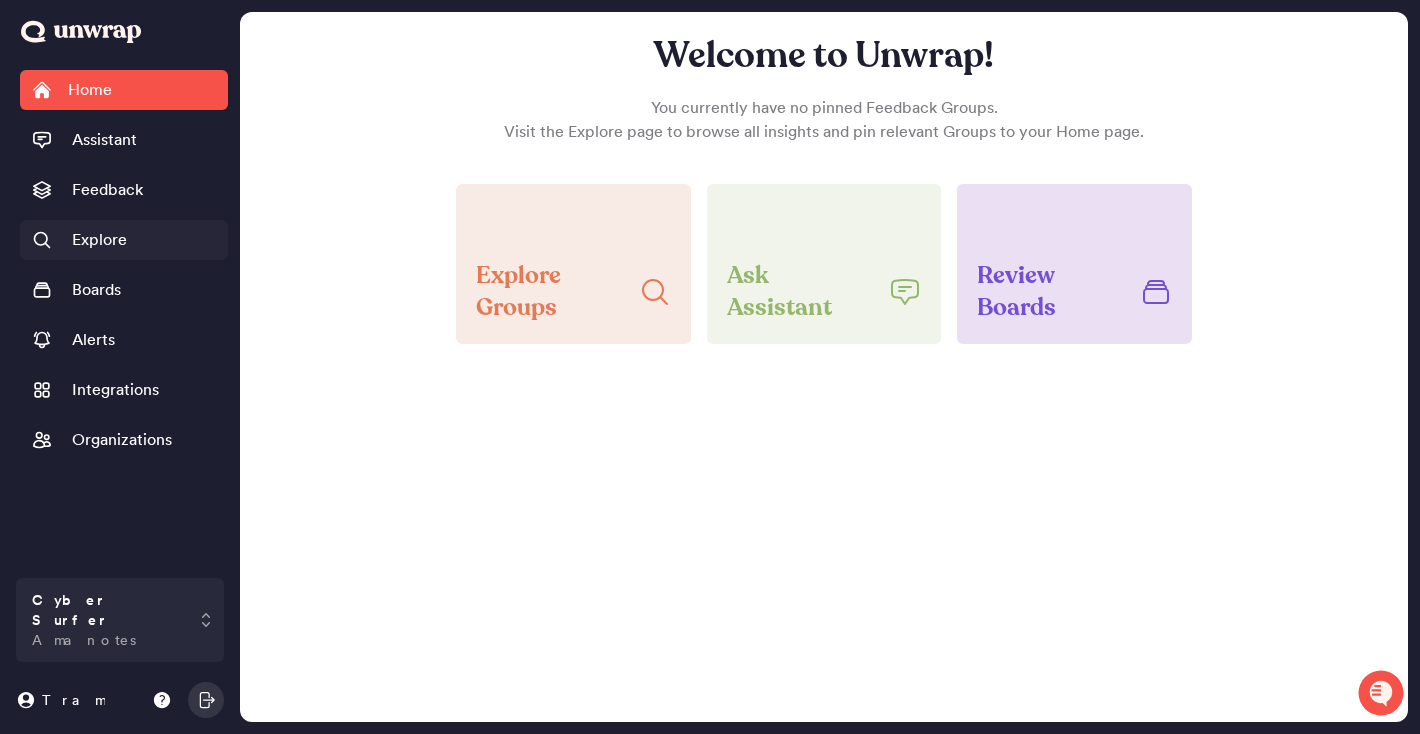 click on "Explore" at bounding box center (99, 240) 